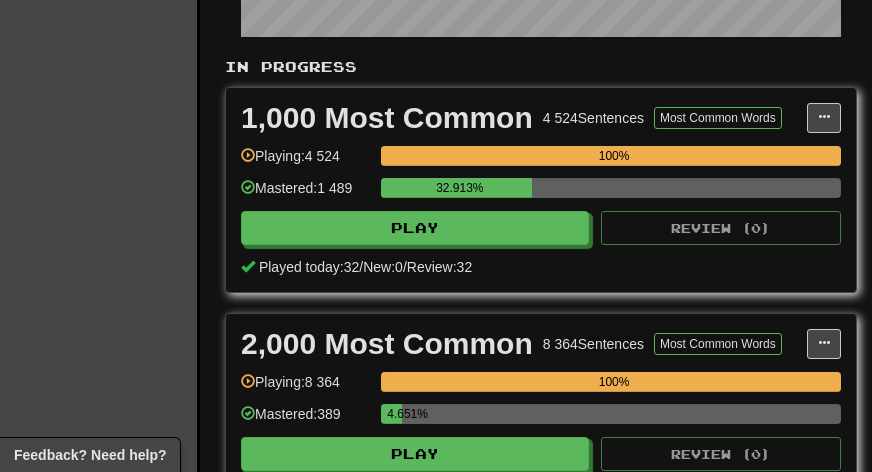 scroll, scrollTop: 0, scrollLeft: 0, axis: both 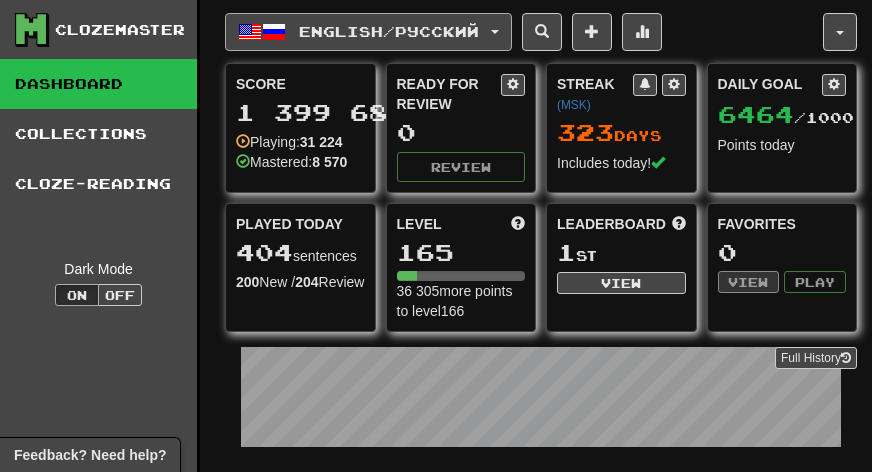 click on "English  /  Русский" at bounding box center (389, 31) 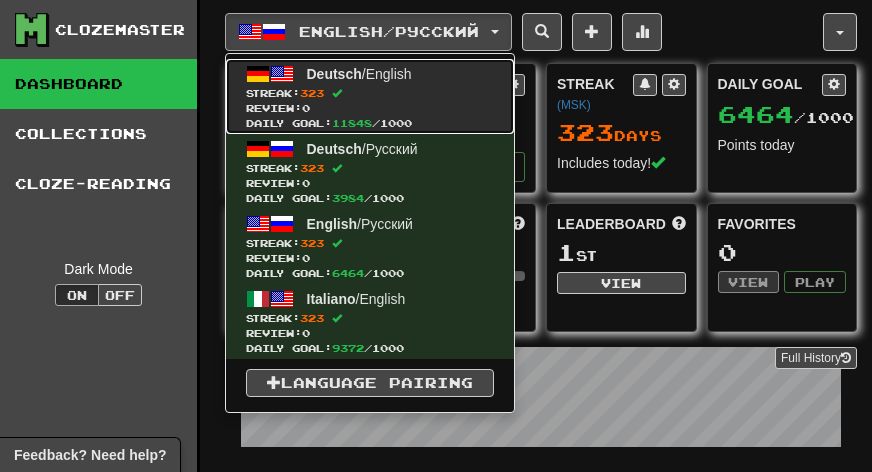 click on "Streak:  323" at bounding box center [370, 93] 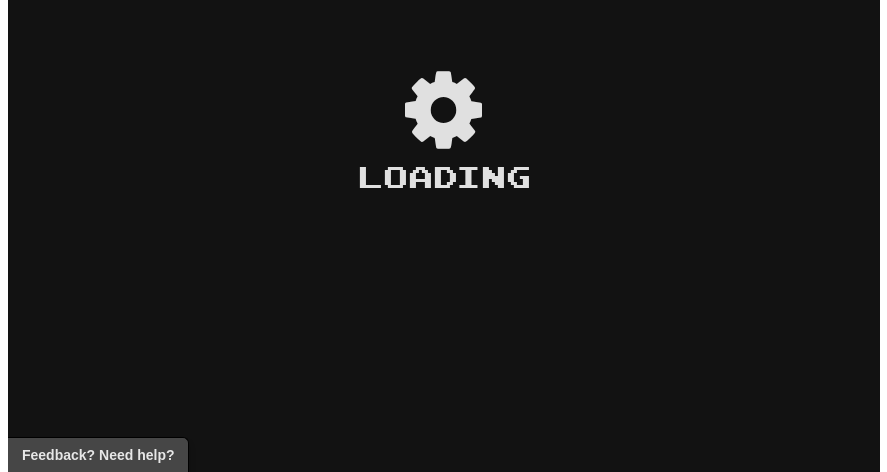 scroll, scrollTop: 0, scrollLeft: 0, axis: both 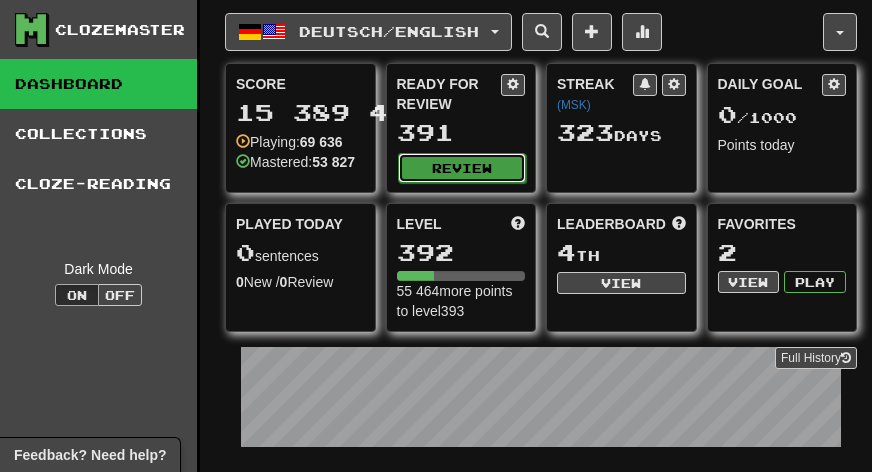 click on "Review" at bounding box center [462, 168] 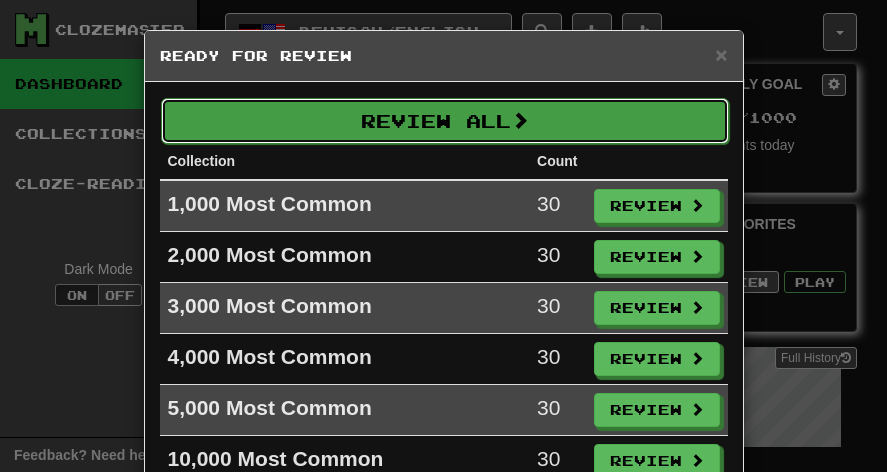 click on "Review All" at bounding box center (445, 121) 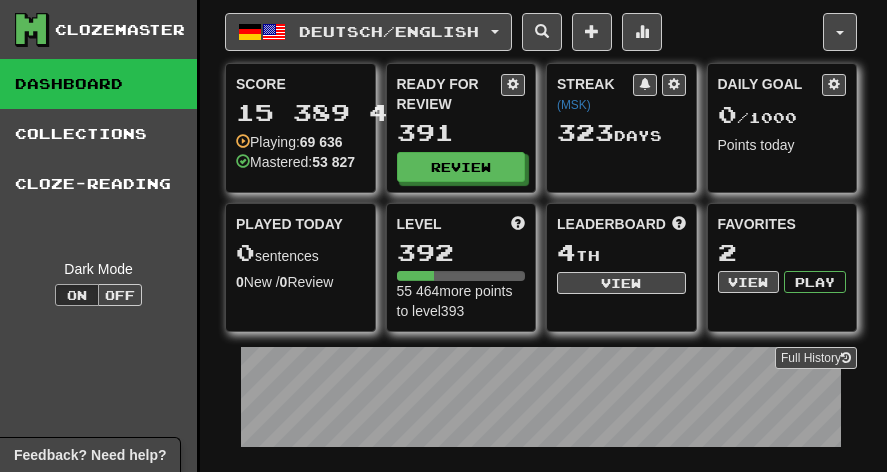 select on "***" 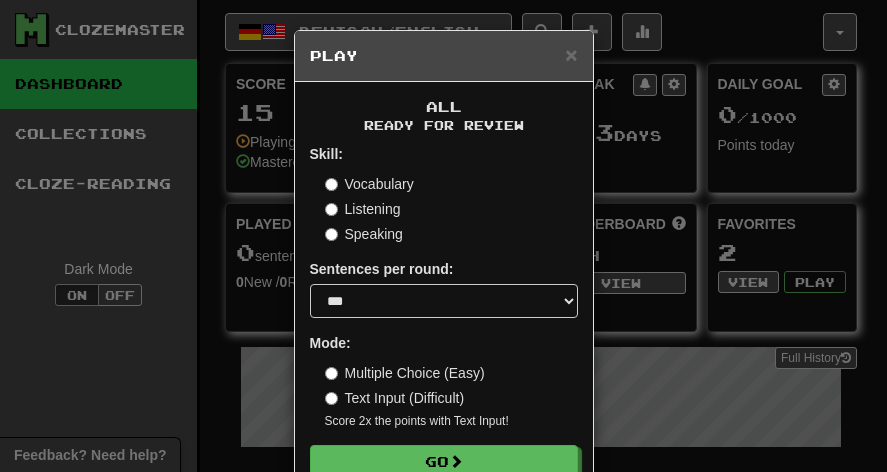 scroll, scrollTop: 53, scrollLeft: 0, axis: vertical 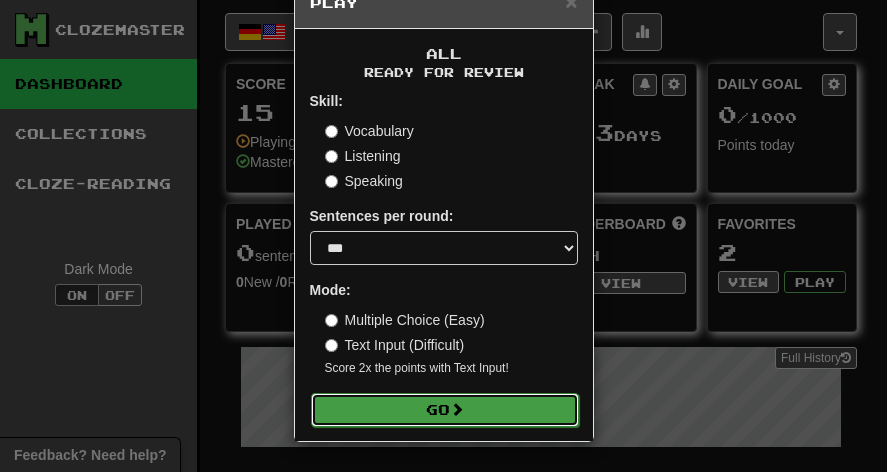 click on "Go" at bounding box center [445, 410] 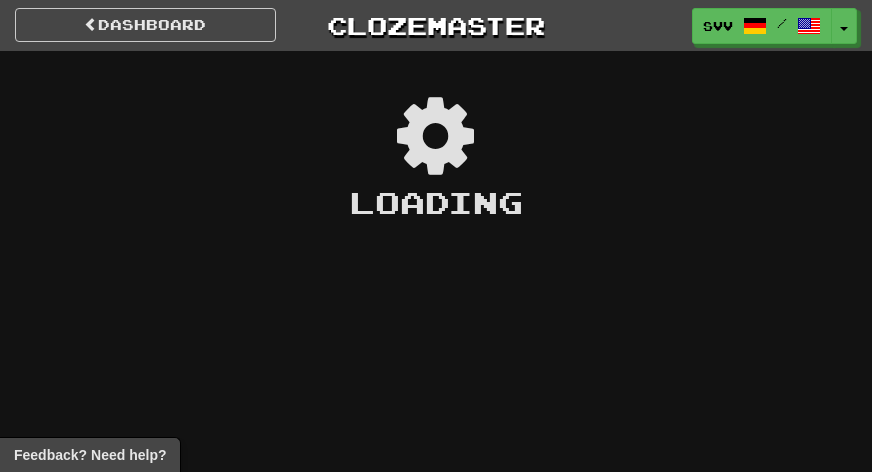 scroll, scrollTop: 0, scrollLeft: 0, axis: both 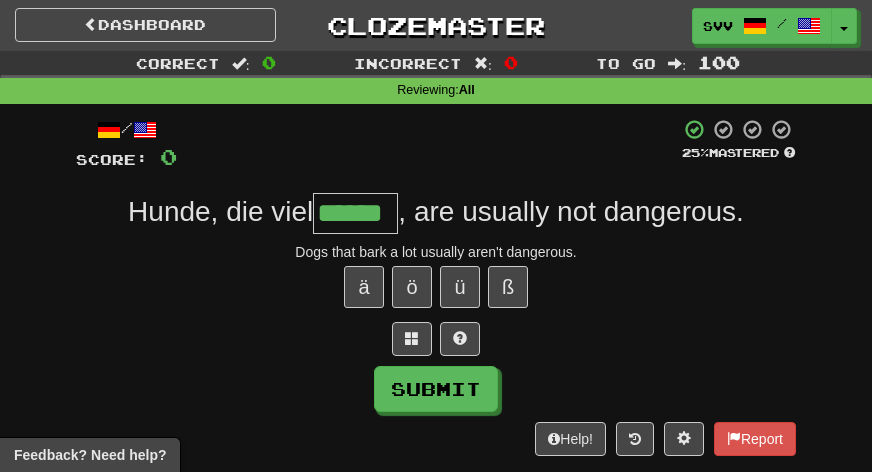 type on "******" 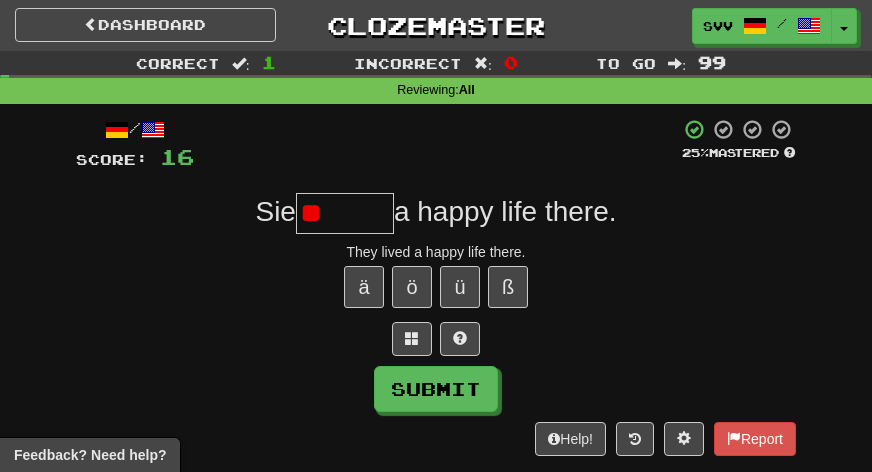 type on "*" 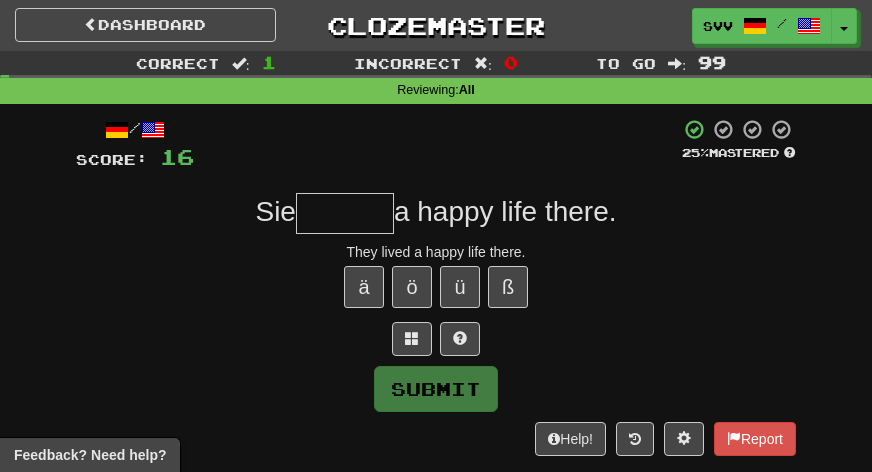 type on "*" 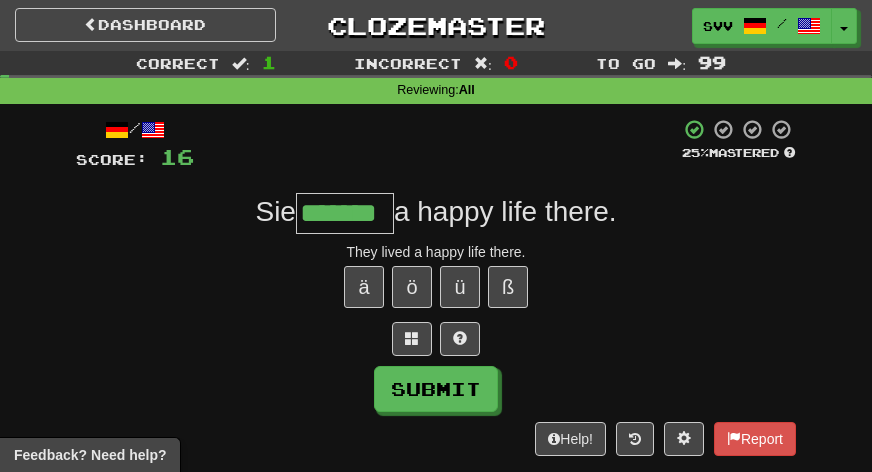type on "*******" 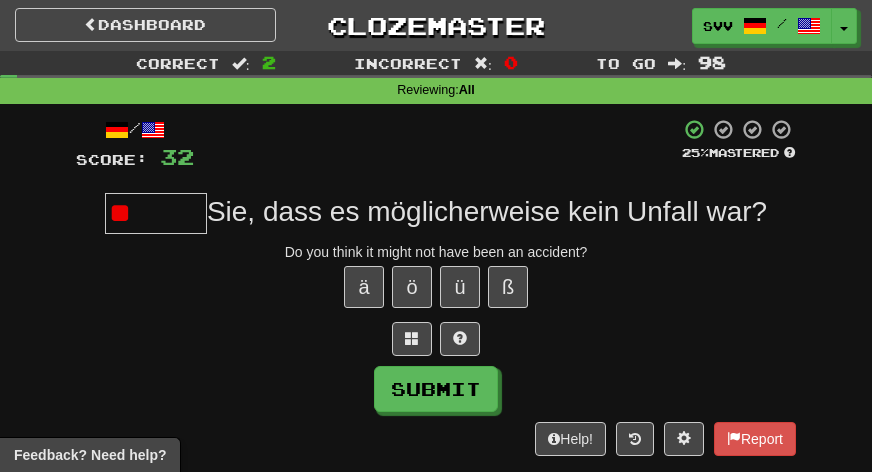 type on "*" 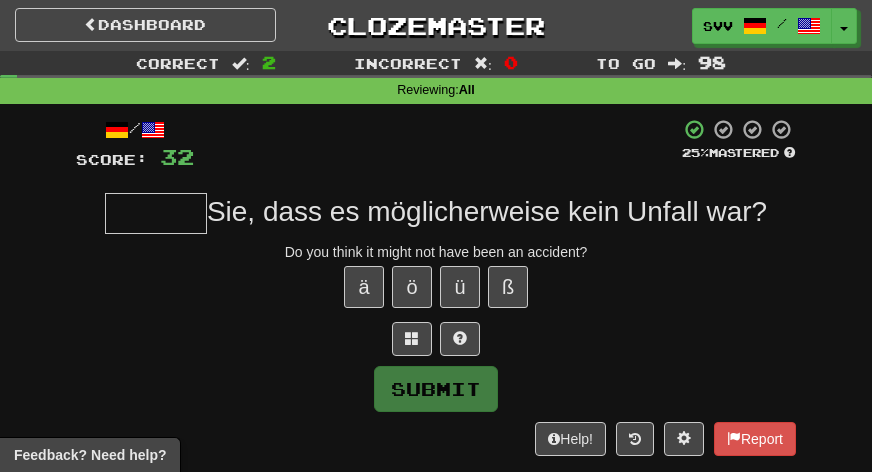 type on "*" 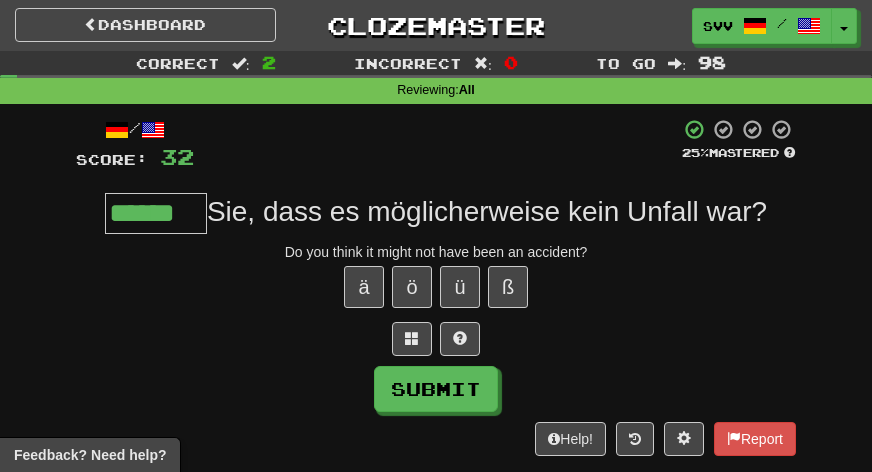 type on "******" 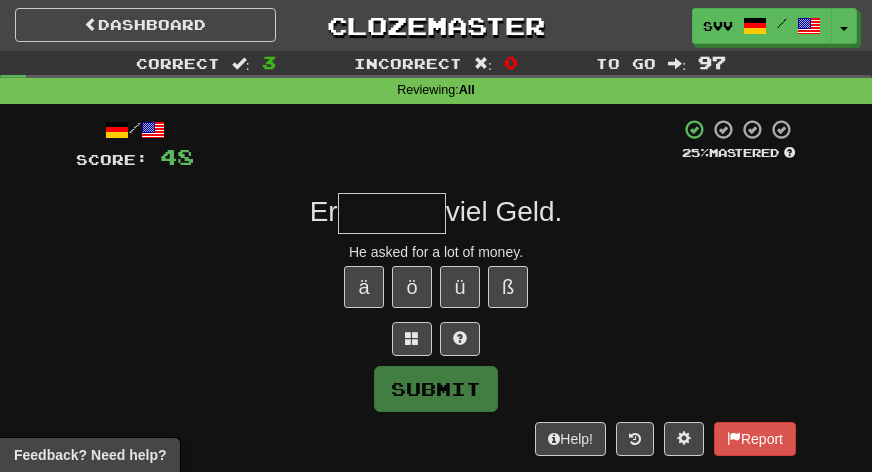 type on "*" 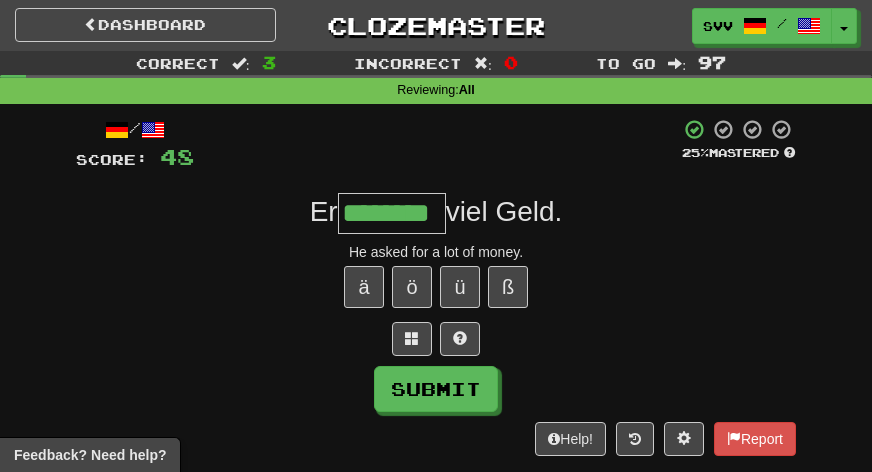 type on "********" 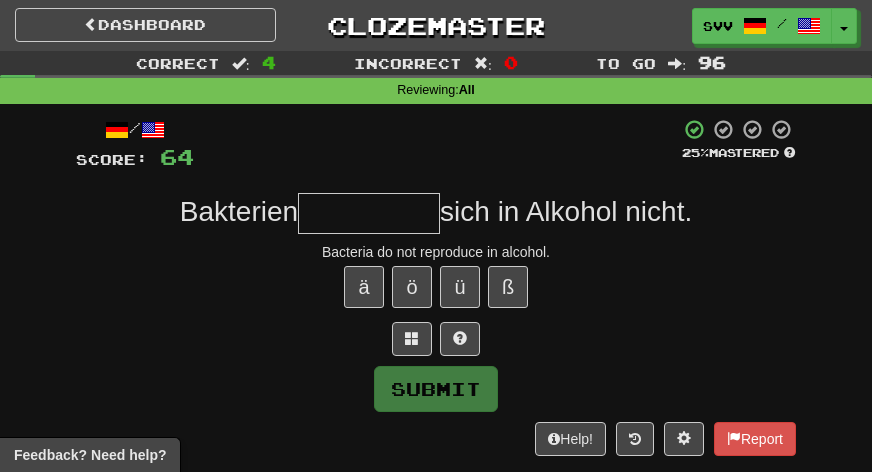 type on "*" 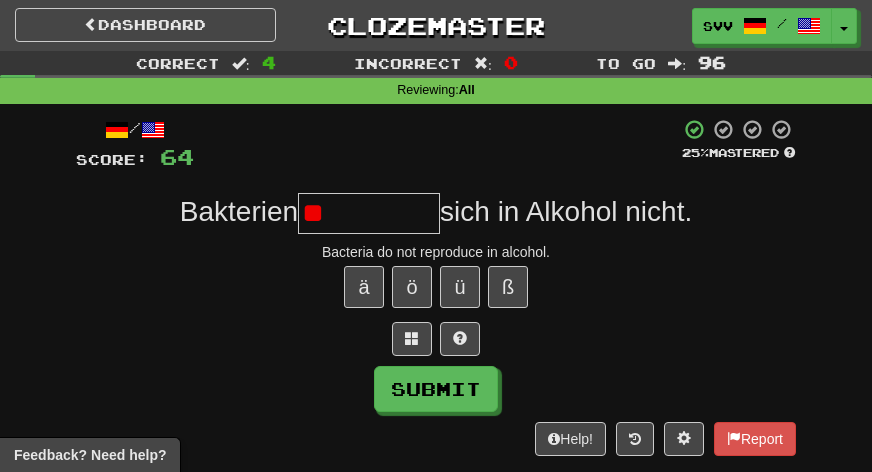 type on "*" 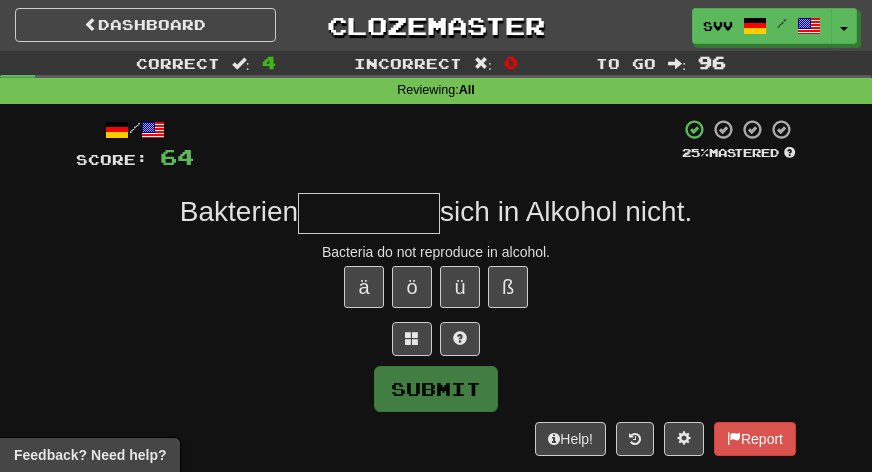 type on "*" 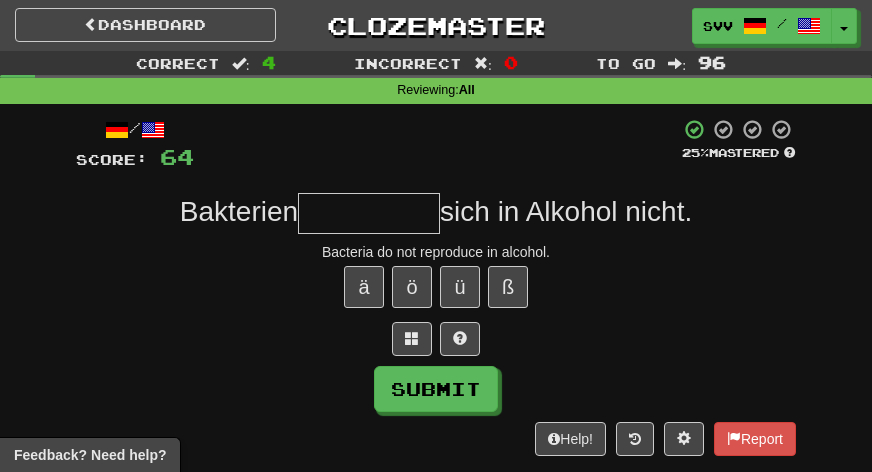 type on "*" 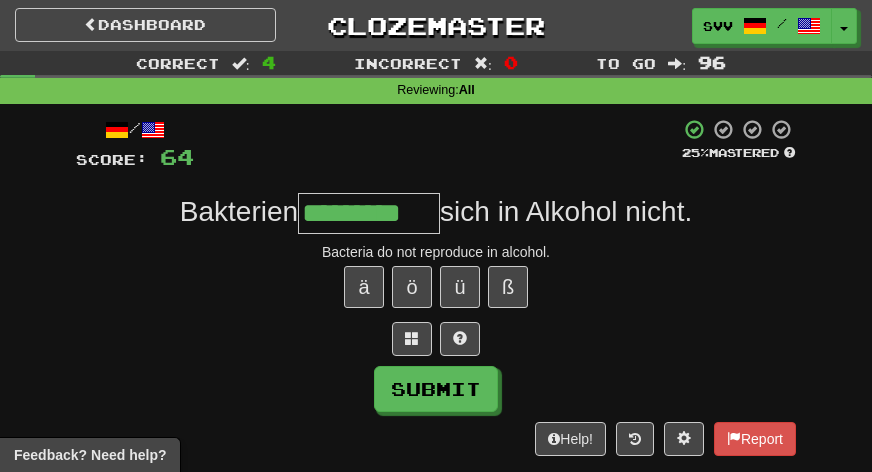 type on "*********" 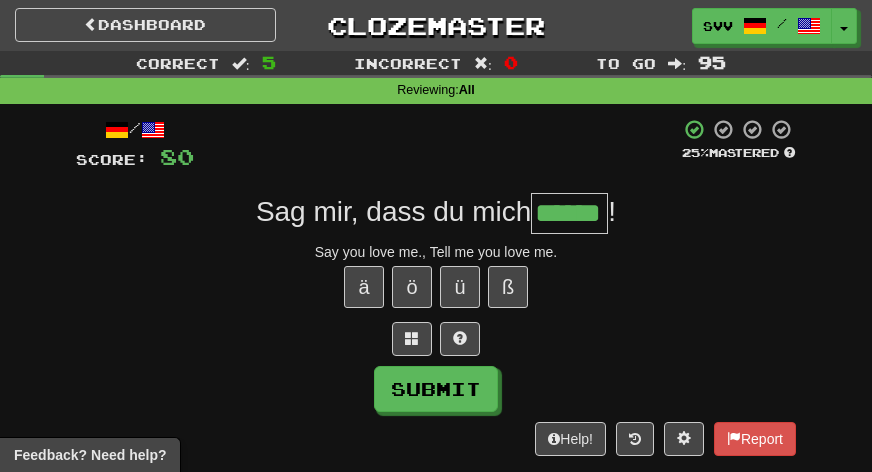 type on "******" 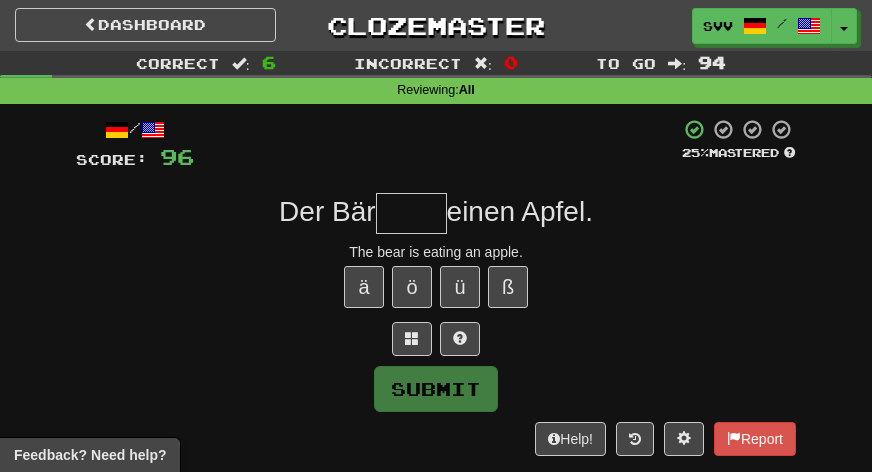 type on "*" 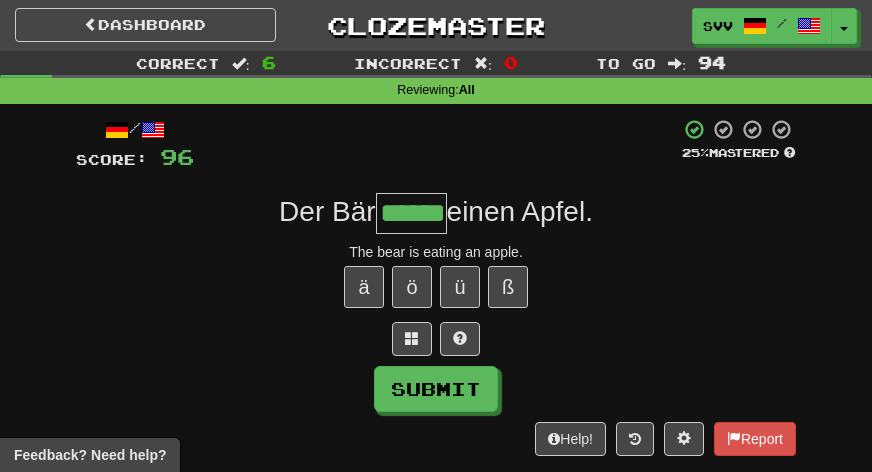 type on "******" 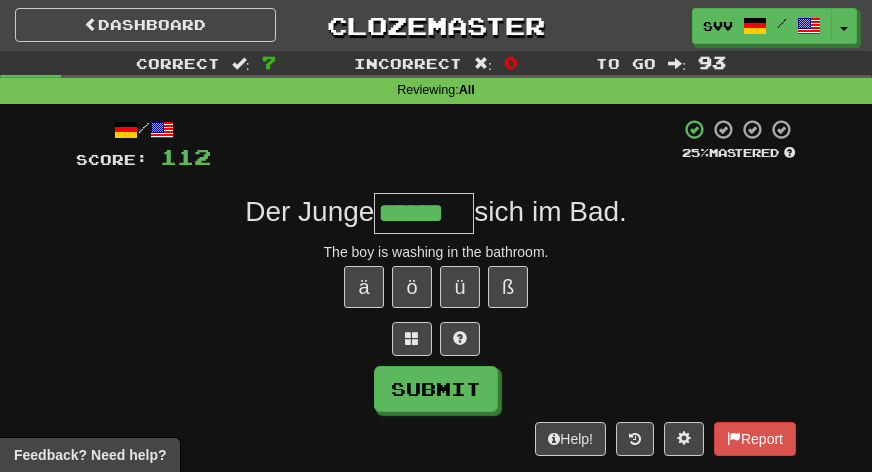 type on "******" 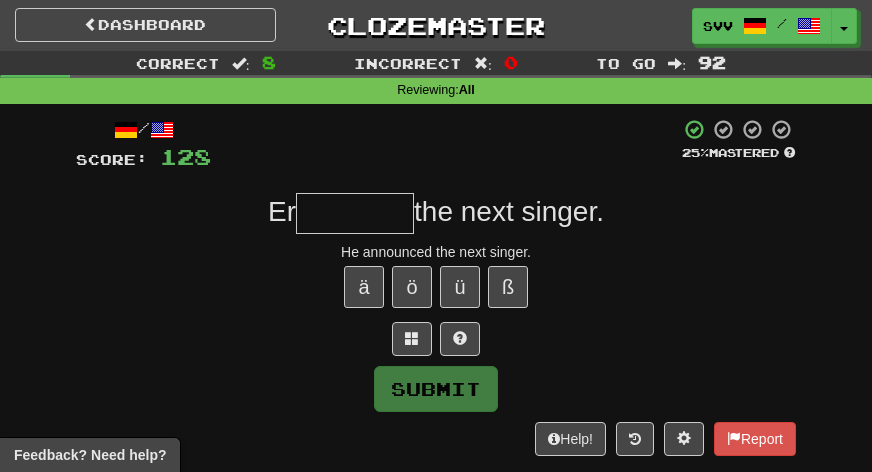 type on "*" 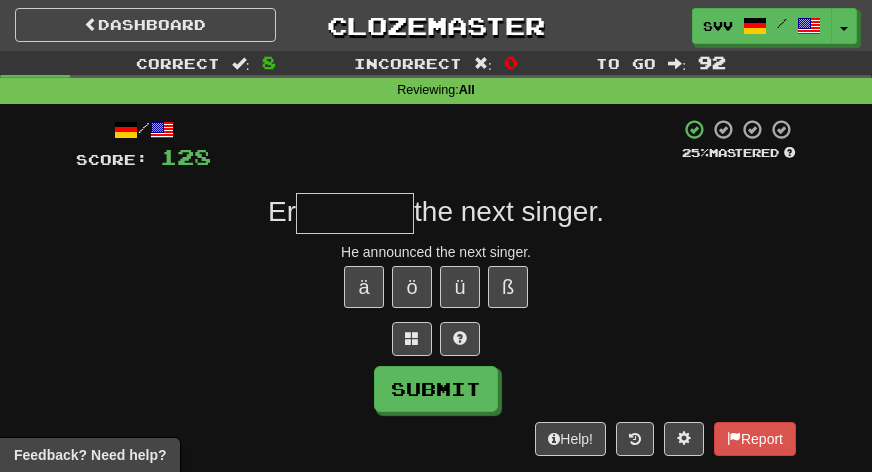 type on "*" 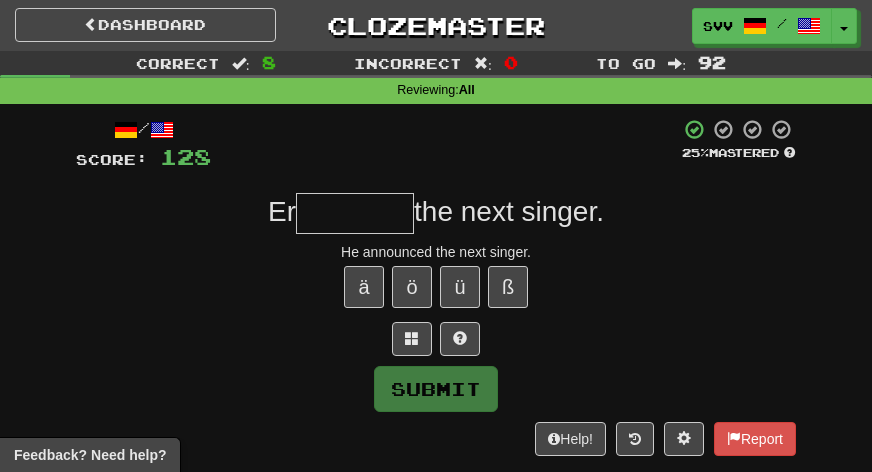 type on "*" 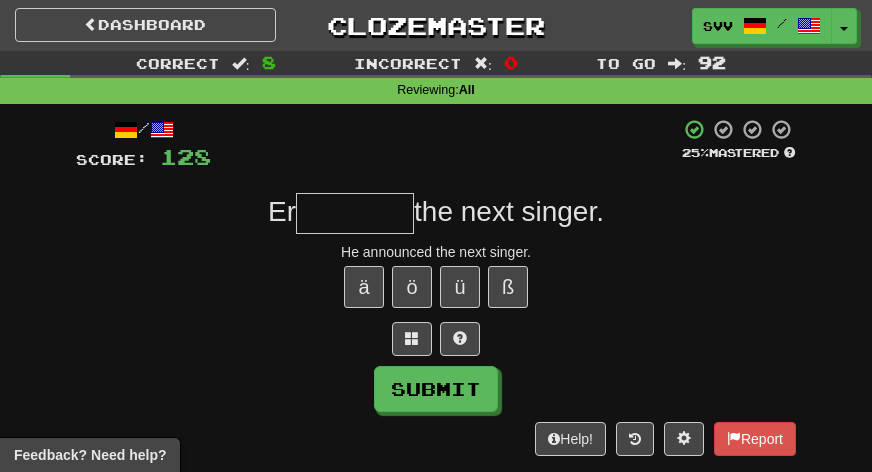 type on "*" 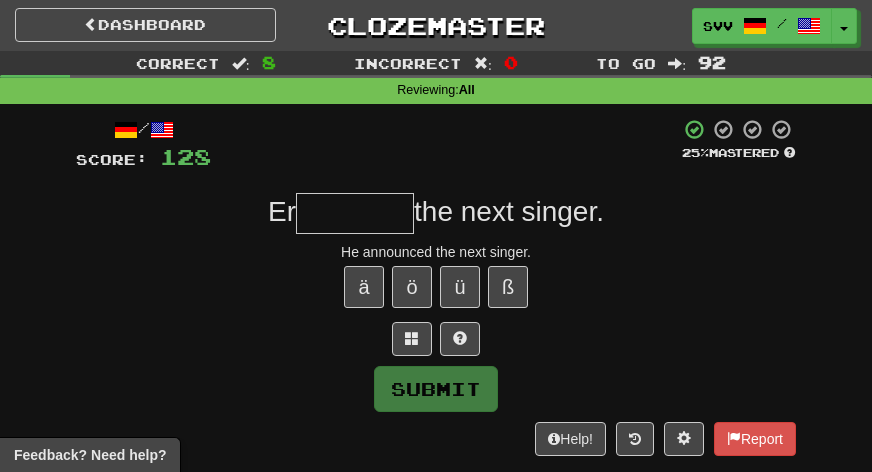 type on "*" 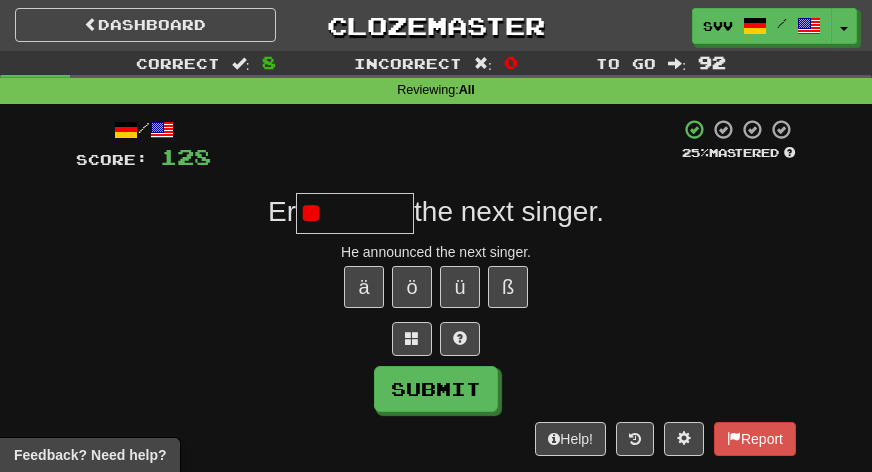 type on "*" 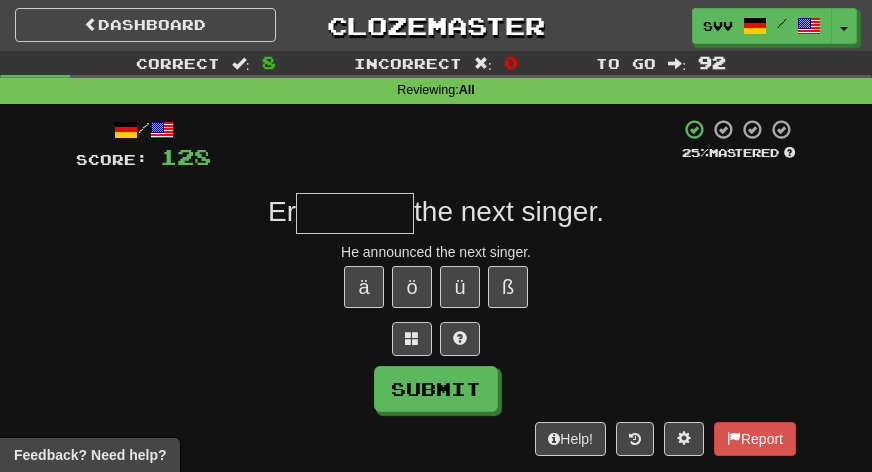 type on "*" 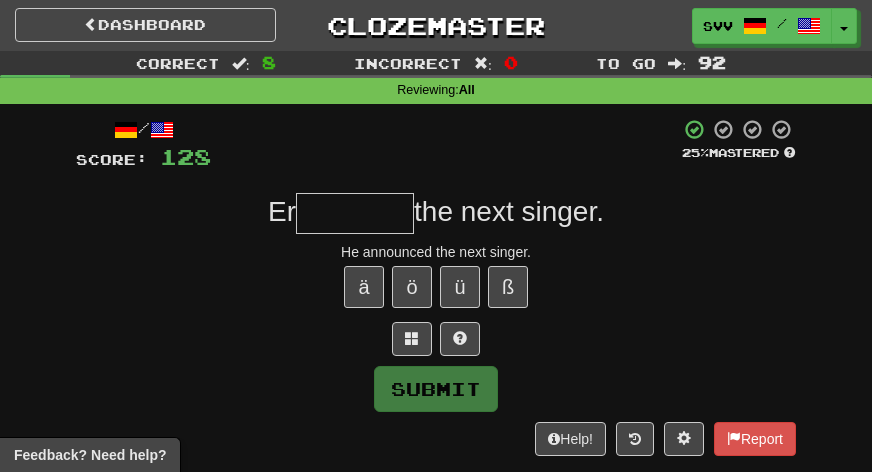 type on "*" 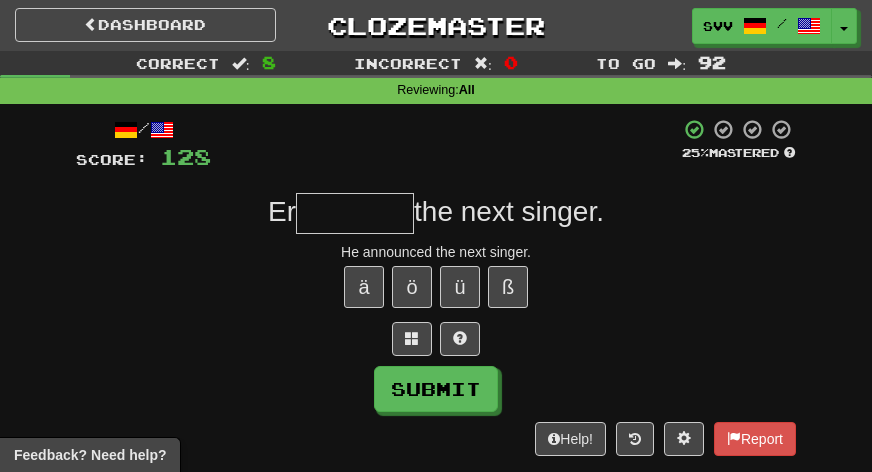 type on "*" 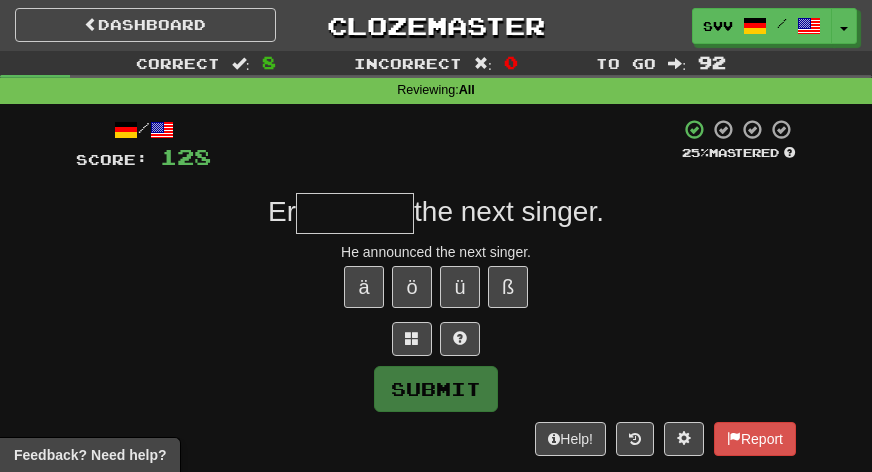 type on "*" 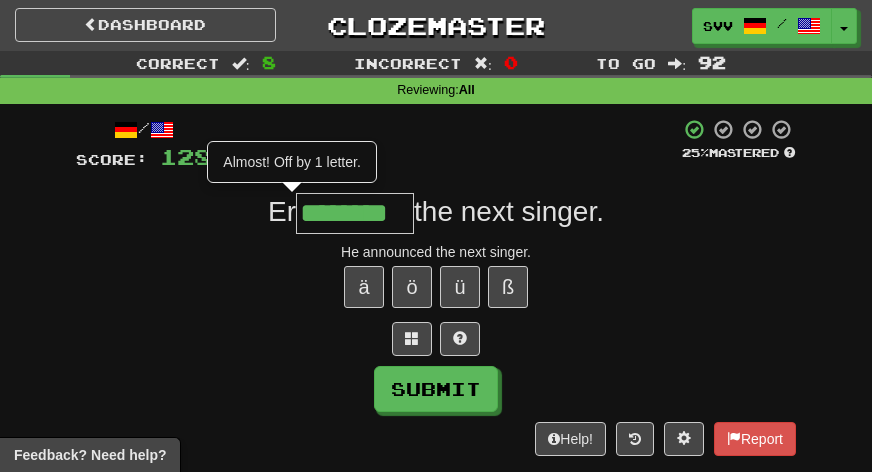 type on "********" 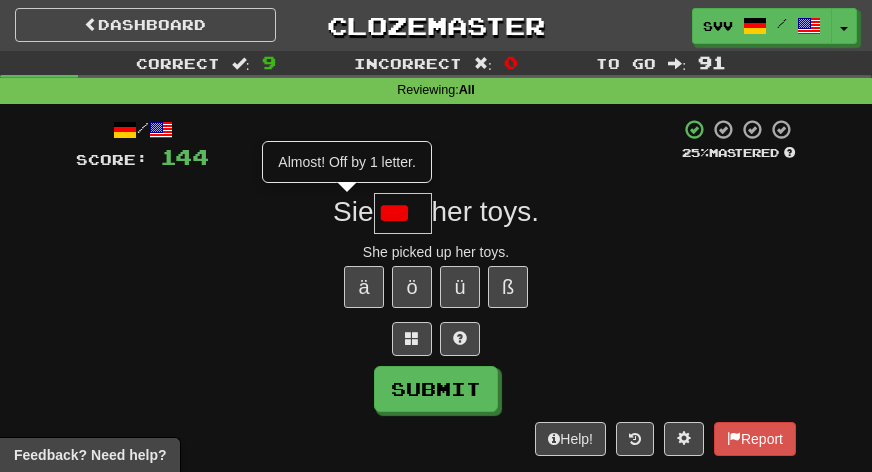 scroll, scrollTop: 0, scrollLeft: 0, axis: both 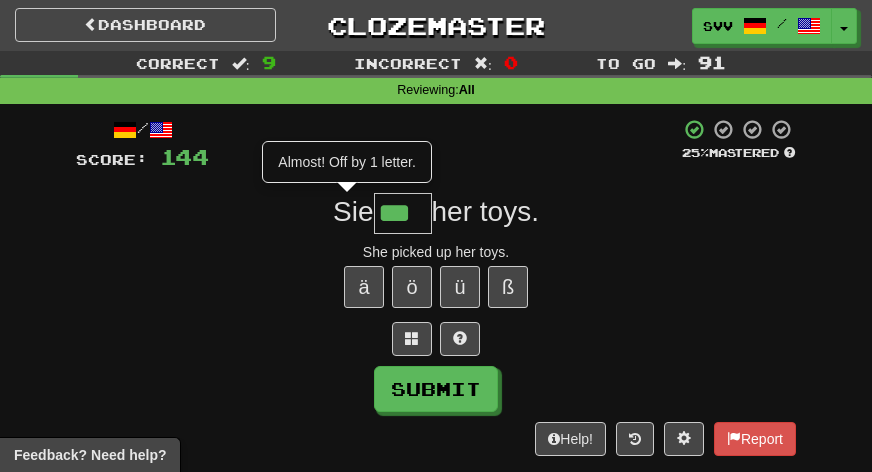 type on "***" 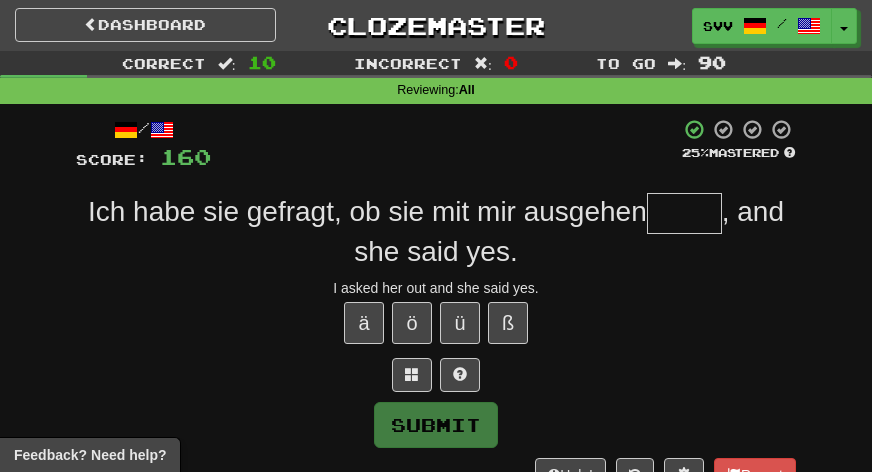 type on "*" 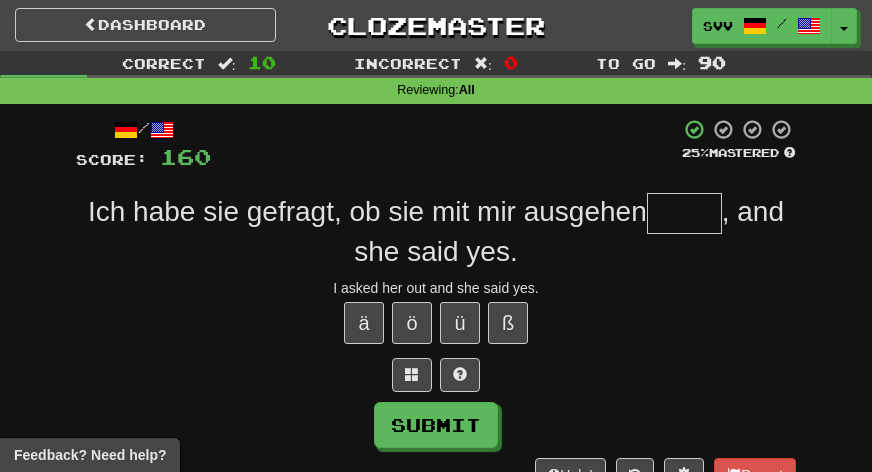 type on "*" 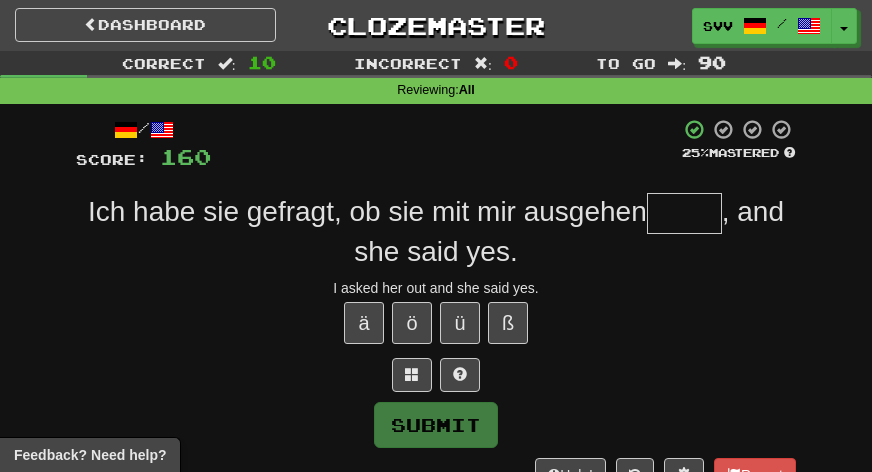 type on "*" 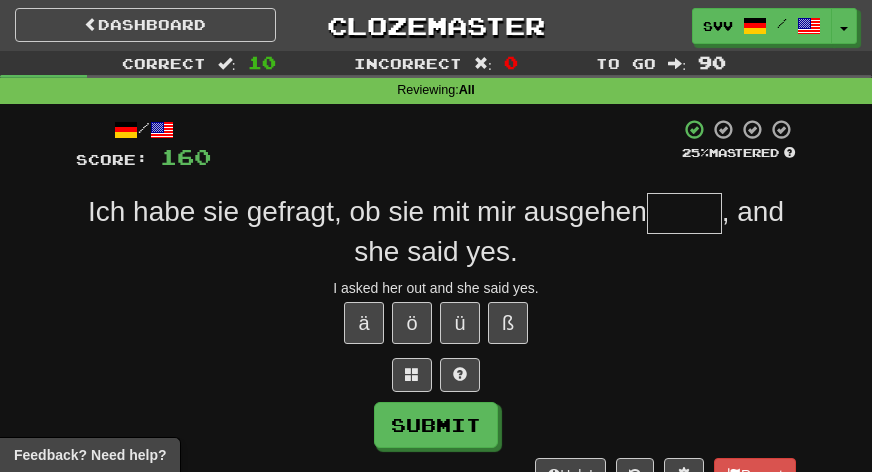 type on "*" 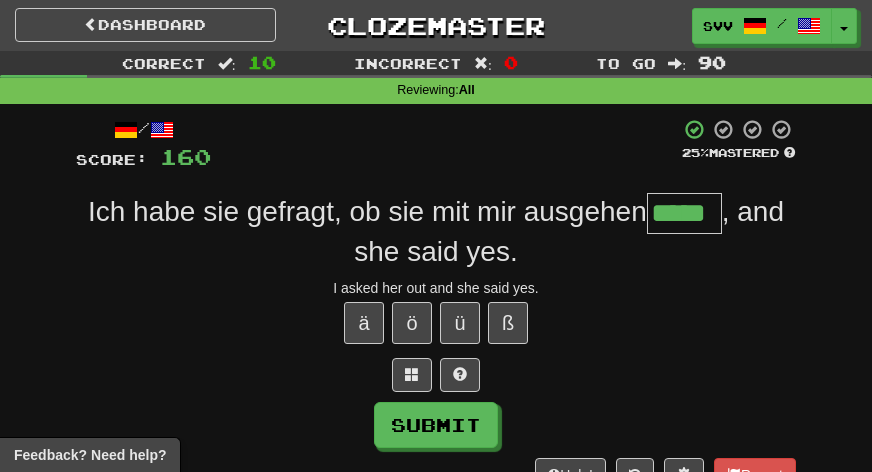 type on "*****" 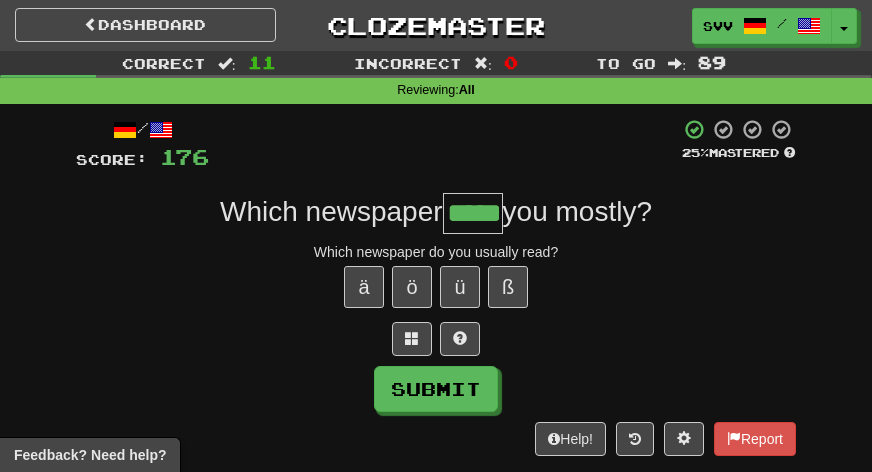 type on "*****" 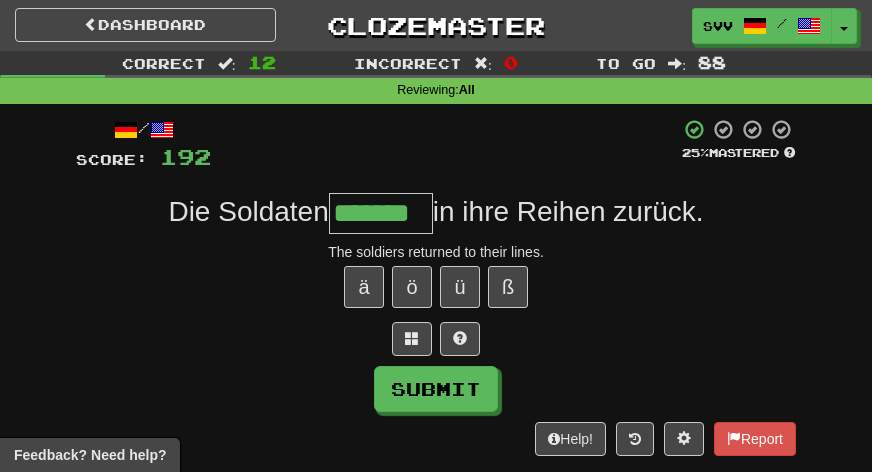 type on "*******" 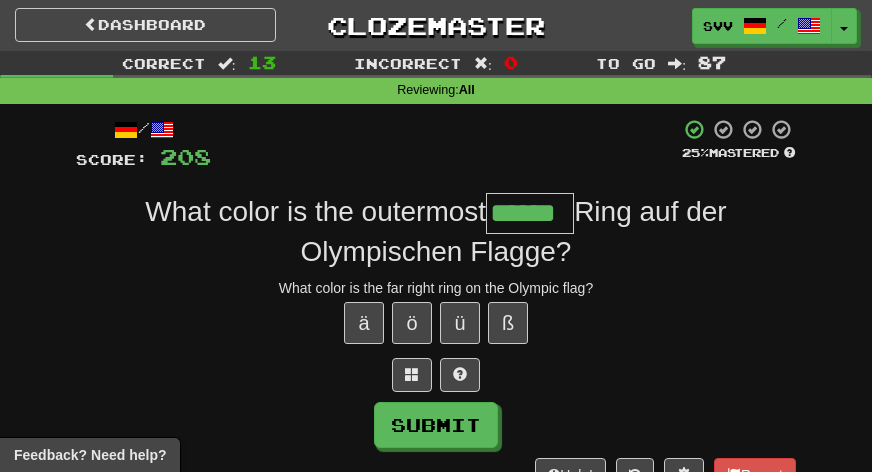 type on "******" 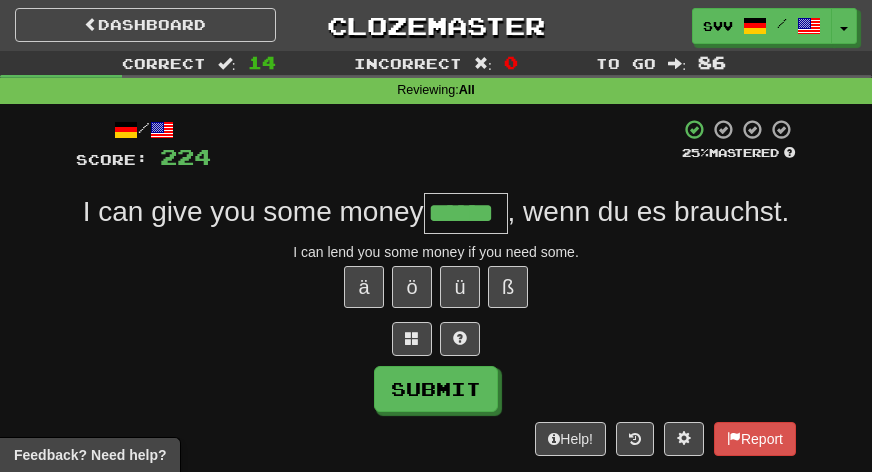 type on "******" 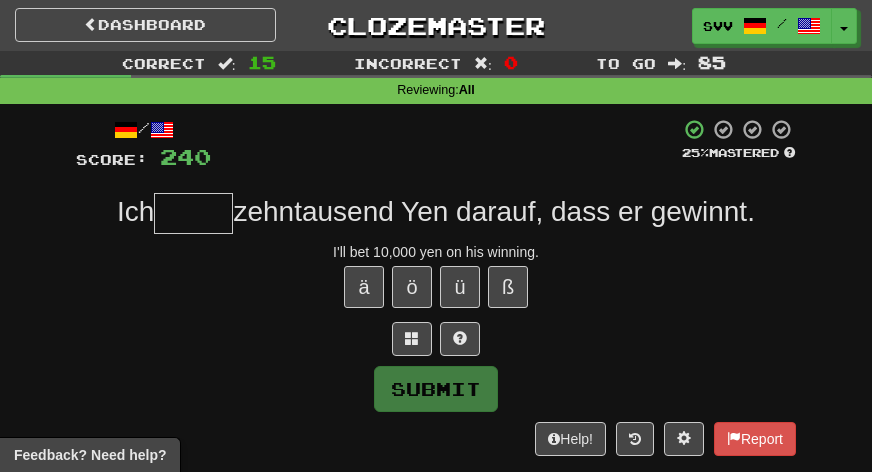 type on "*" 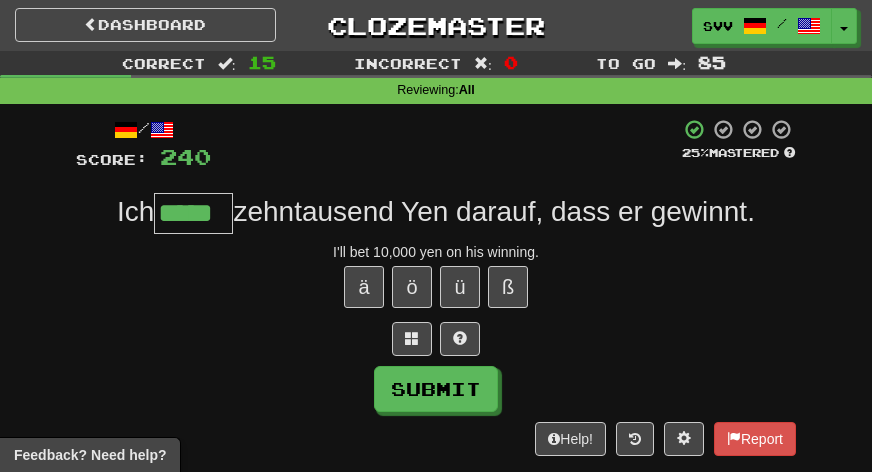 type on "*****" 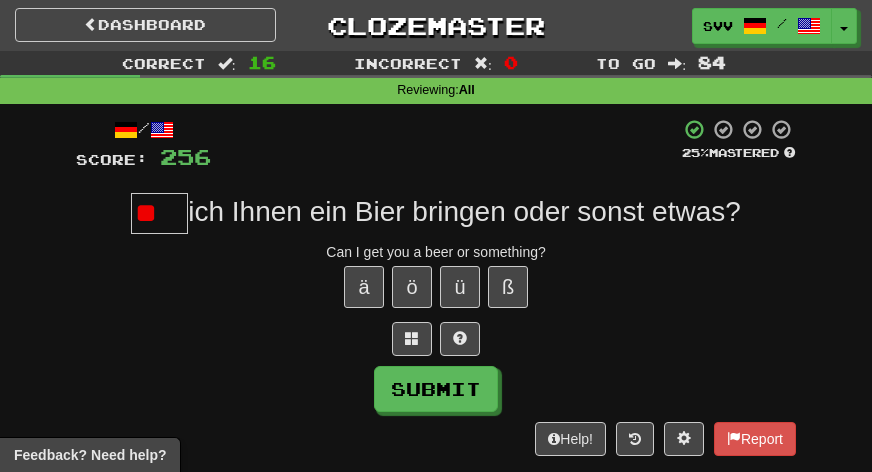 type on "*" 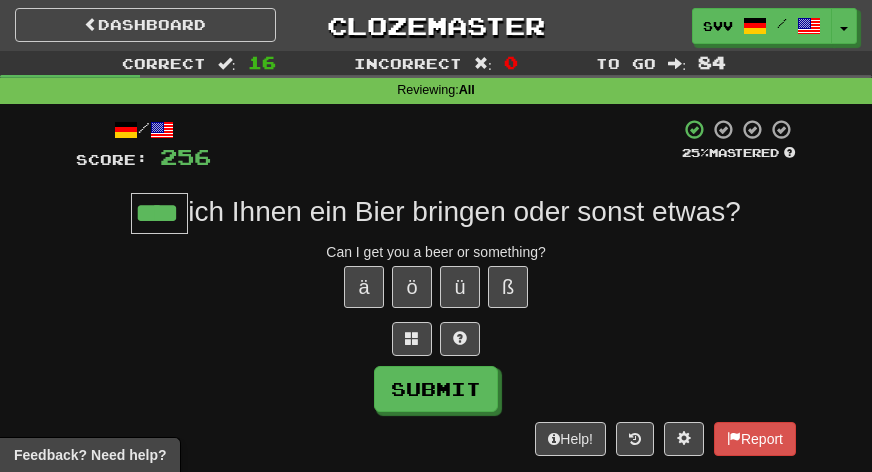 type on "****" 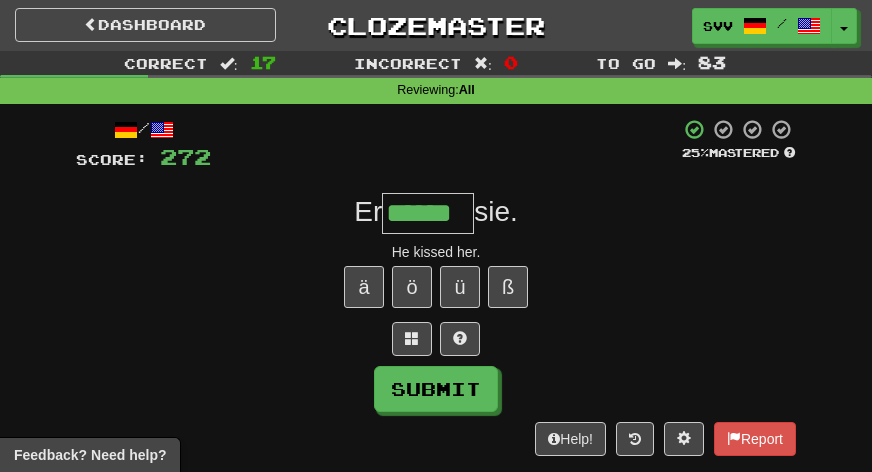 type on "******" 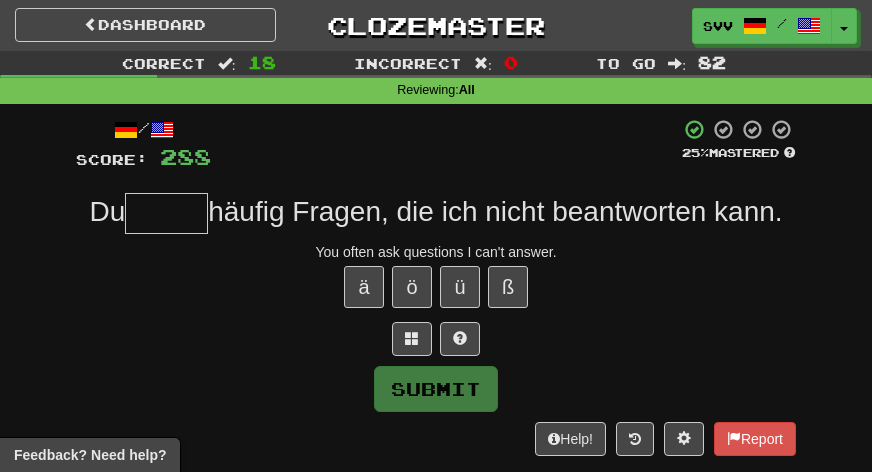 type on "*" 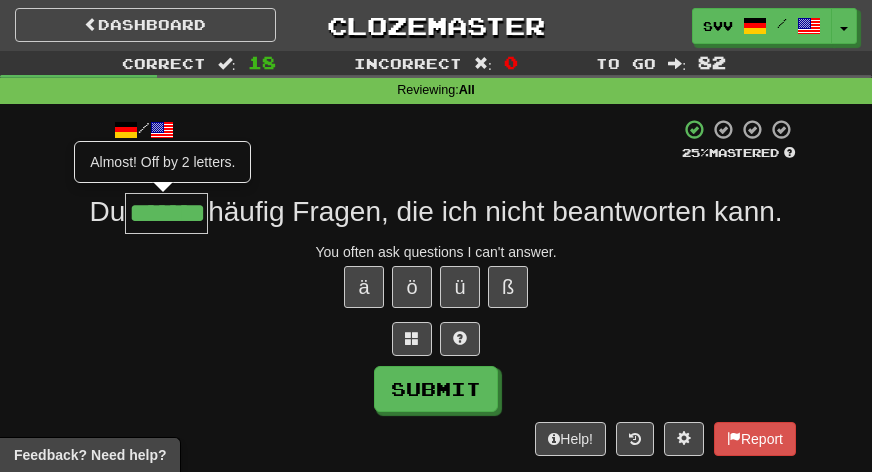 type on "*******" 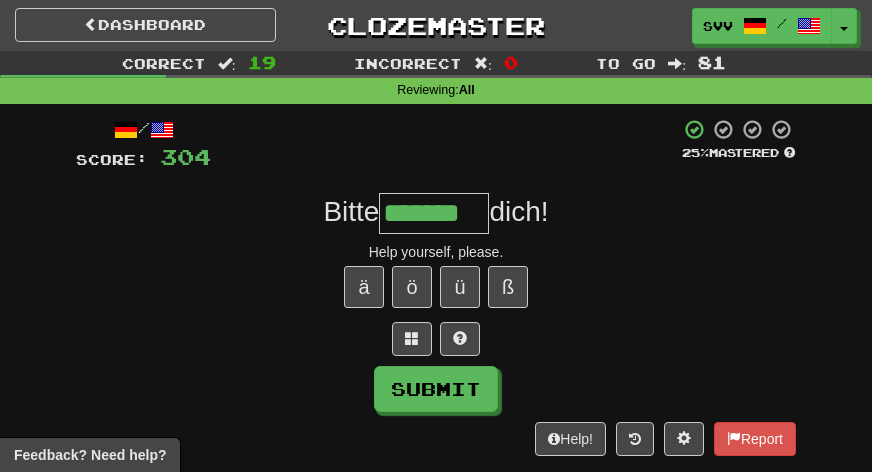 type on "*******" 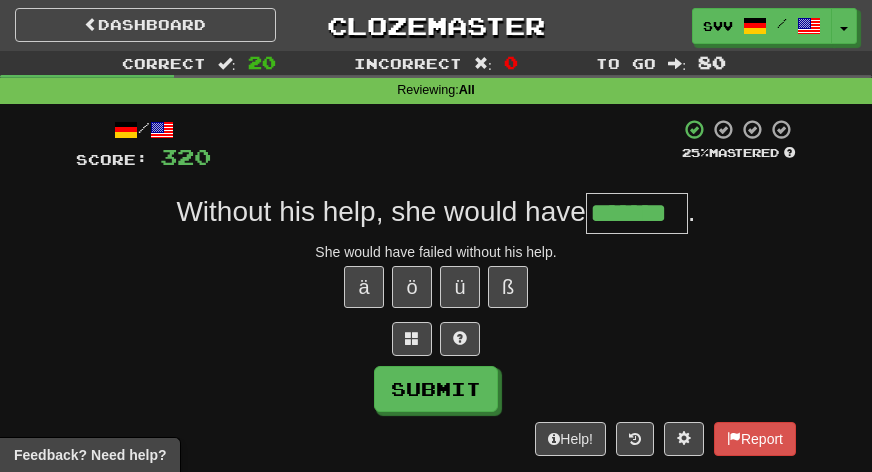 type on "*******" 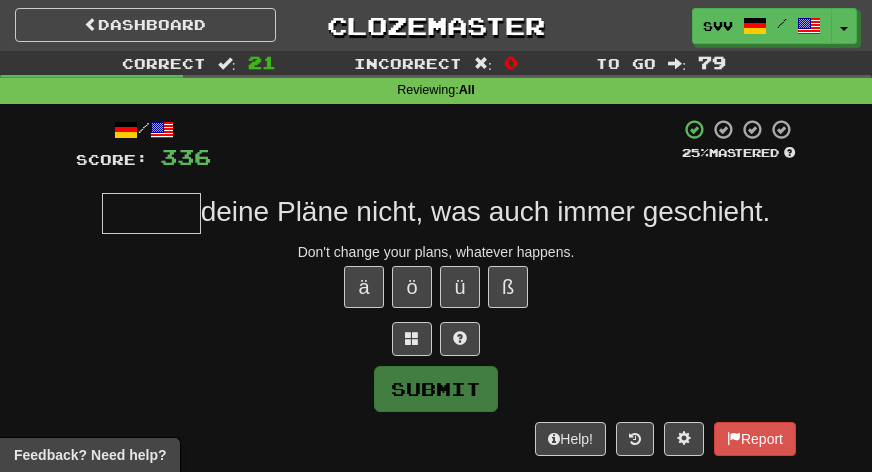 type on "*" 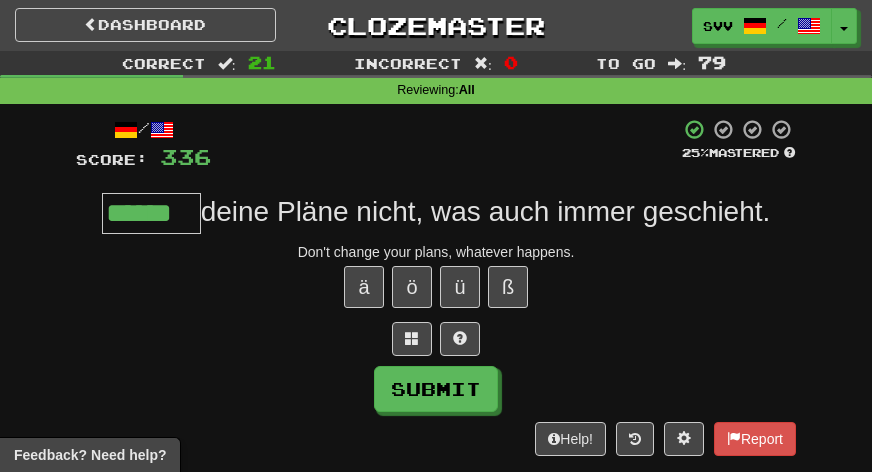 type on "******" 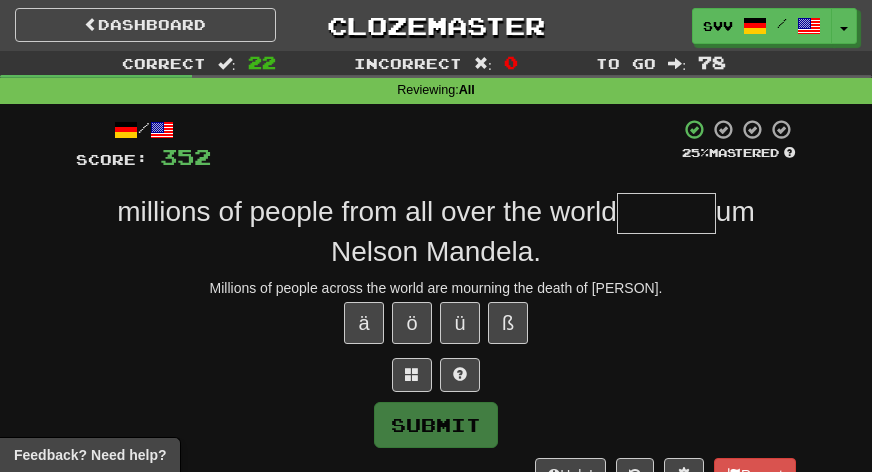 type on "*" 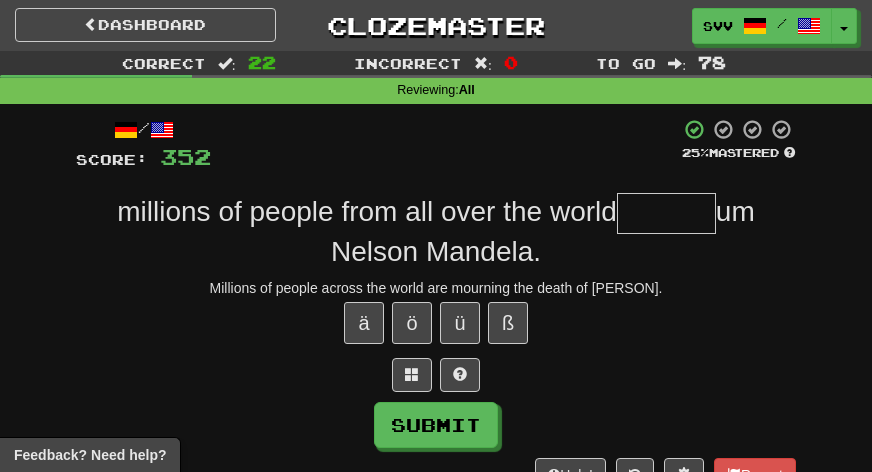 type on "*" 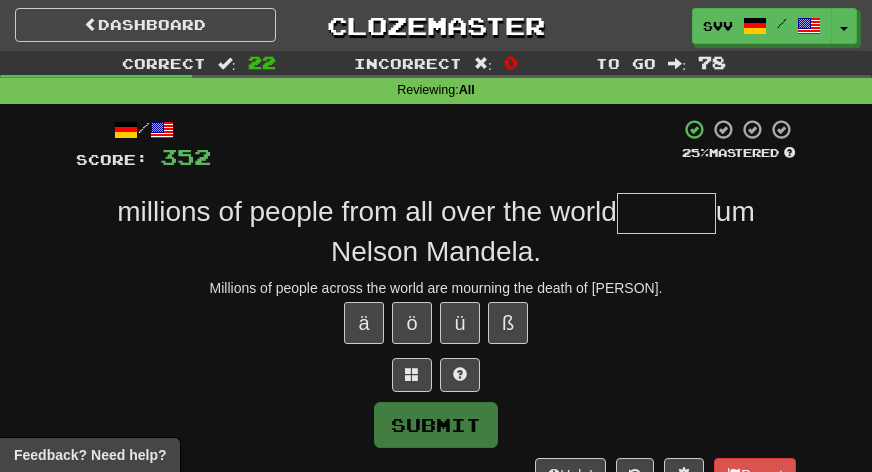 type on "*" 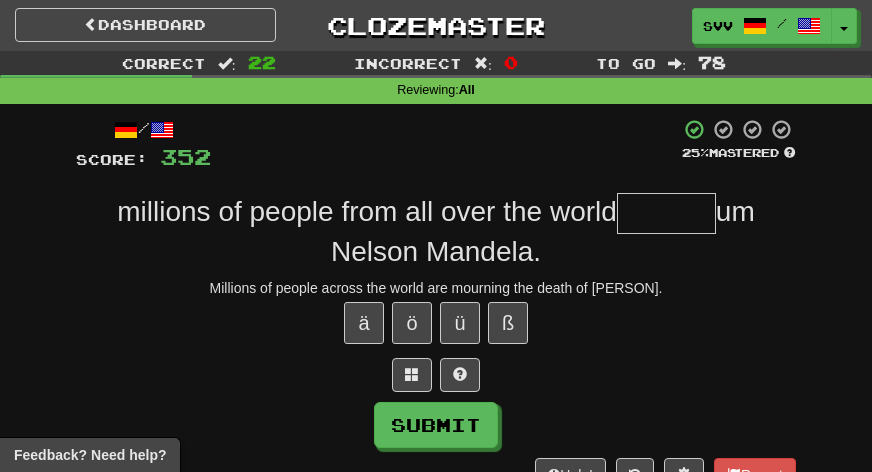 type on "*" 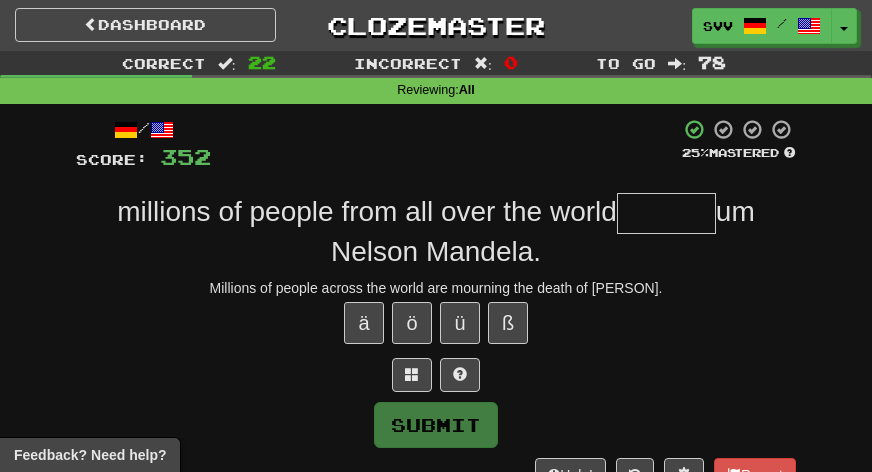 type on "*" 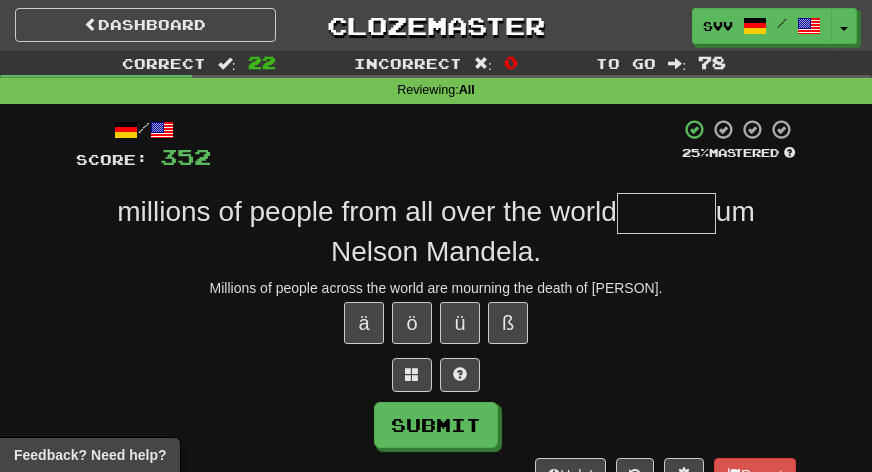 type on "*" 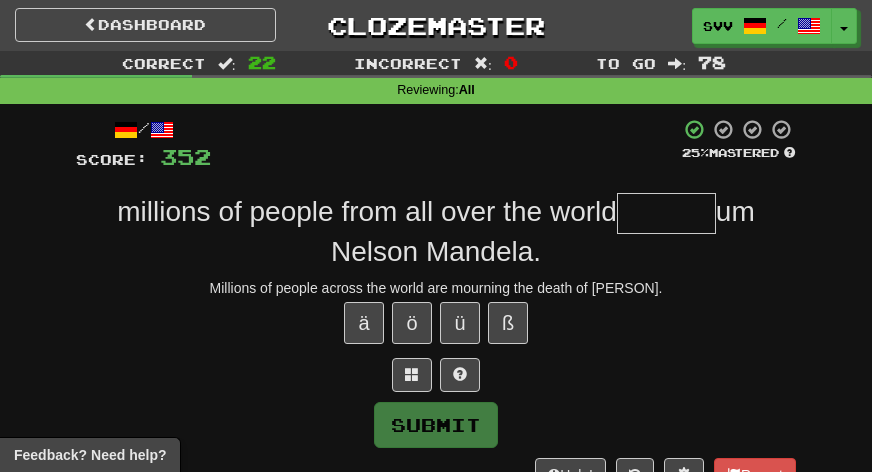 type on "*" 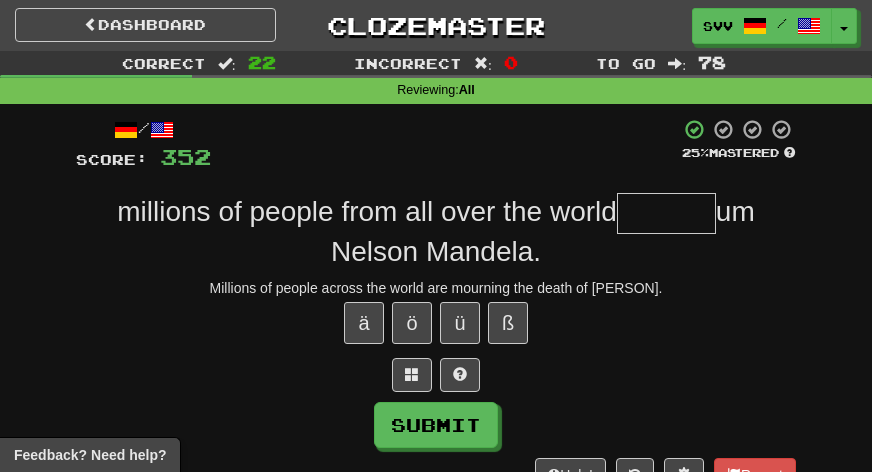 type on "*" 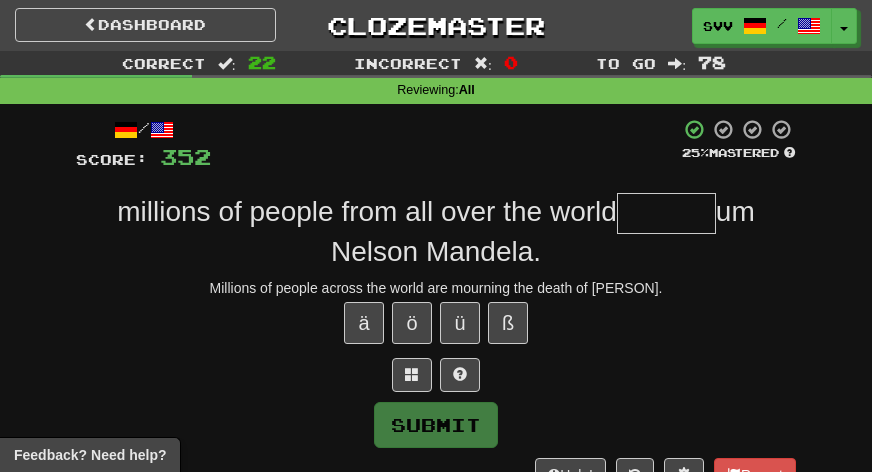 type on "*" 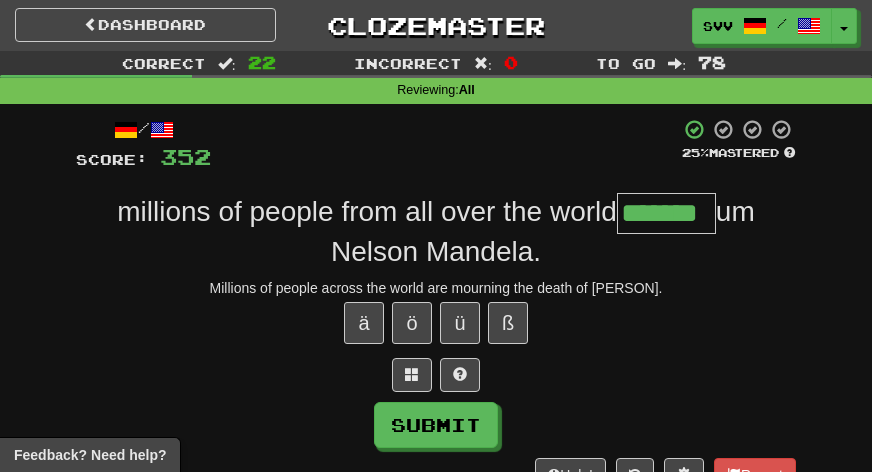 type on "*******" 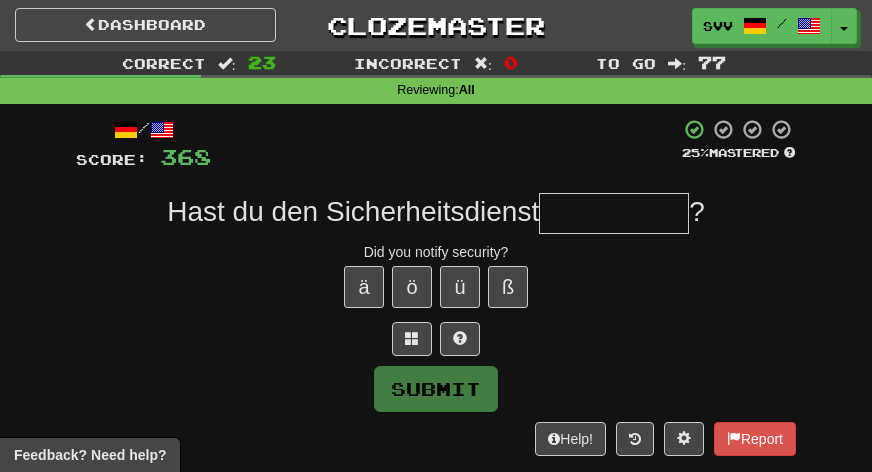 type on "*" 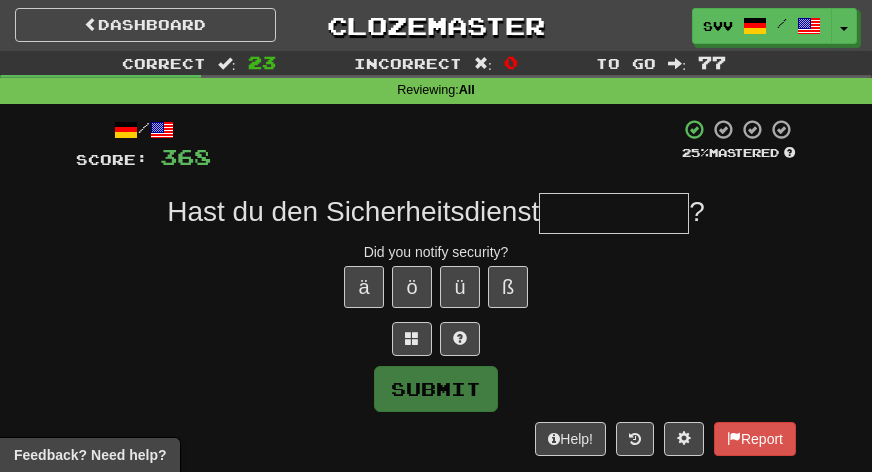 type on "*" 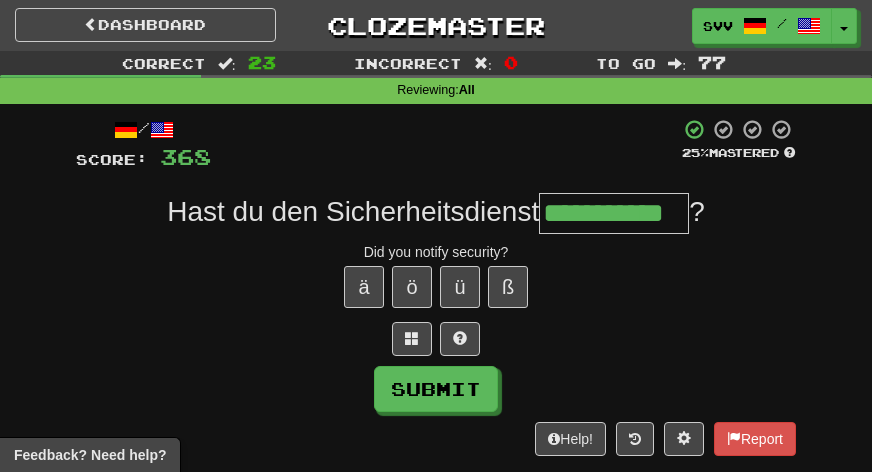type on "**********" 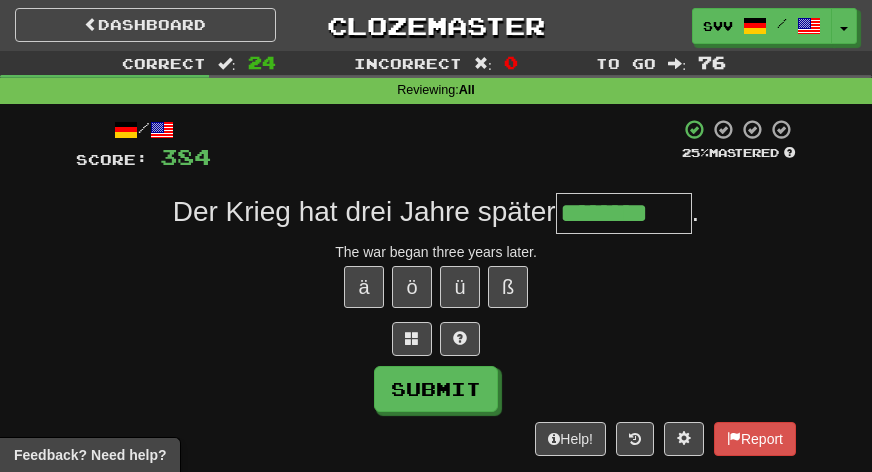 type on "********" 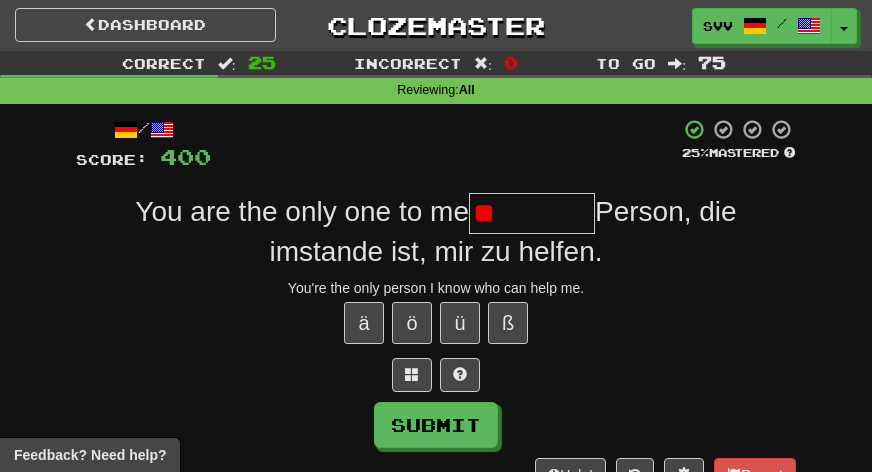 type on "*" 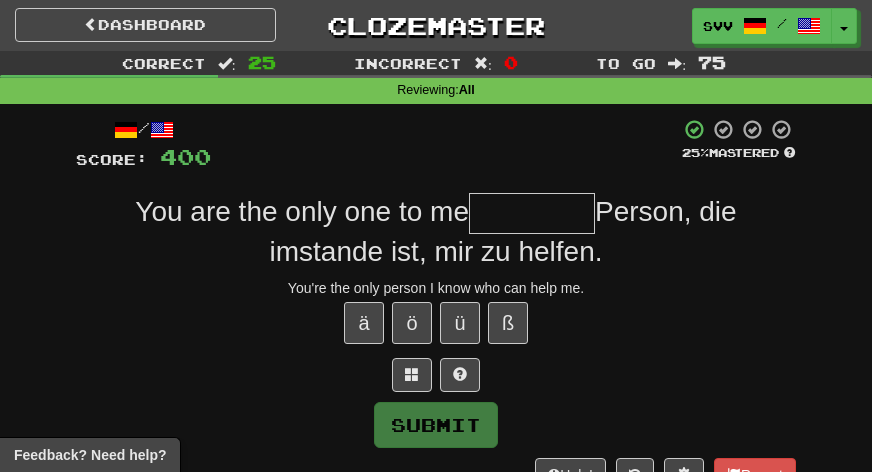 type on "*" 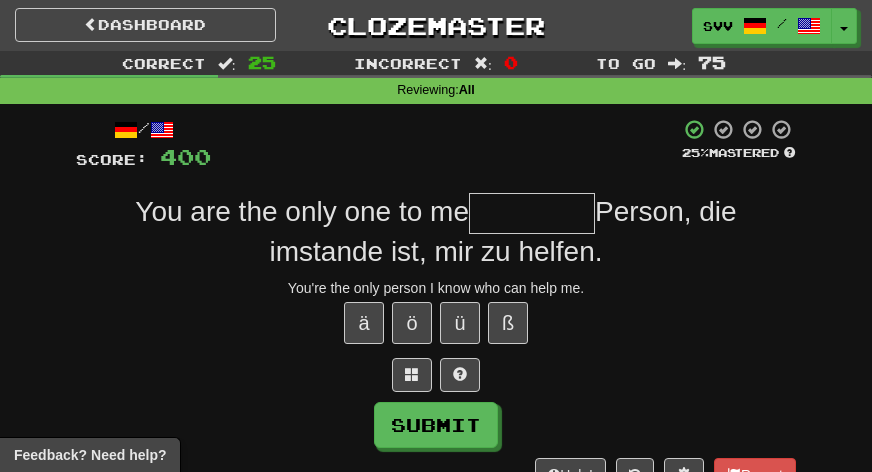 type on "*" 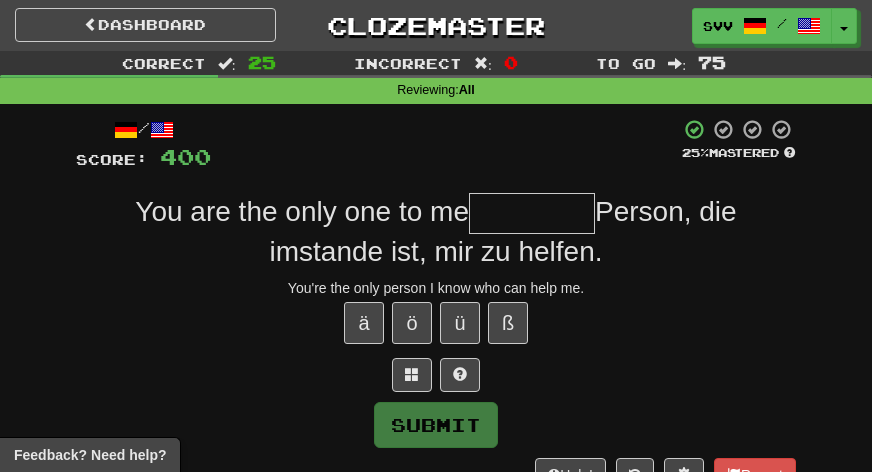 type on "*" 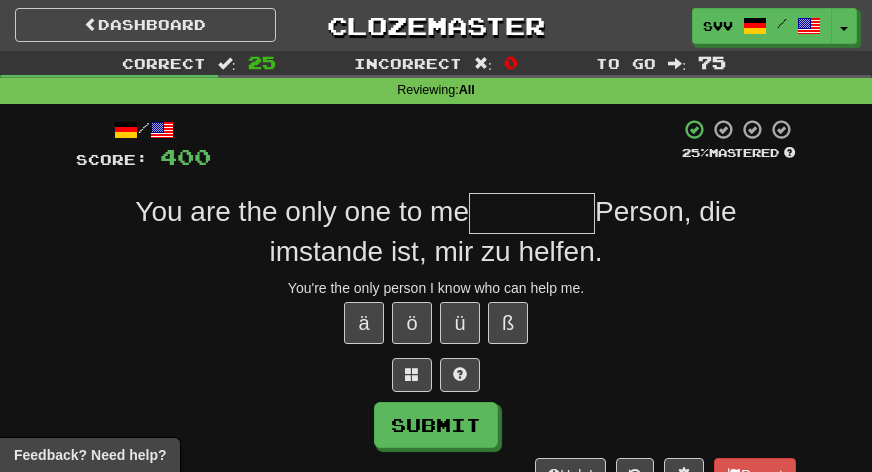 type on "*" 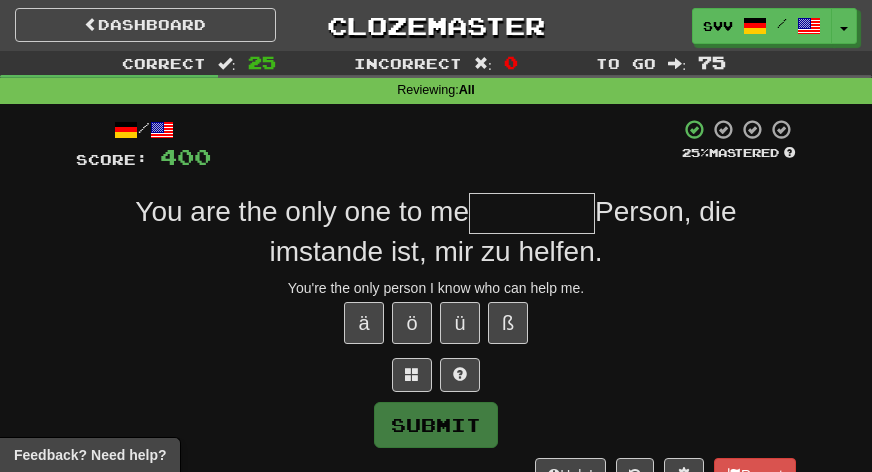 type on "*" 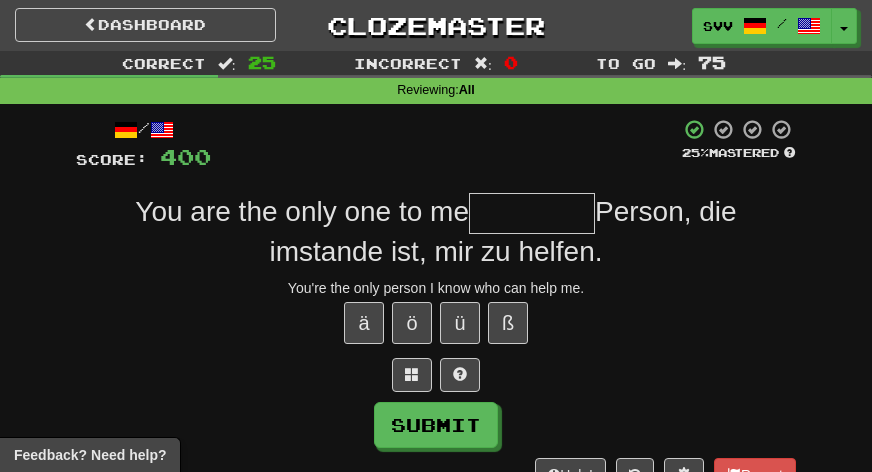 type on "*" 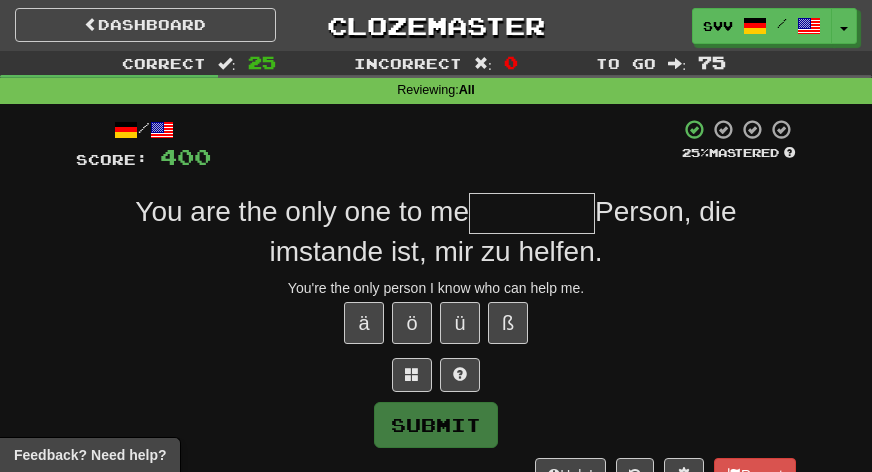 type on "*" 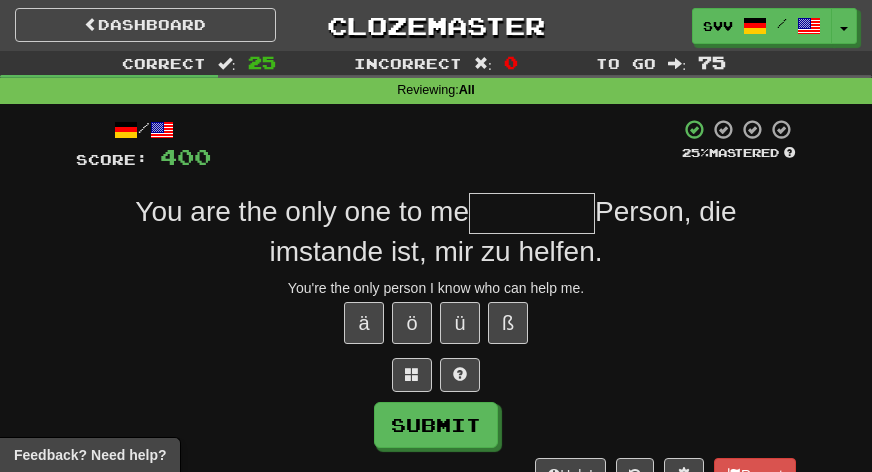 type on "*" 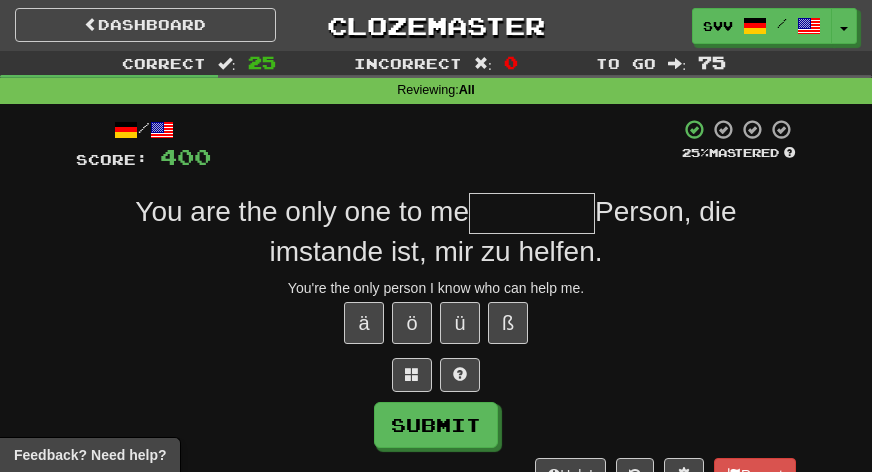 type on "*" 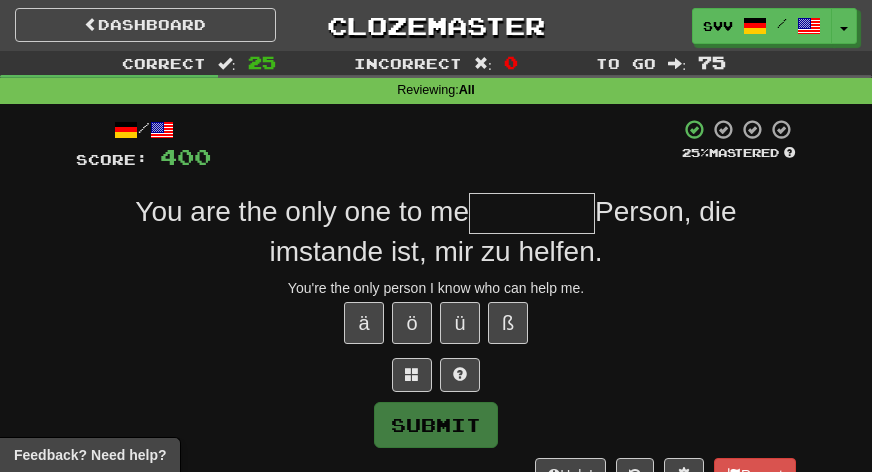 type on "*" 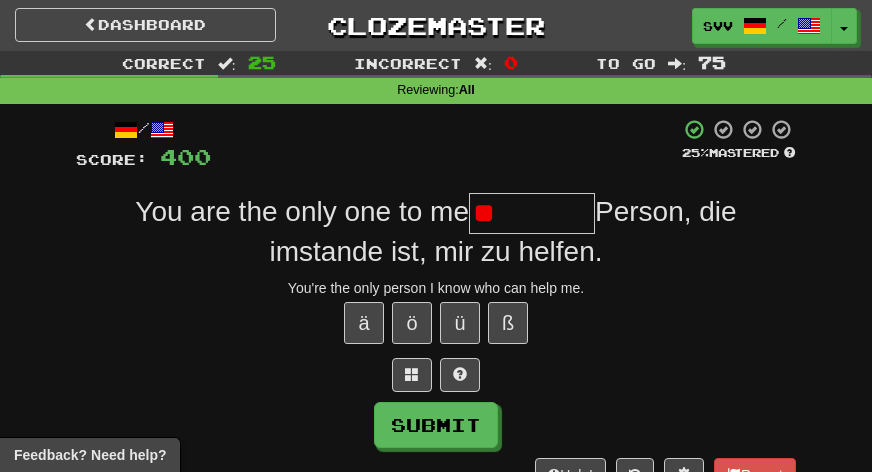 type on "*" 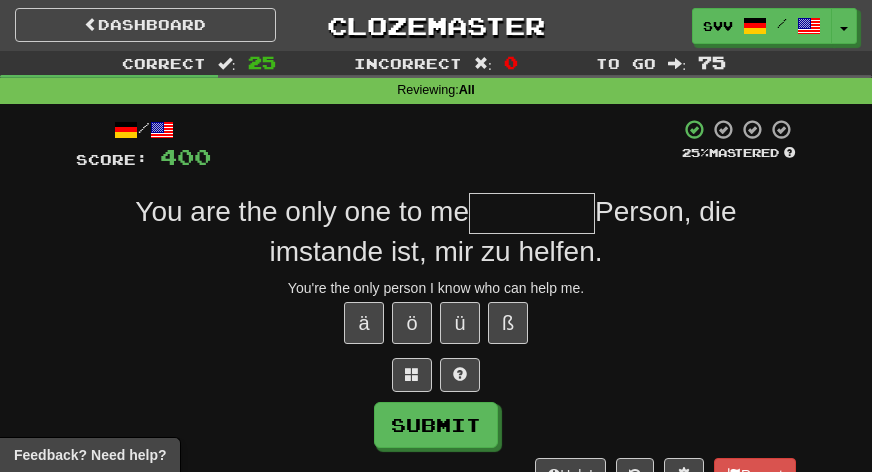 type on "*" 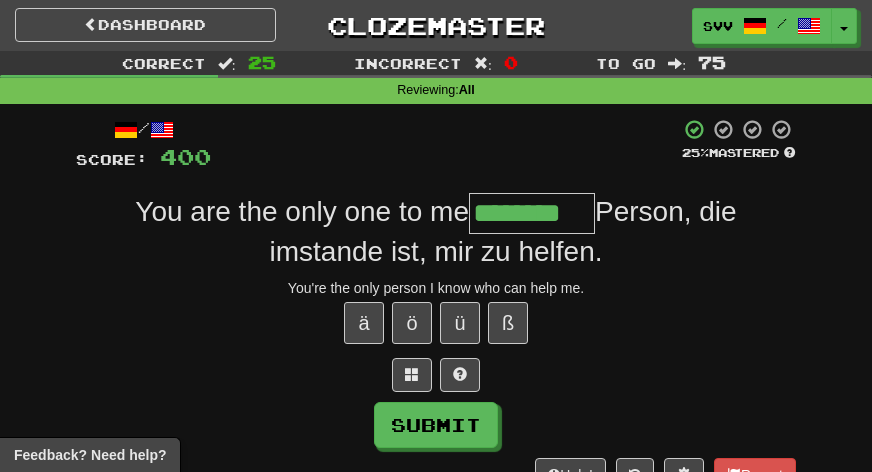 type on "********" 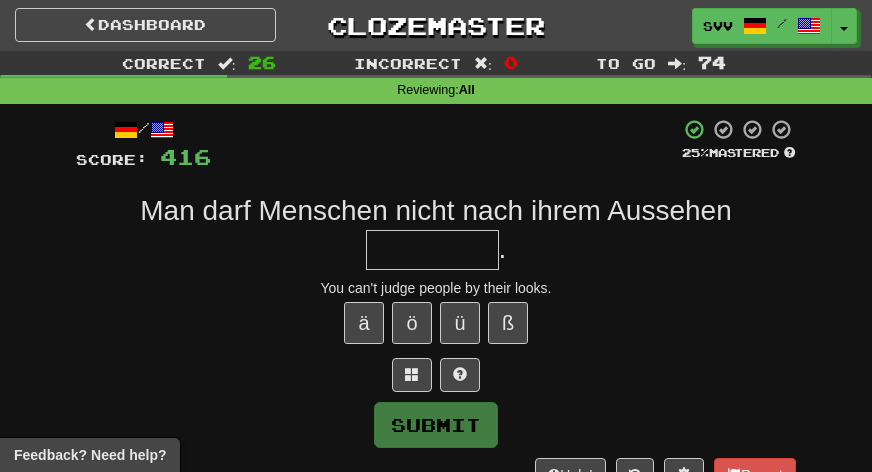 type on "*" 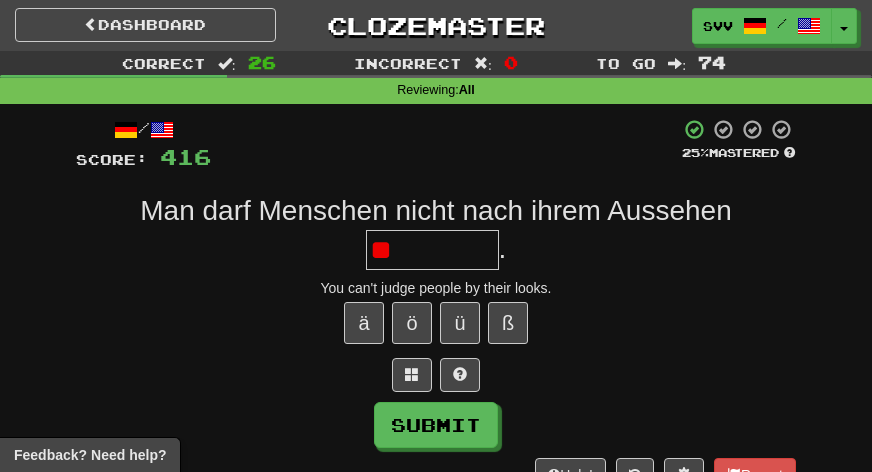 type on "*" 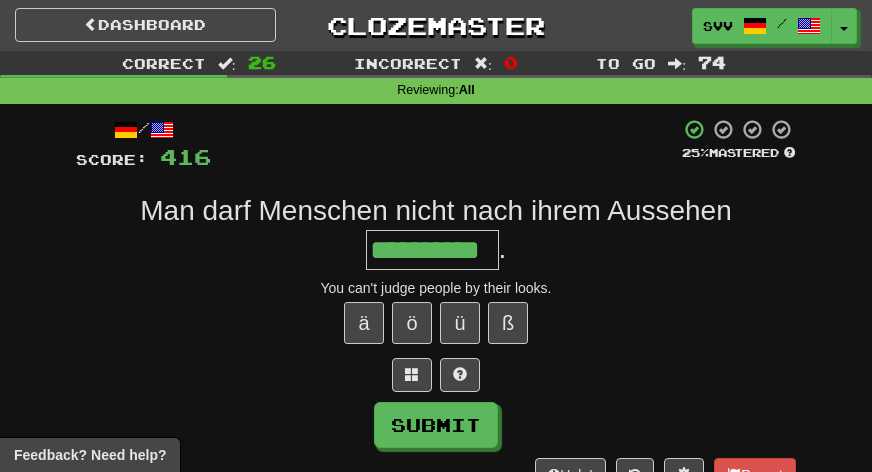 type on "**********" 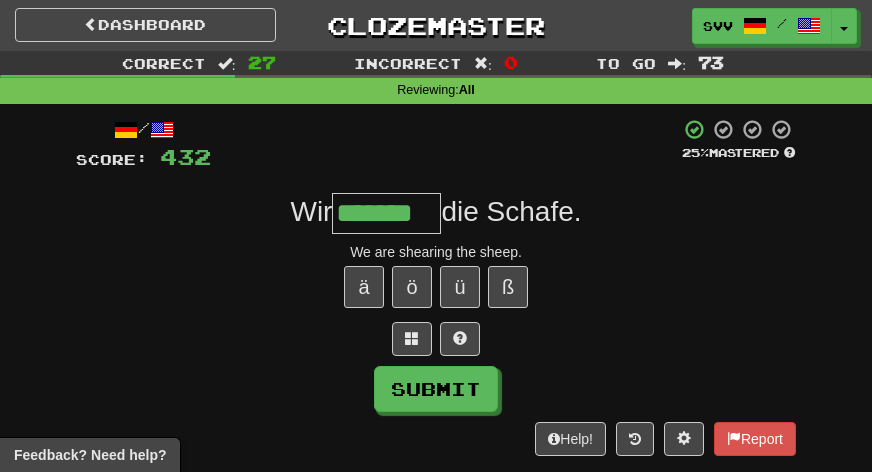 type on "*******" 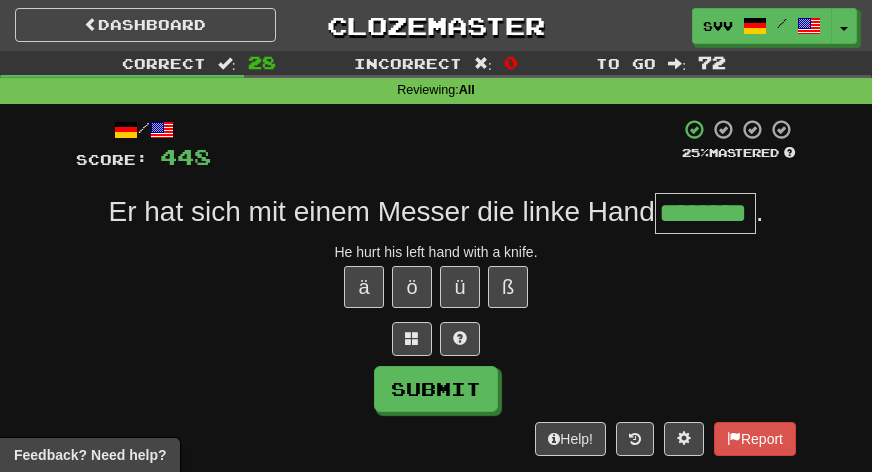type on "********" 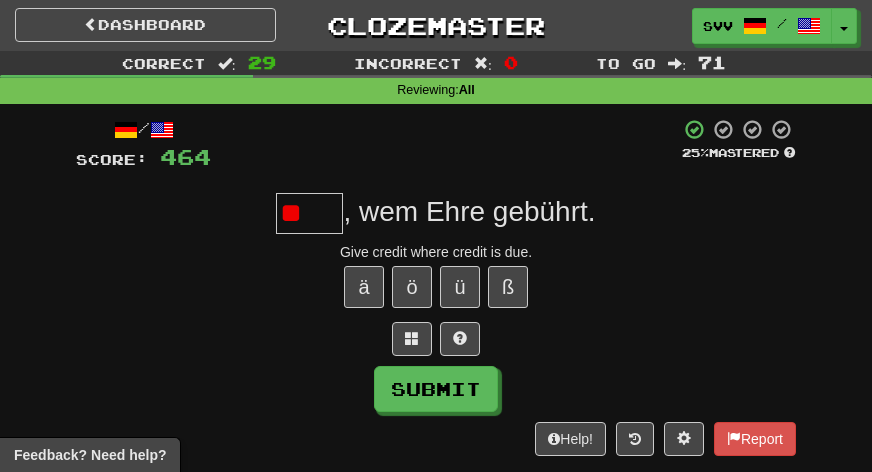 type on "*" 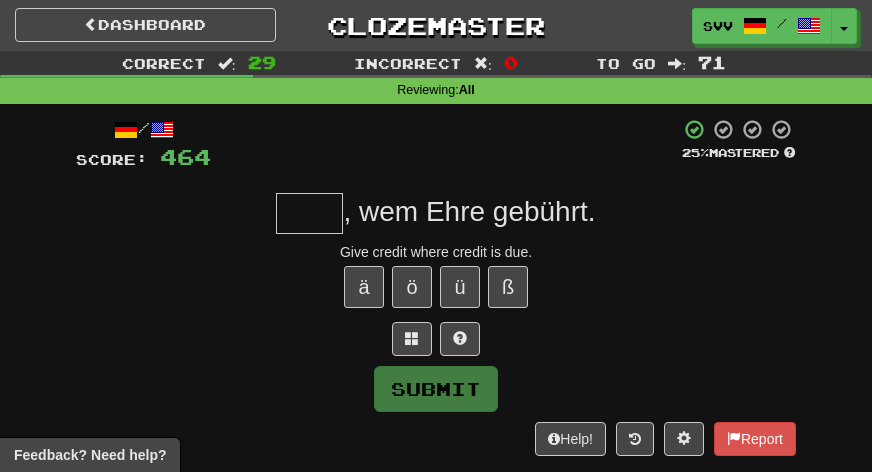 type on "*" 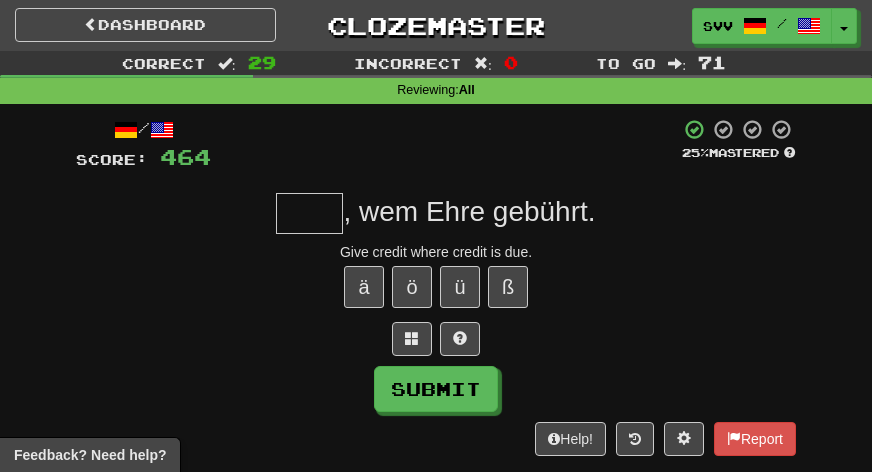 type on "*" 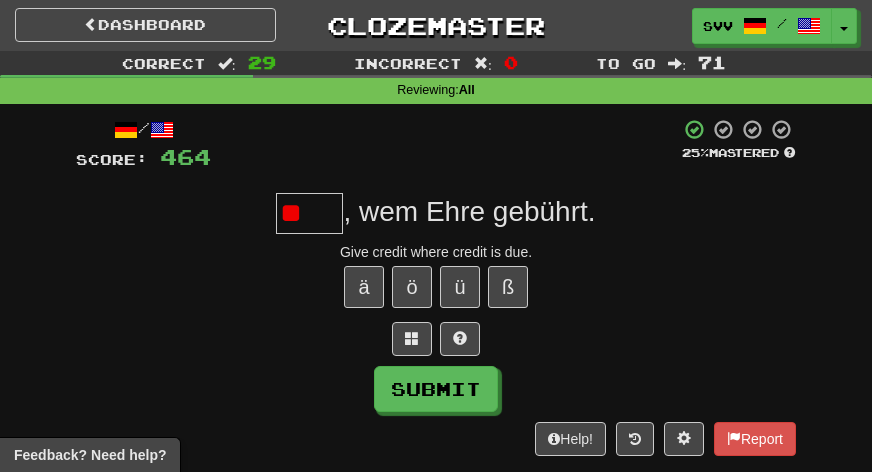 type on "*" 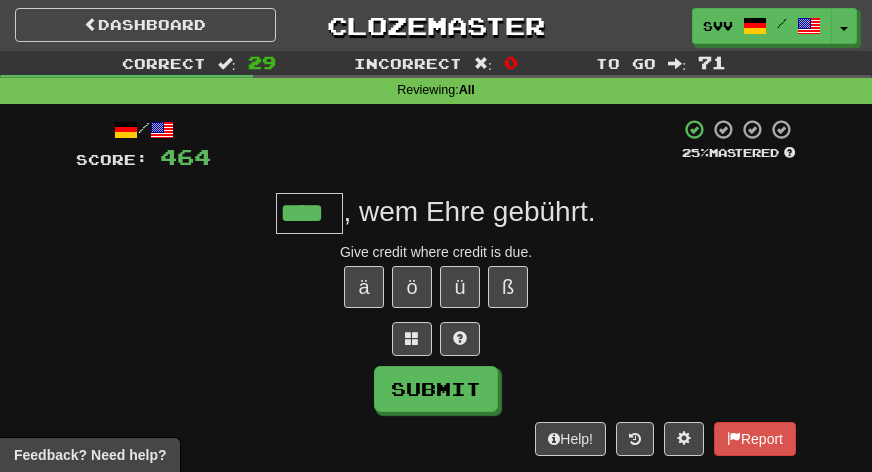 type on "****" 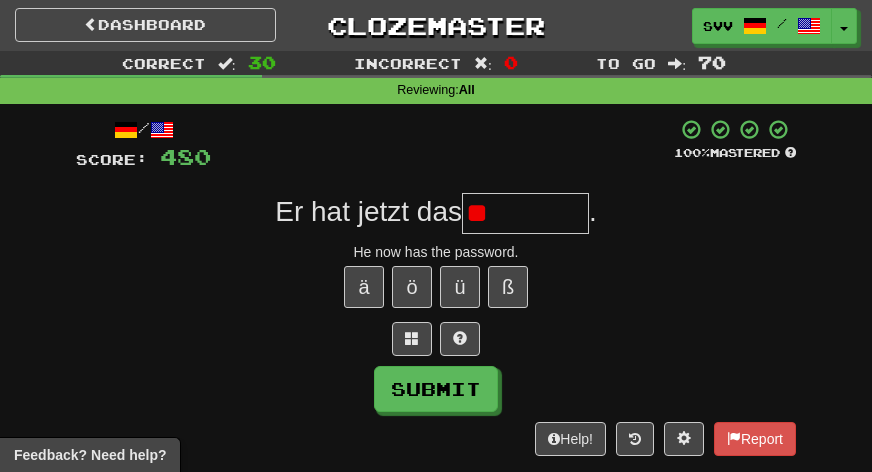 type on "*" 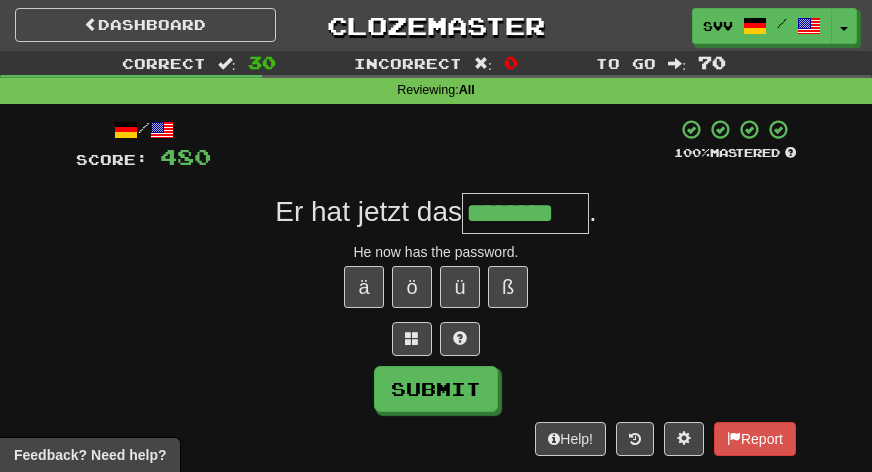 type on "********" 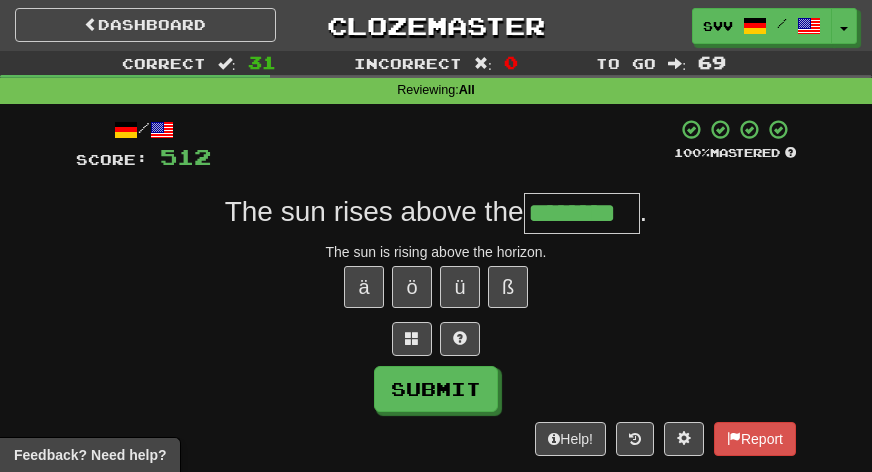 type on "********" 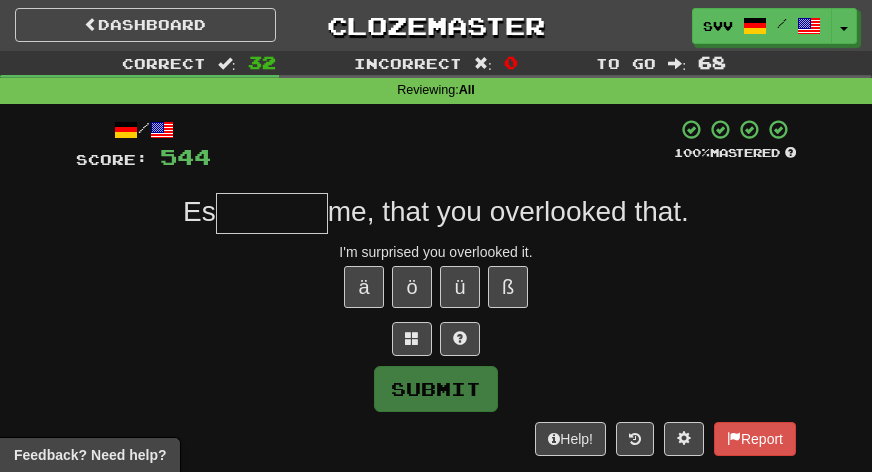 type on "*" 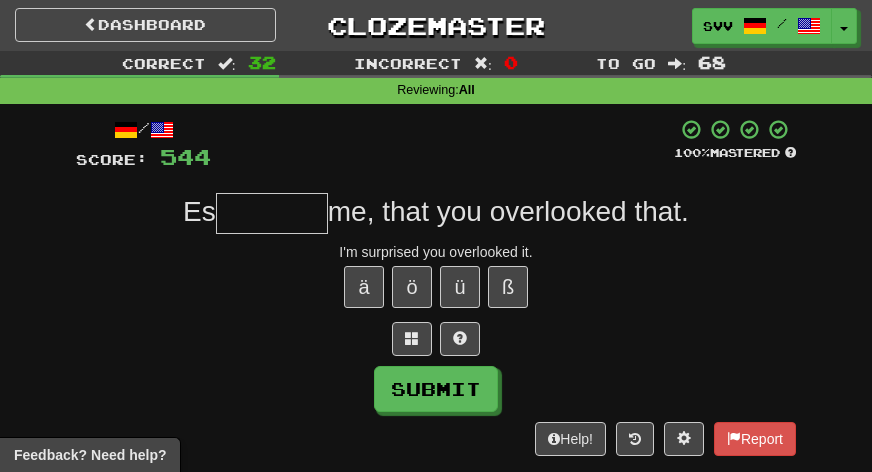 type on "*" 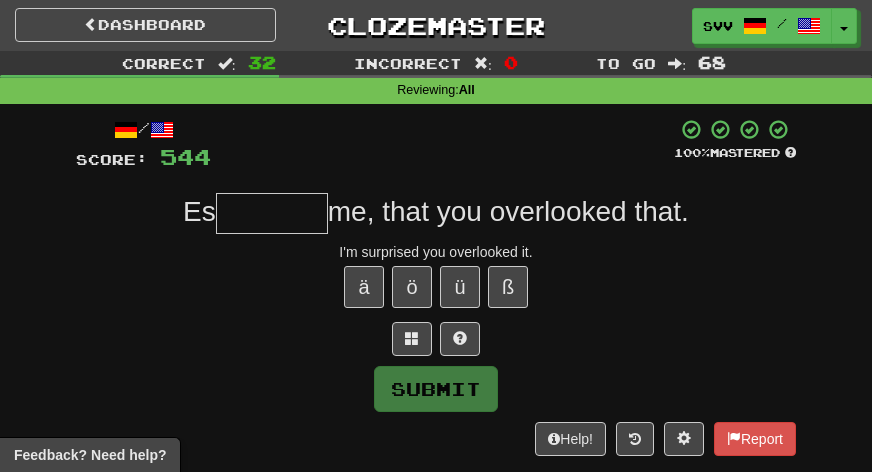 type on "*" 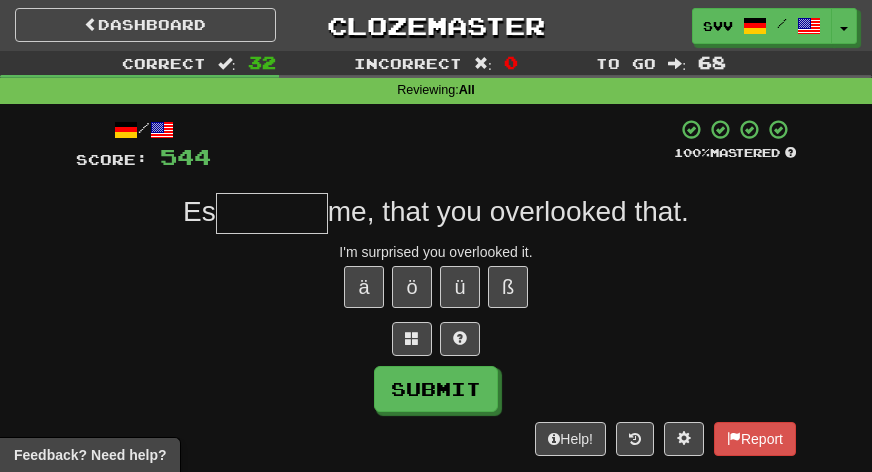 type on "*" 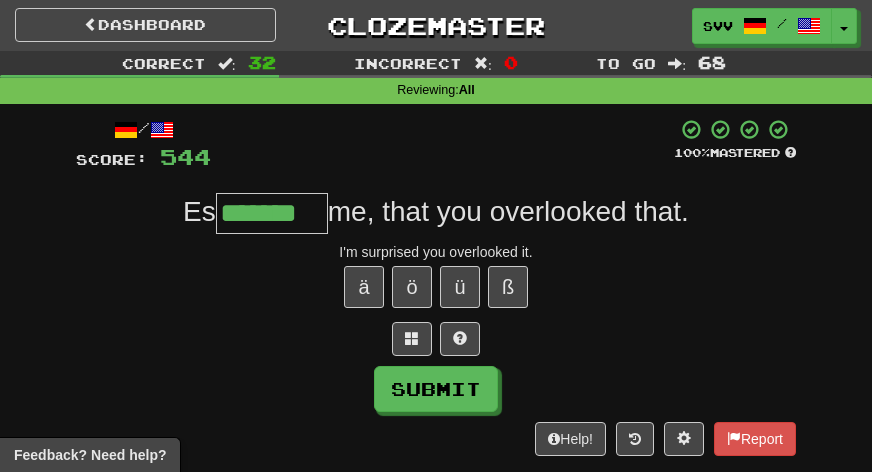 type on "*******" 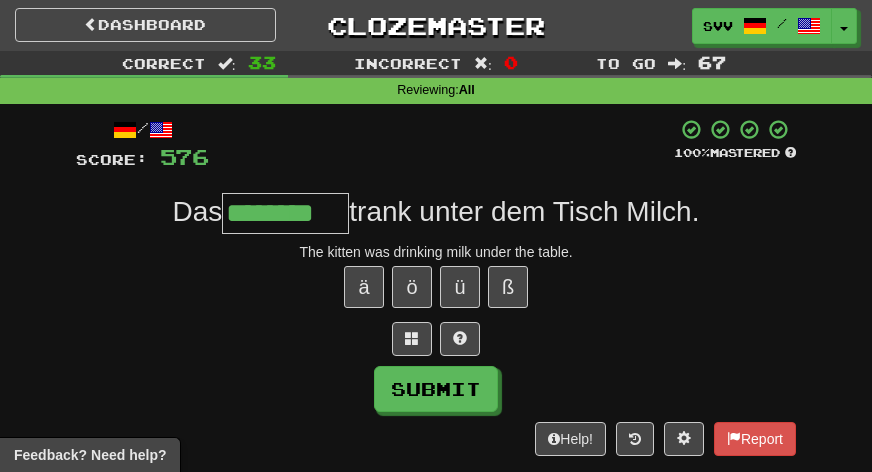 type on "********" 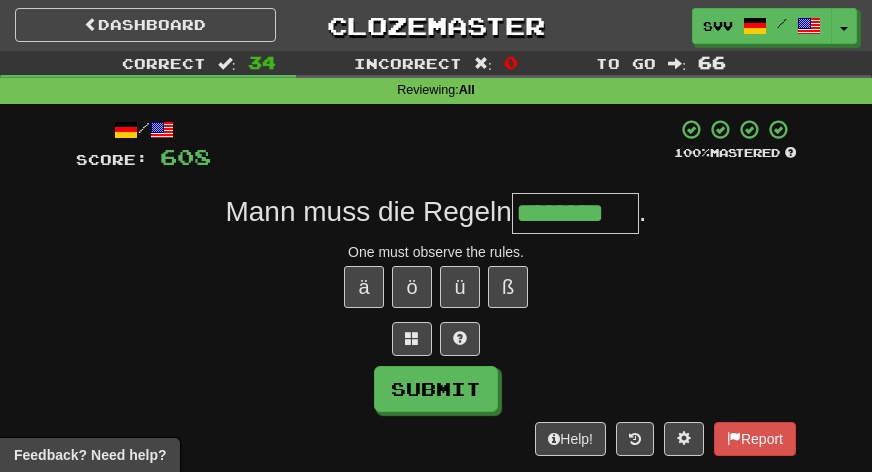 type on "********" 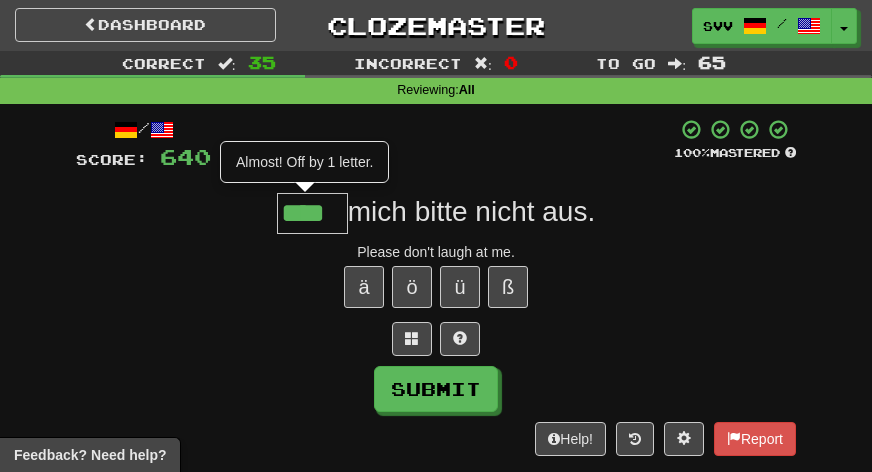 type on "****" 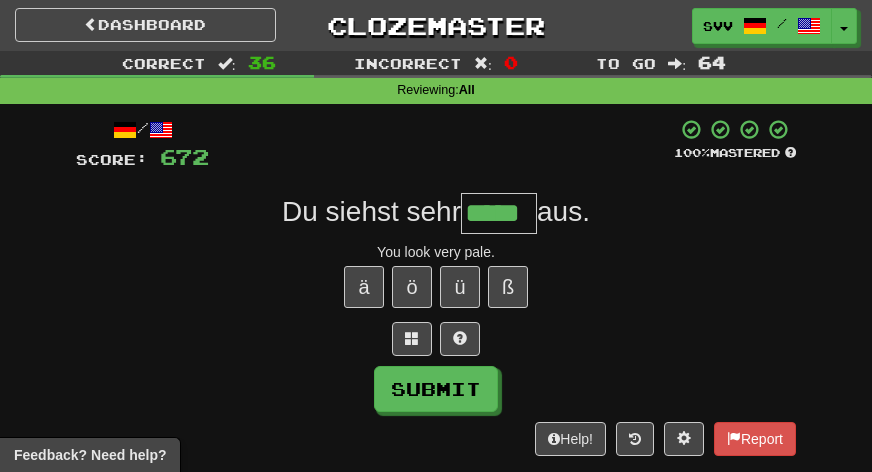 type on "*****" 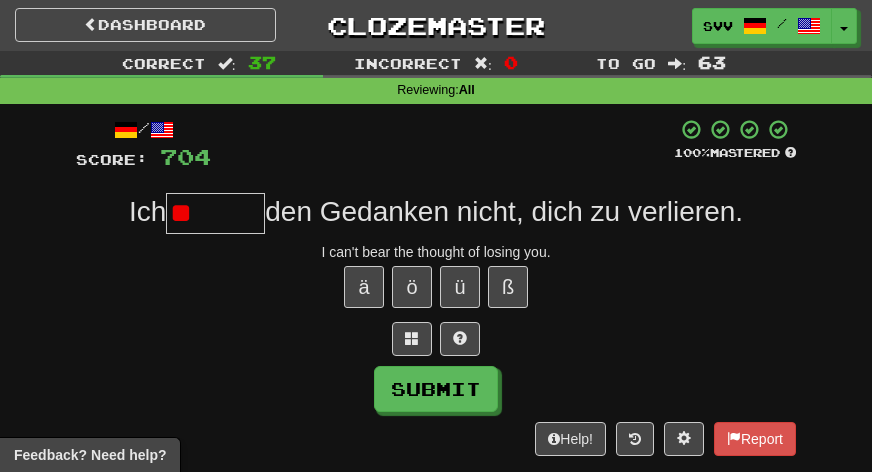 type on "*" 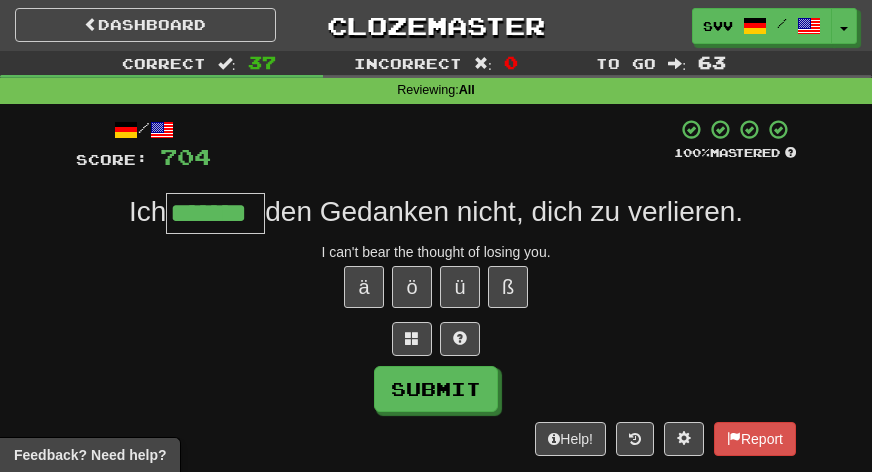 type on "*******" 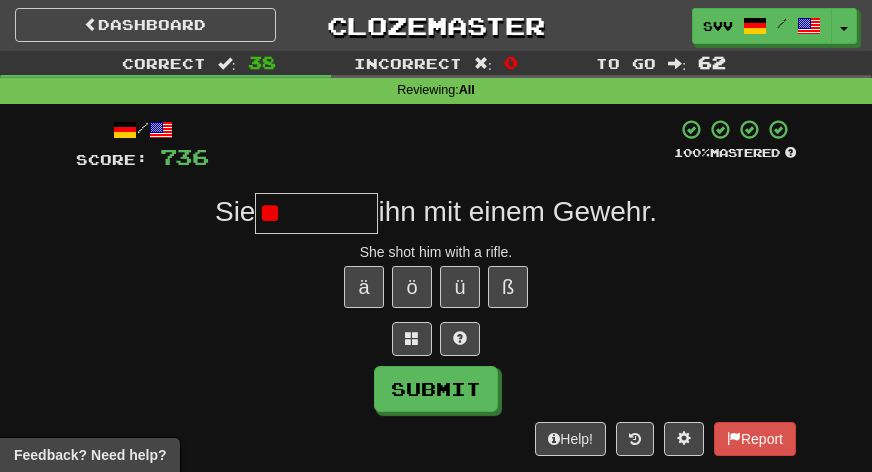 type on "*" 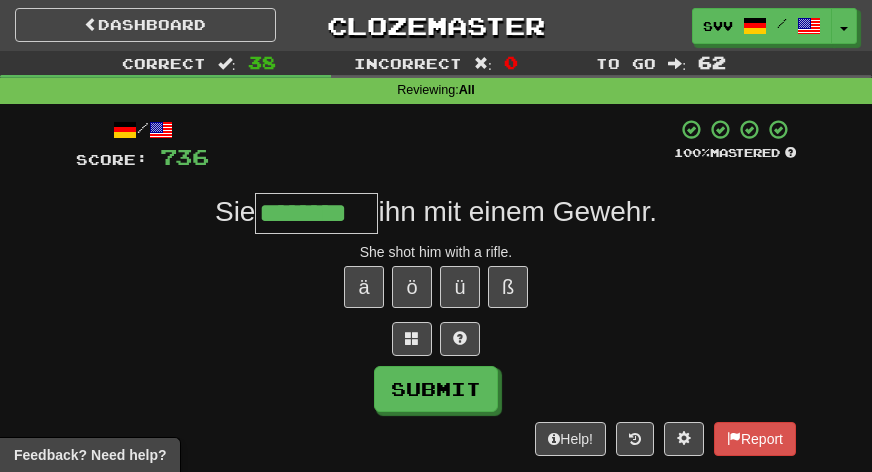 type on "********" 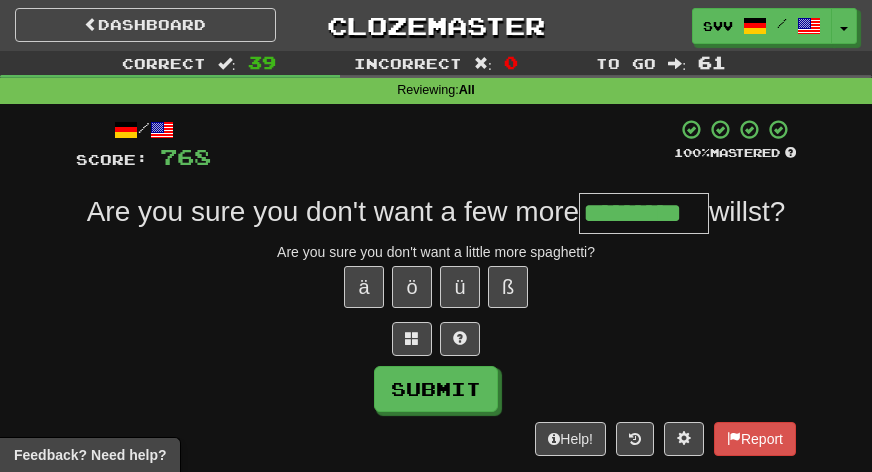 type on "*********" 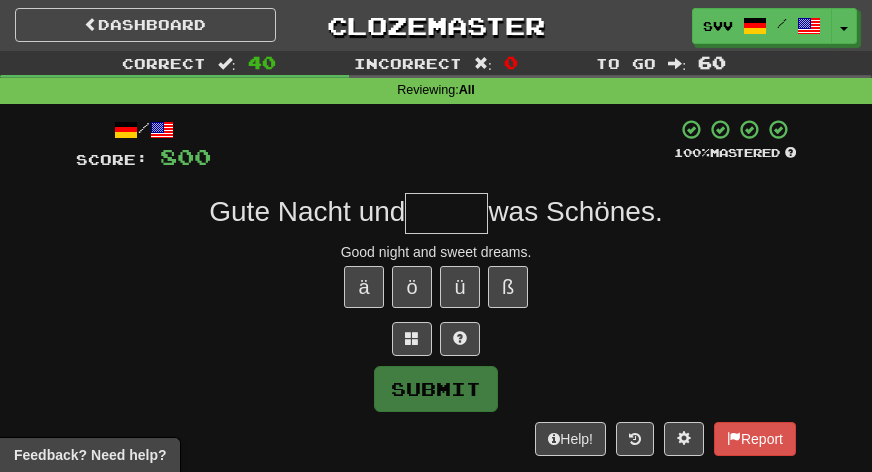 type on "*" 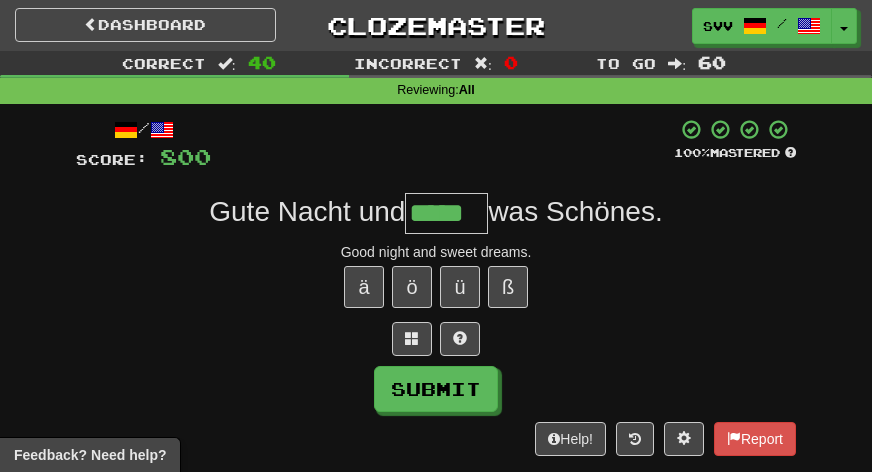 type on "*****" 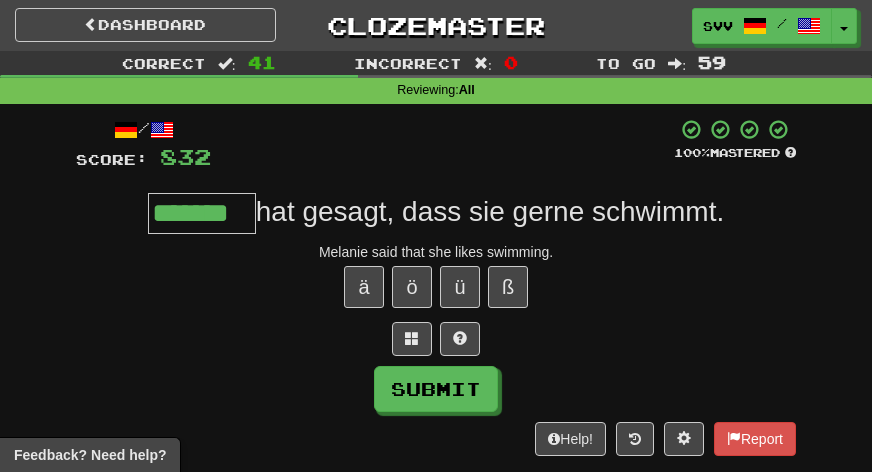type on "*******" 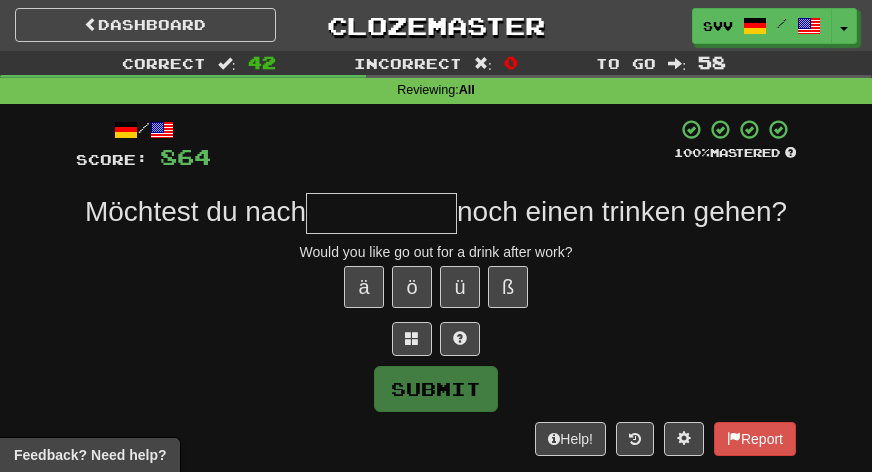 type on "*" 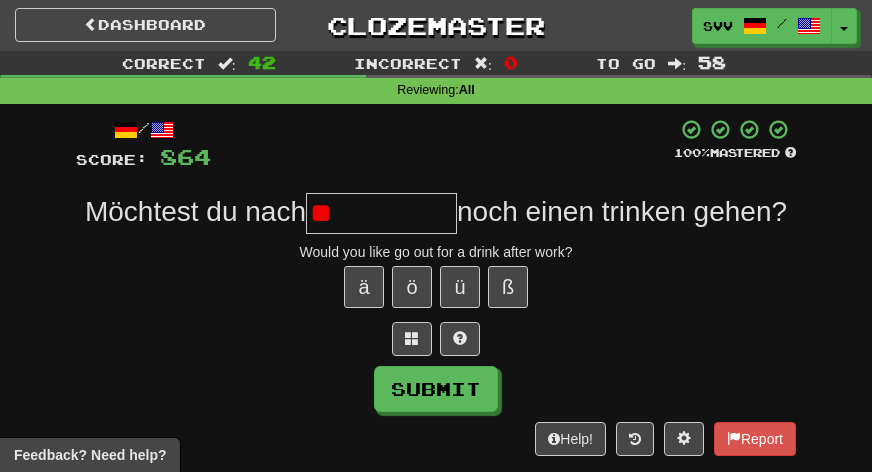 type on "*" 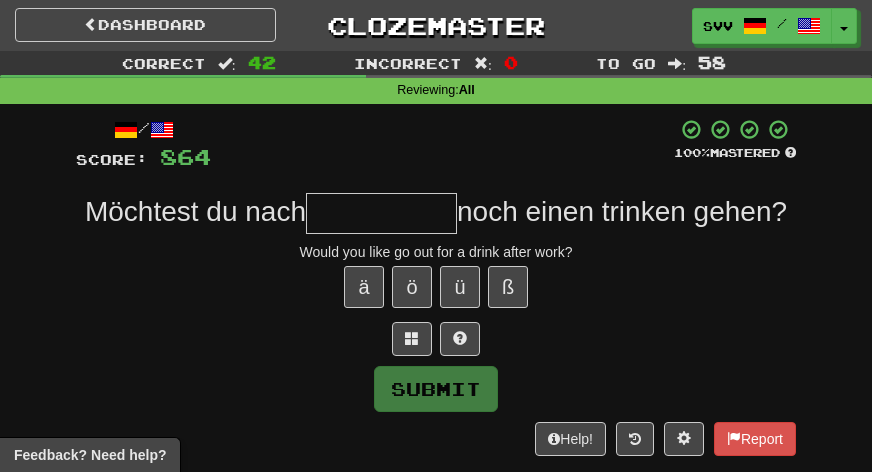 type on "*" 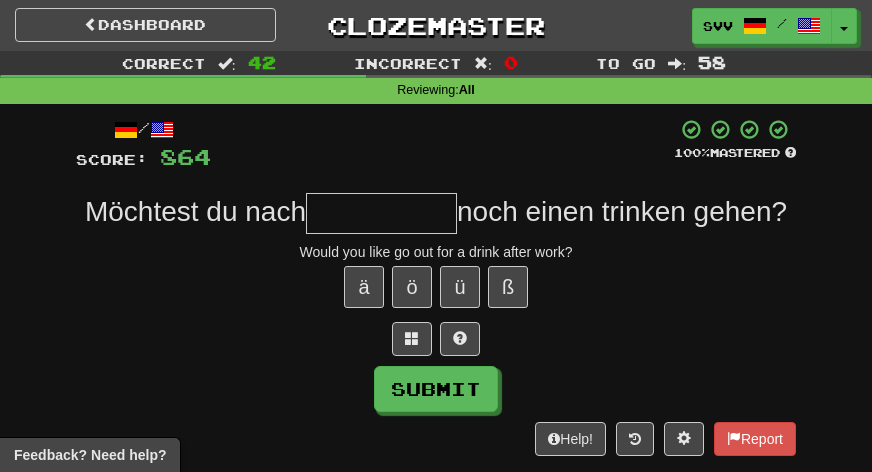 type on "*" 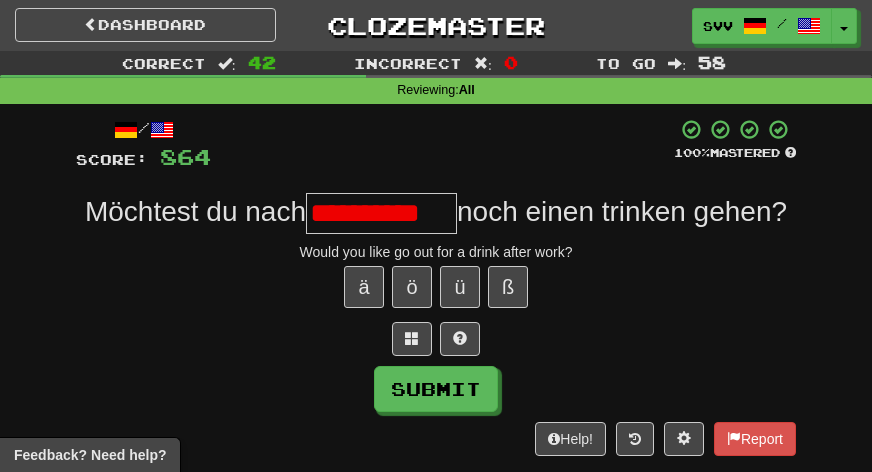 scroll, scrollTop: 0, scrollLeft: 0, axis: both 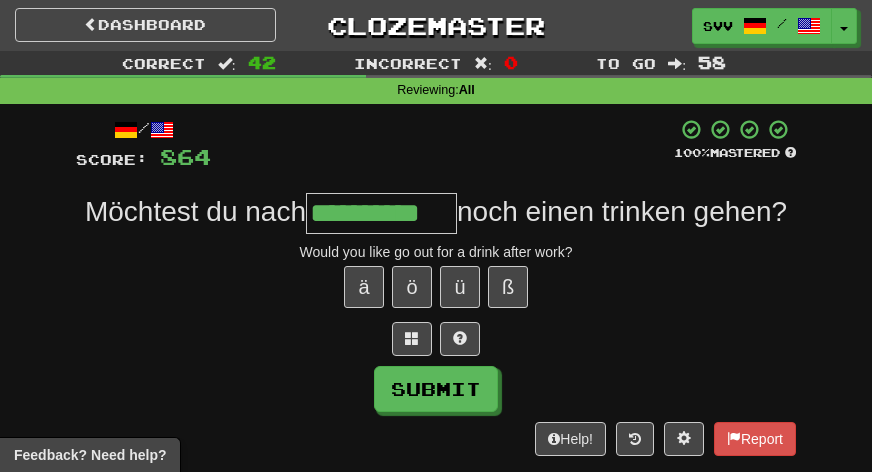 type on "**********" 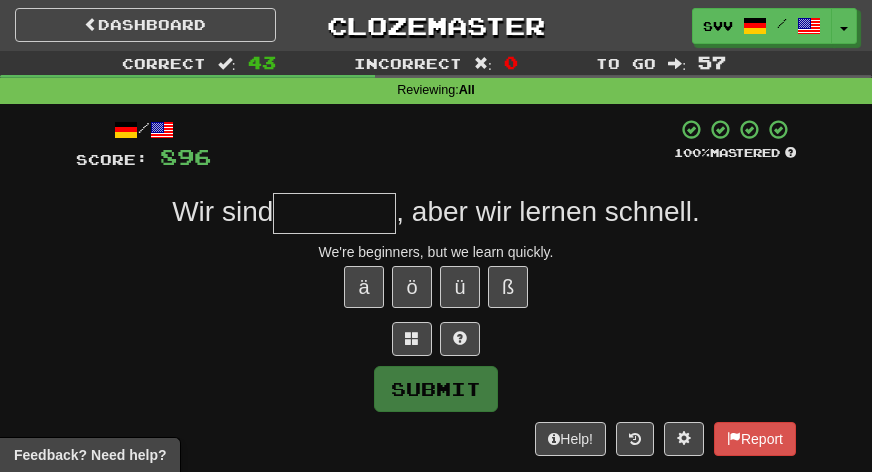 type on "*" 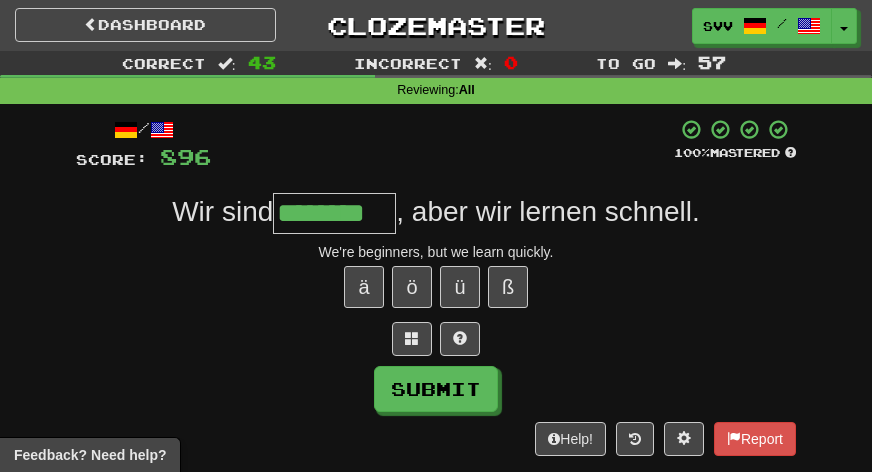 type on "********" 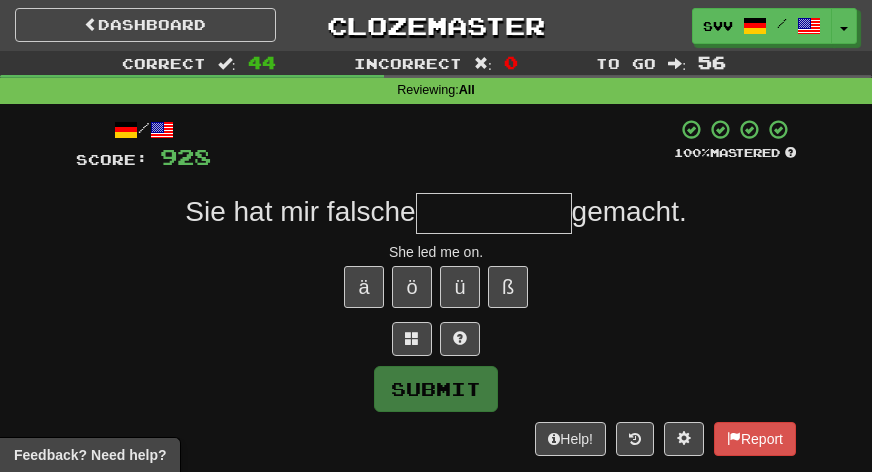 type on "*" 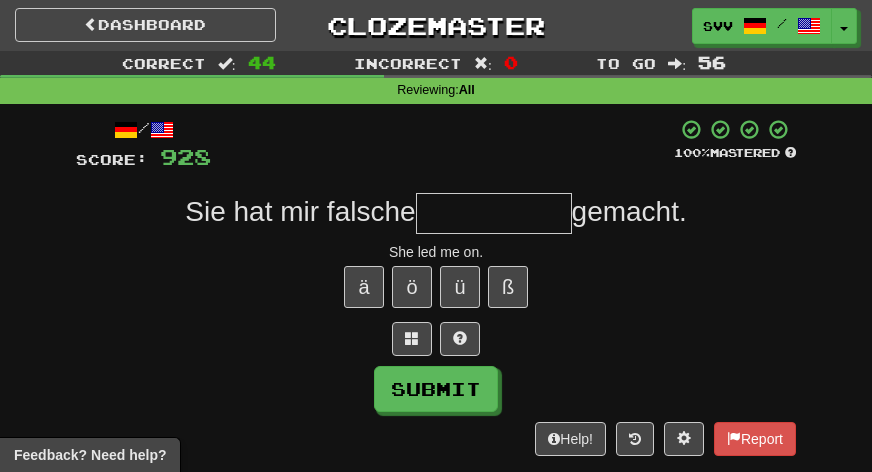 type on "*" 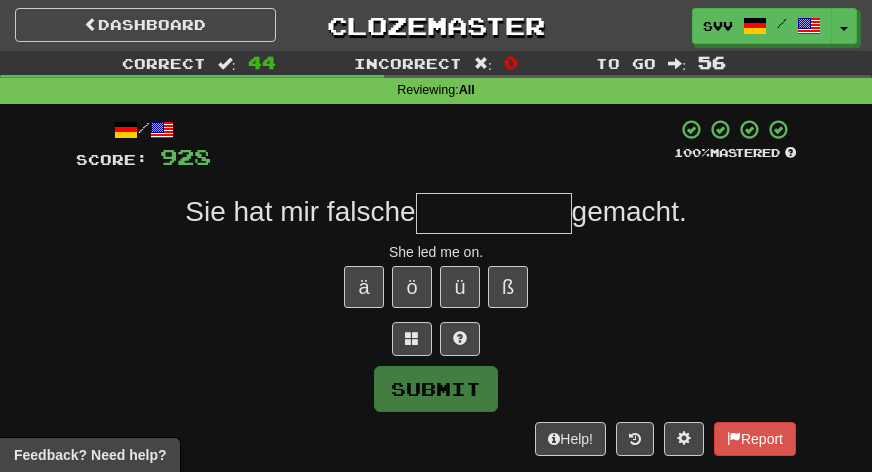 type on "*" 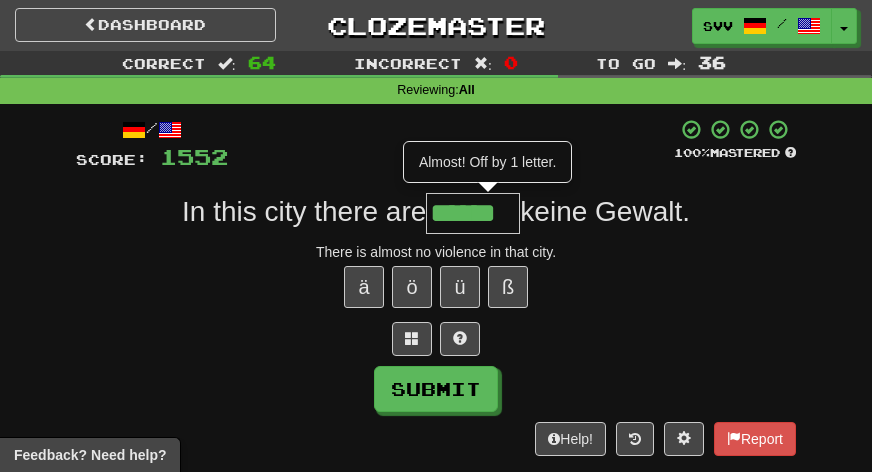 scroll, scrollTop: 0, scrollLeft: 0, axis: both 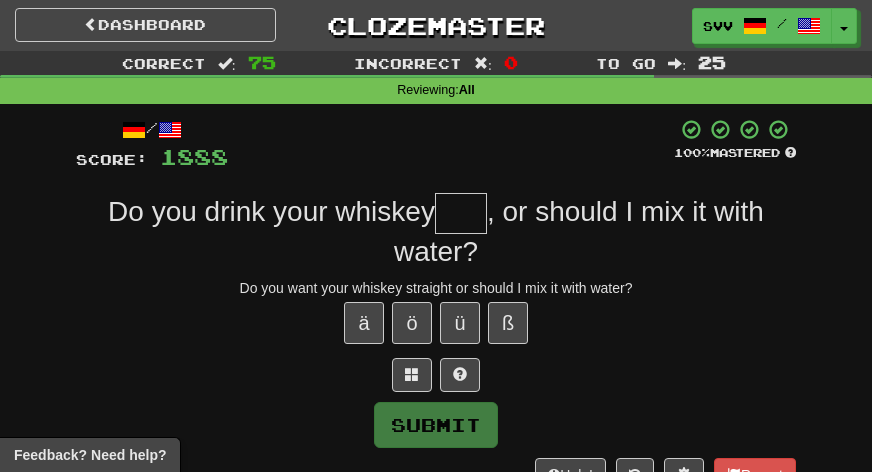 click at bounding box center (461, 213) 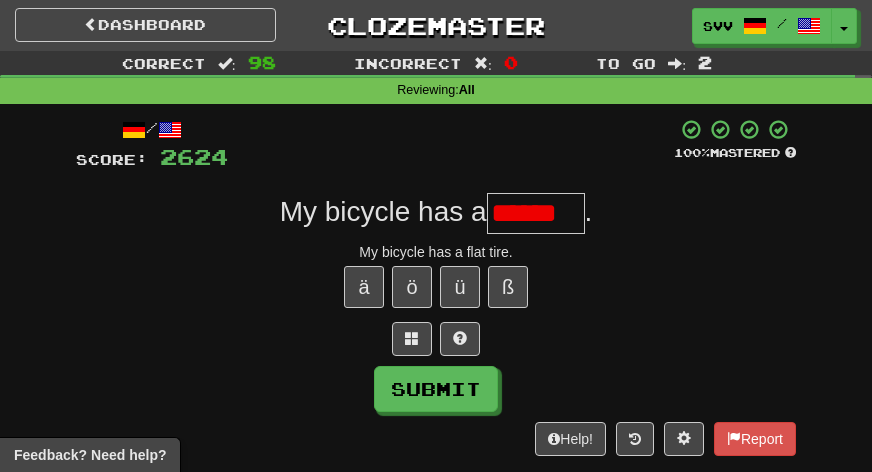scroll, scrollTop: 0, scrollLeft: 0, axis: both 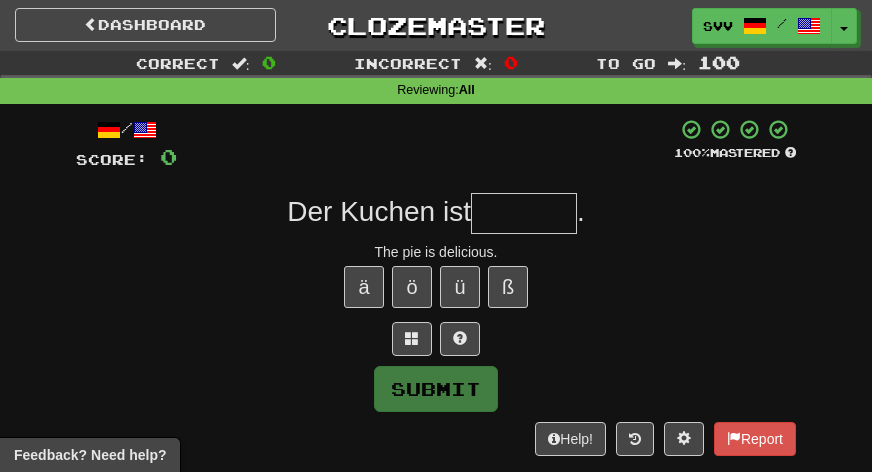 click at bounding box center (524, 213) 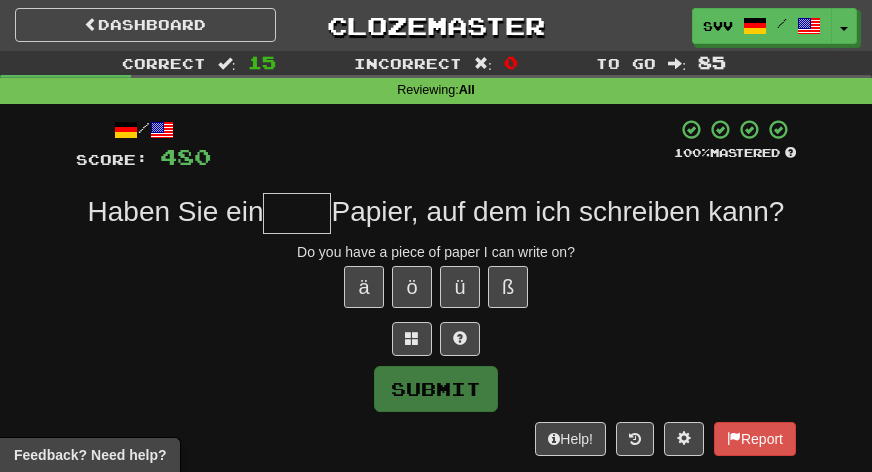 click at bounding box center [297, 213] 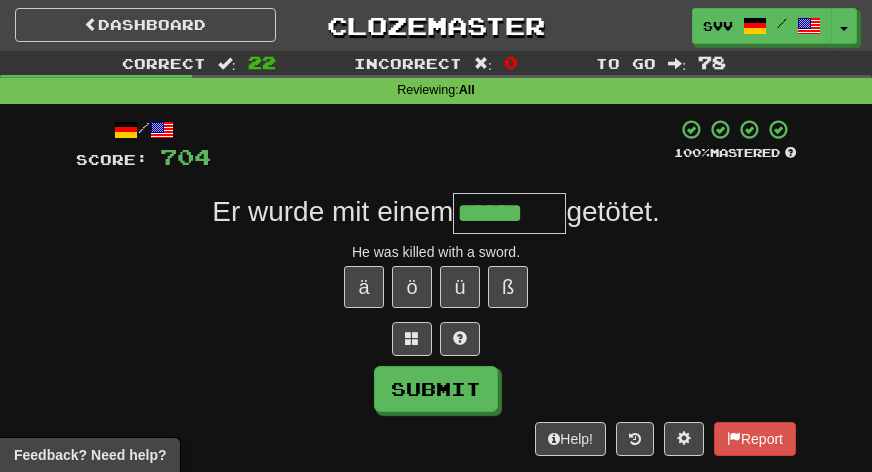 scroll, scrollTop: 0, scrollLeft: 0, axis: both 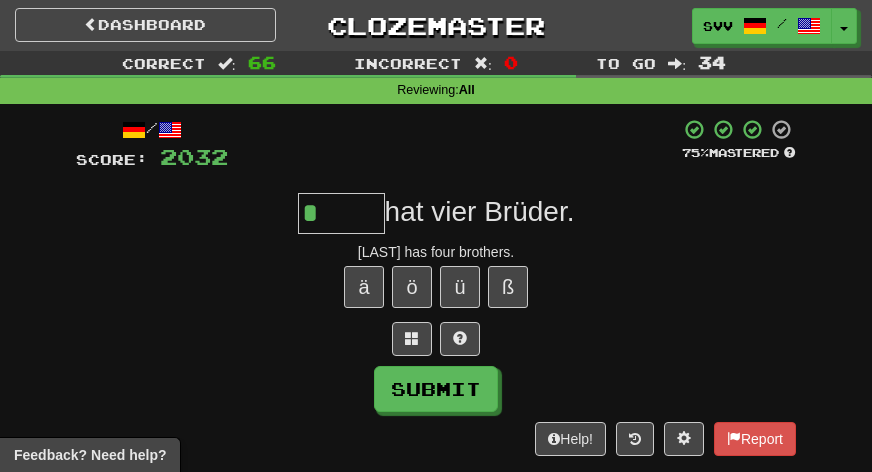 click on "López has four brothers." at bounding box center [436, 252] 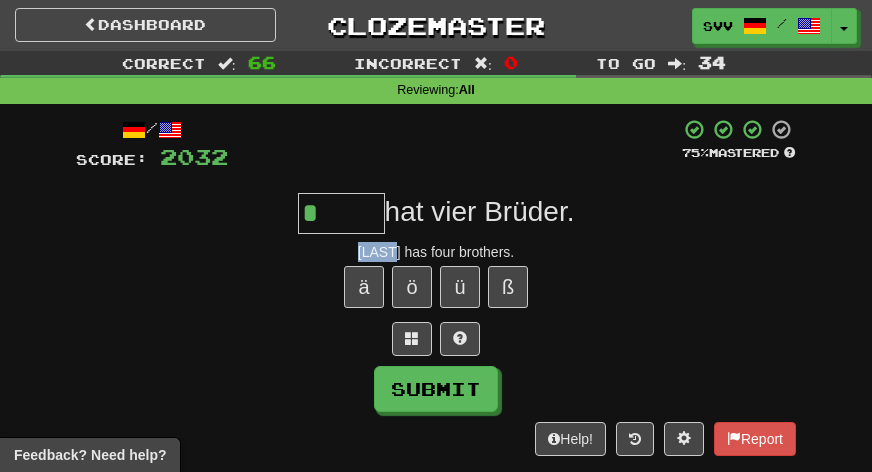 click on "López has four brothers." at bounding box center (436, 252) 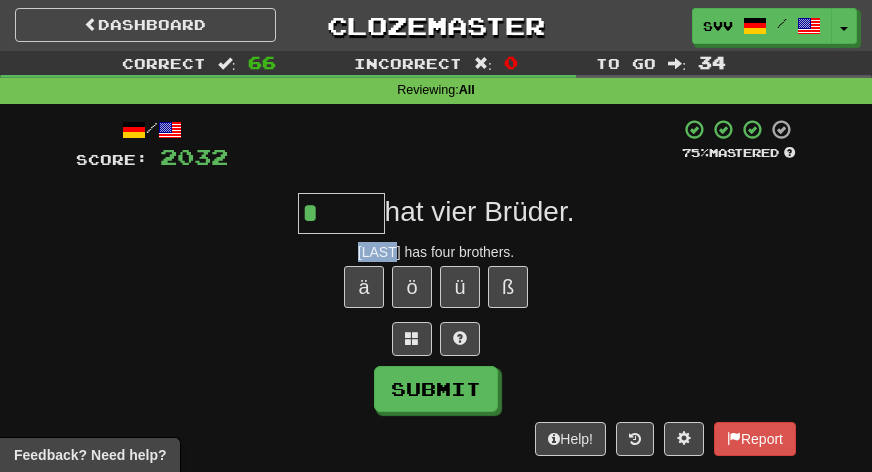 copy on "López" 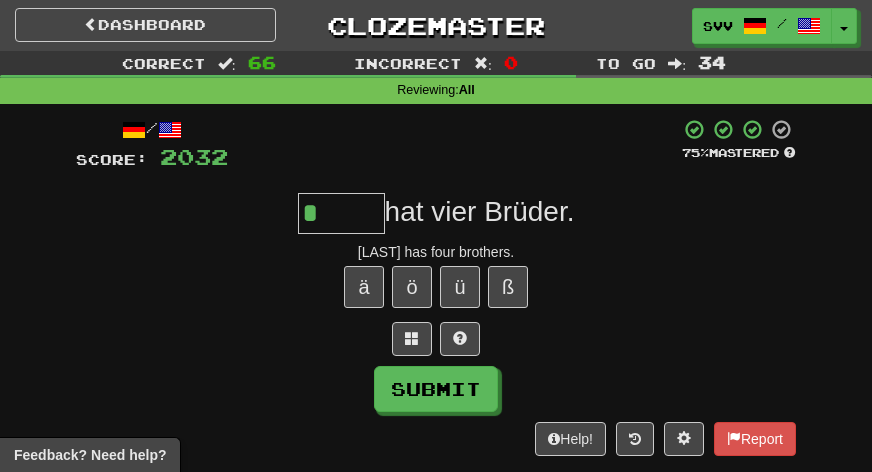 click on "*" at bounding box center [341, 213] 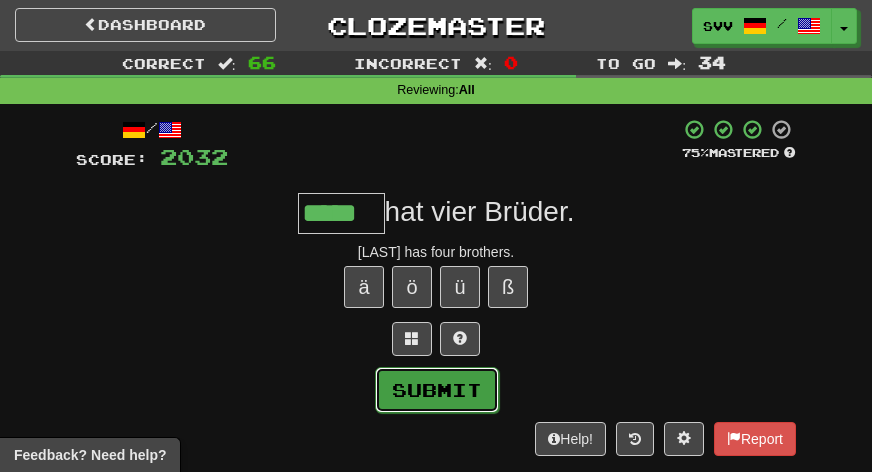 click on "Submit" at bounding box center [437, 390] 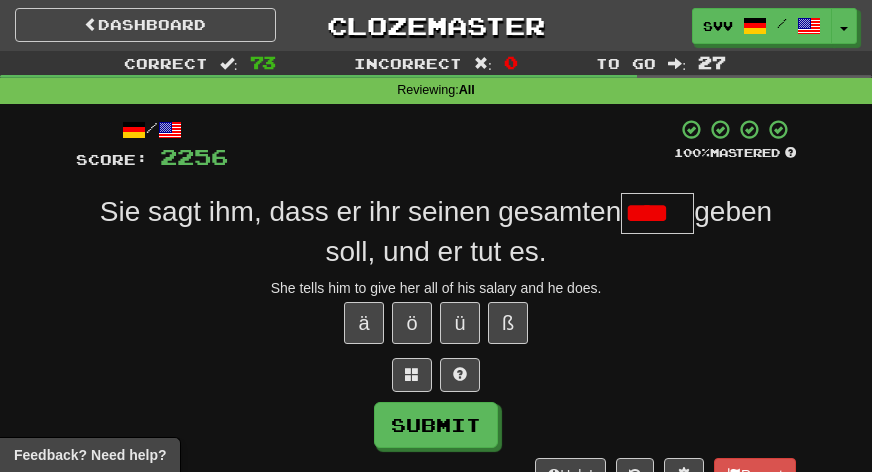 scroll, scrollTop: 0, scrollLeft: 0, axis: both 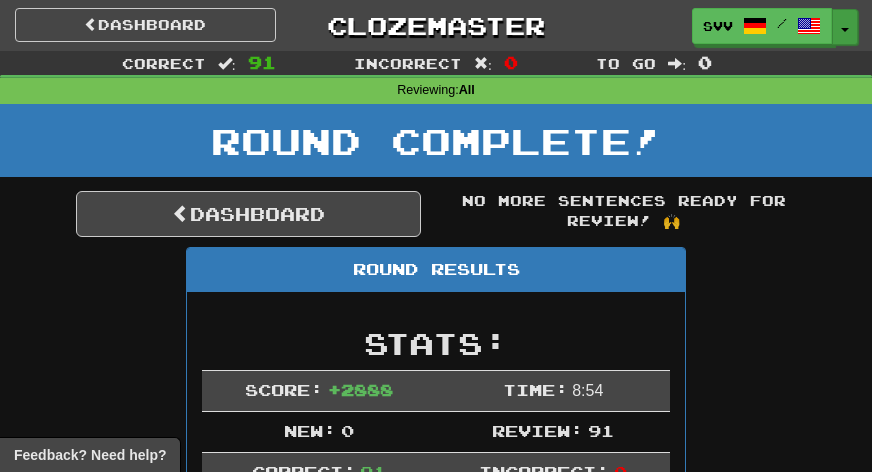 click on "Toggle Dropdown" at bounding box center (845, 27) 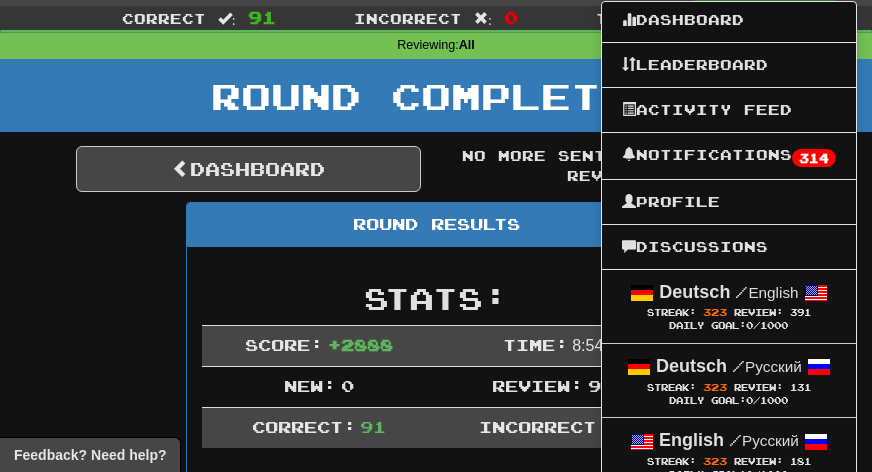 scroll, scrollTop: 310, scrollLeft: 0, axis: vertical 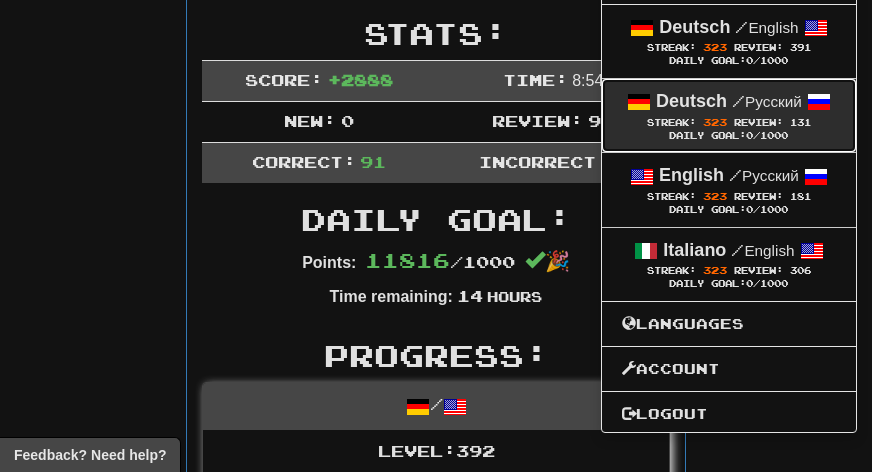 click on "Deutsch
/
Русский" at bounding box center (729, 102) 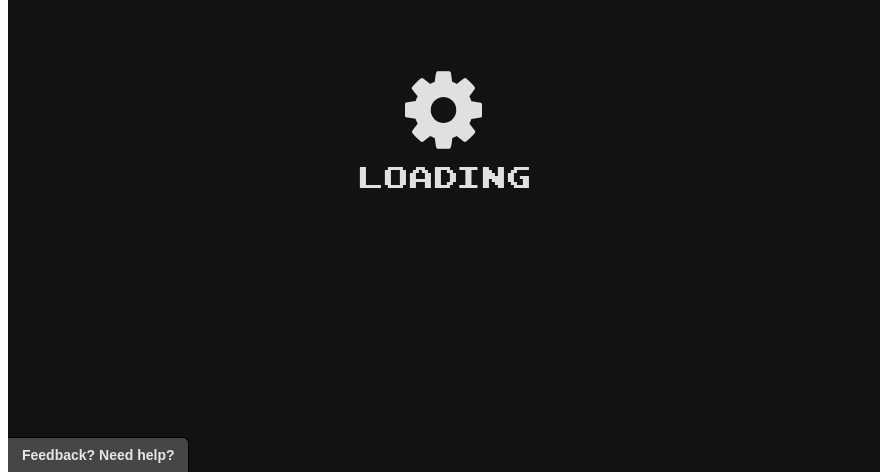 scroll, scrollTop: 0, scrollLeft: 0, axis: both 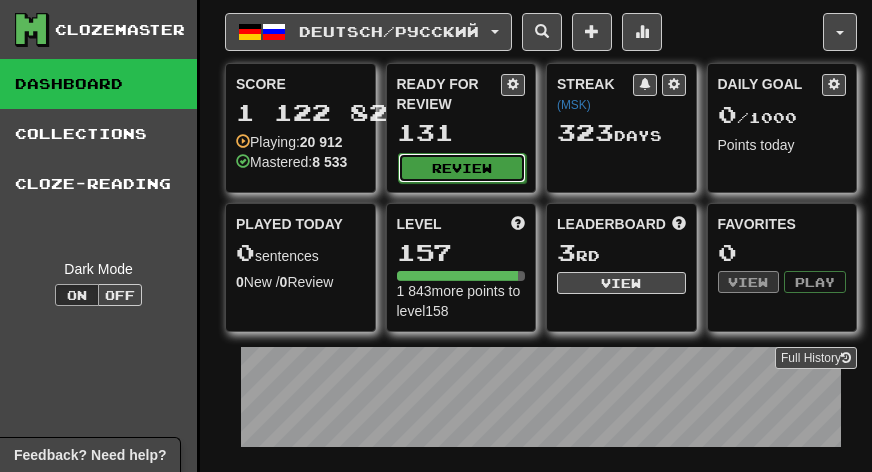 click on "Review" at bounding box center [462, 168] 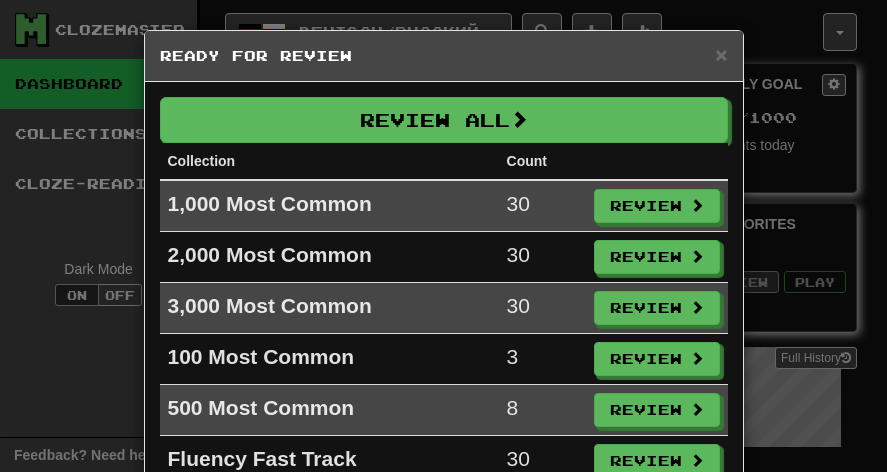 scroll, scrollTop: 26, scrollLeft: 0, axis: vertical 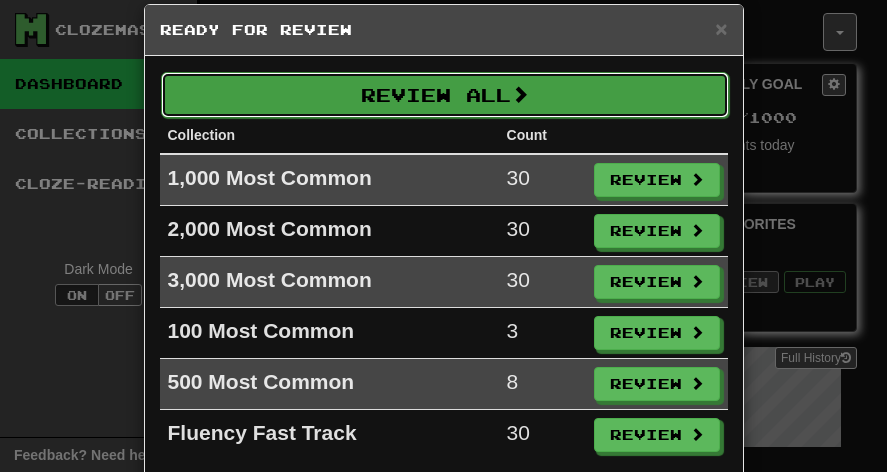 click on "Review All" at bounding box center (445, 95) 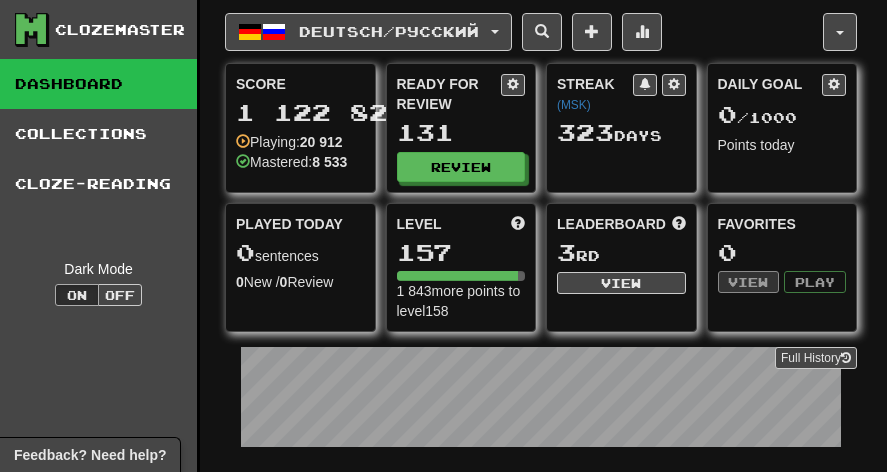 select on "***" 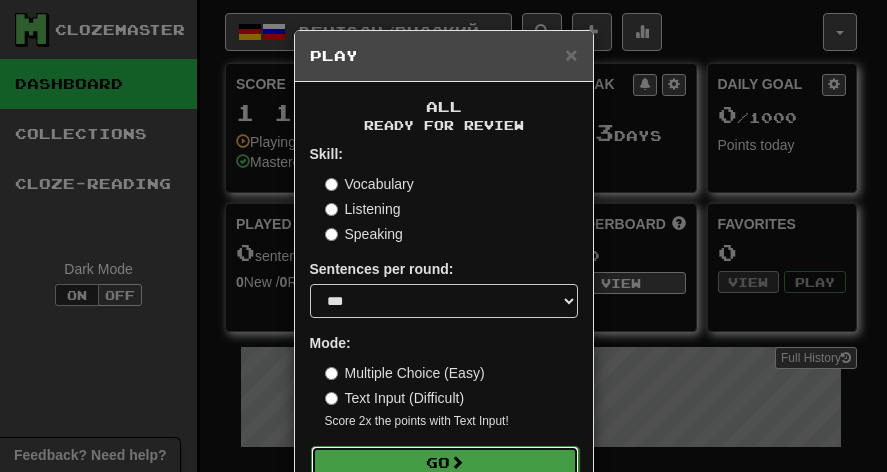 click on "Go" at bounding box center [445, 463] 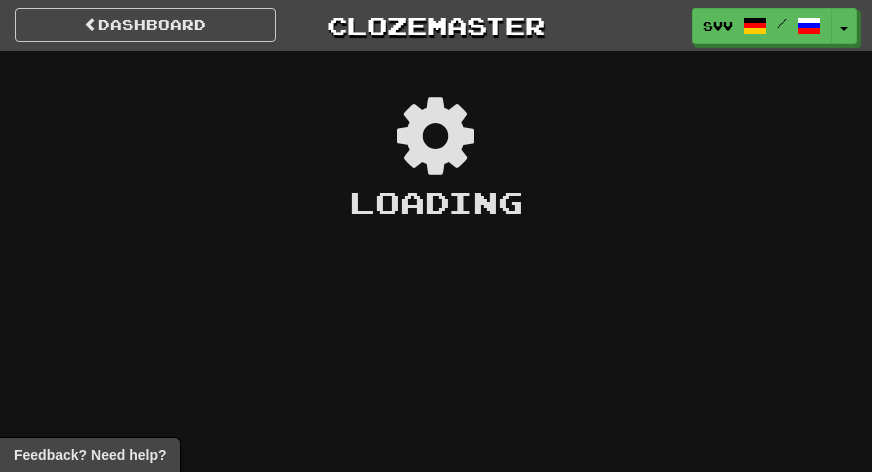 scroll, scrollTop: 0, scrollLeft: 0, axis: both 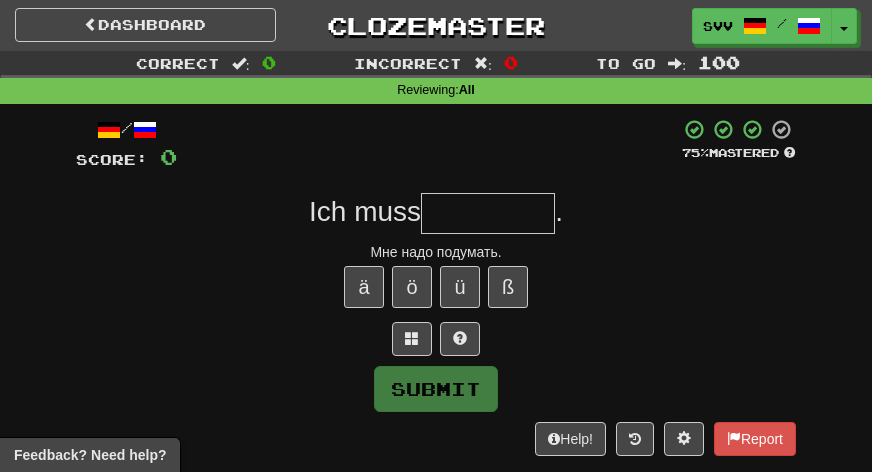 type on "*" 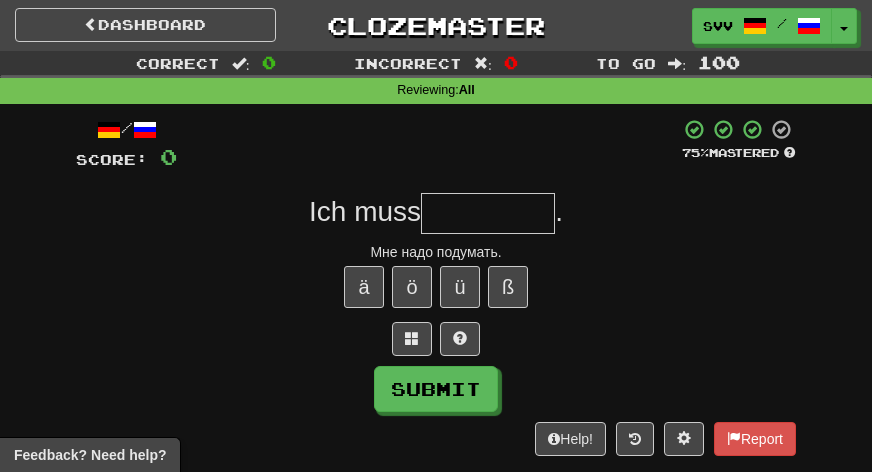 type on "*" 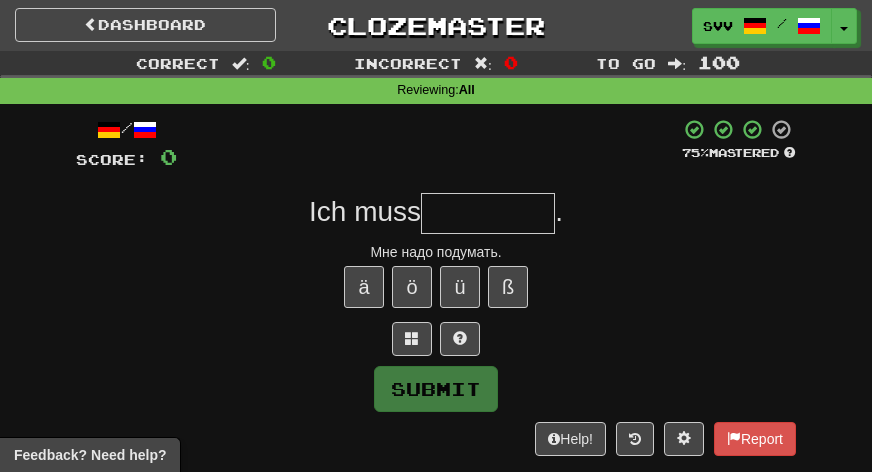 type on "*" 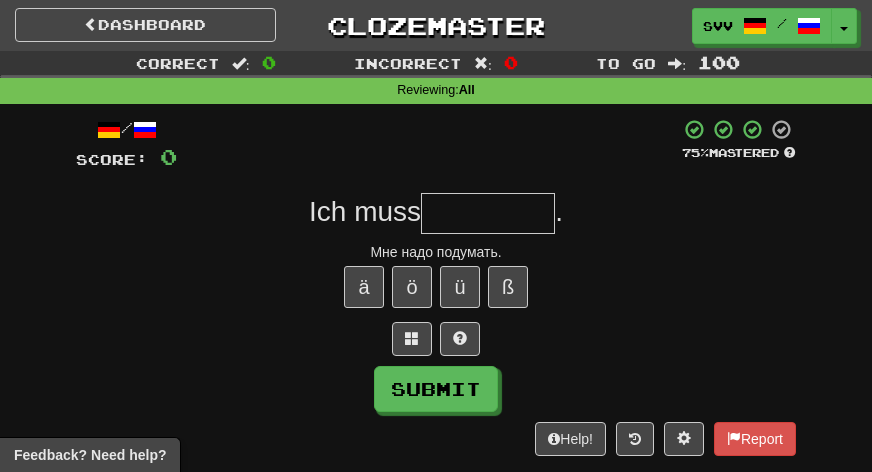 type on "*" 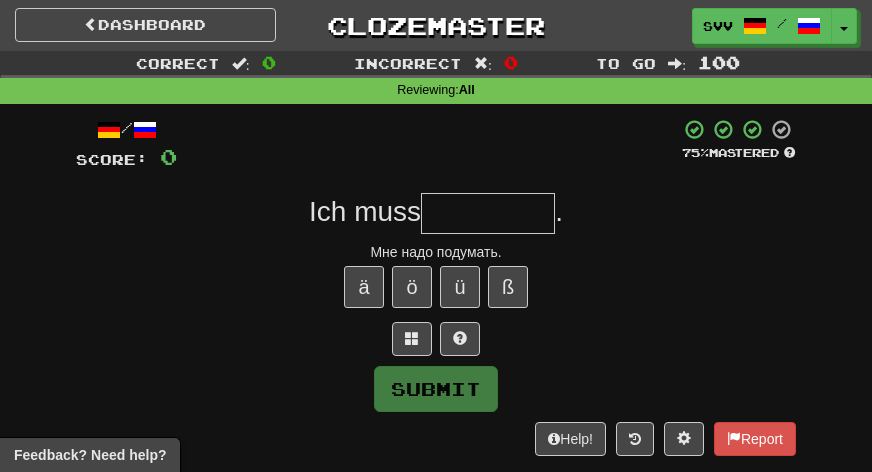 type on "*" 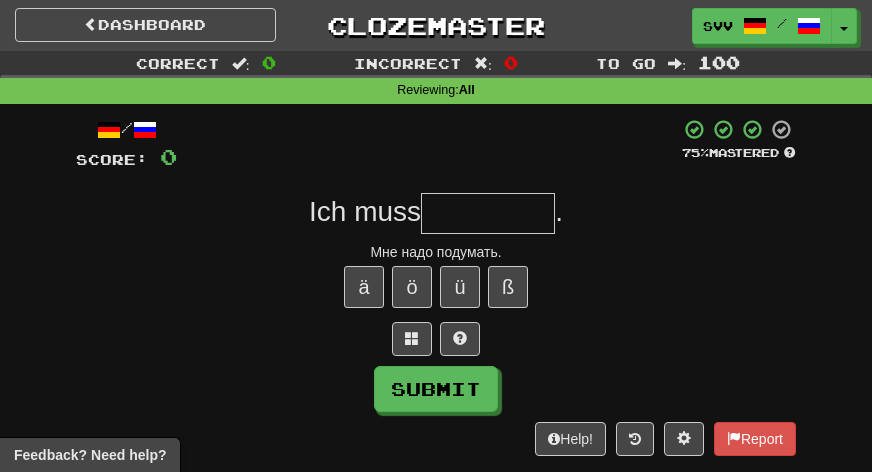 type on "*" 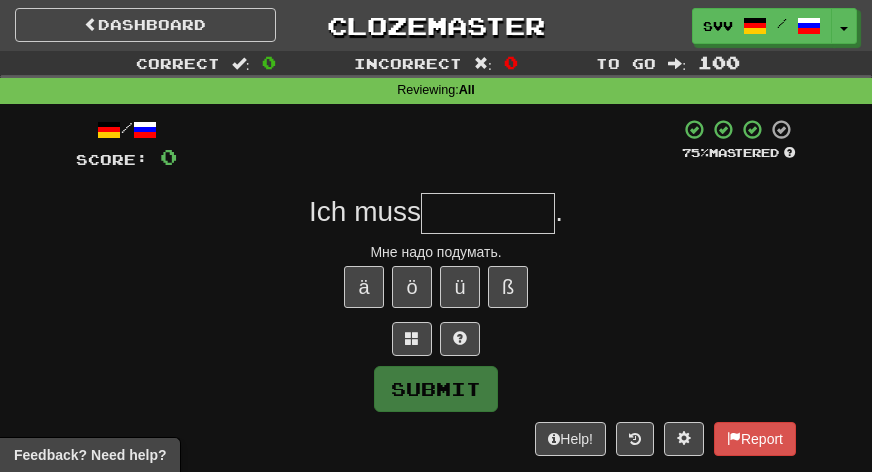 type on "*" 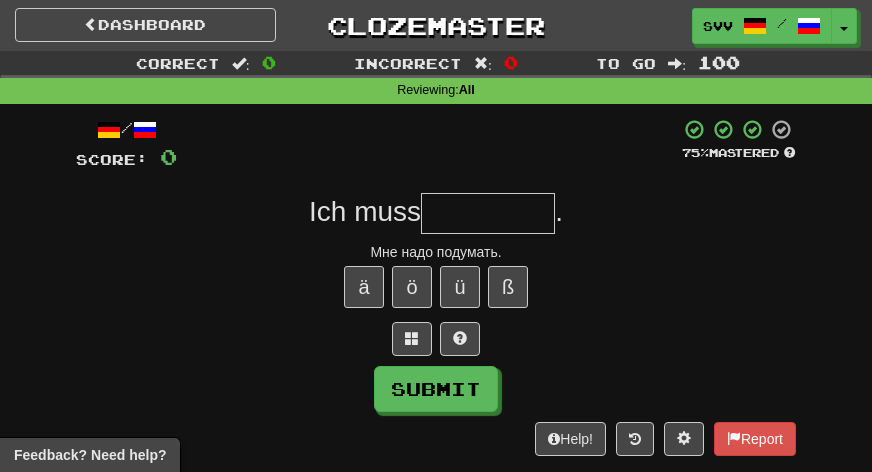 type on "*" 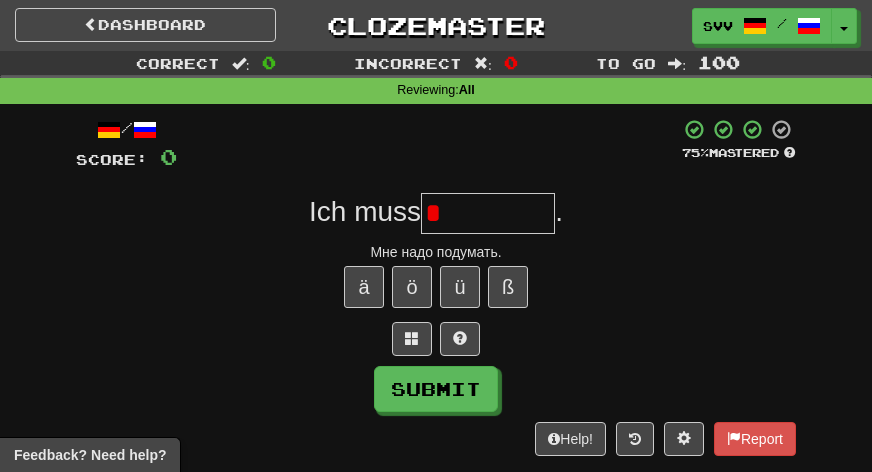 type on "*" 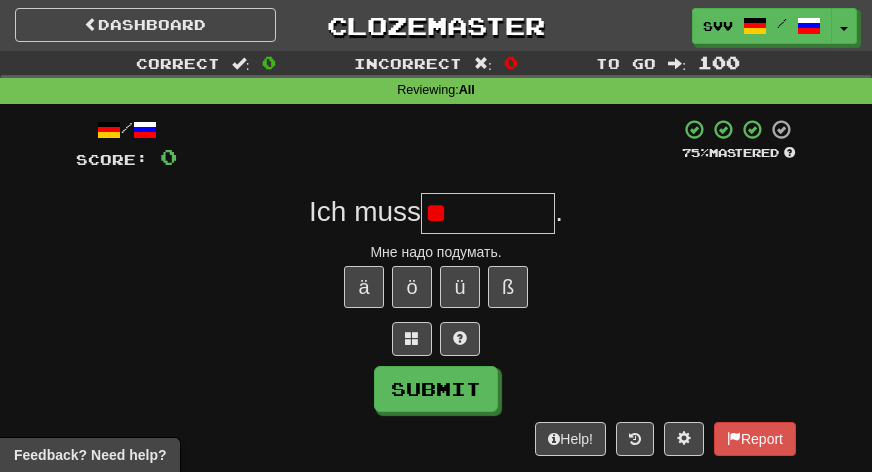 type on "*" 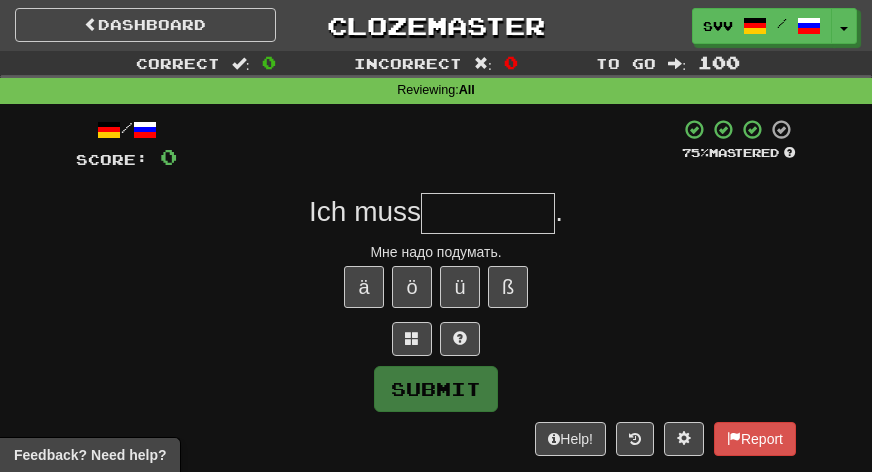 type on "*" 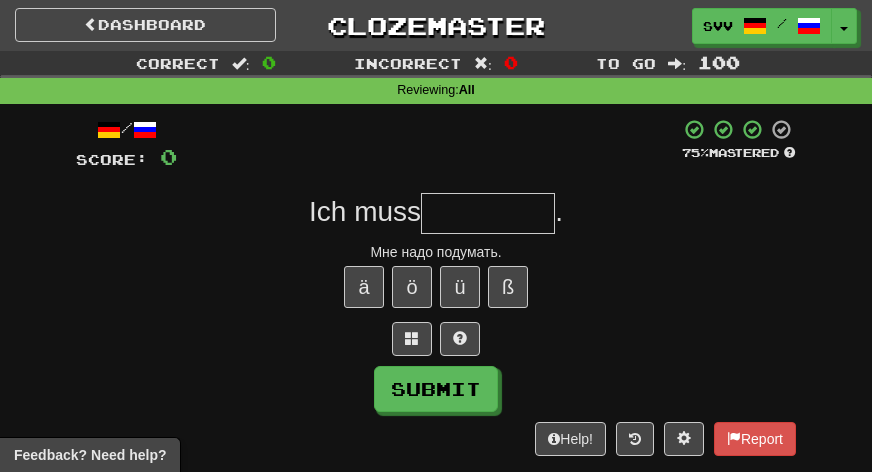 type on "*" 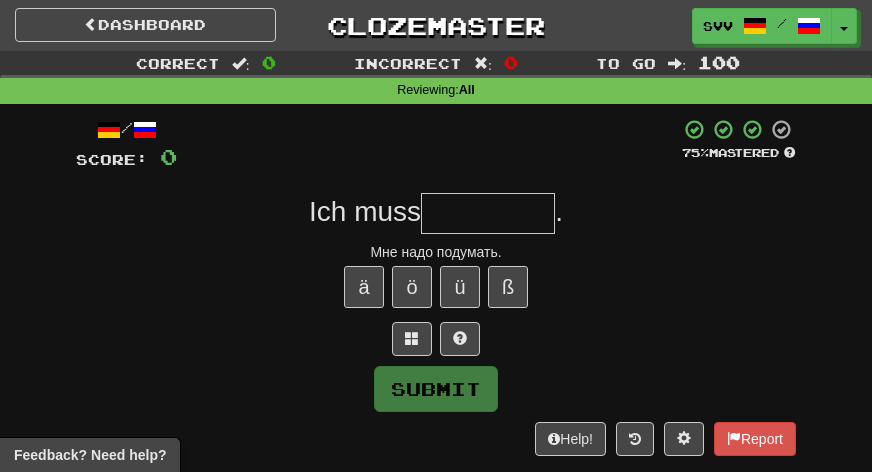 type on "*" 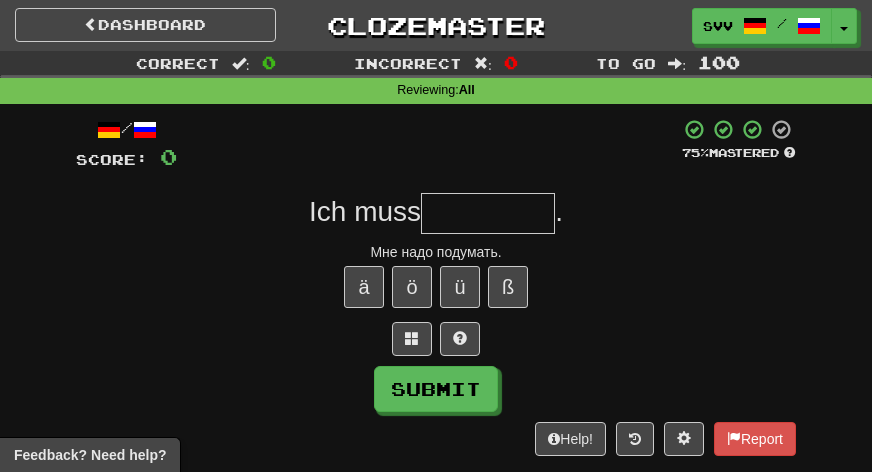 type on "*" 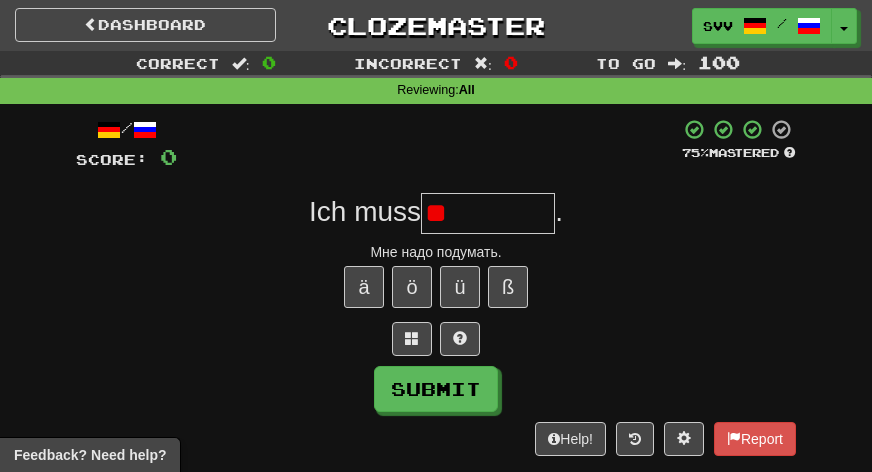 type on "*" 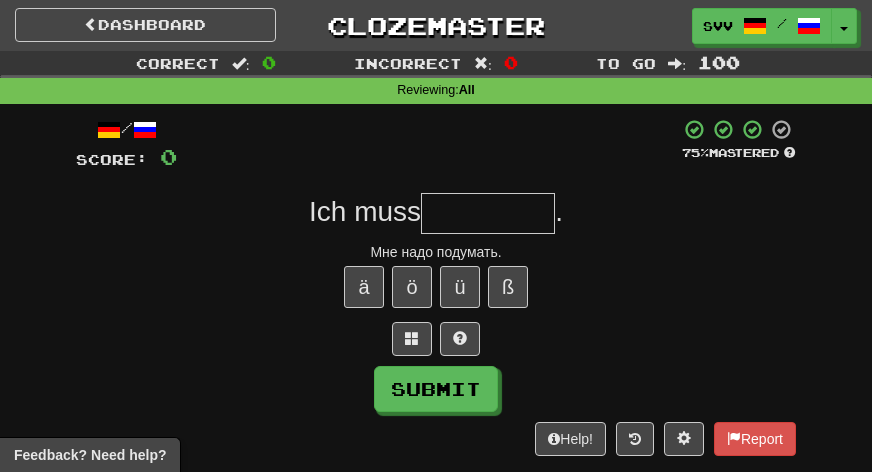 type on "*" 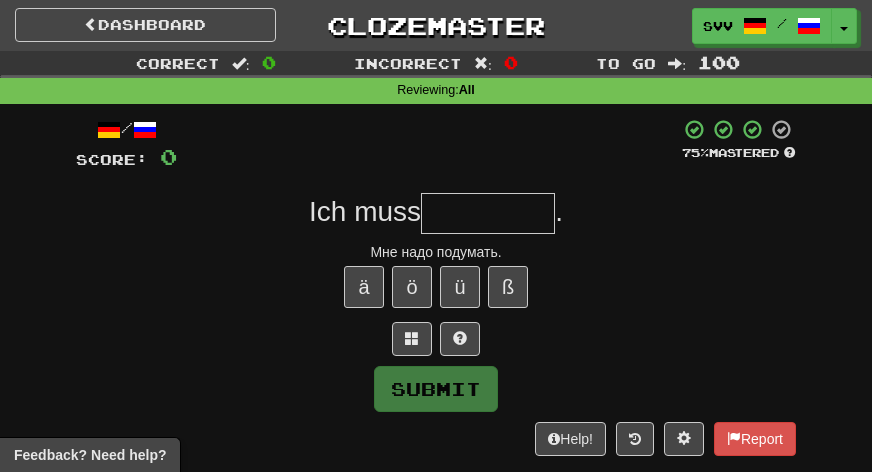 type on "*" 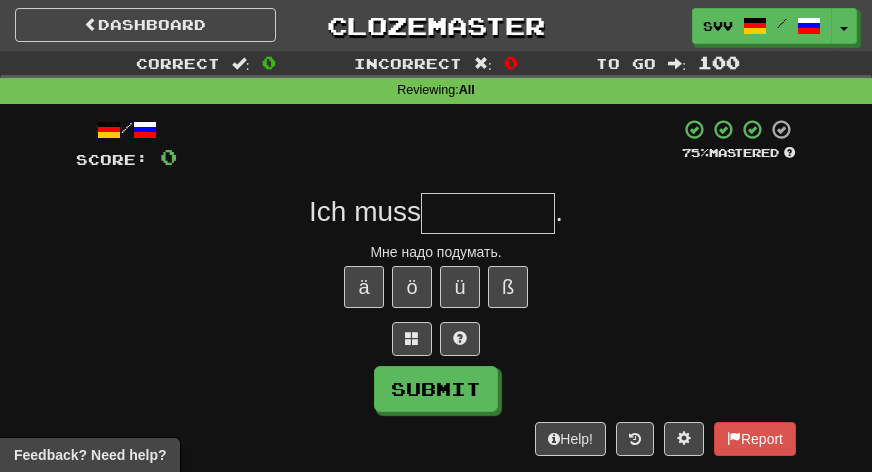 type on "*" 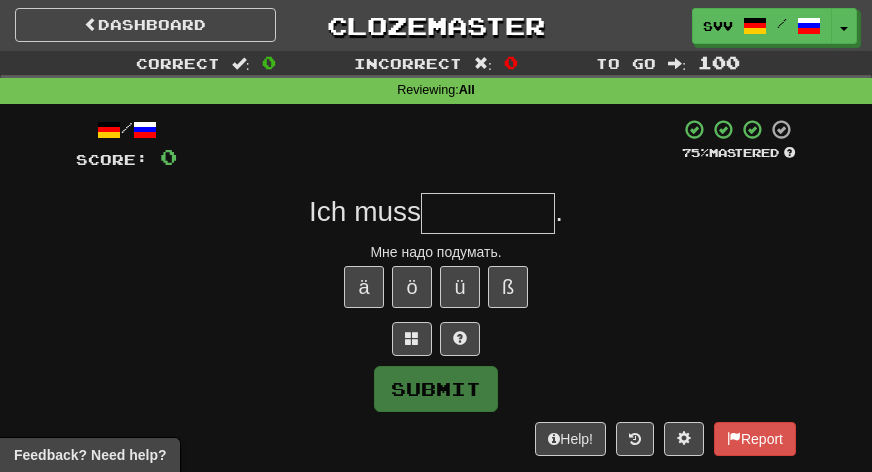 type on "*" 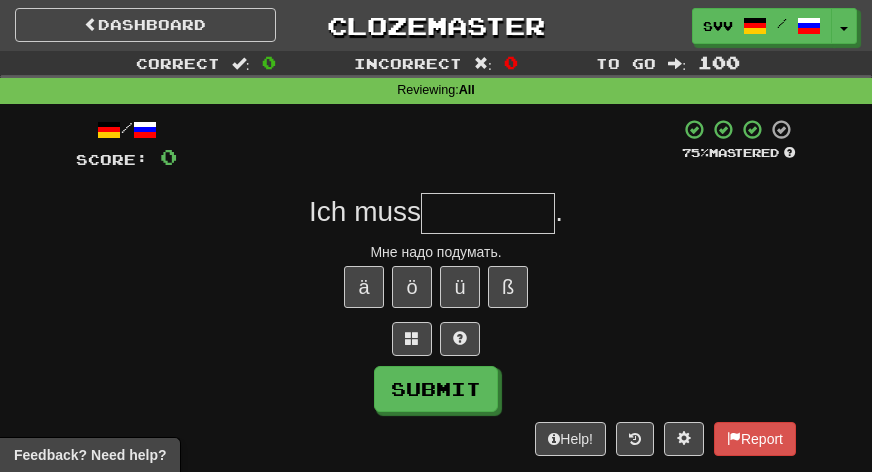 type on "*" 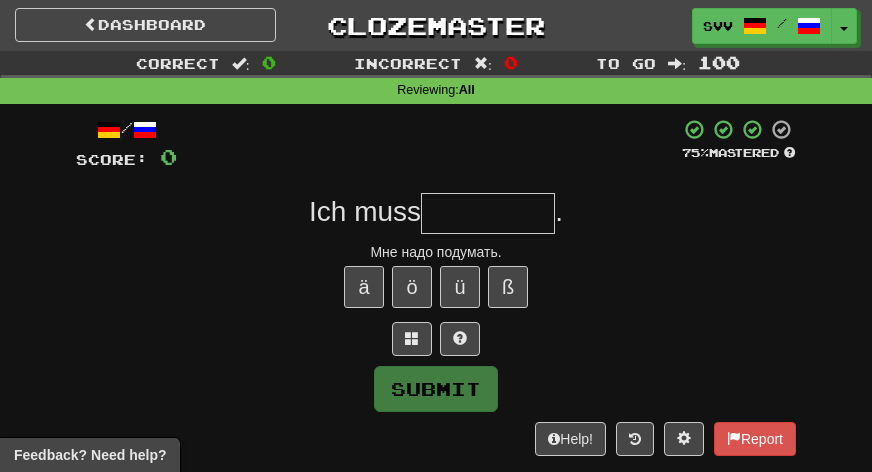 type on "*" 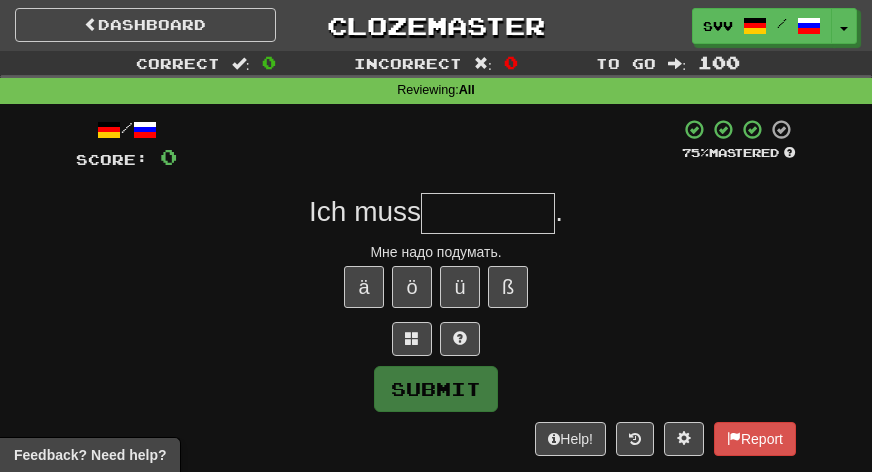type on "*" 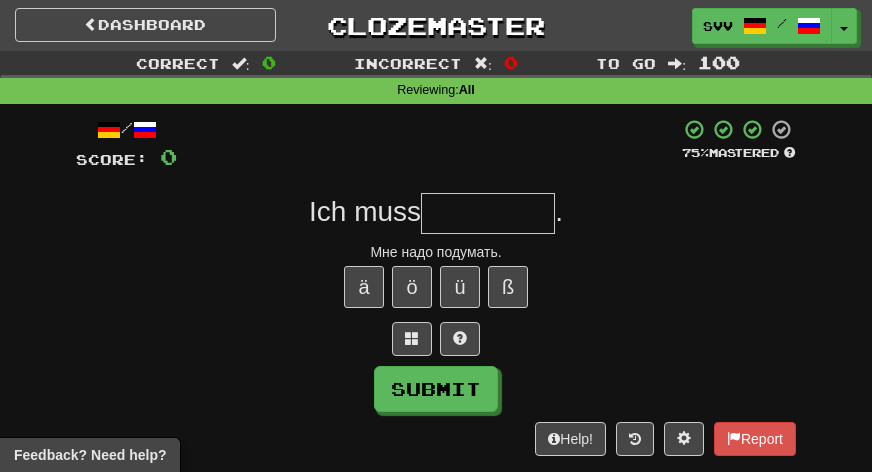 type on "*" 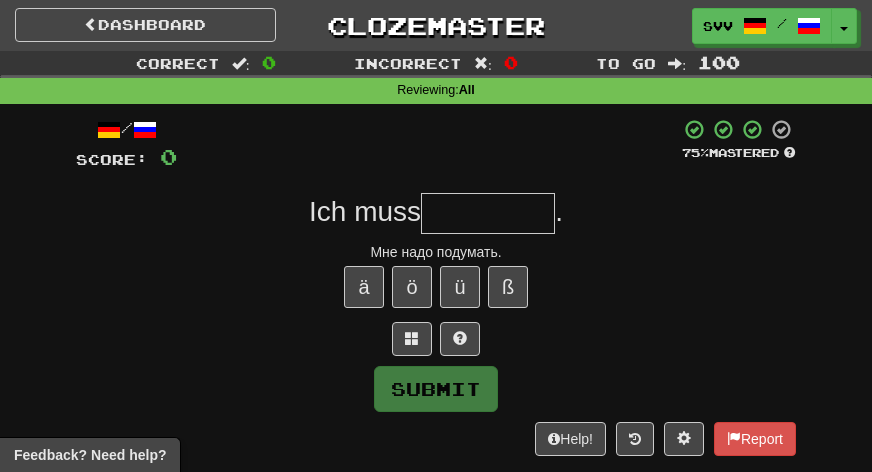 type on "*" 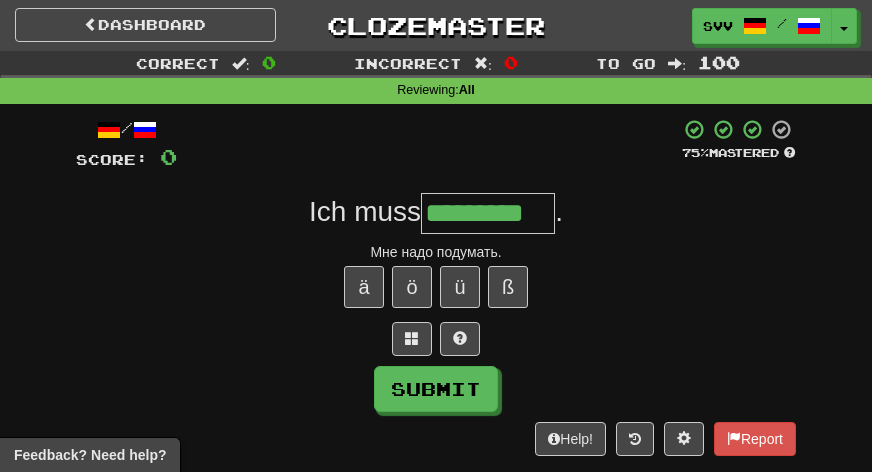 type on "*********" 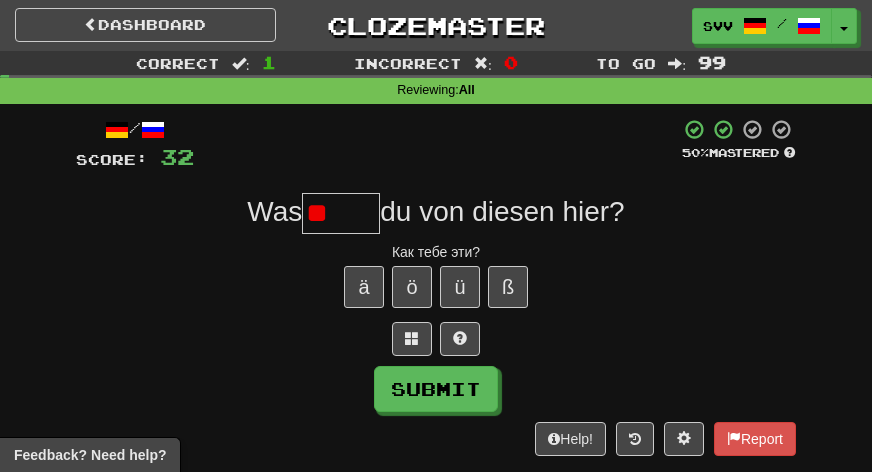 type on "*" 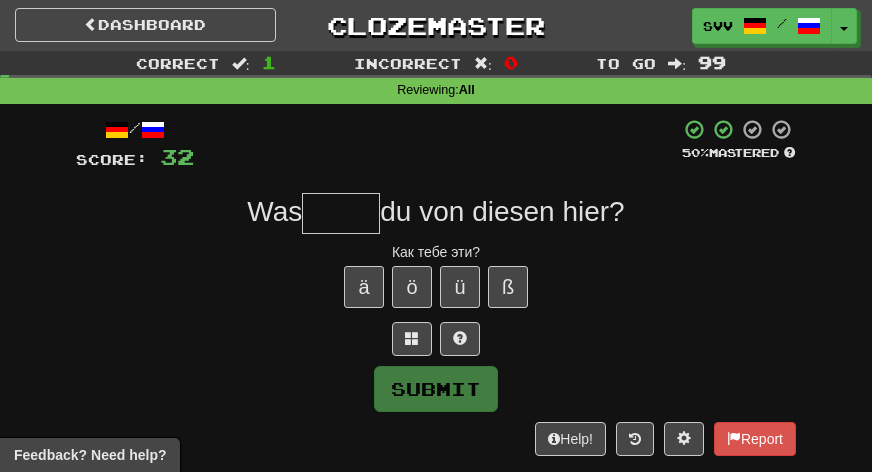 type on "*" 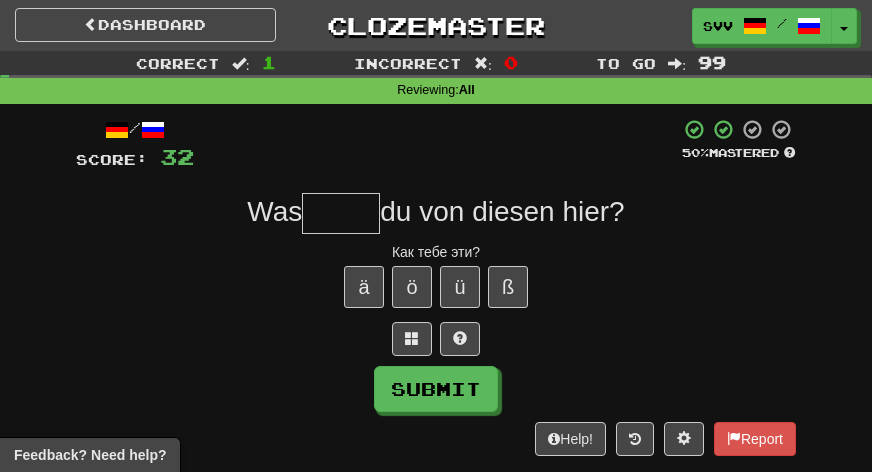 type on "*" 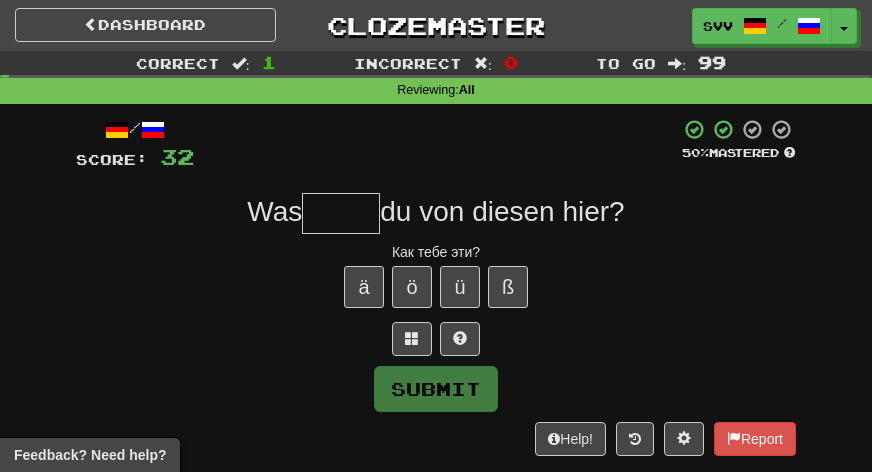 type on "*" 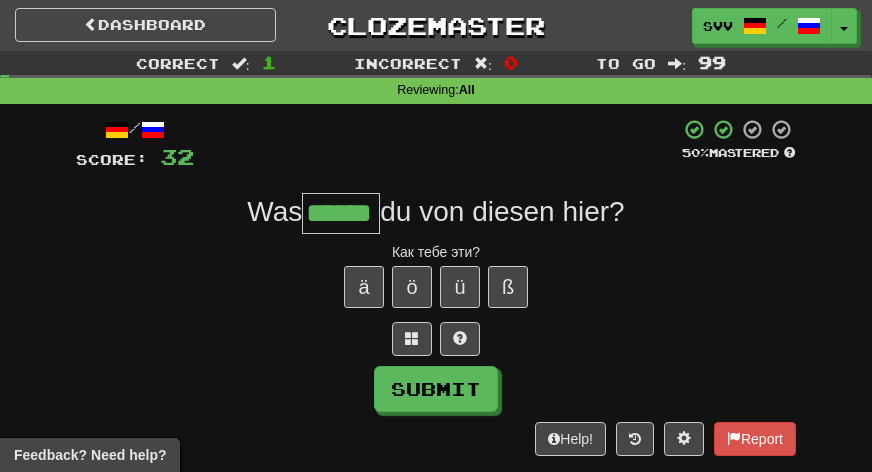 type on "******" 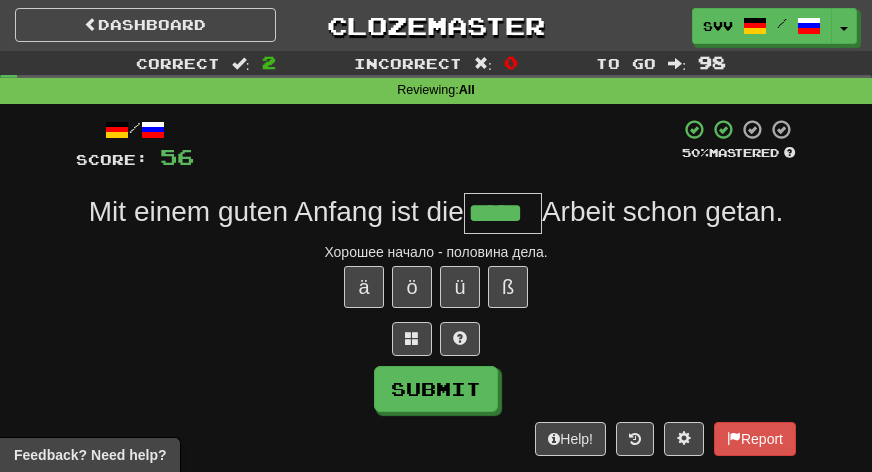 type on "*****" 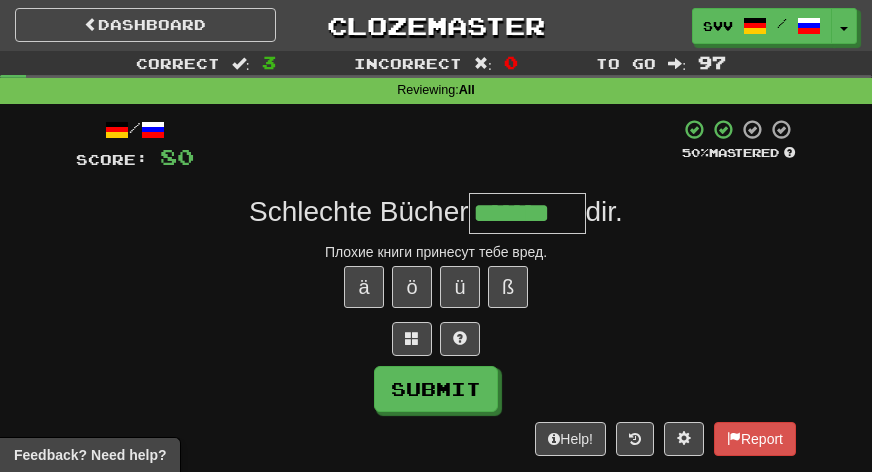 type on "*******" 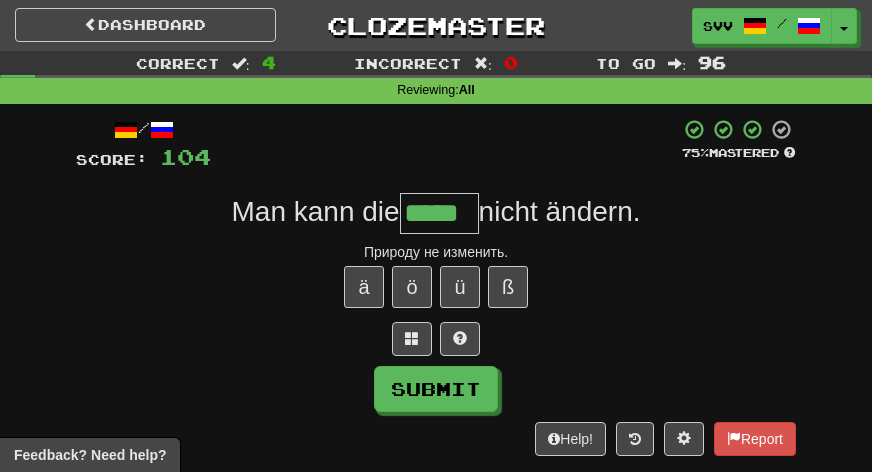 type on "*****" 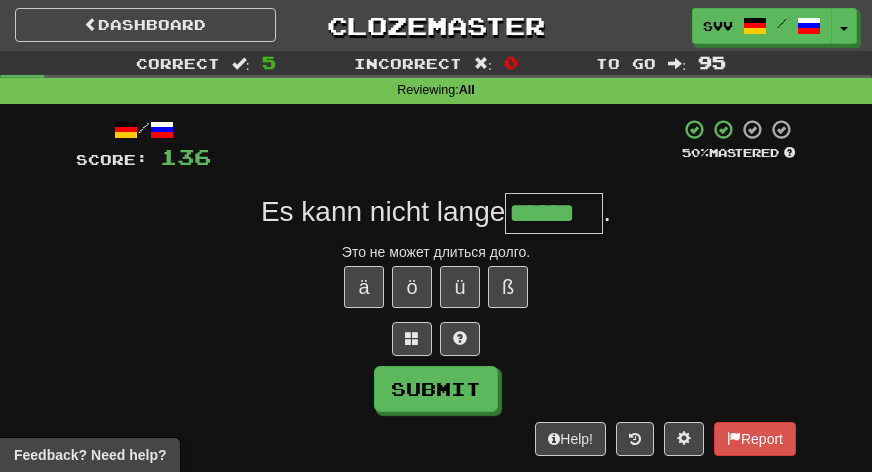 type on "******" 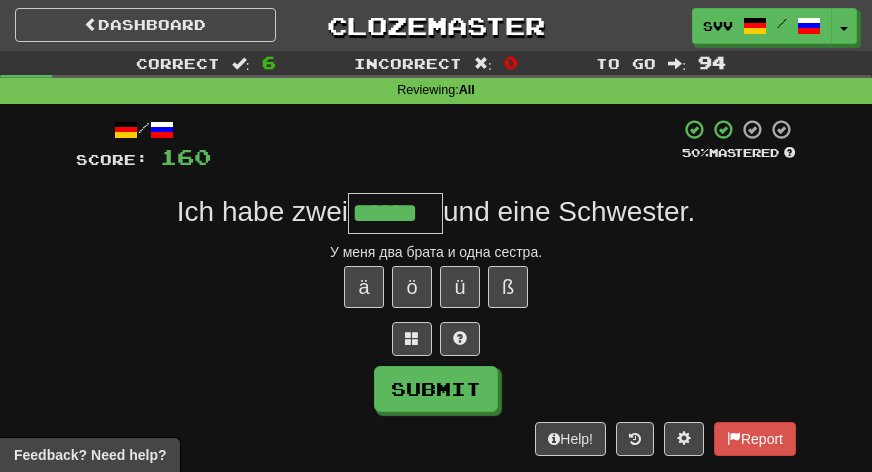 type on "******" 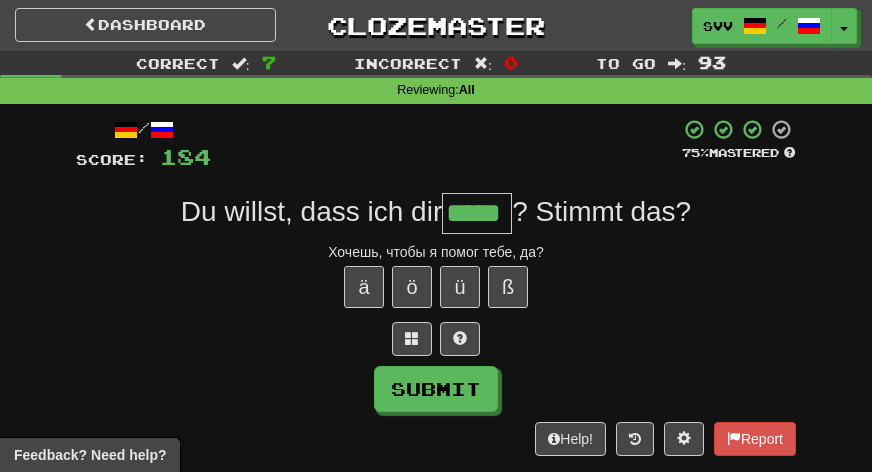 type on "*****" 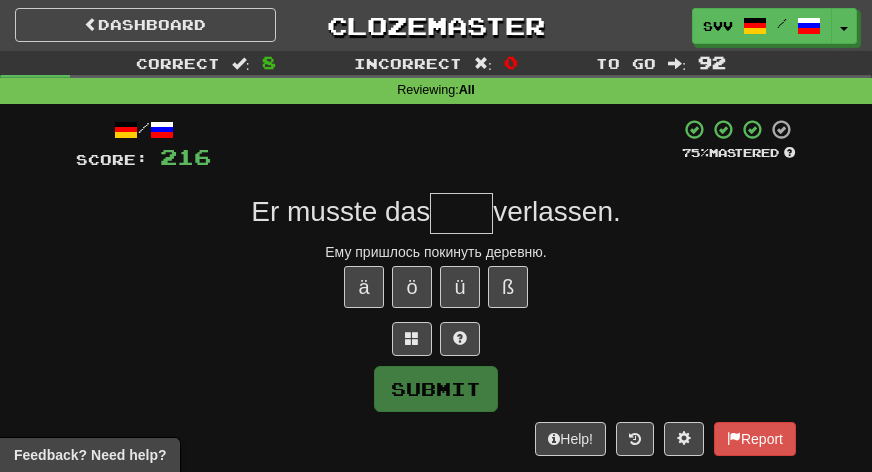 type on "*" 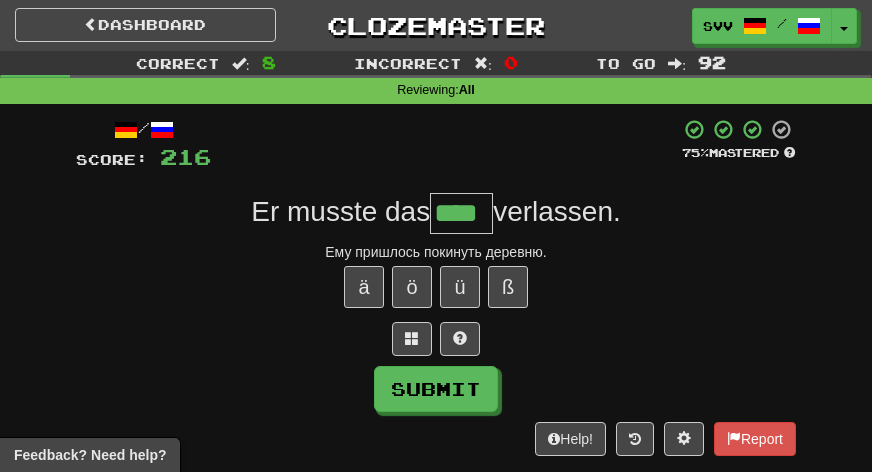 type on "****" 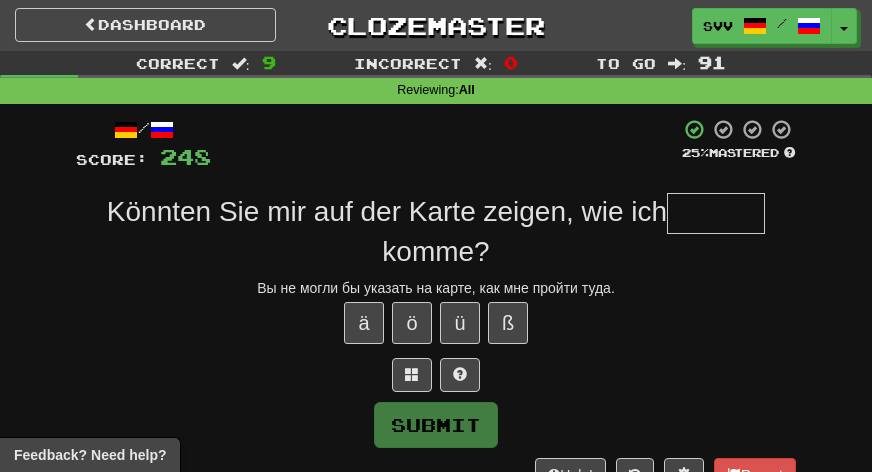 type on "*" 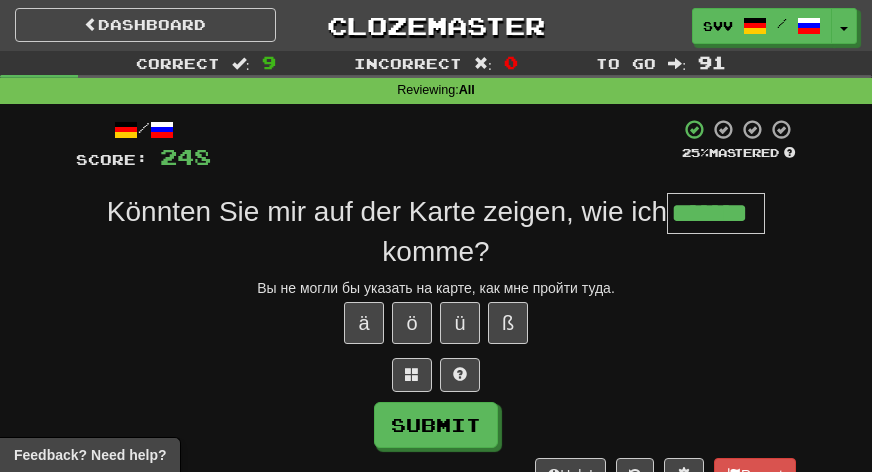 type on "*******" 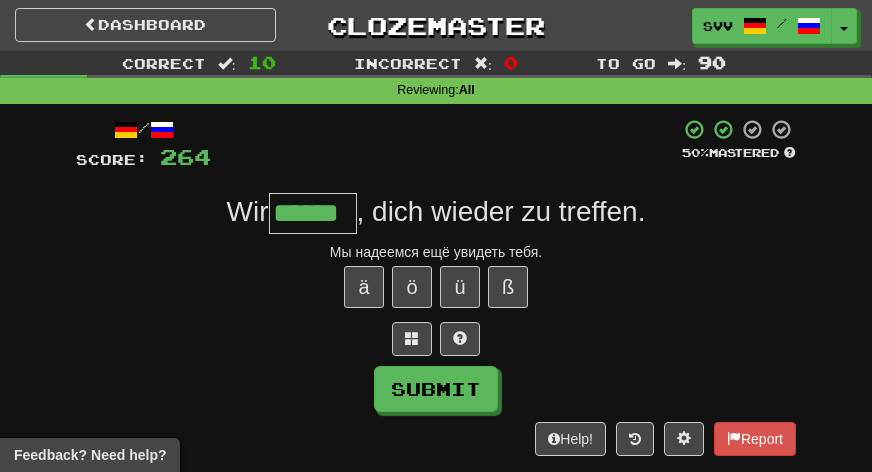 type on "******" 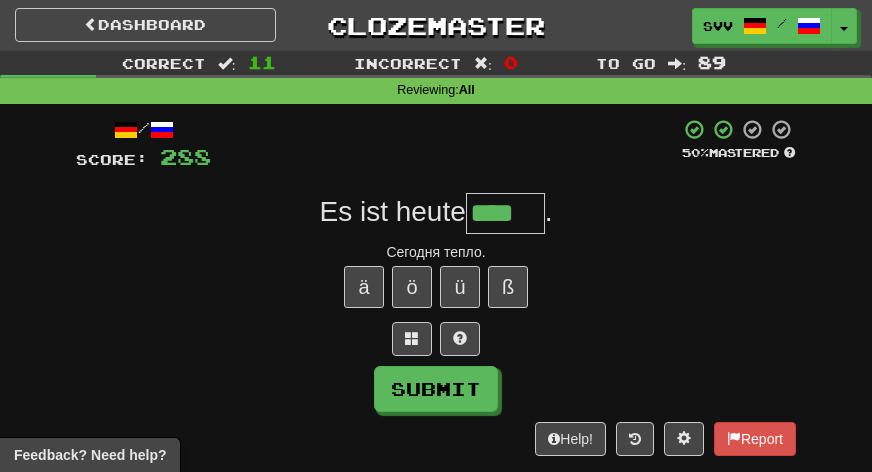 type on "****" 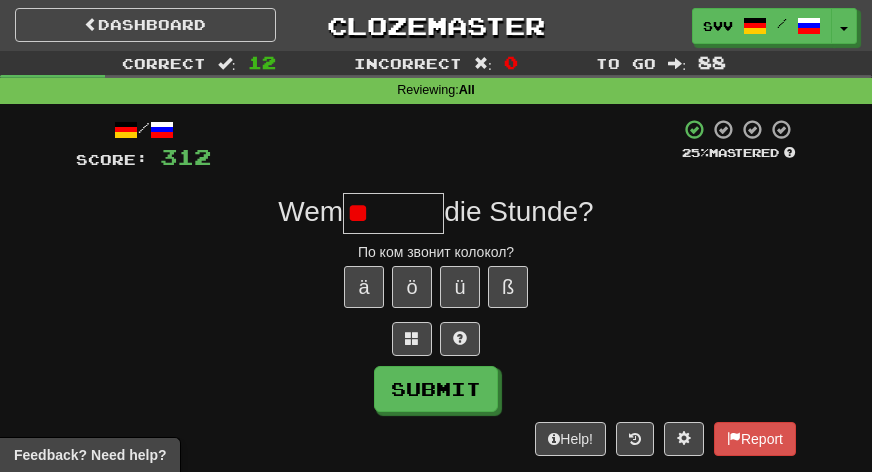 type on "*" 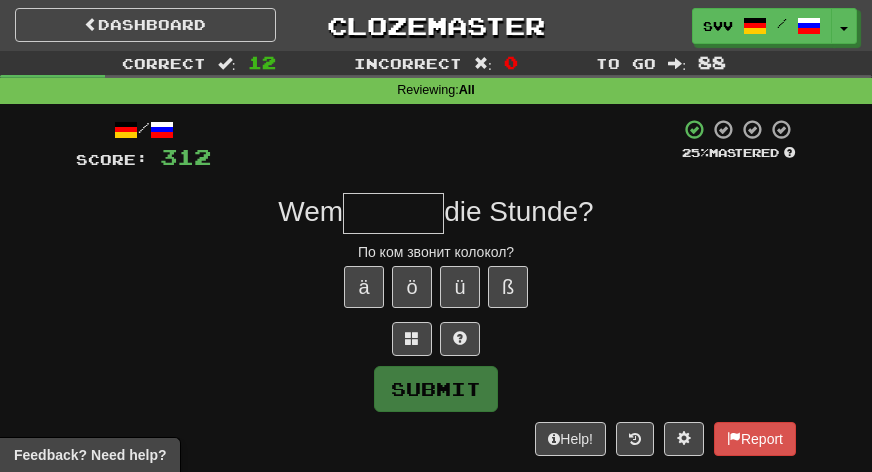 type on "*" 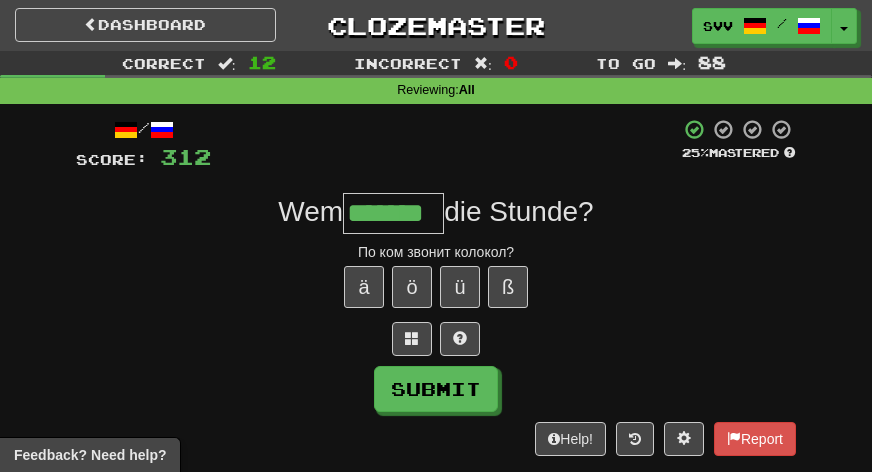 type on "*******" 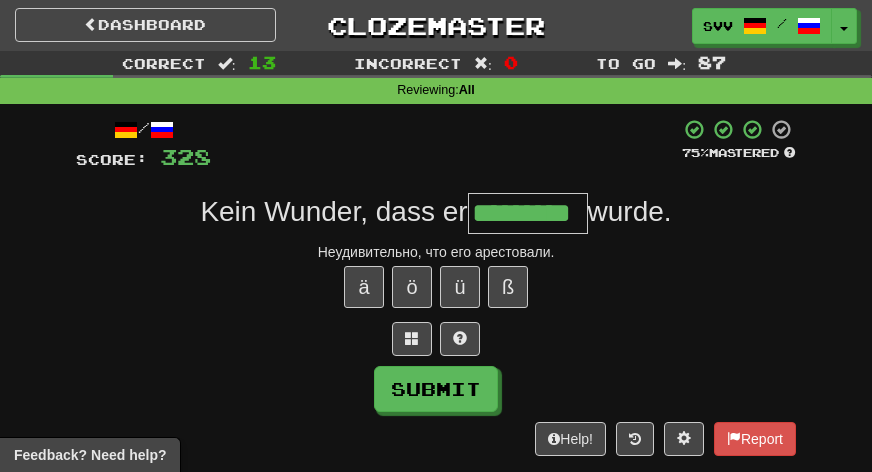 type on "*********" 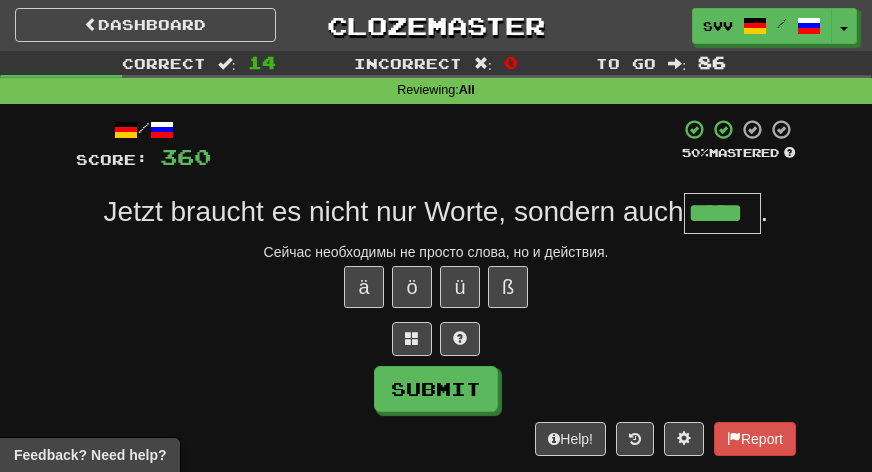 type on "*****" 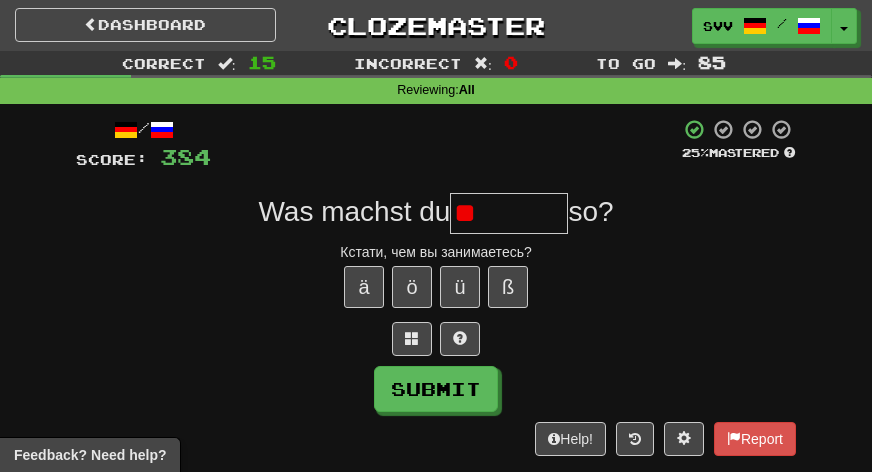 type on "*" 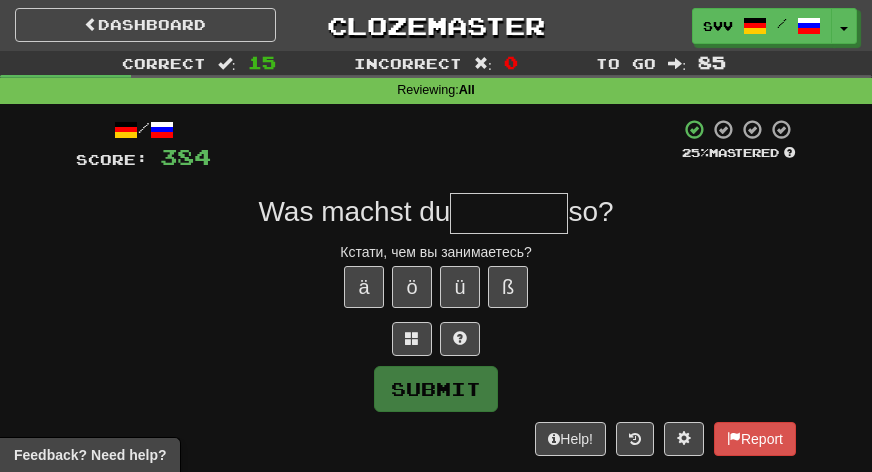type on "*" 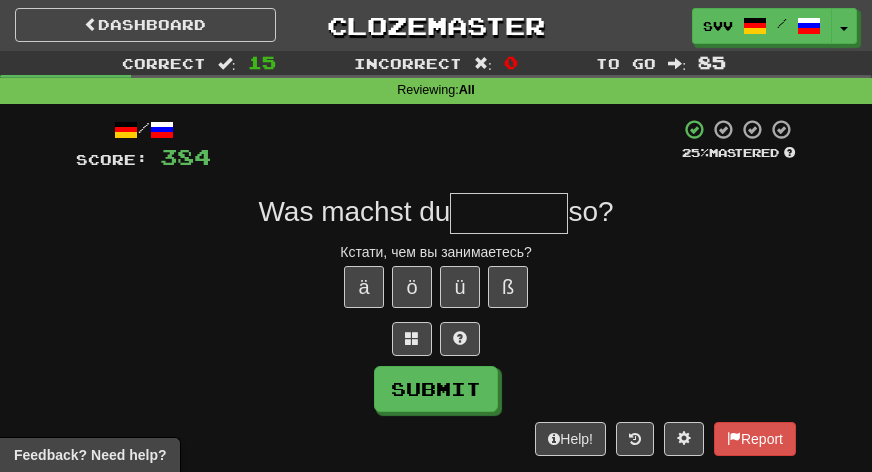 type on "*" 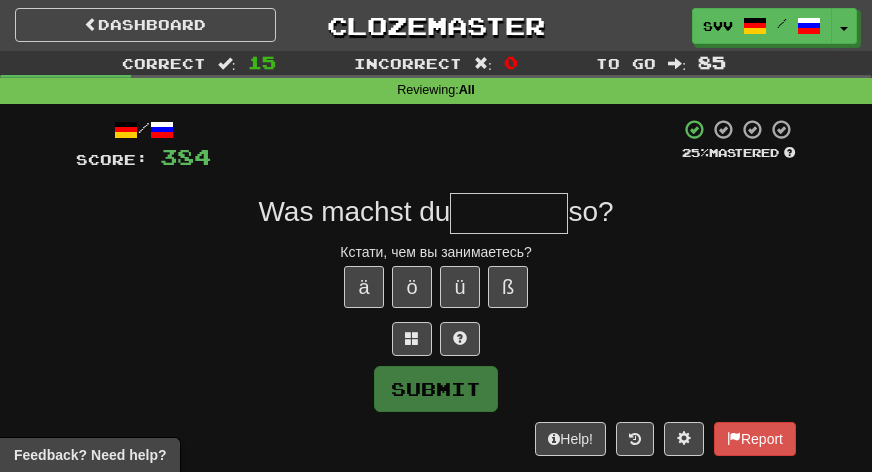 type on "*" 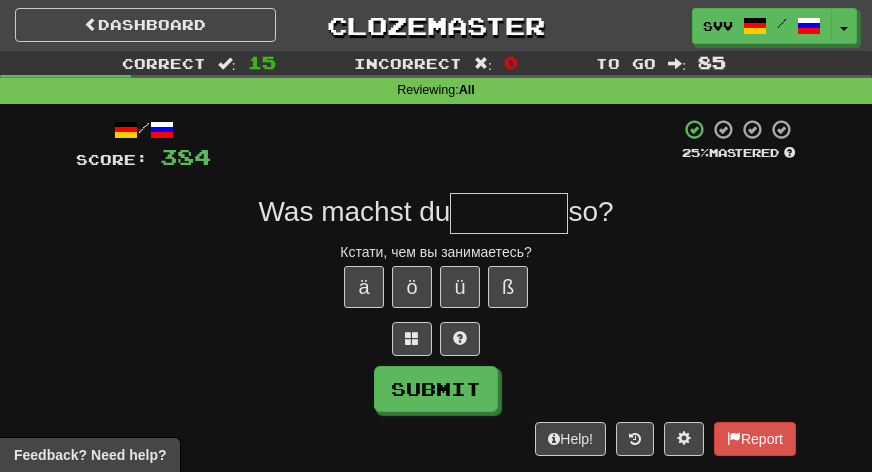 type on "*" 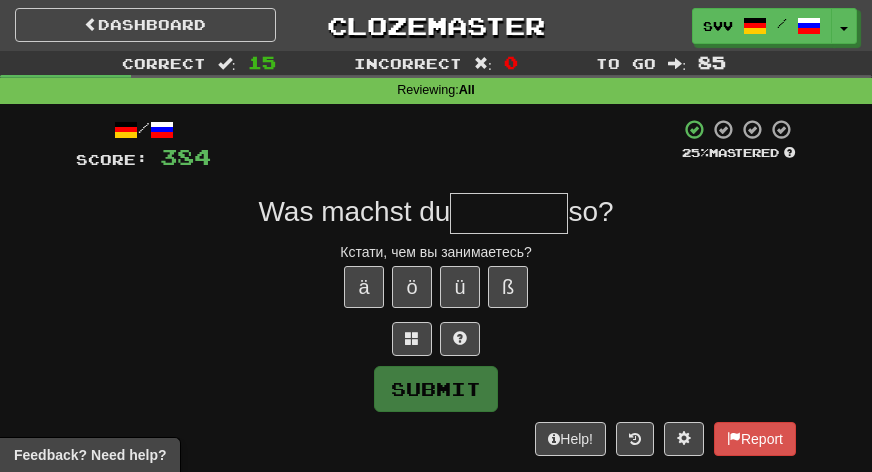 type on "*" 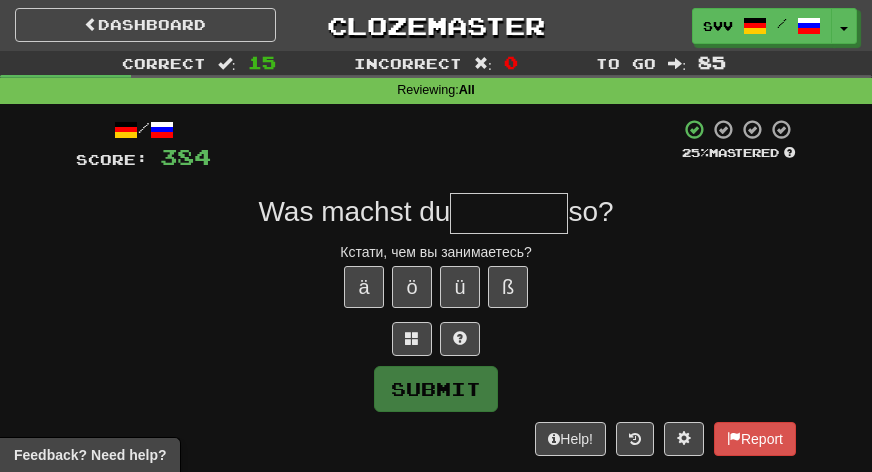 type on "*" 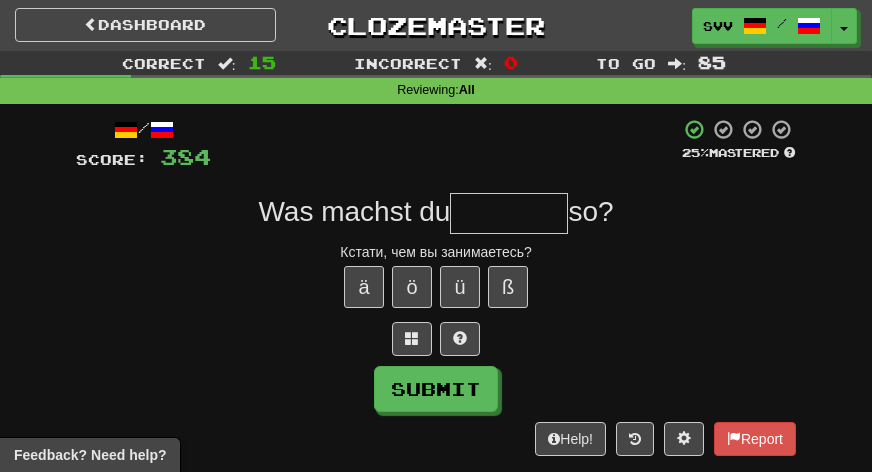 type on "*" 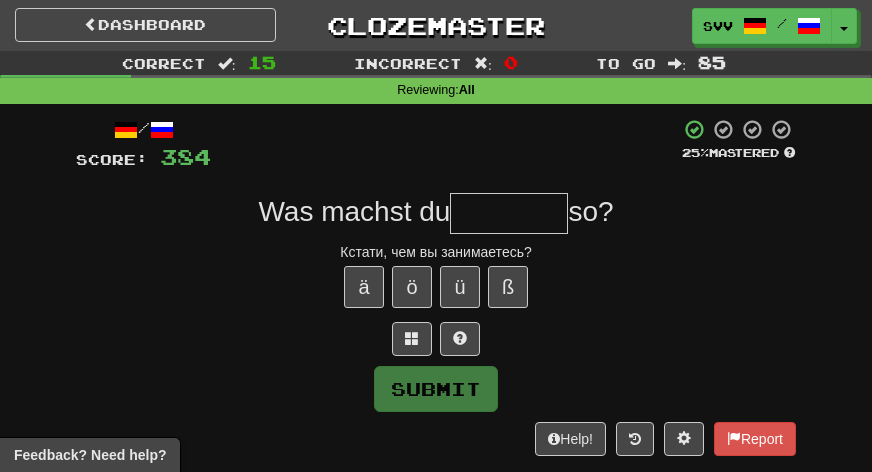 type on "*" 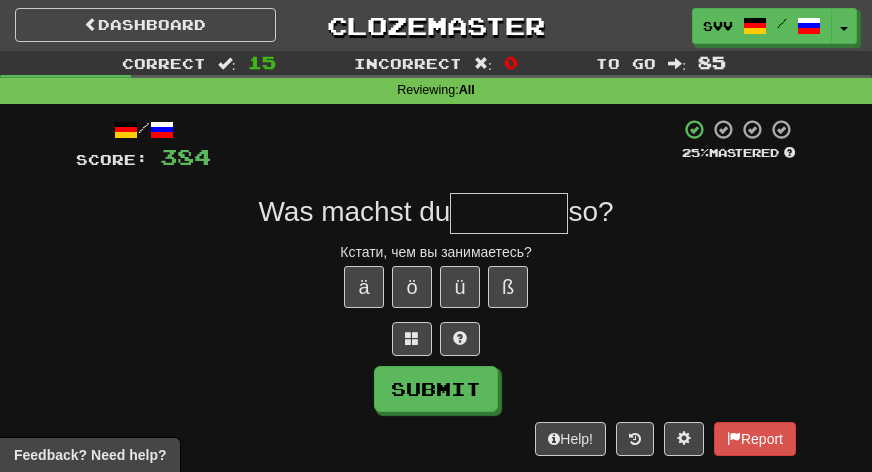 type on "*" 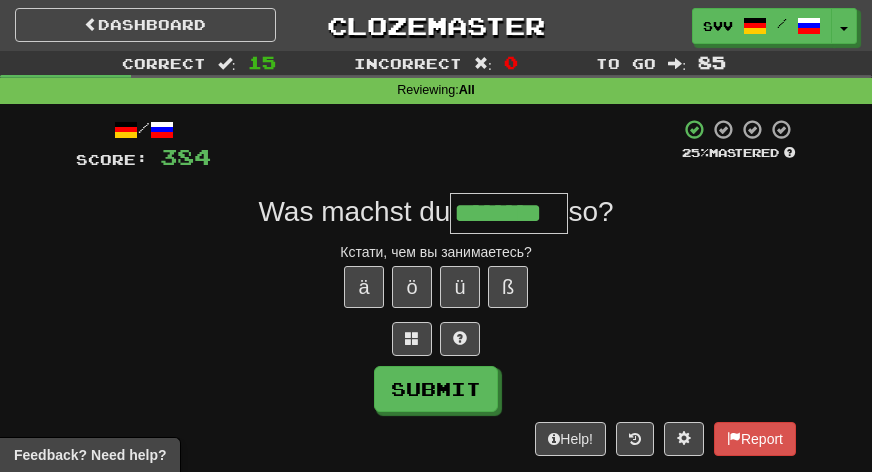 type on "********" 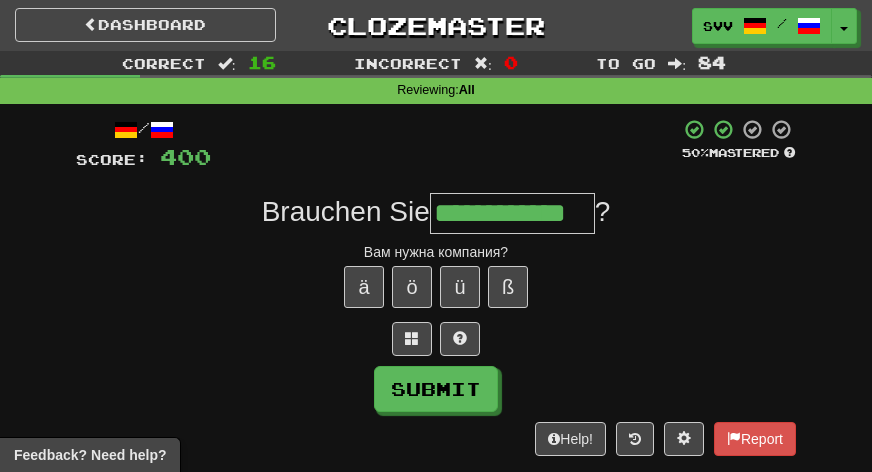 type on "**********" 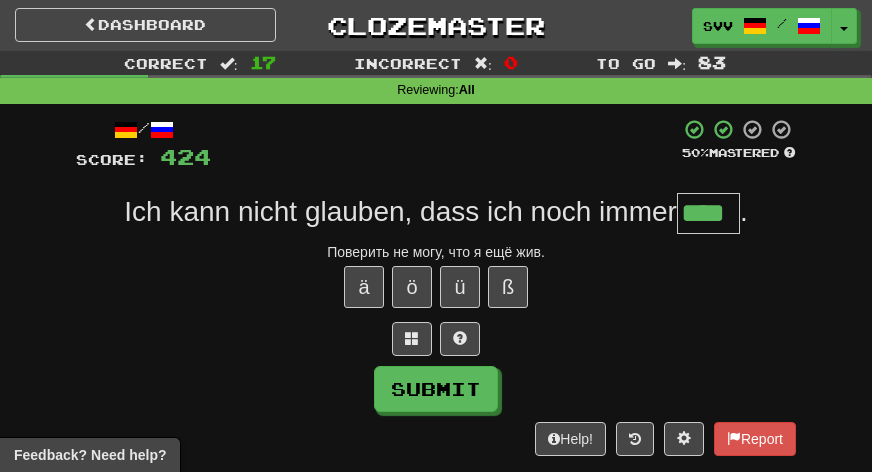 type on "****" 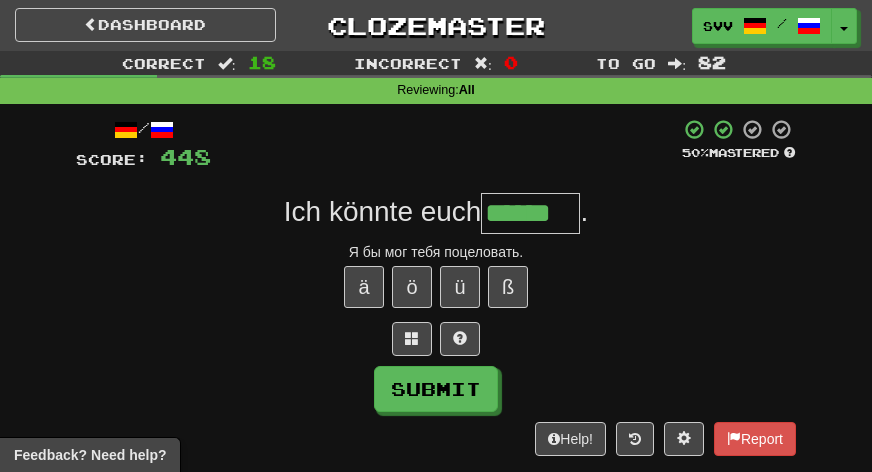 type on "******" 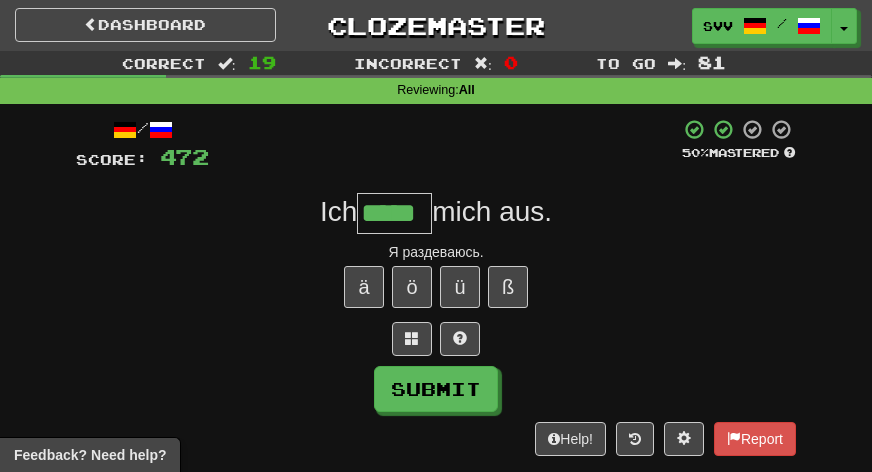 type on "*****" 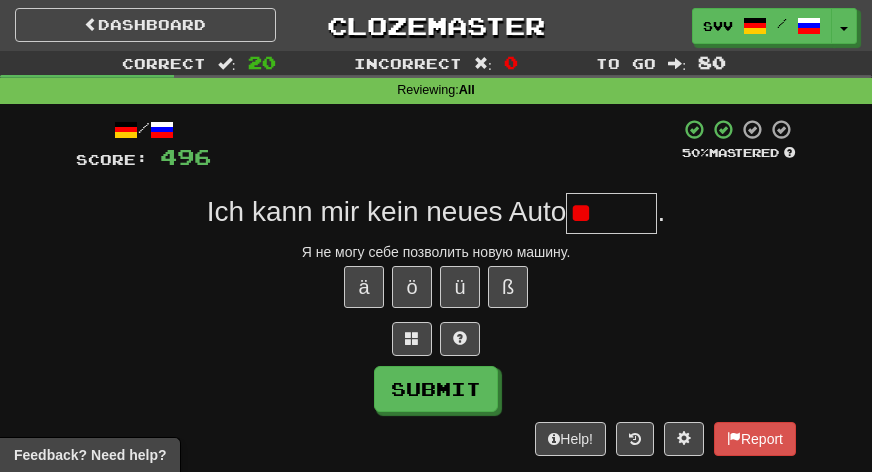 type on "*" 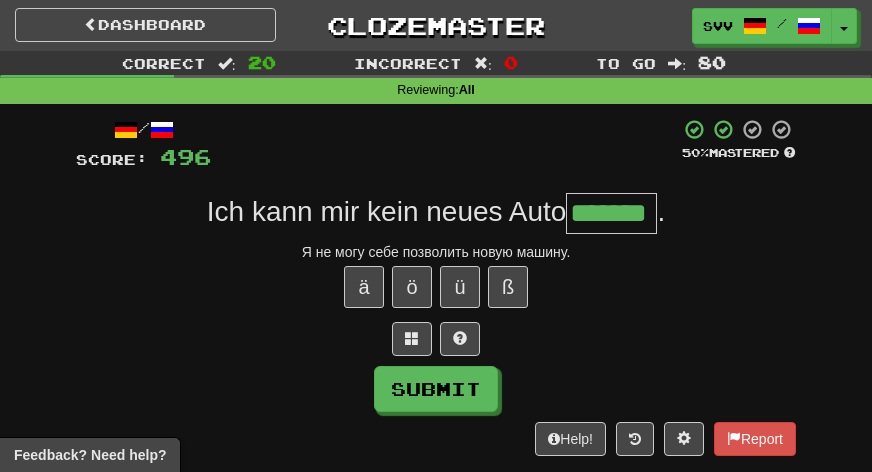 type on "*******" 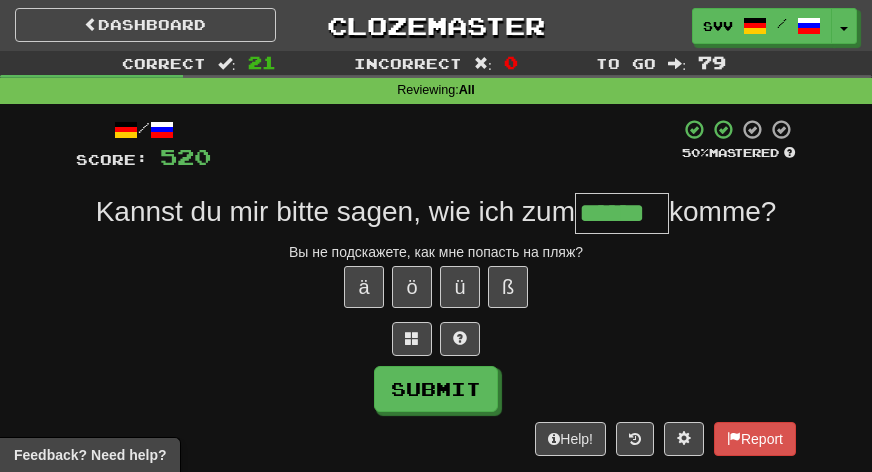 type on "******" 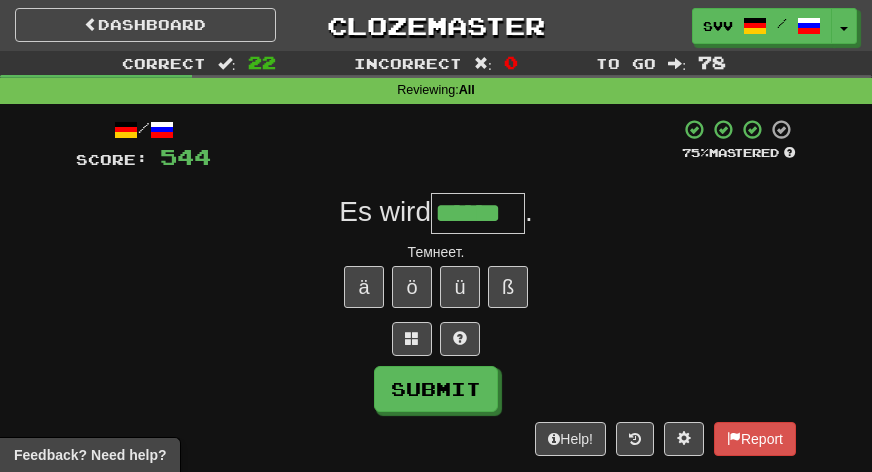 type on "******" 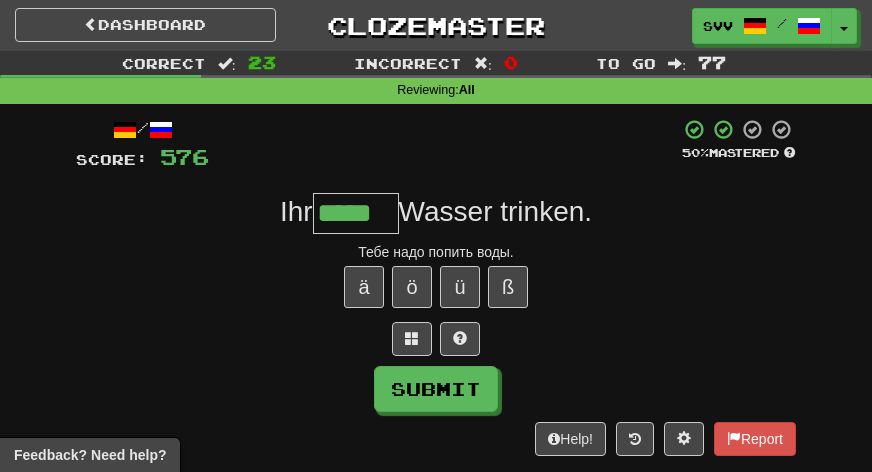 type on "*****" 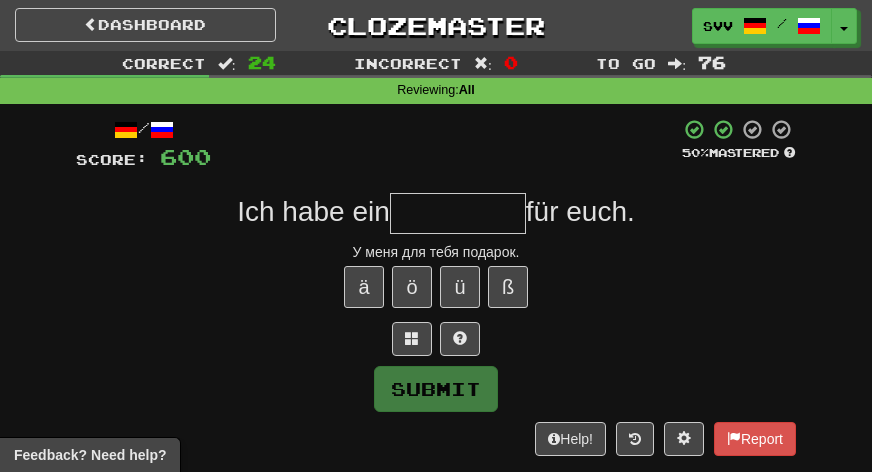 type on "*" 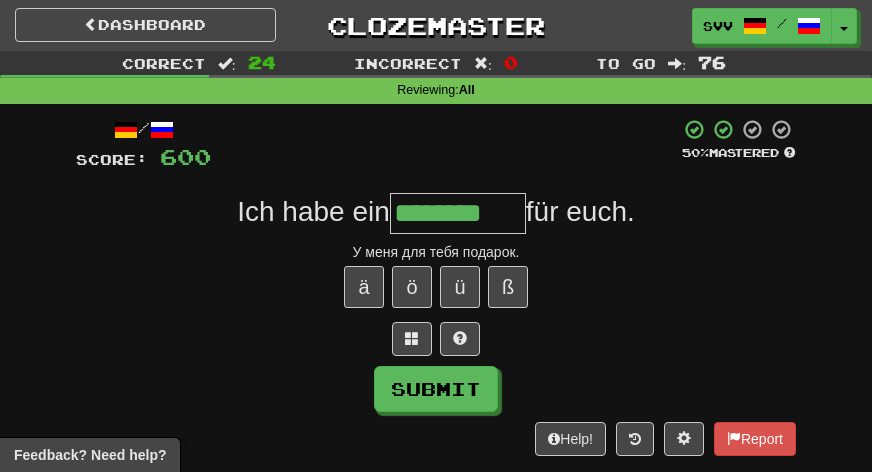 type on "********" 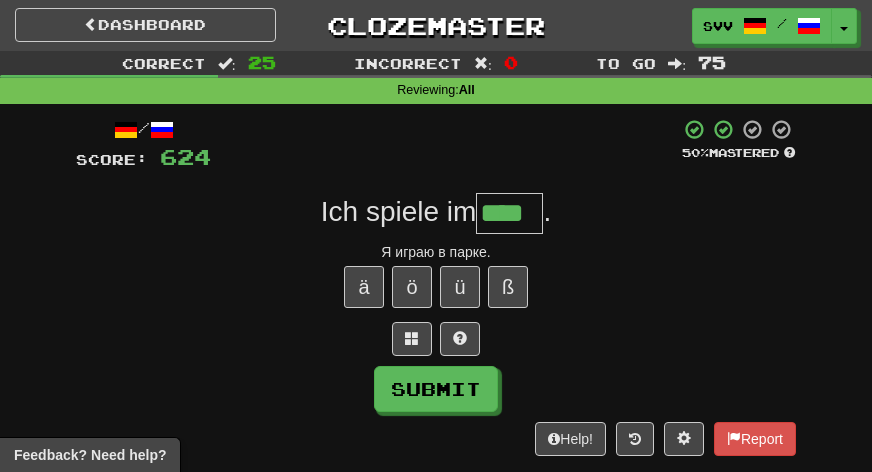 type on "****" 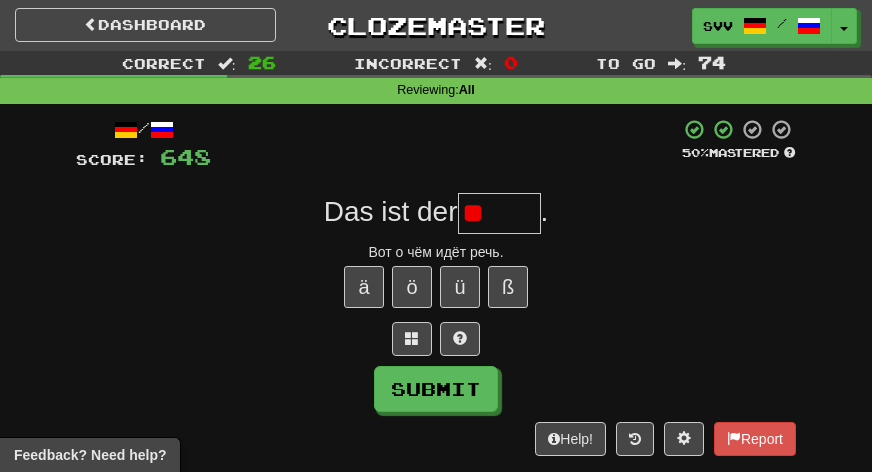type on "*" 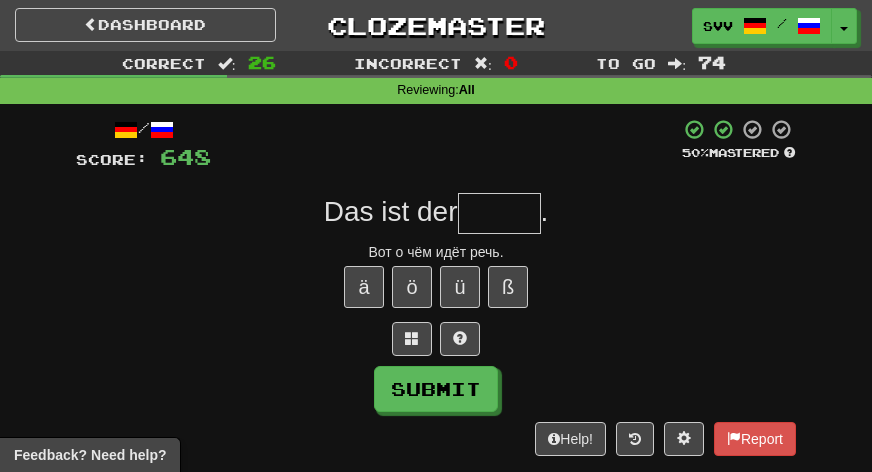 type on "*" 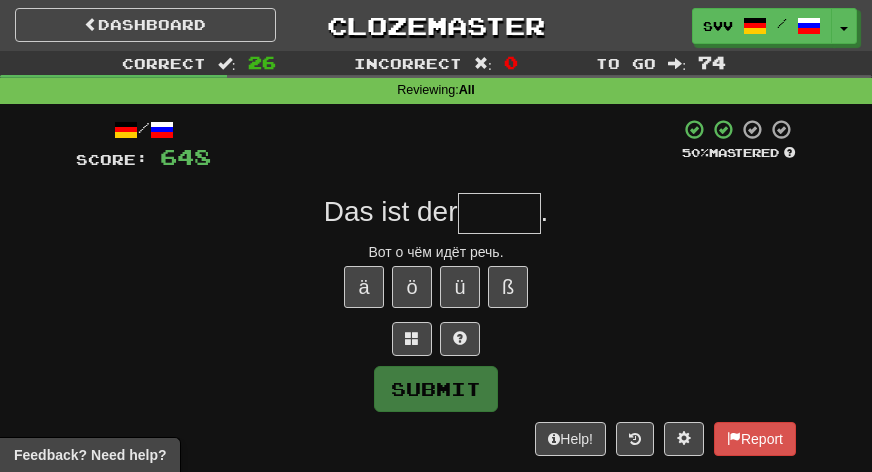 type on "*" 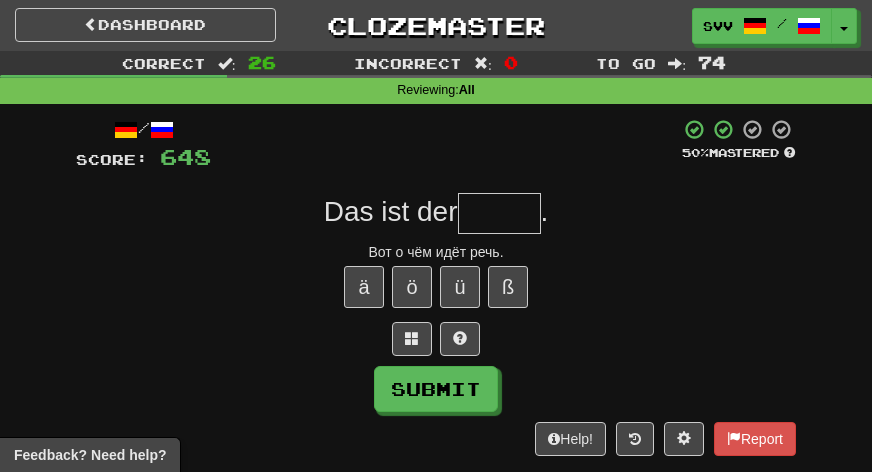 type on "*" 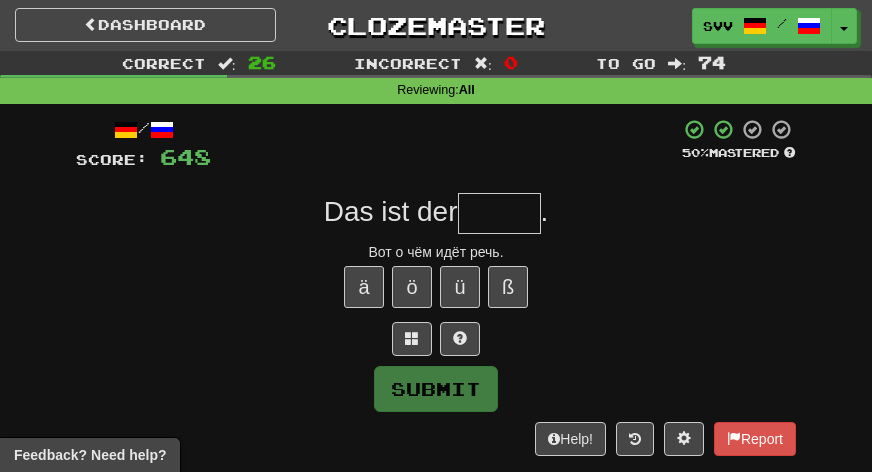 type on "*" 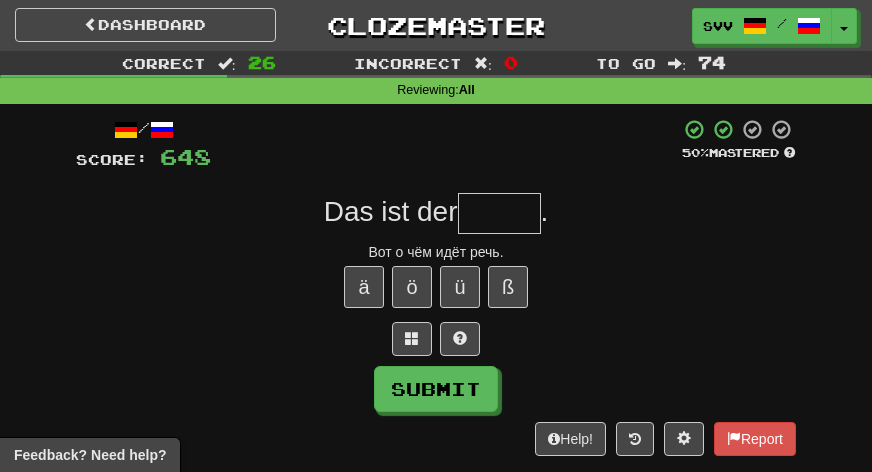 type on "*" 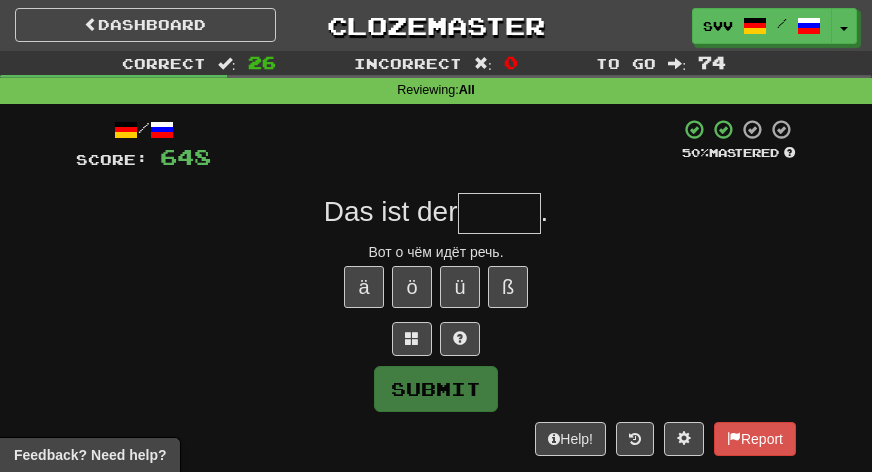 type on "*" 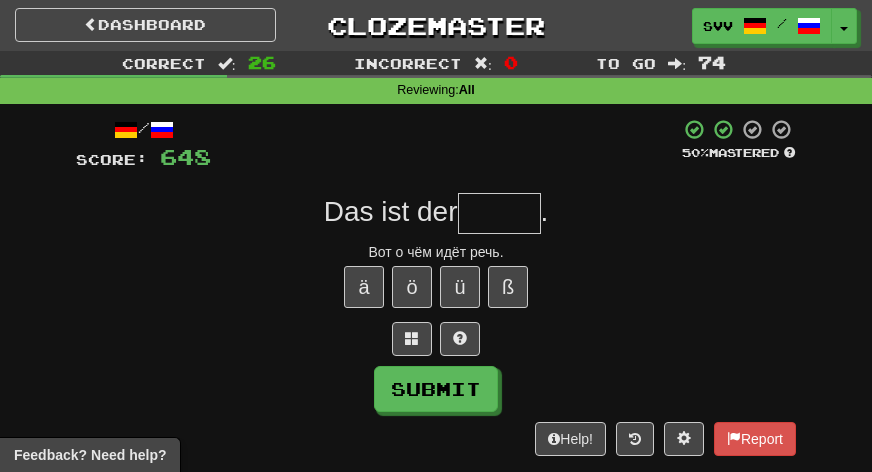 type on "*" 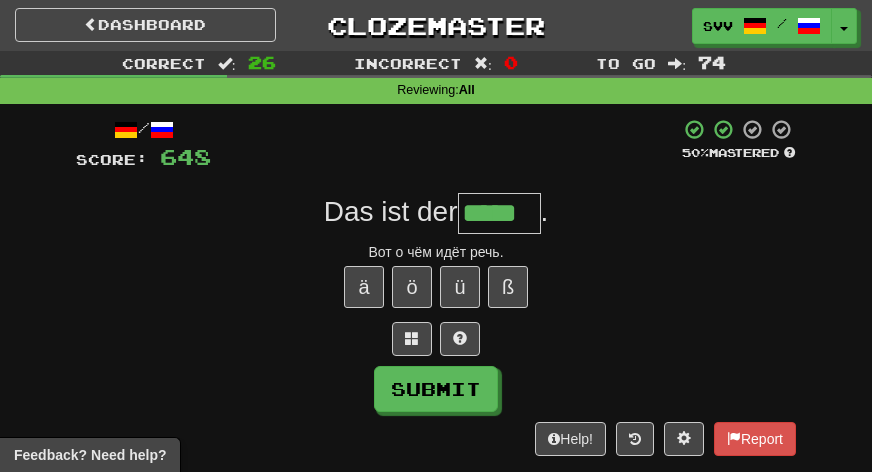 type on "*****" 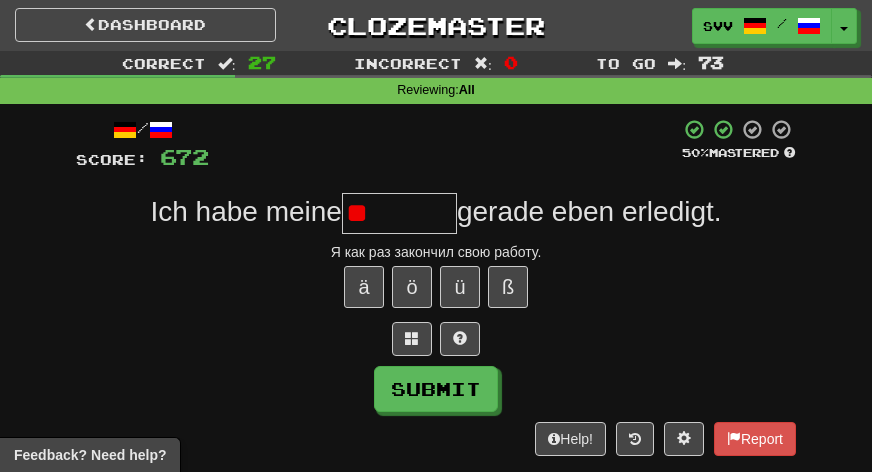 type on "*" 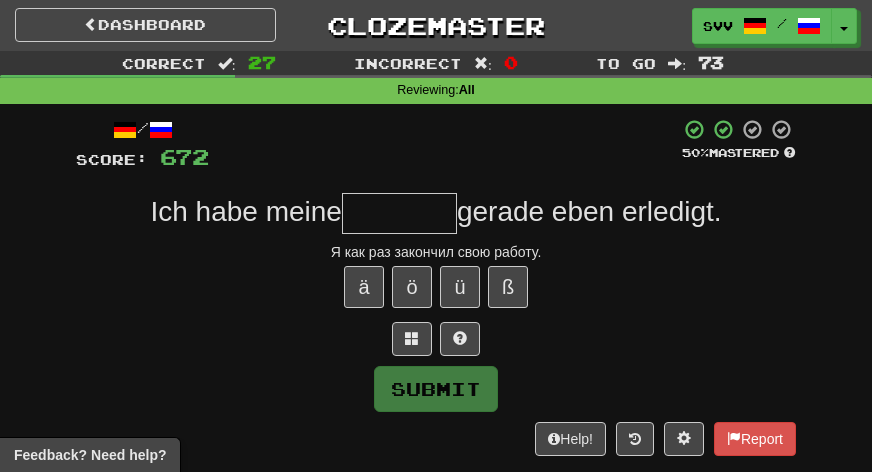 type on "*" 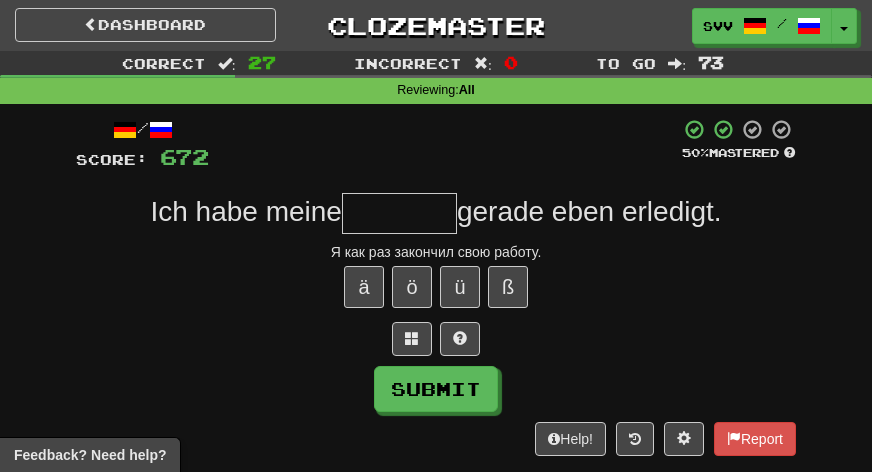 type on "*" 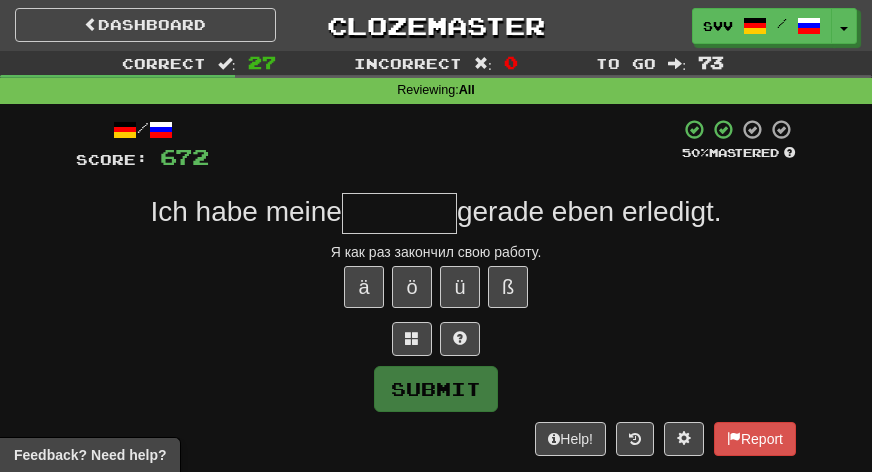 type on "*" 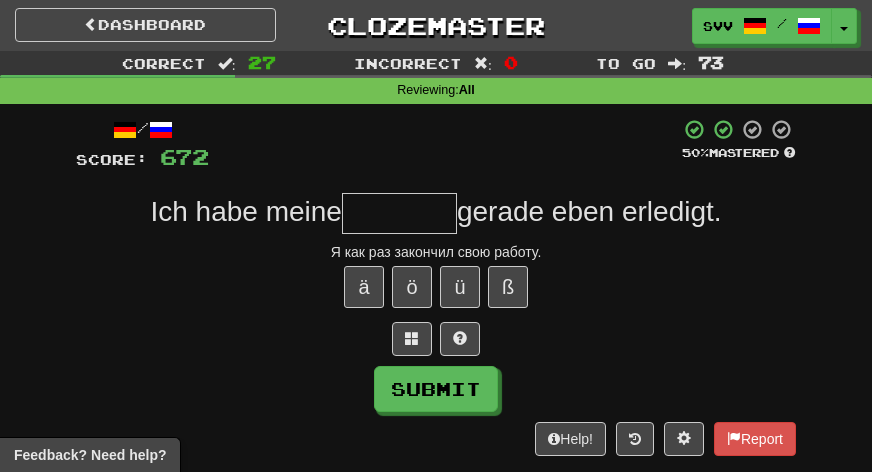 type on "*" 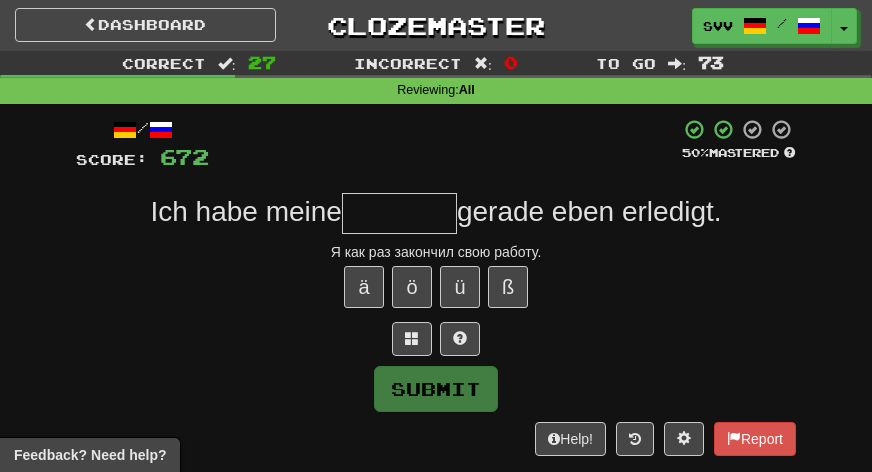 type on "*" 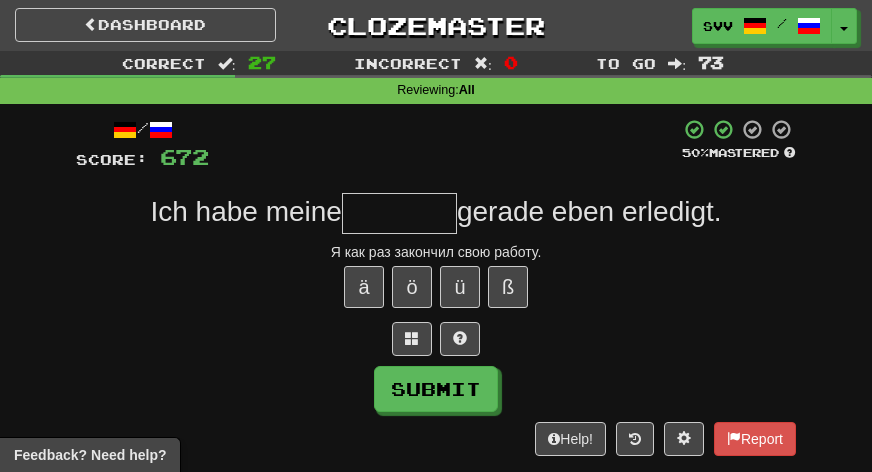 type on "*" 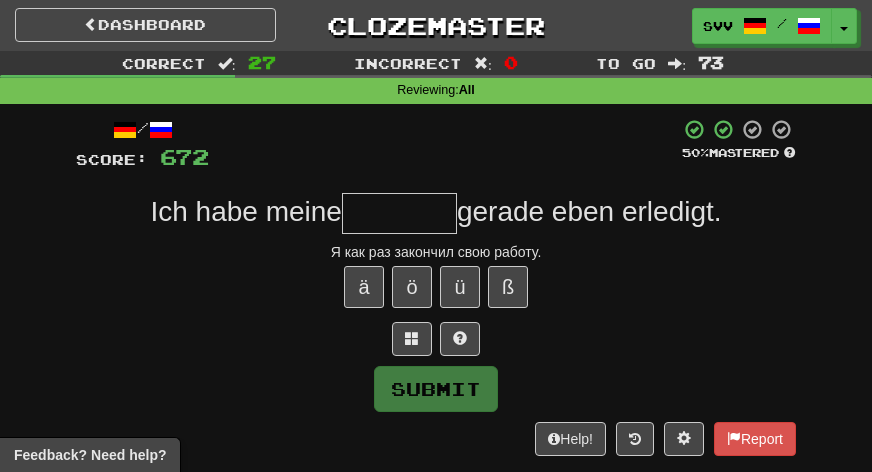 type on "*" 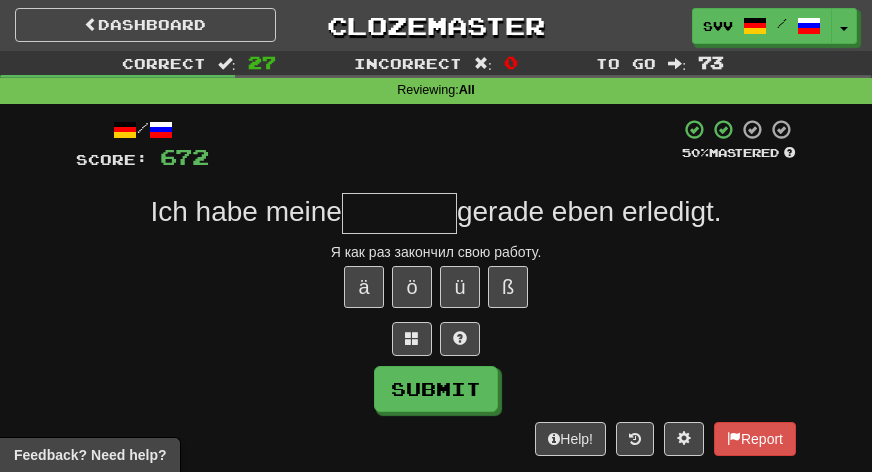 type on "*" 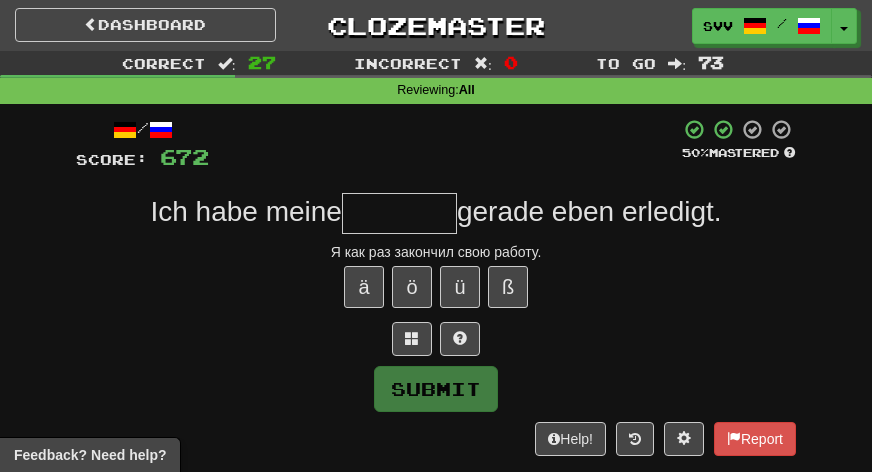 type on "*" 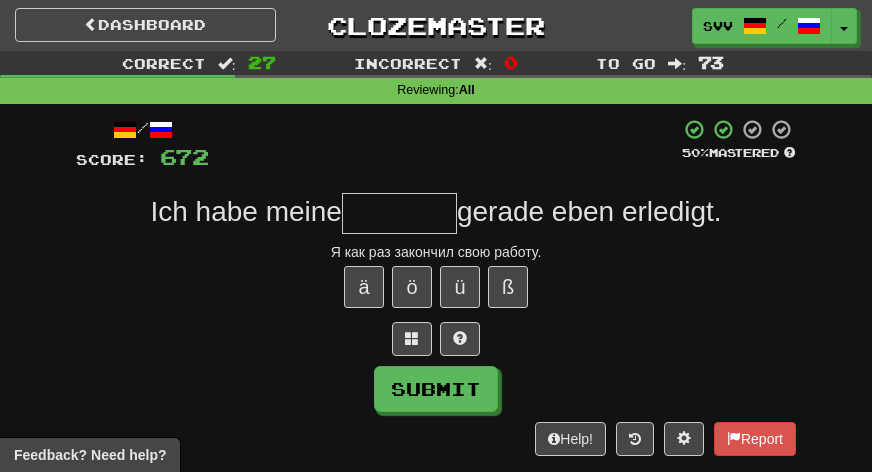 type on "*" 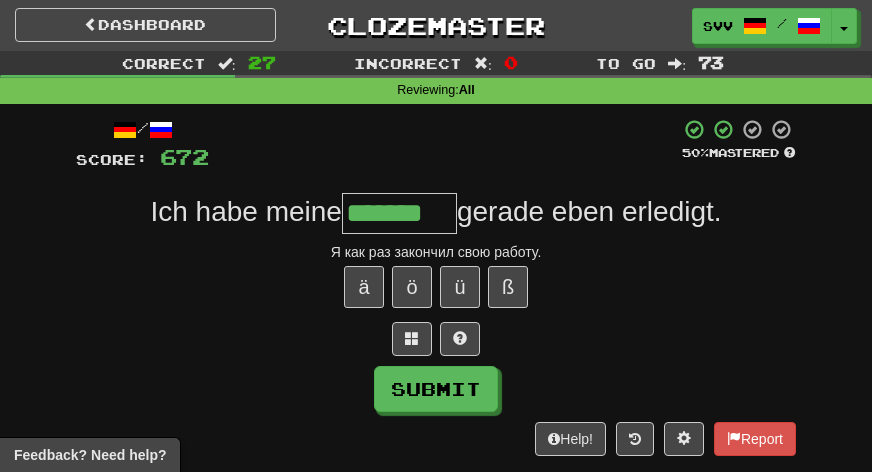 type on "*******" 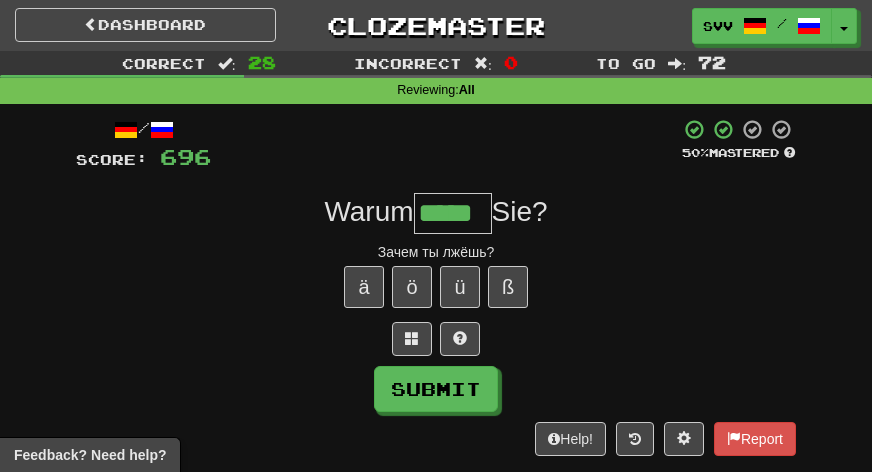 type on "*****" 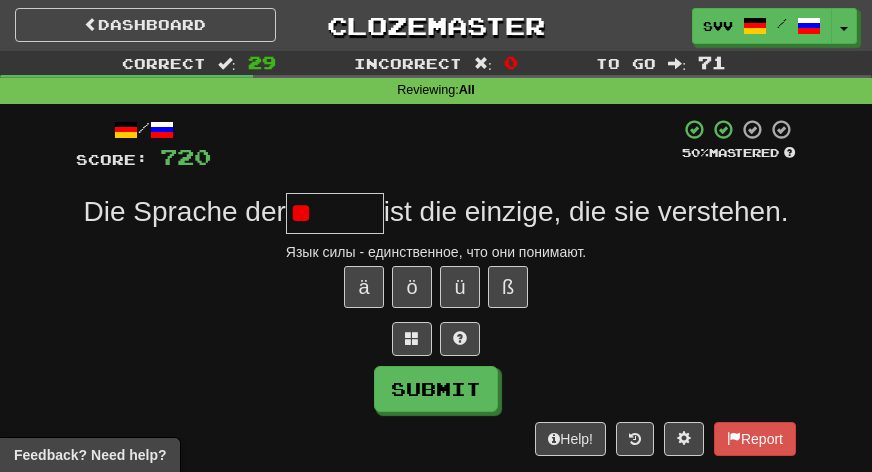 type on "*" 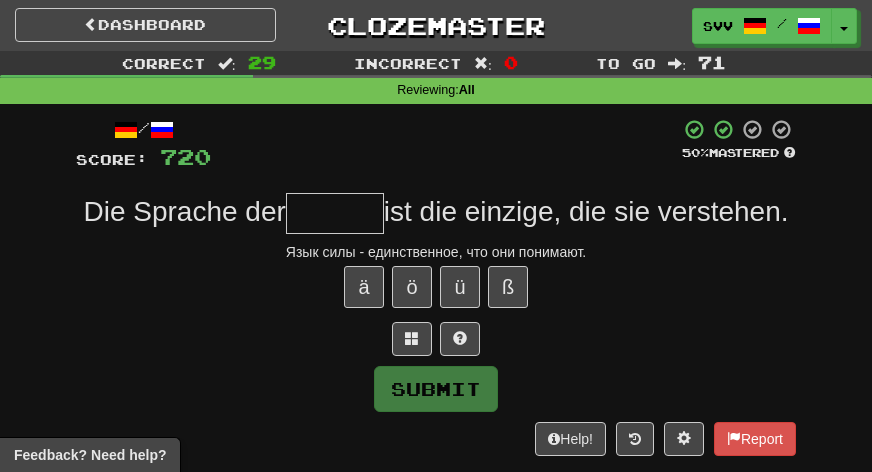 type on "*" 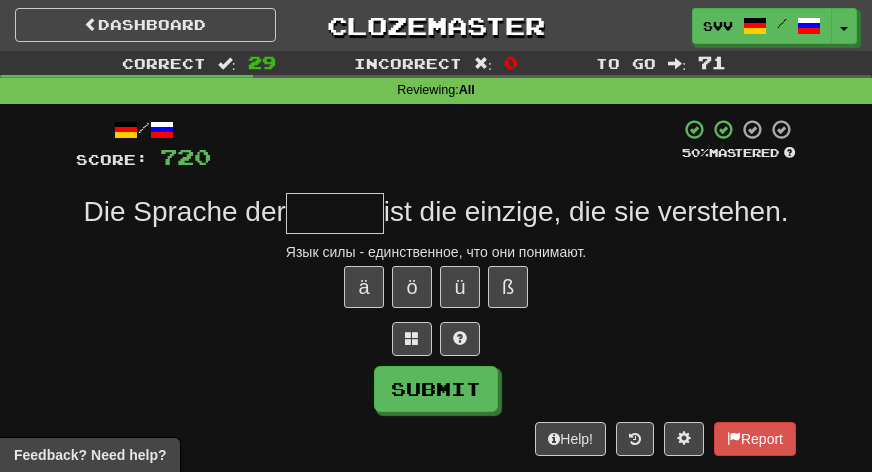 type on "*" 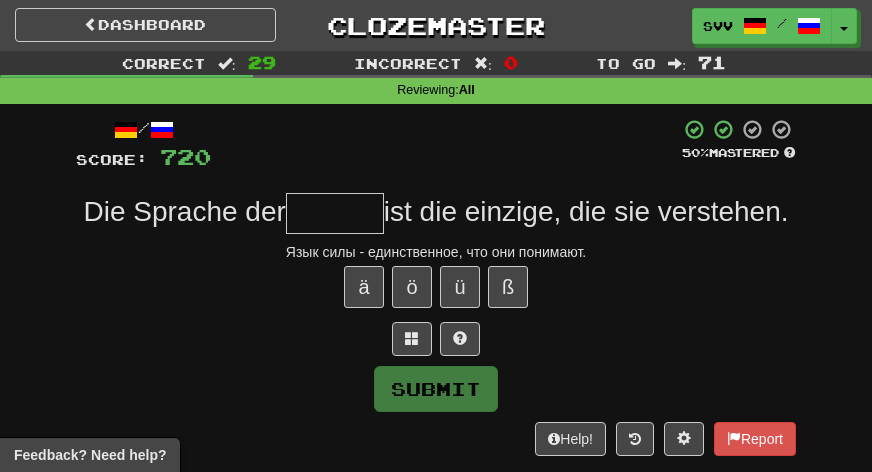 type on "*" 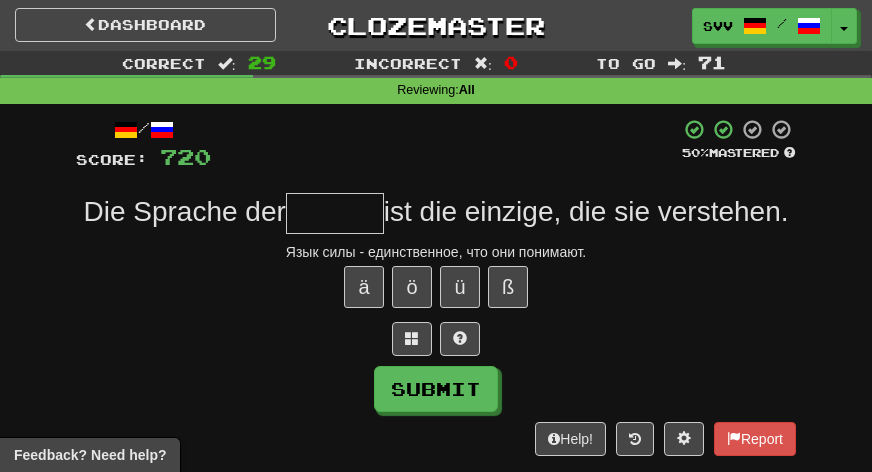 type on "*" 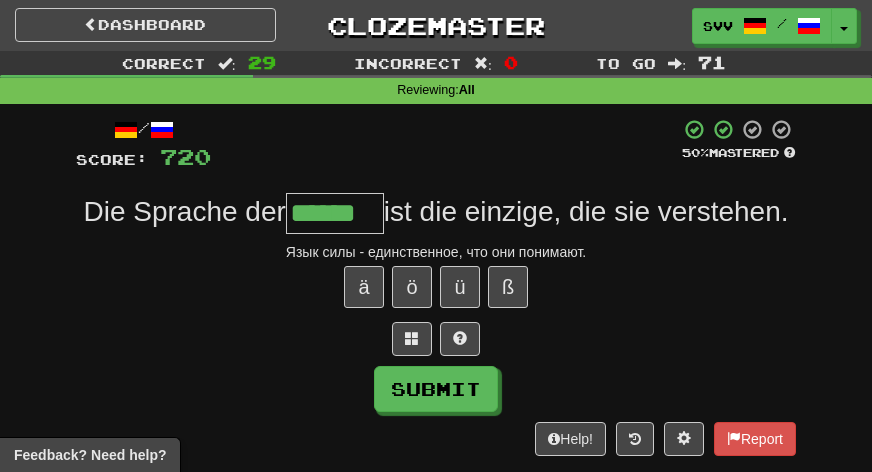 type on "******" 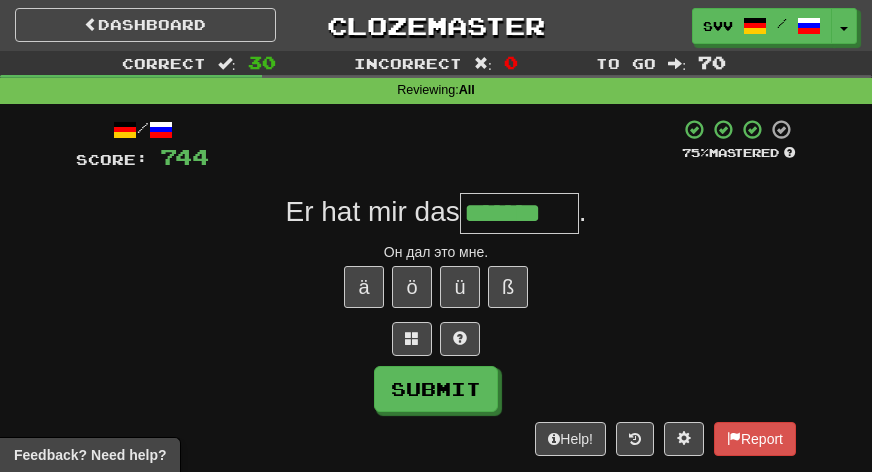 type on "*******" 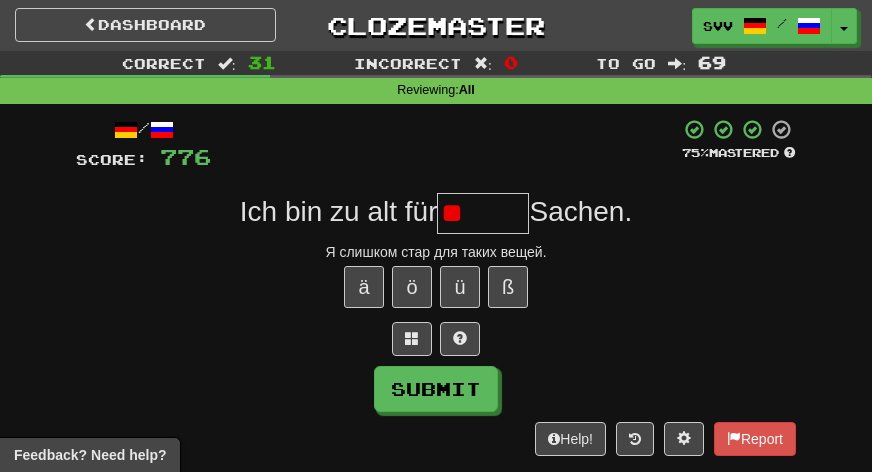type on "*" 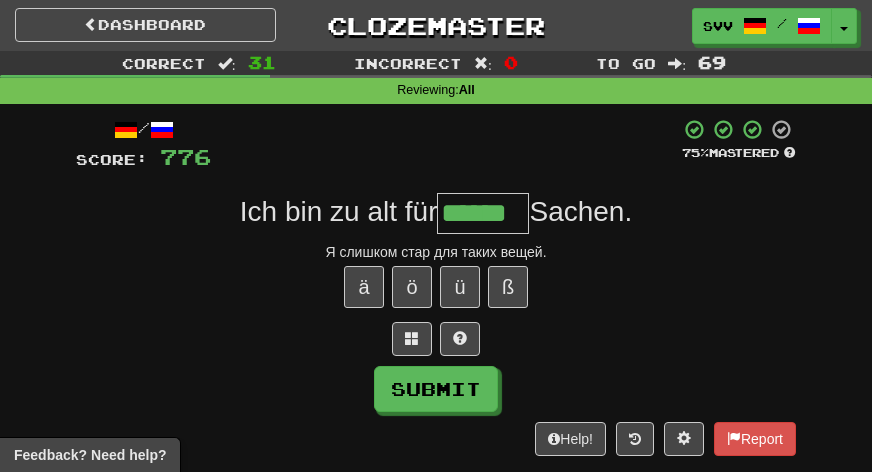 type on "******" 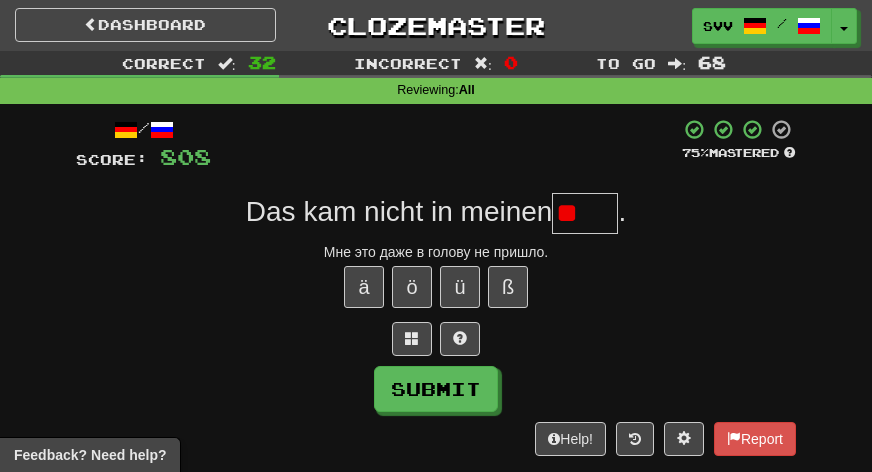 type on "*" 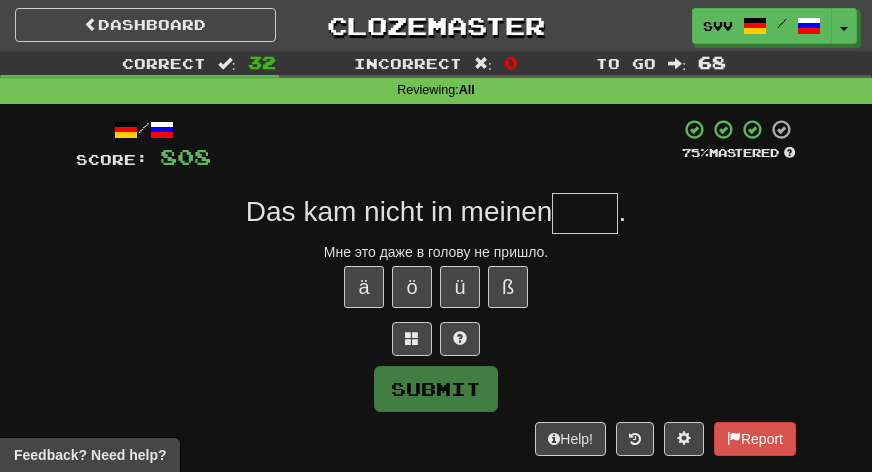 type on "*" 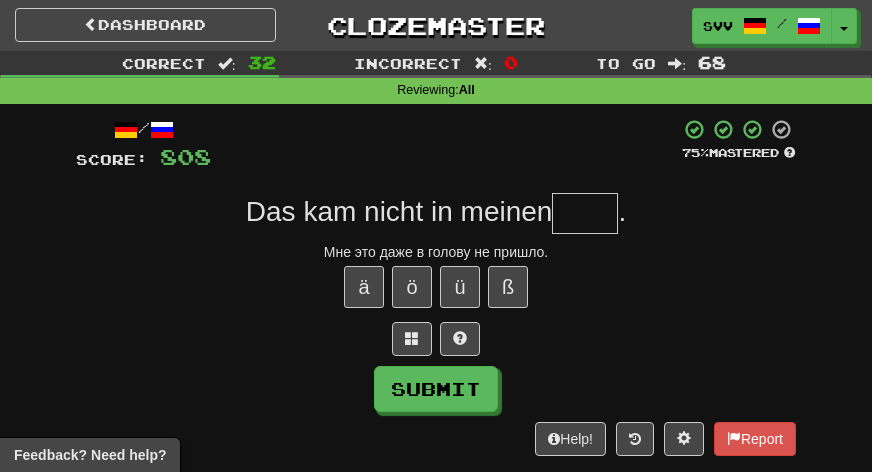 type on "*" 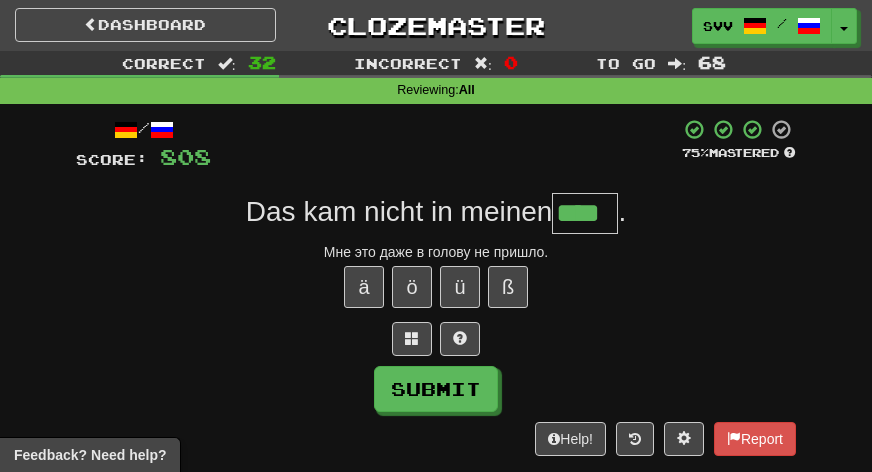 type on "****" 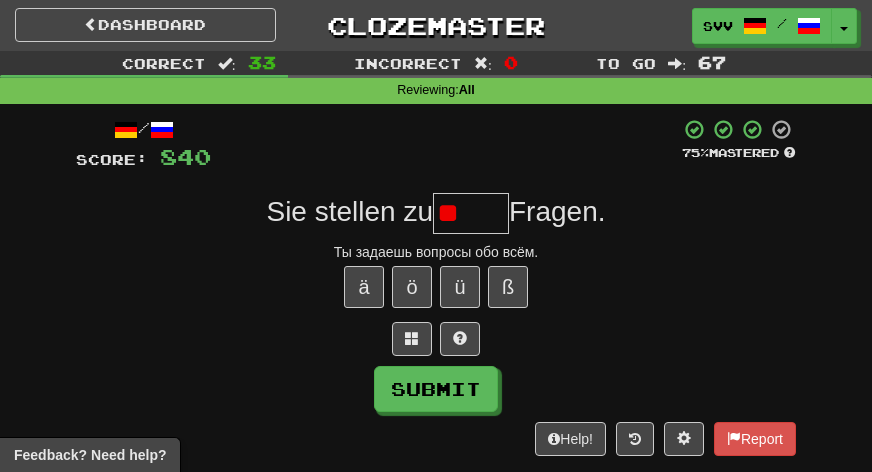 type on "*" 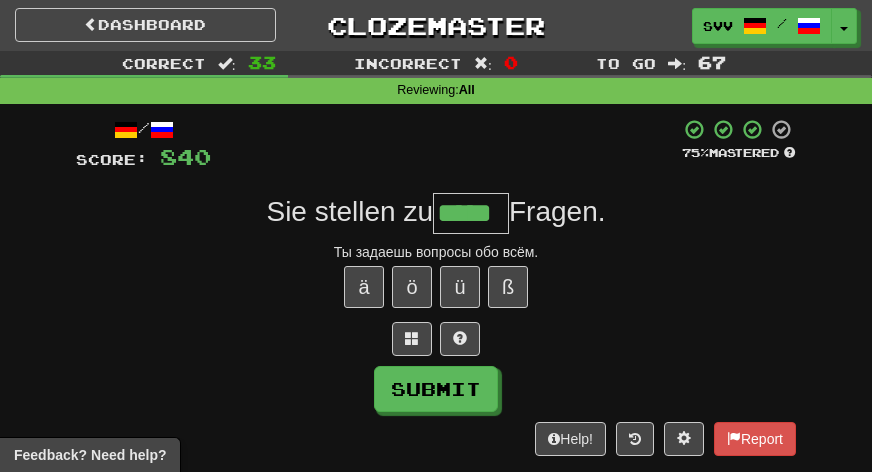 type on "*****" 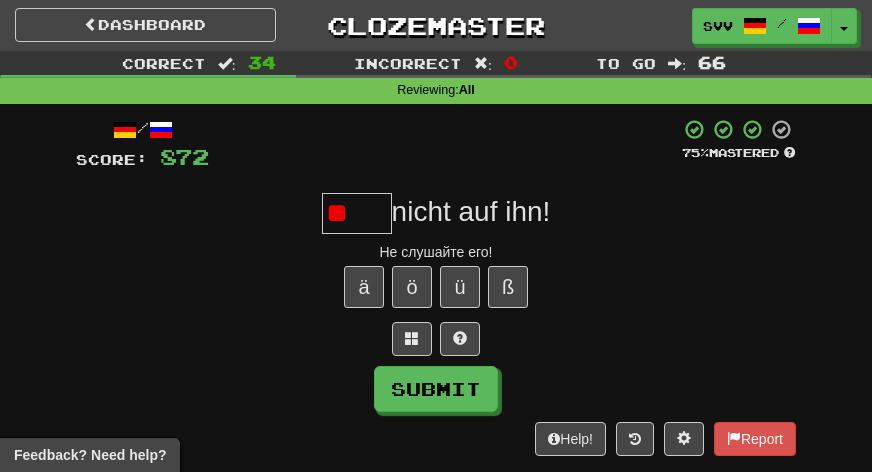 type on "*" 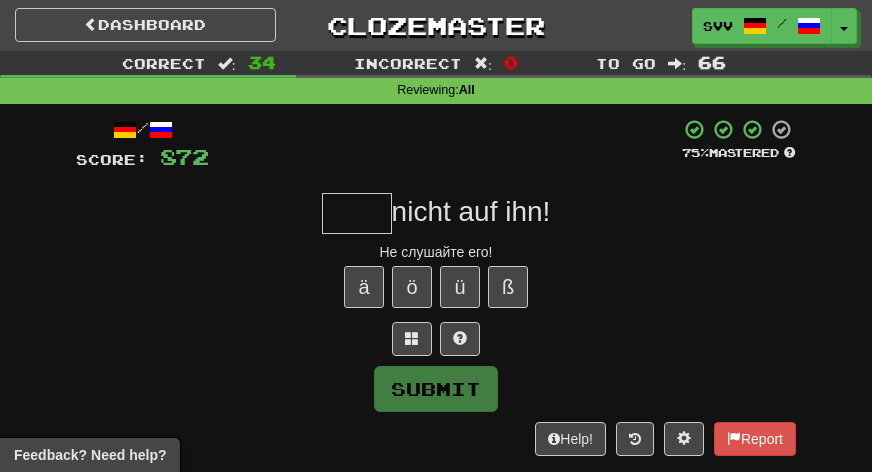 type on "*" 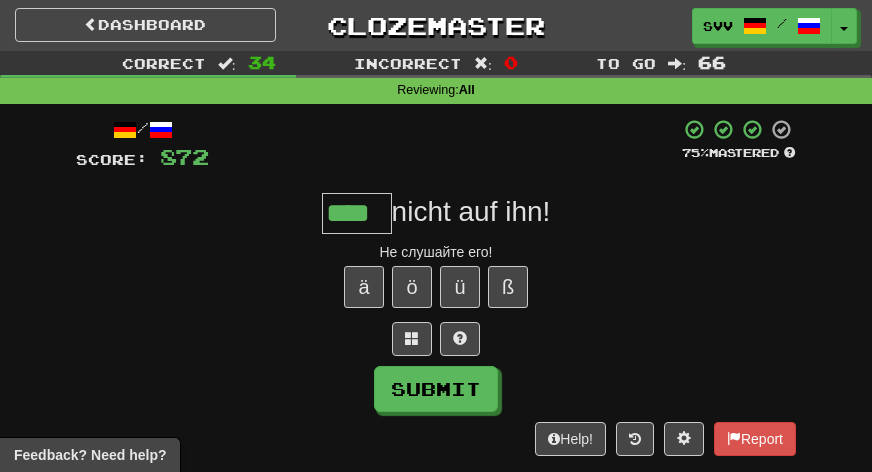 type on "****" 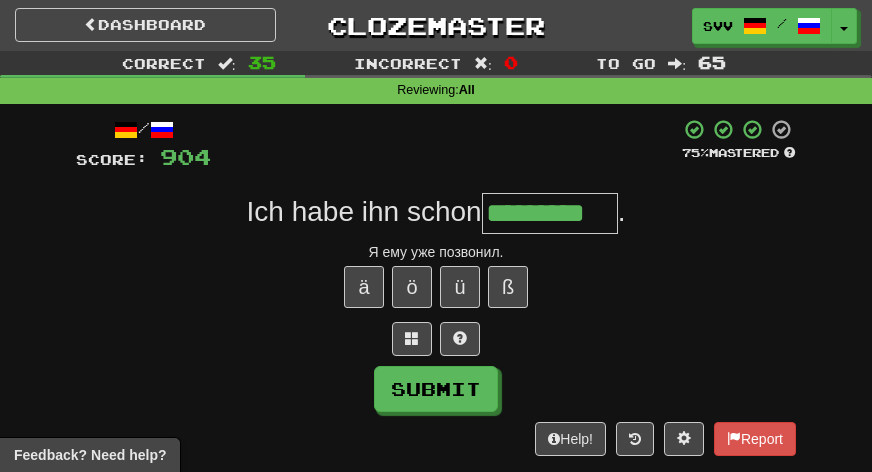 type on "*********" 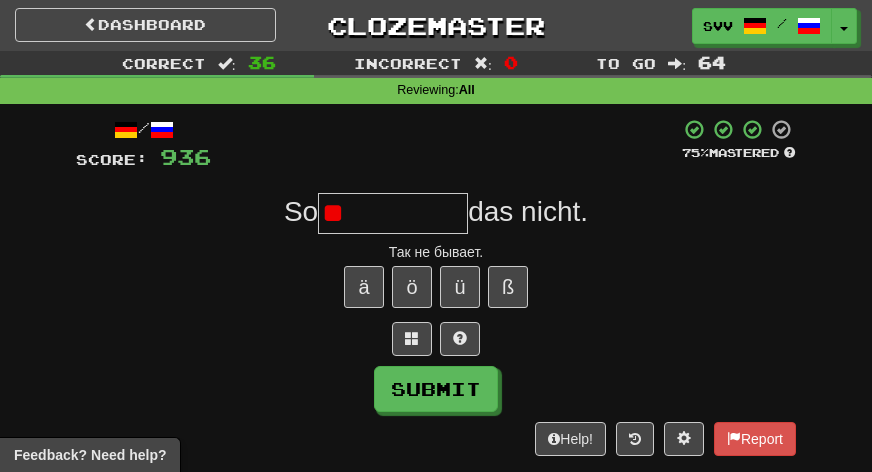 type on "*" 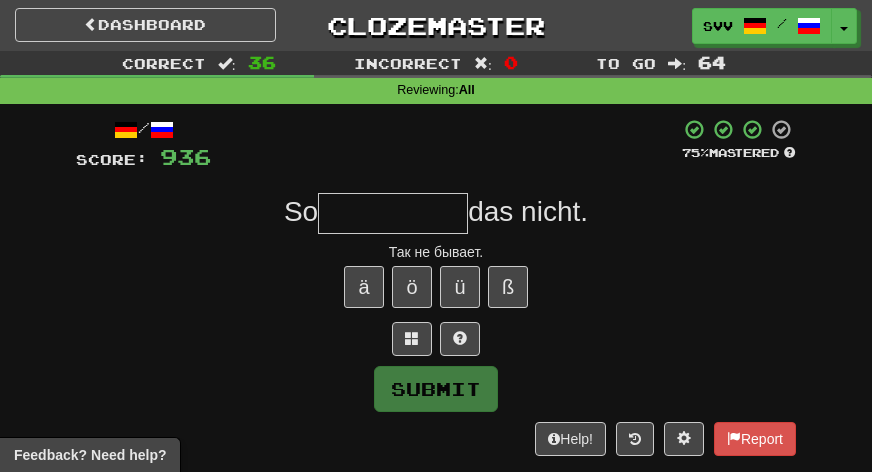 type on "*" 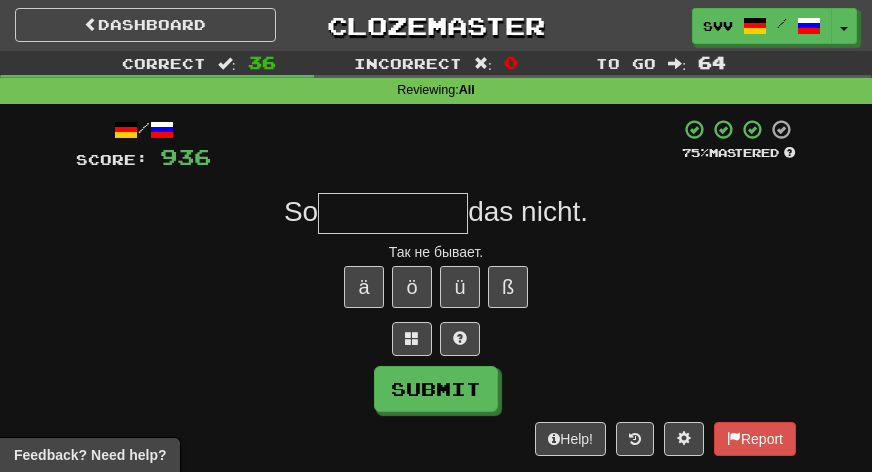 type 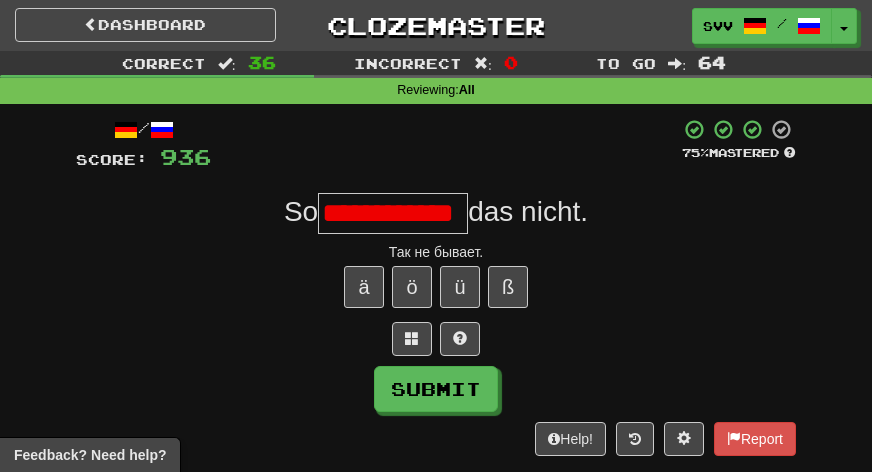scroll, scrollTop: 0, scrollLeft: 0, axis: both 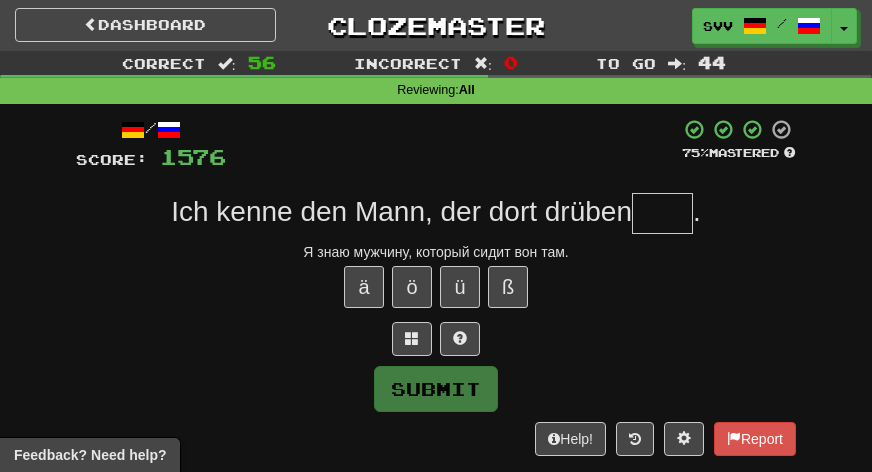 click at bounding box center (662, 213) 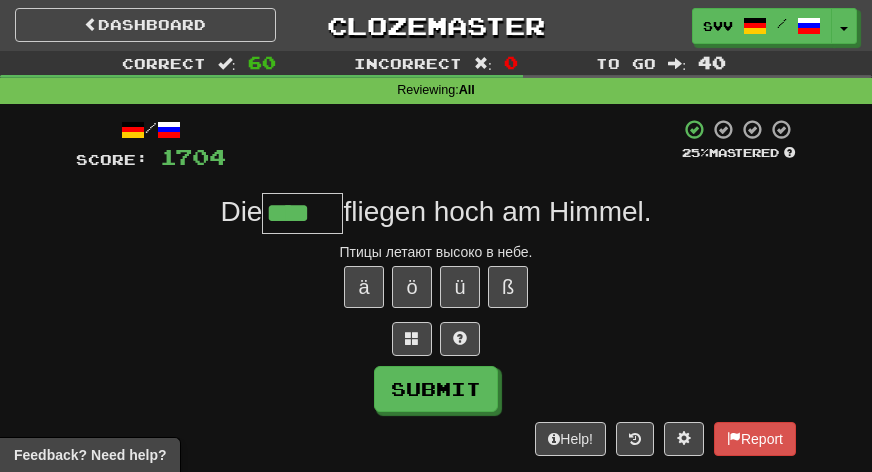 scroll, scrollTop: 0, scrollLeft: 0, axis: both 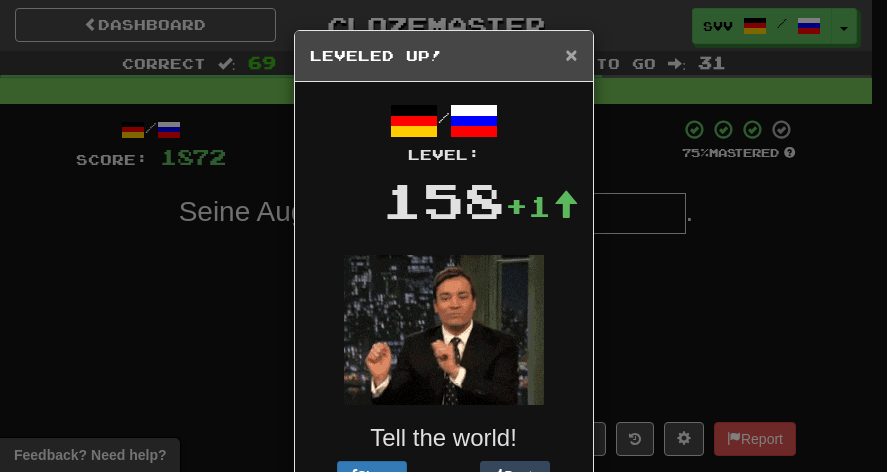 click on "×" at bounding box center [571, 54] 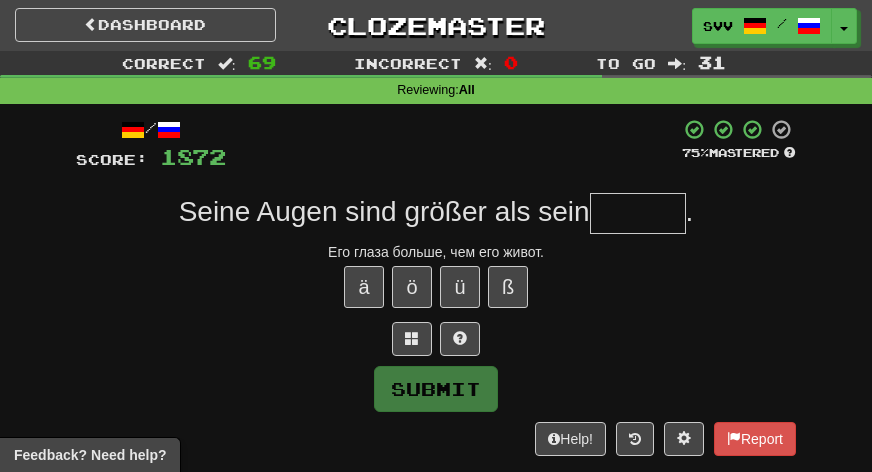 click at bounding box center (638, 213) 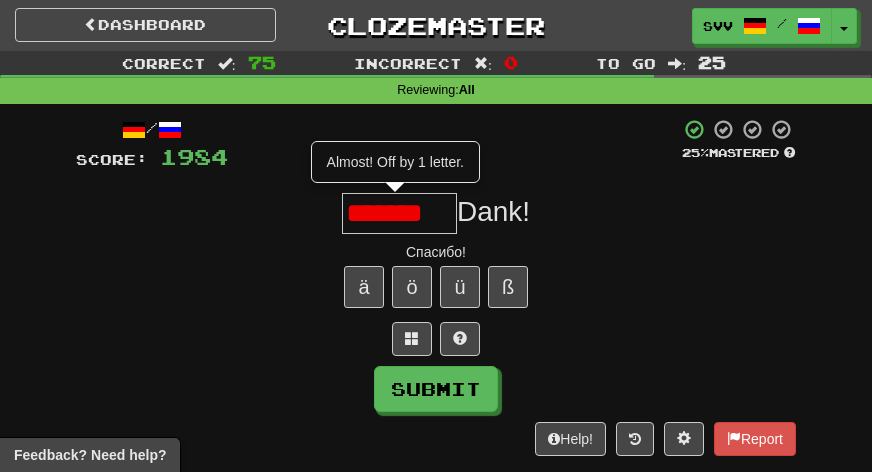 scroll, scrollTop: 0, scrollLeft: 0, axis: both 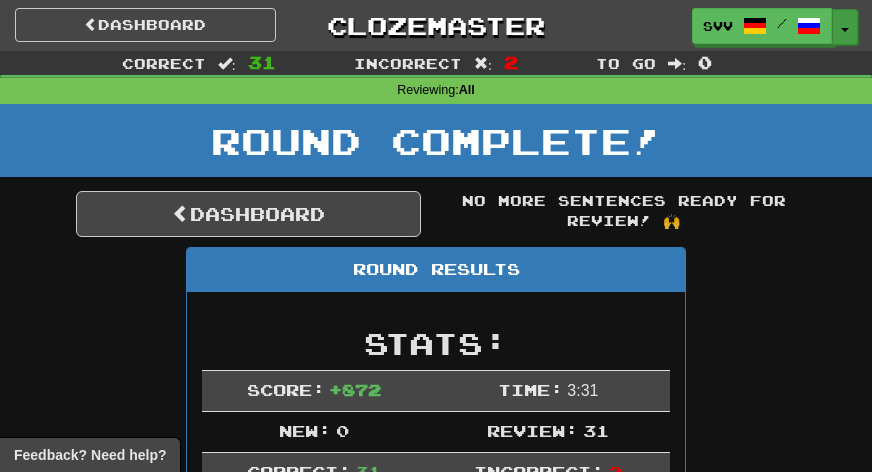 click on "Toggle Dropdown" at bounding box center (845, 27) 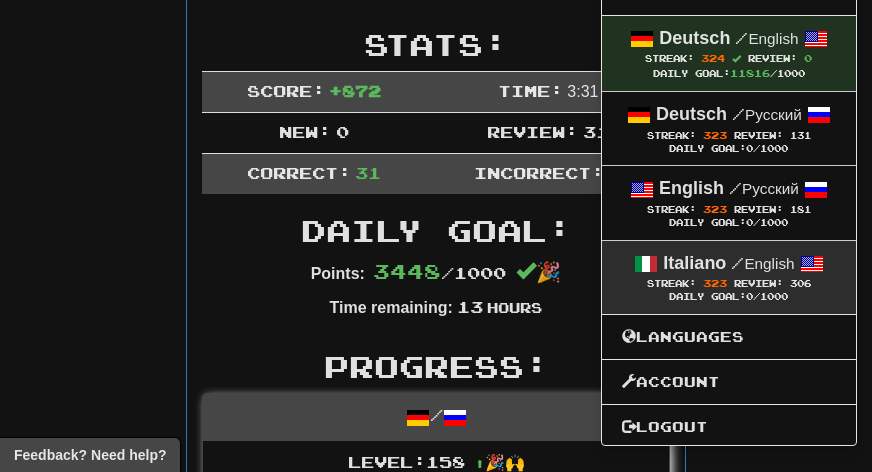 scroll, scrollTop: 312, scrollLeft: 0, axis: vertical 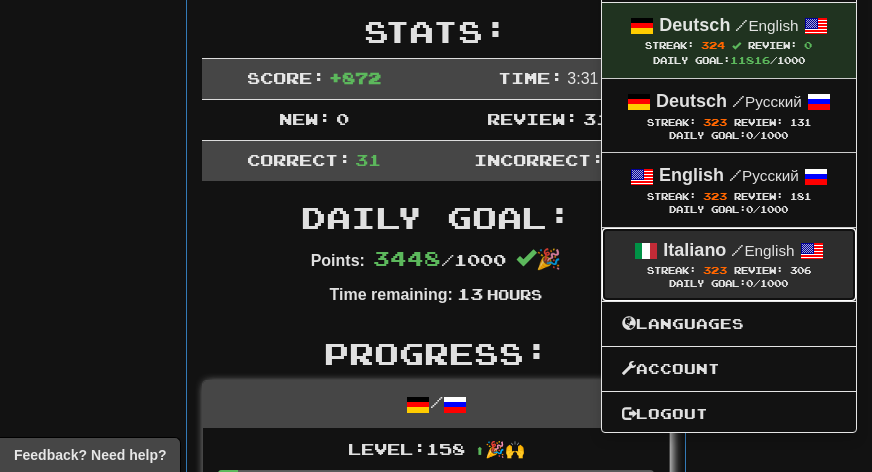 click on "Italiano" at bounding box center (694, 250) 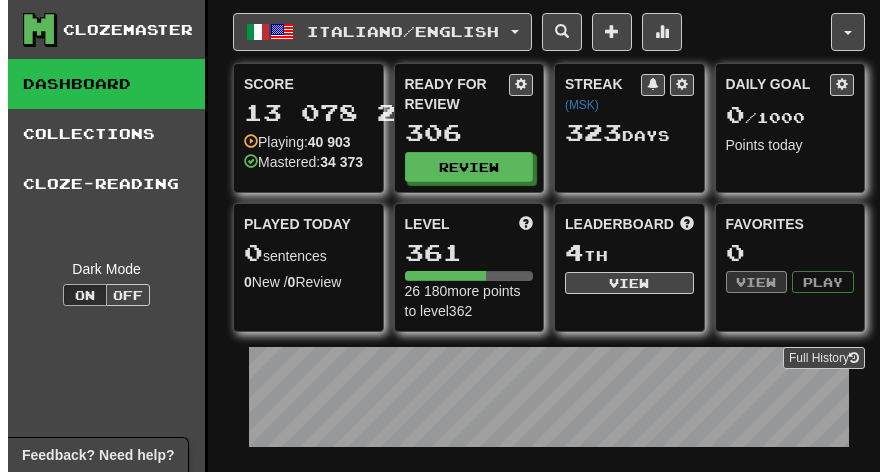 scroll, scrollTop: 0, scrollLeft: 0, axis: both 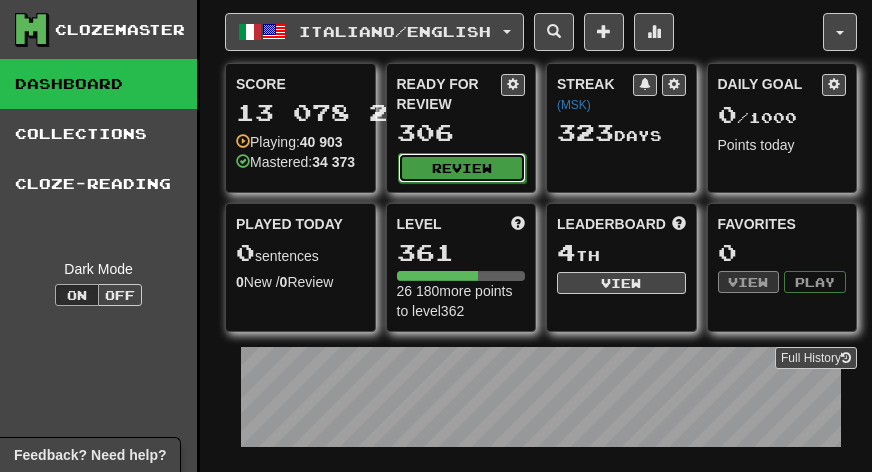 click on "Review" at bounding box center (462, 168) 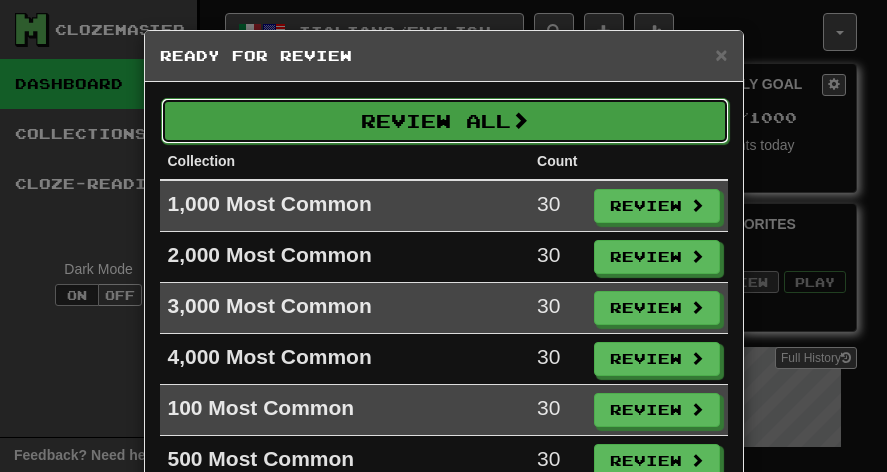 click on "Review All" at bounding box center (445, 121) 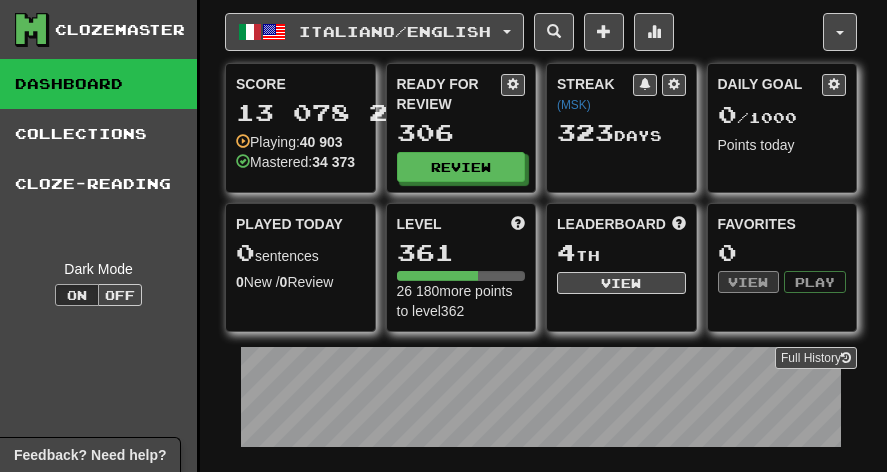 select on "***" 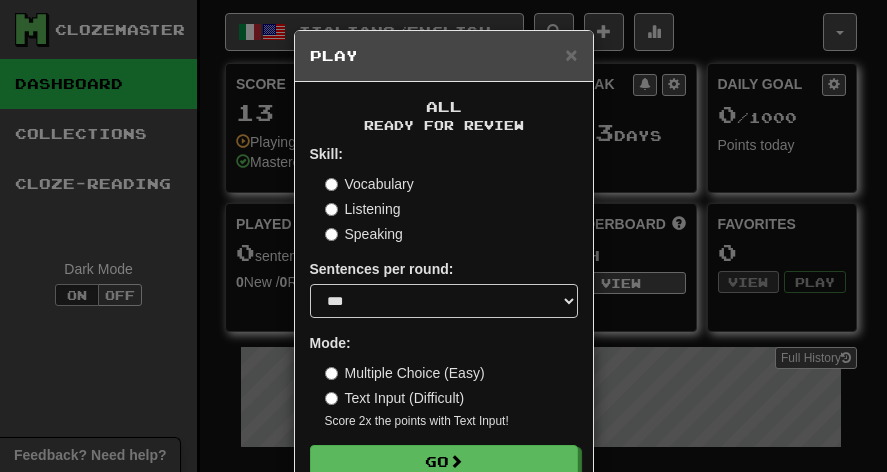 scroll, scrollTop: 25, scrollLeft: 0, axis: vertical 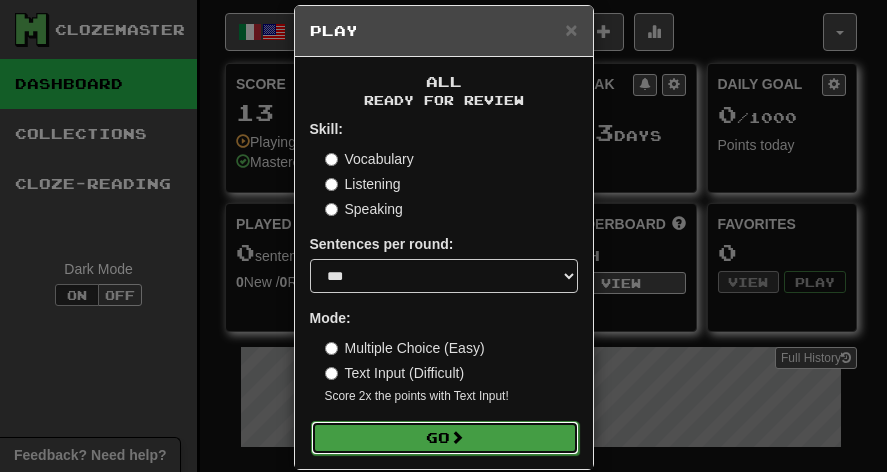 click on "Go" at bounding box center (445, 438) 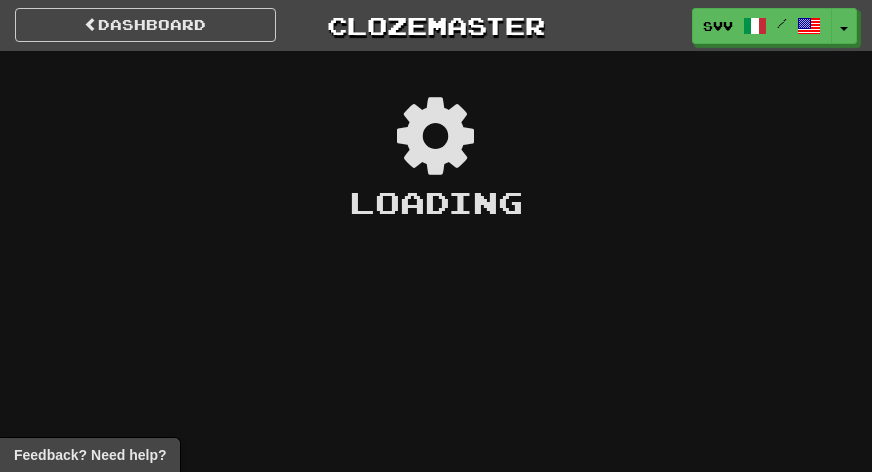 scroll, scrollTop: 0, scrollLeft: 0, axis: both 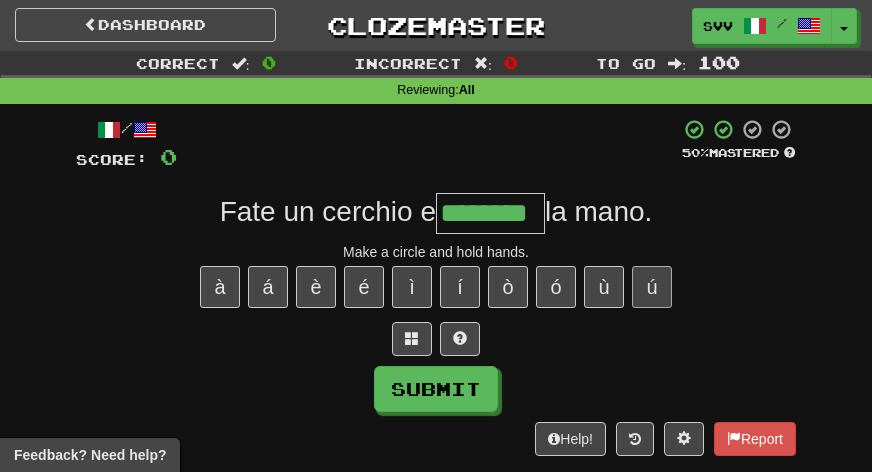 type on "********" 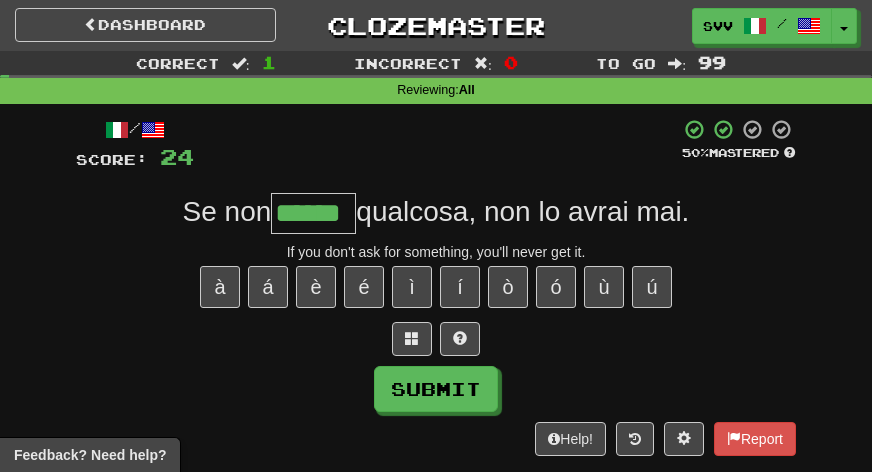type on "******" 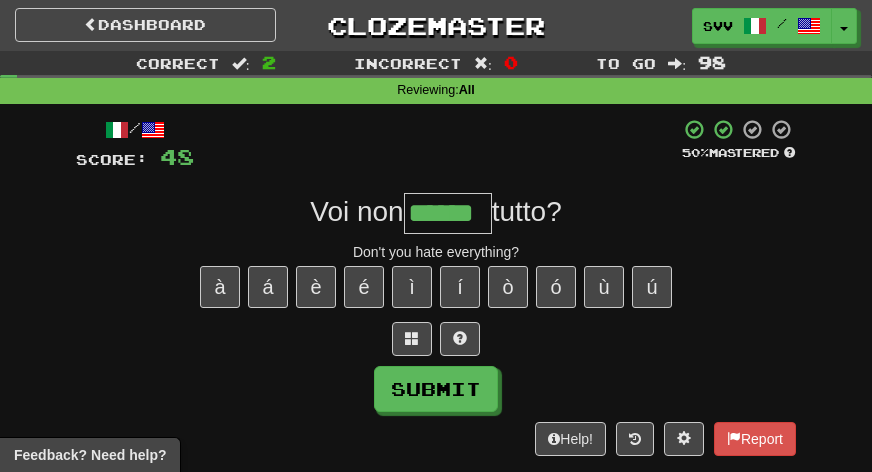 type on "******" 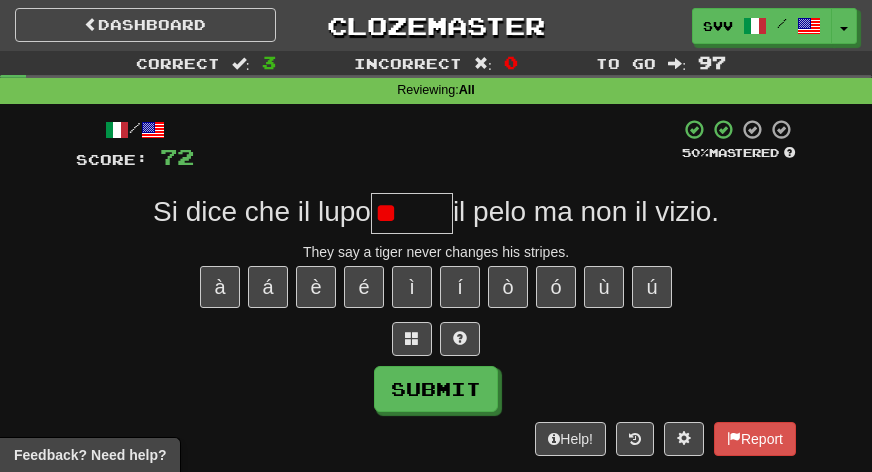 type on "*" 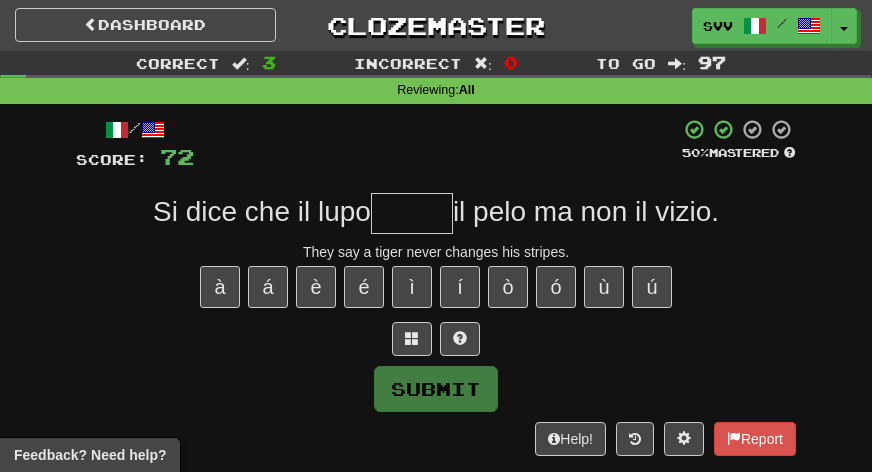 type on "*" 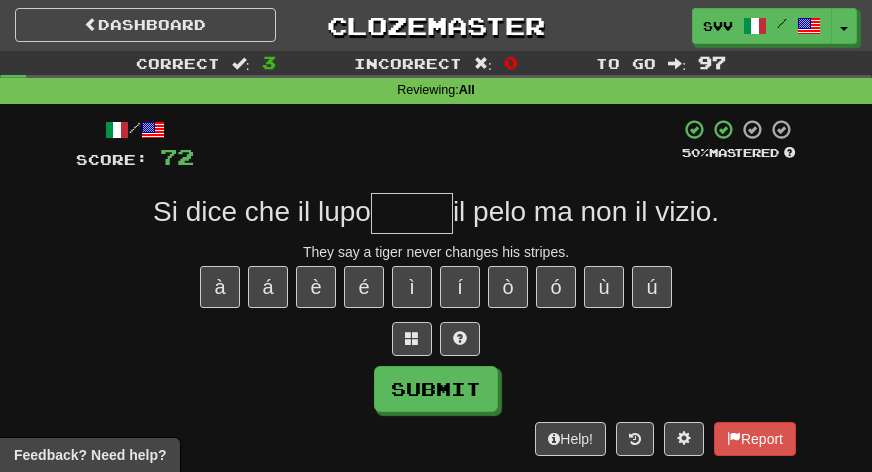 type on "*" 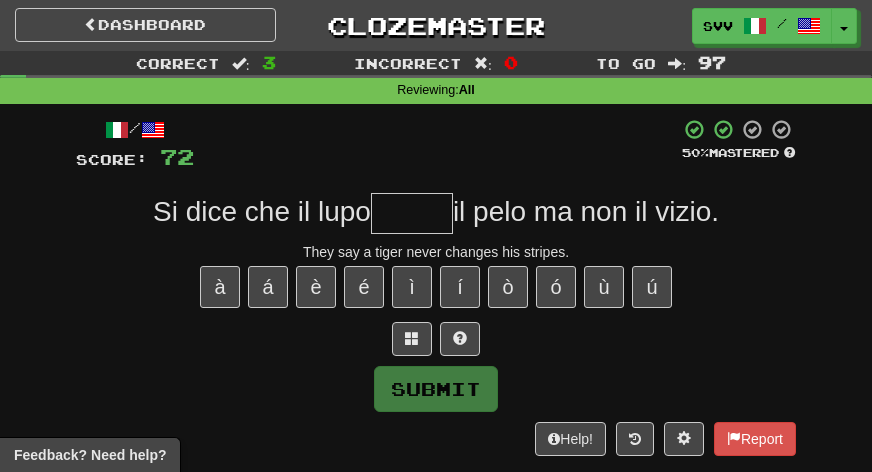 type on "*" 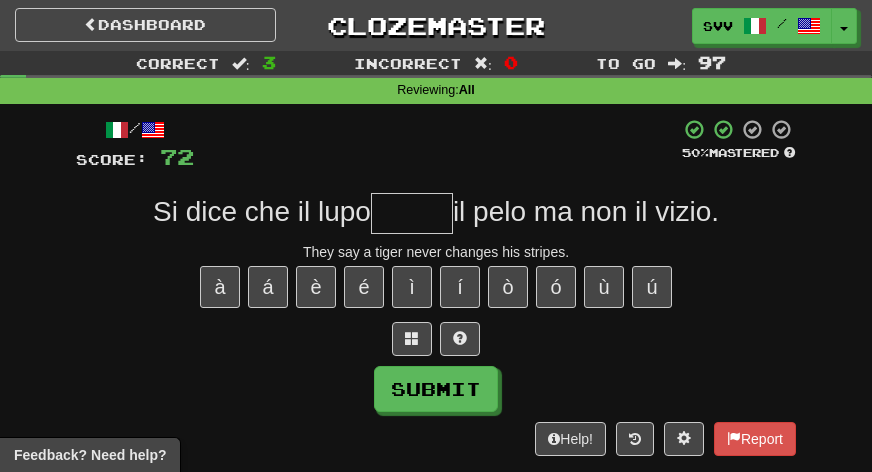 type on "*" 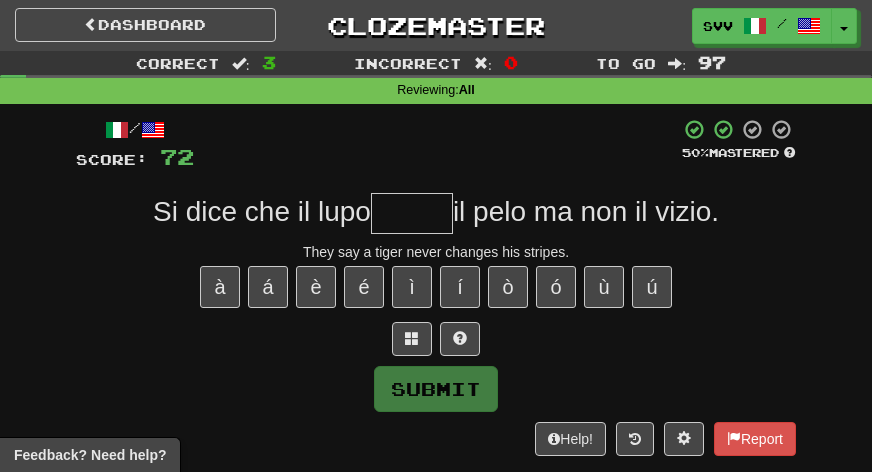 type on "*" 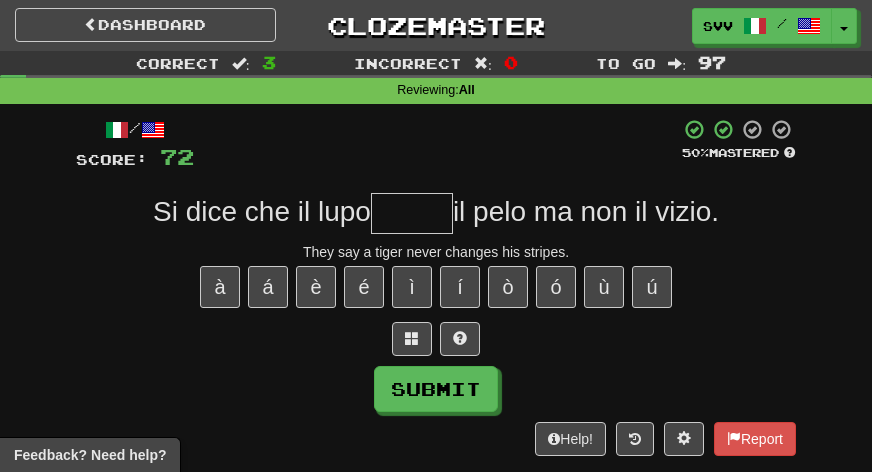 type on "*" 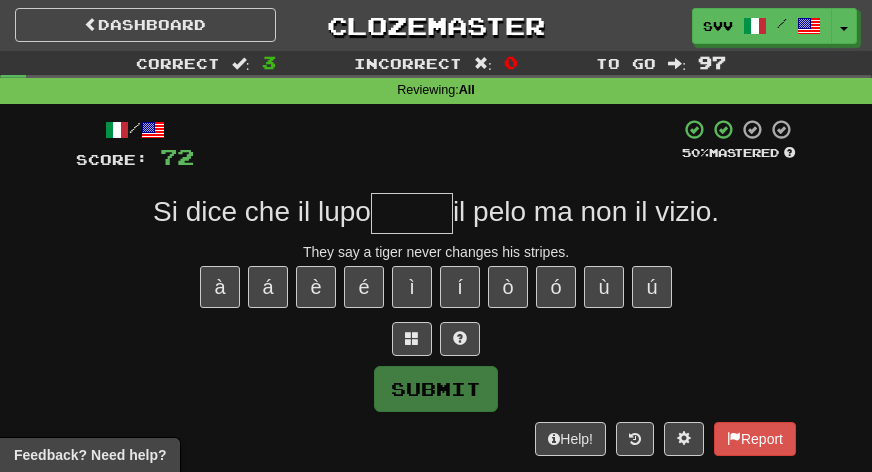 type on "*" 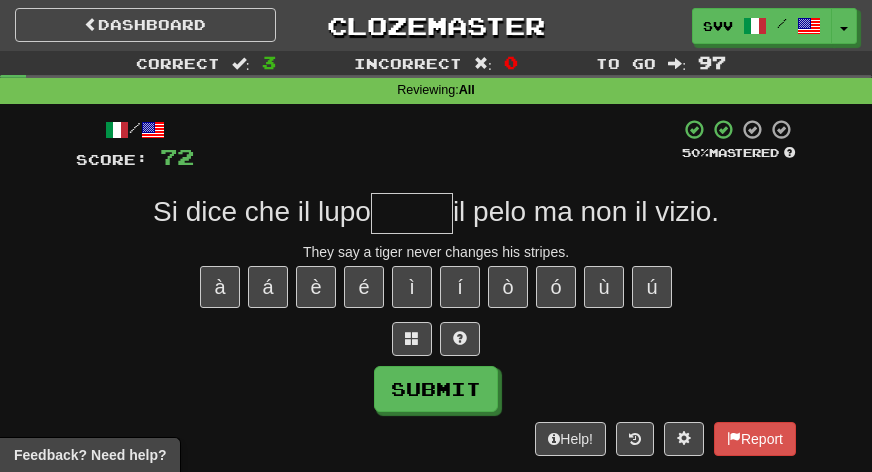 type on "*" 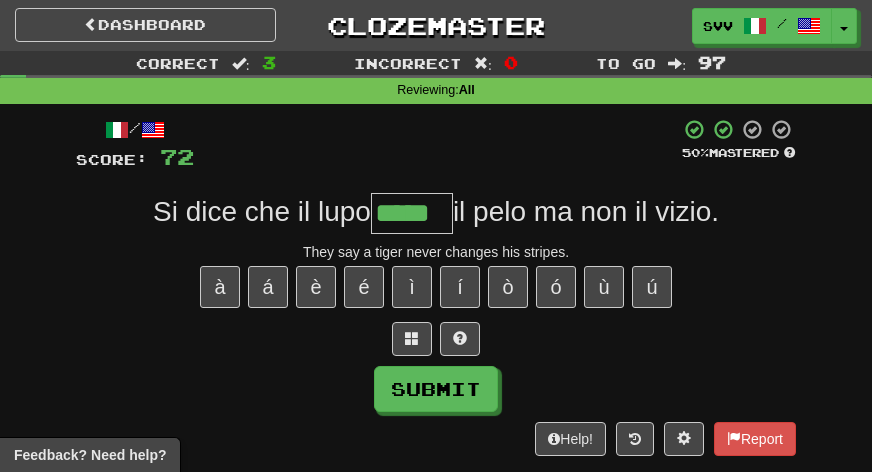 type on "*****" 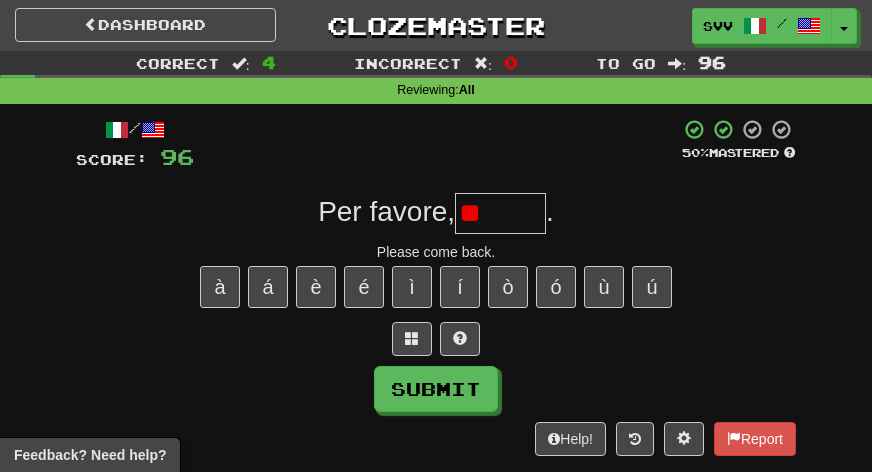 type on "*" 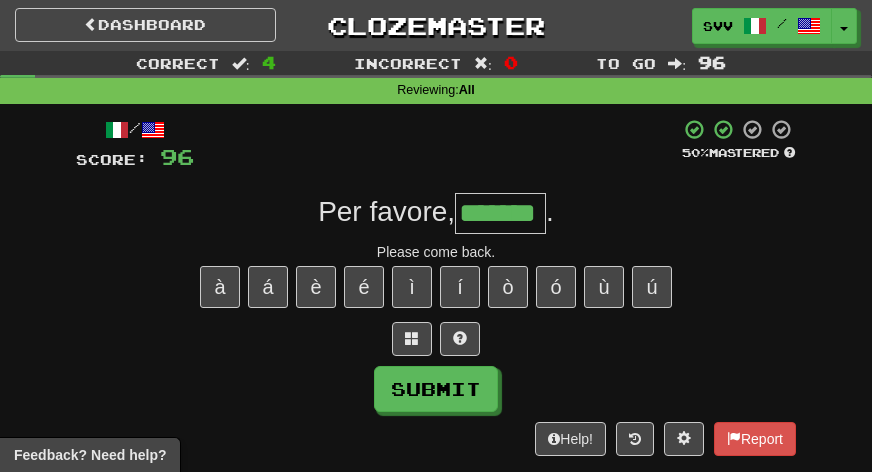 type on "*******" 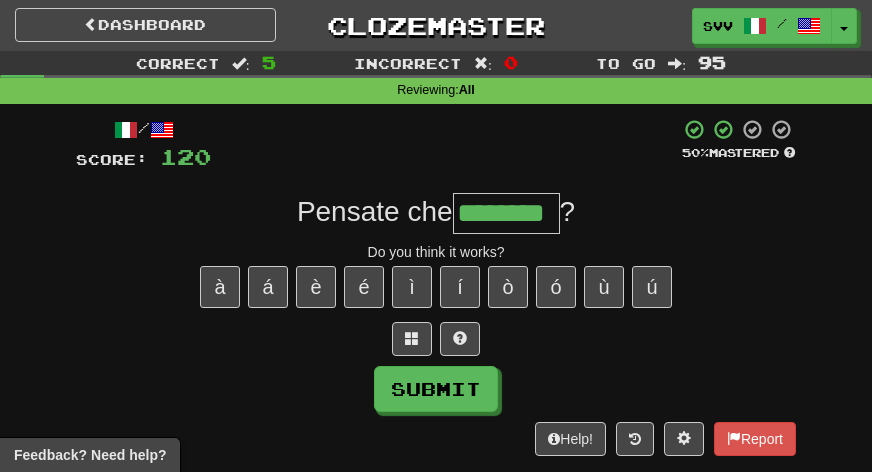 type on "********" 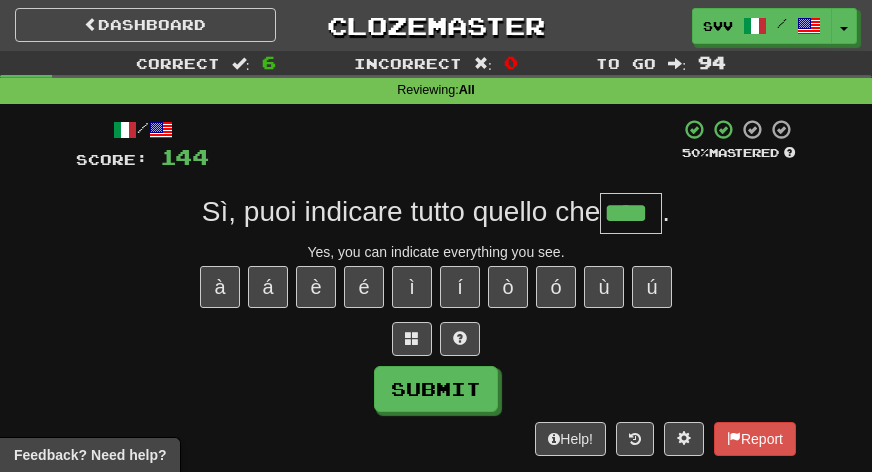 type on "****" 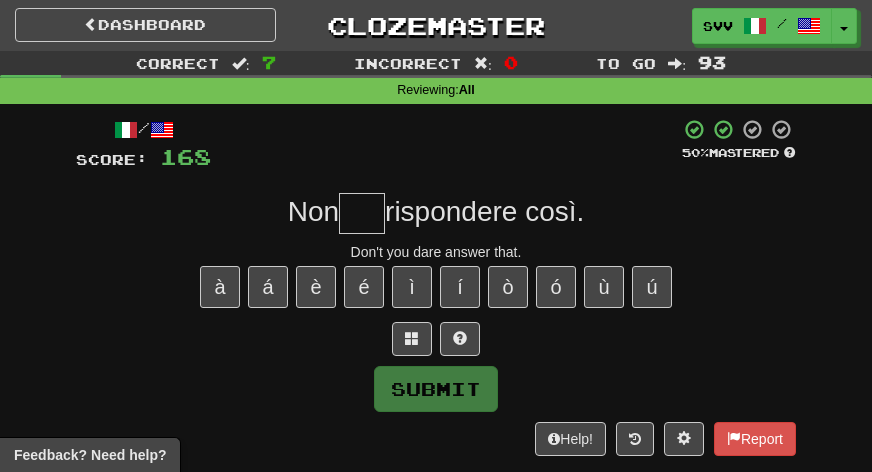 type on "*" 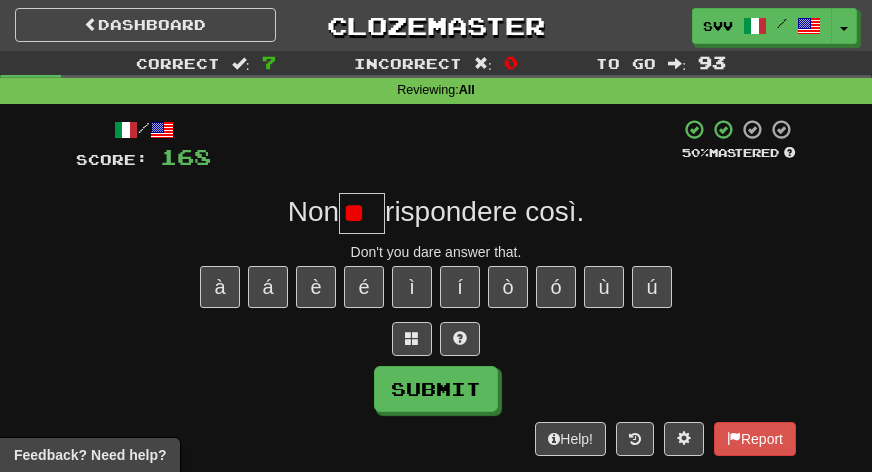 scroll, scrollTop: 0, scrollLeft: 0, axis: both 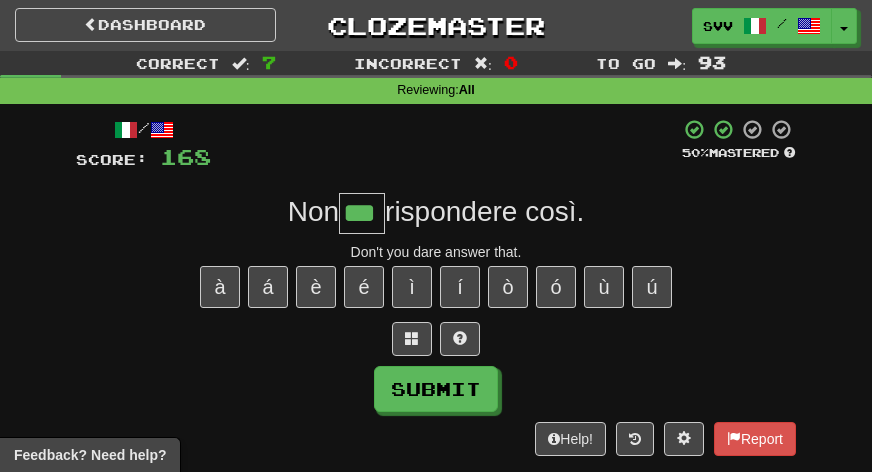 type on "***" 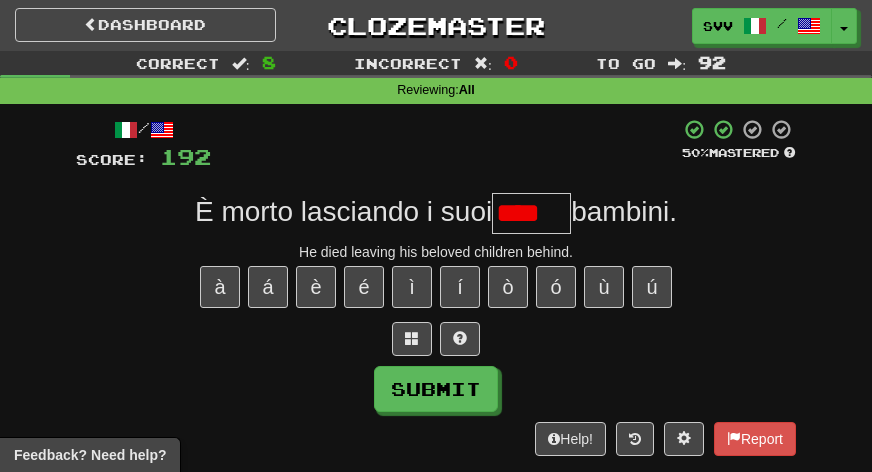 scroll, scrollTop: 0, scrollLeft: 0, axis: both 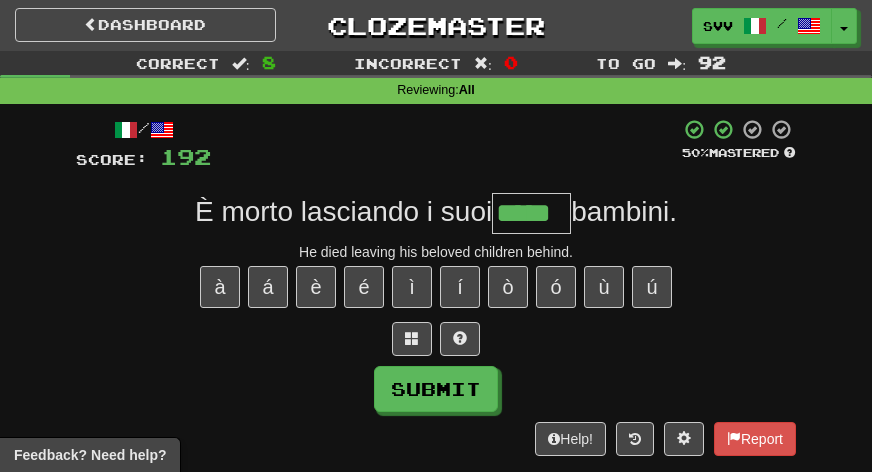 type on "*****" 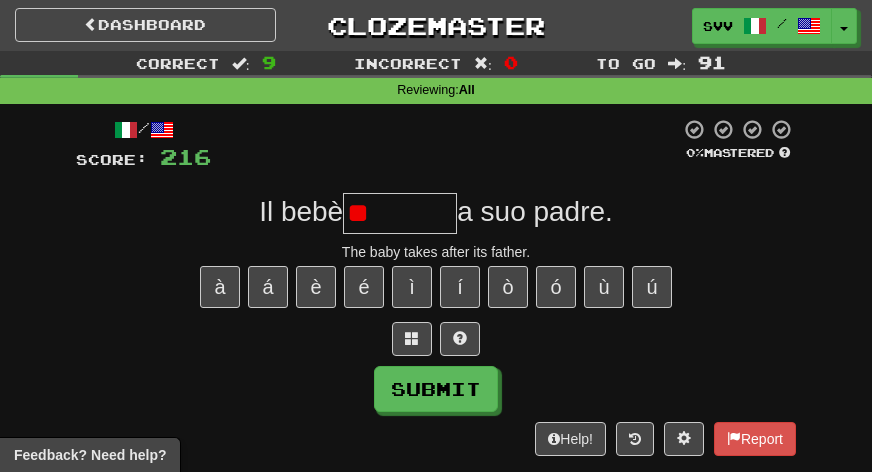 type on "*" 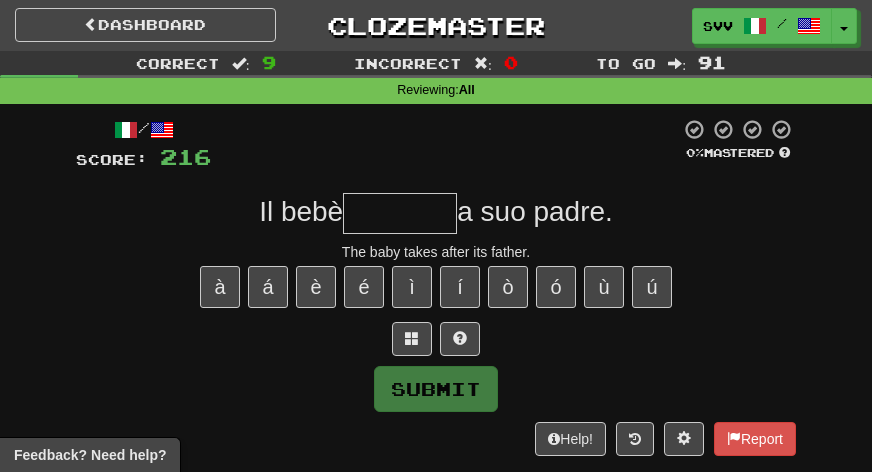 type on "*" 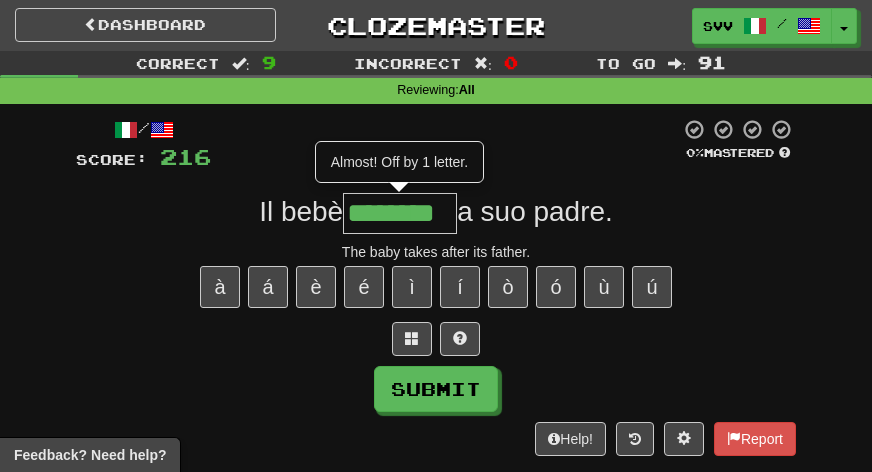 type on "********" 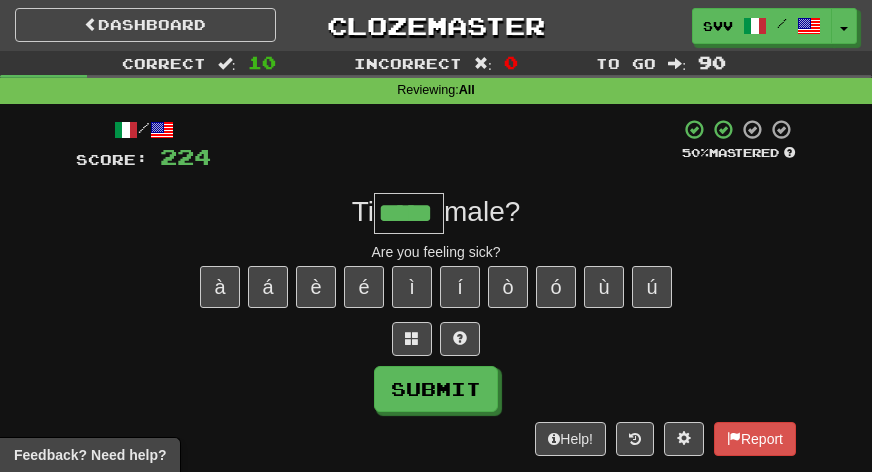 type on "*****" 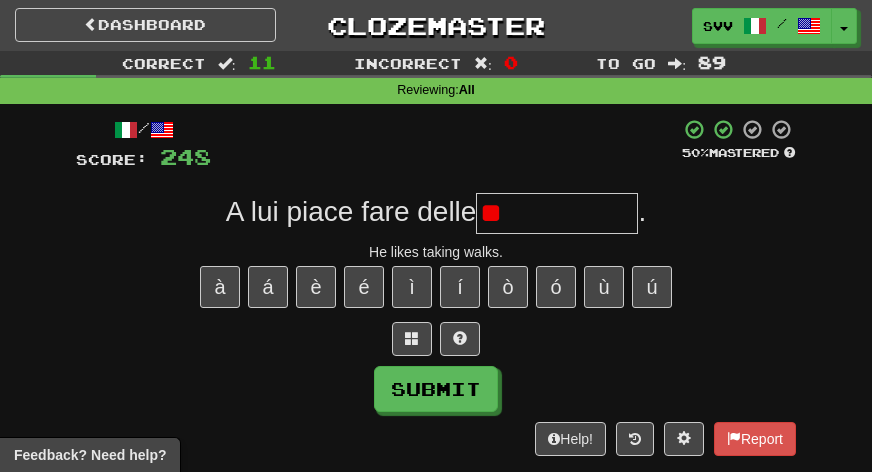 type on "*" 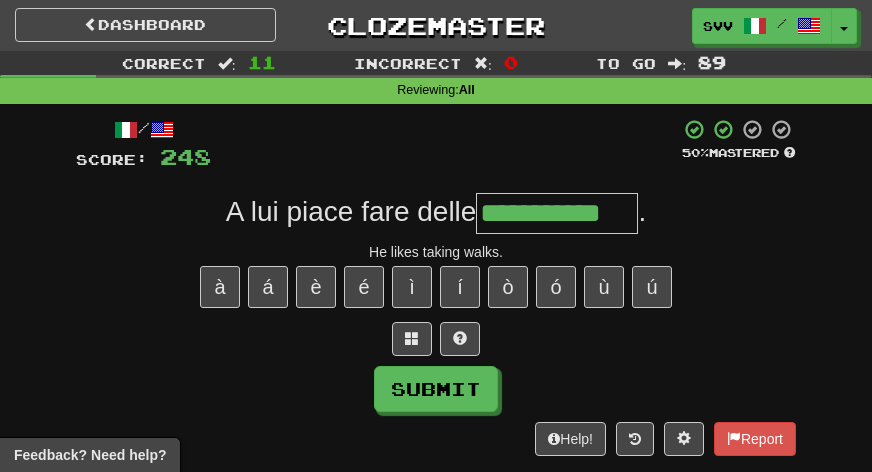 type on "**********" 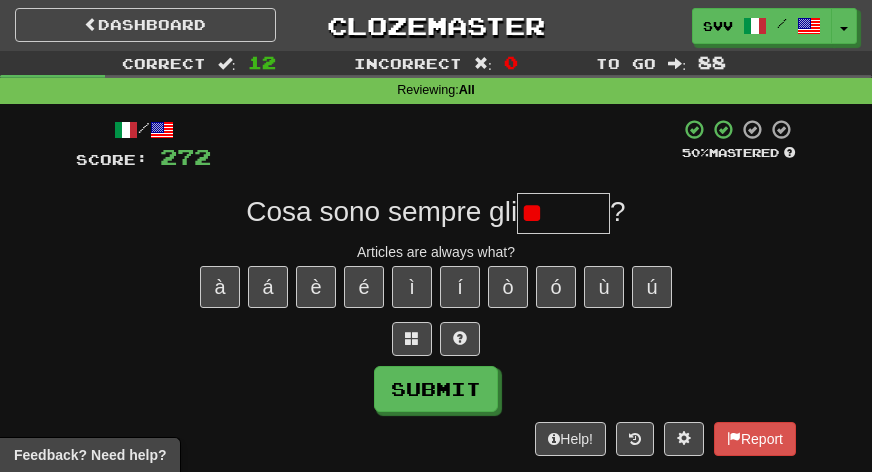 type on "*" 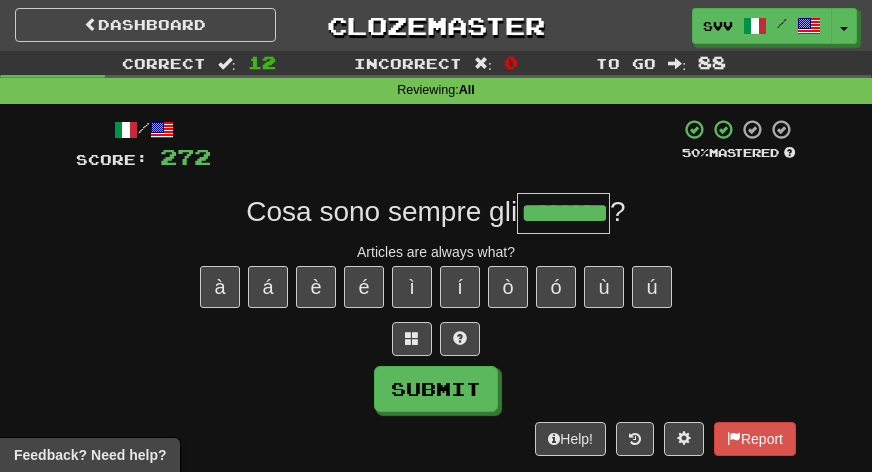 type on "********" 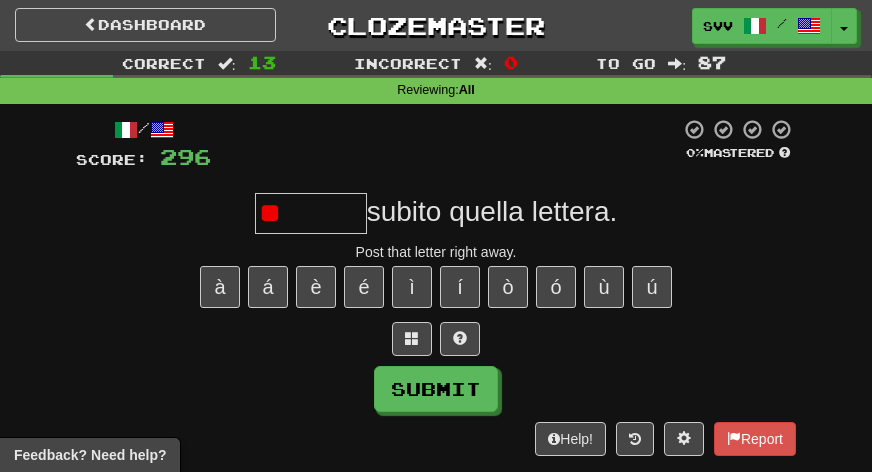 type on "*" 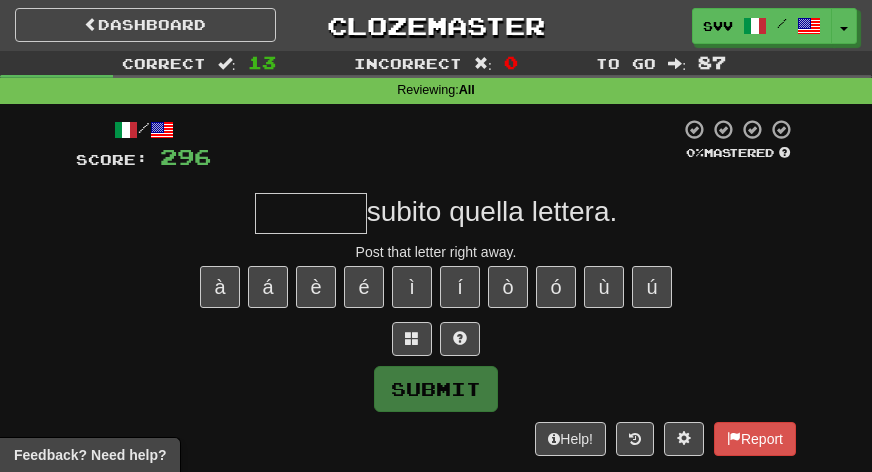 type on "*" 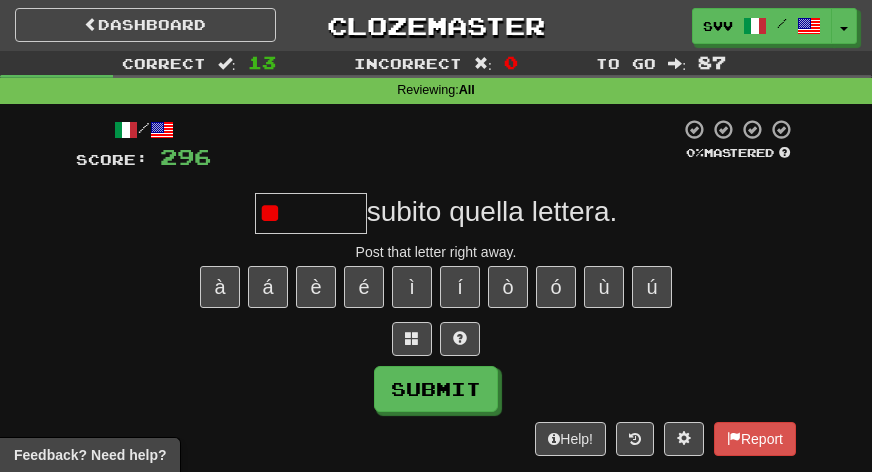 type on "*" 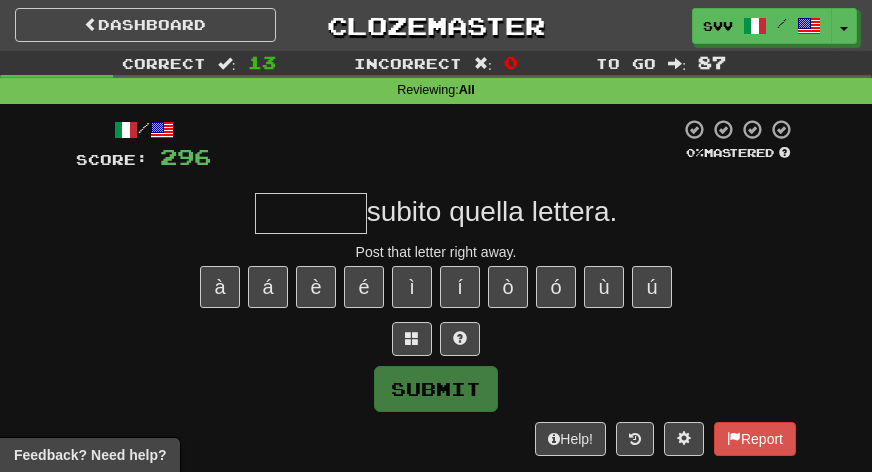 type on "*" 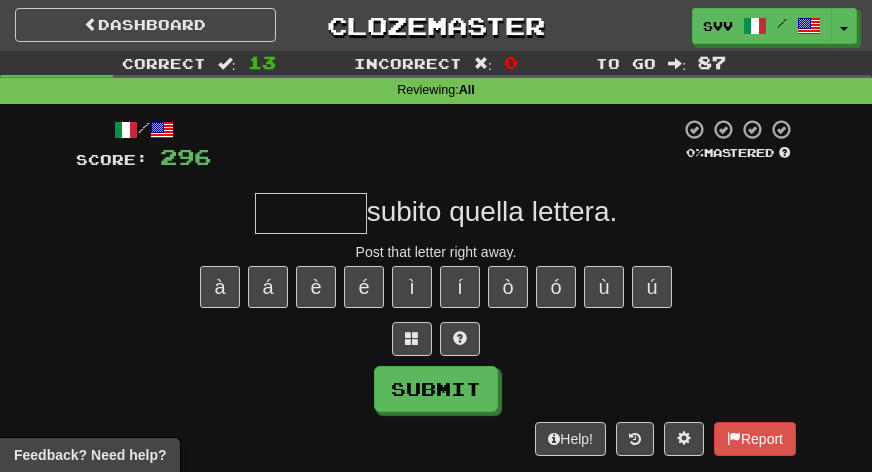 type on "*" 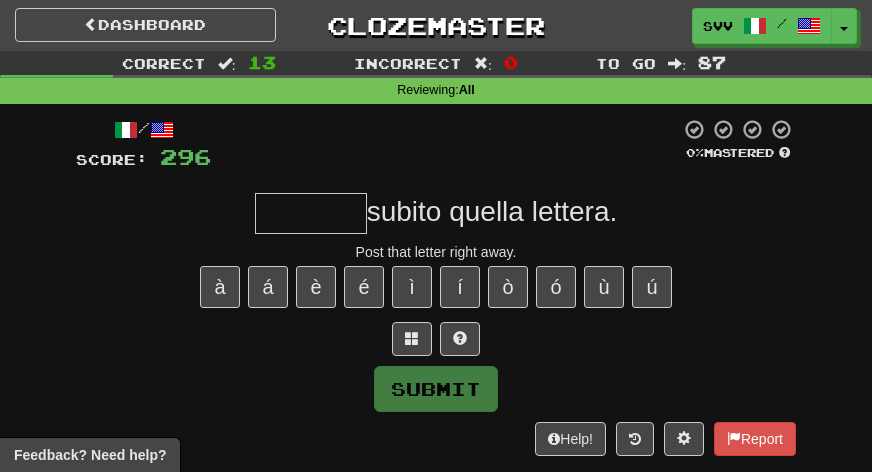 type on "*" 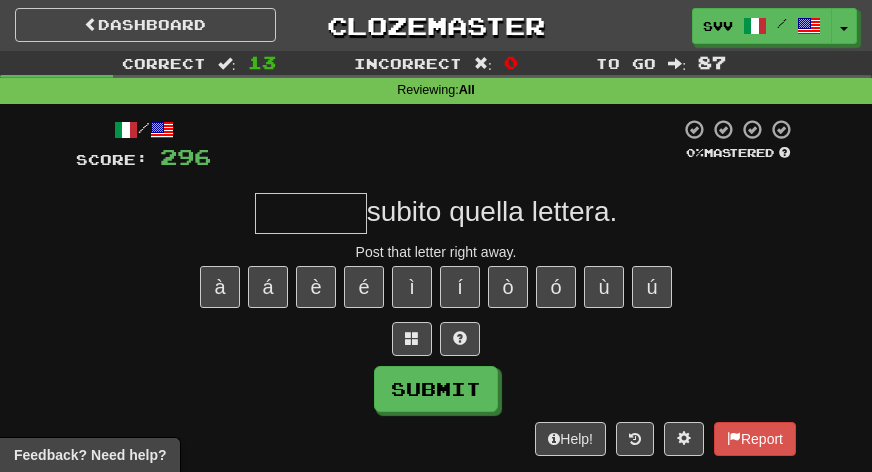 type on "*" 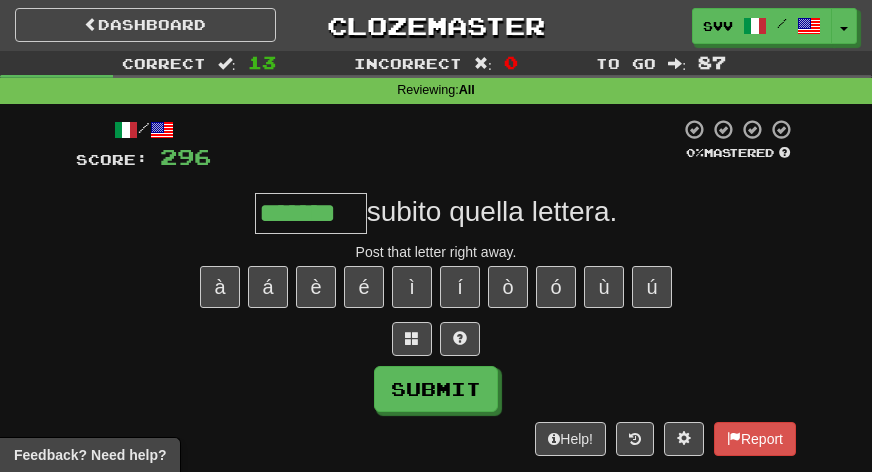 type on "*******" 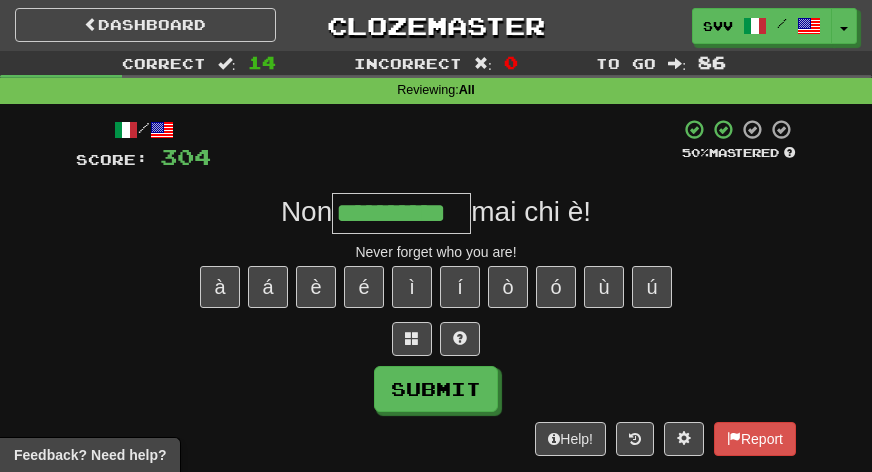 type on "**********" 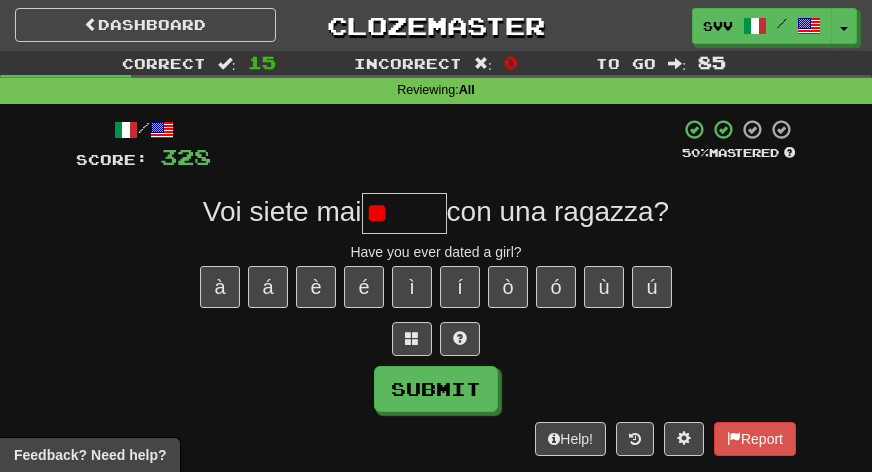 type on "*" 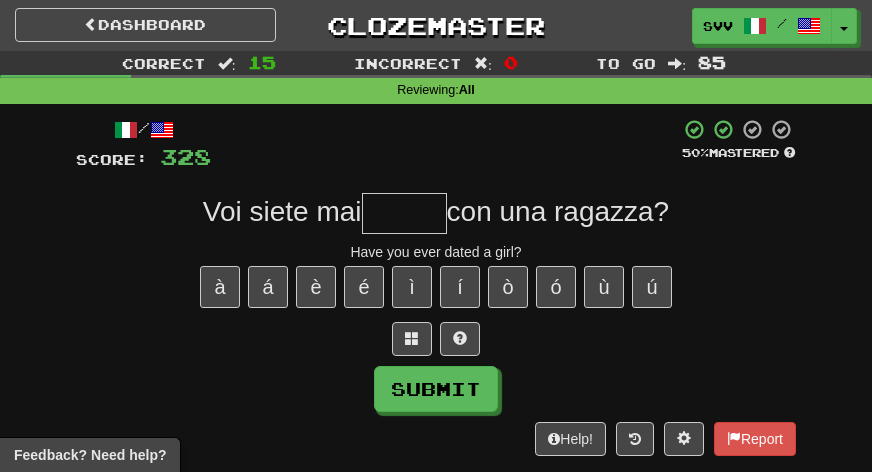 type on "*" 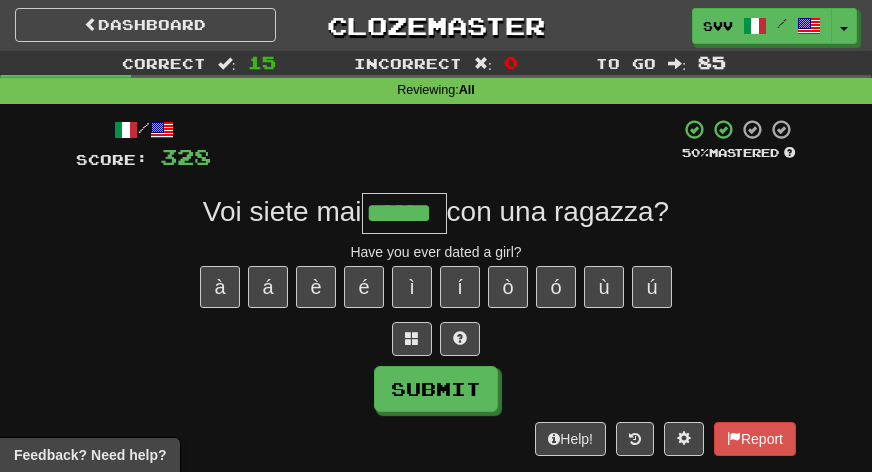 type on "******" 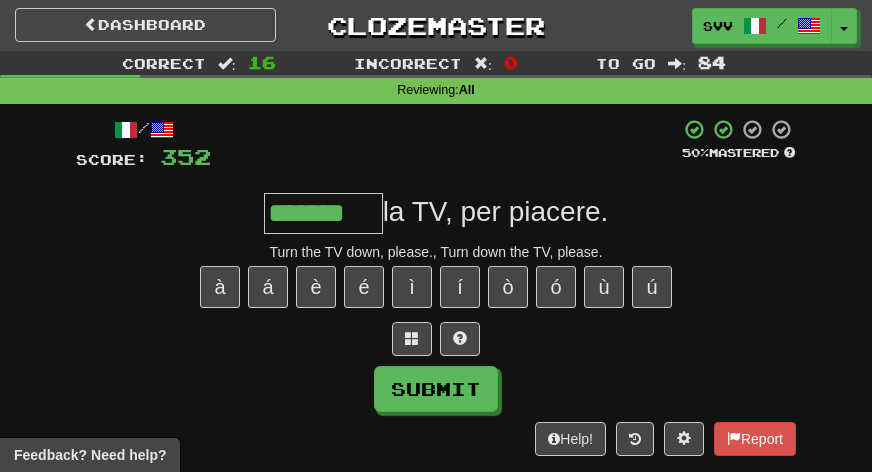 type on "*******" 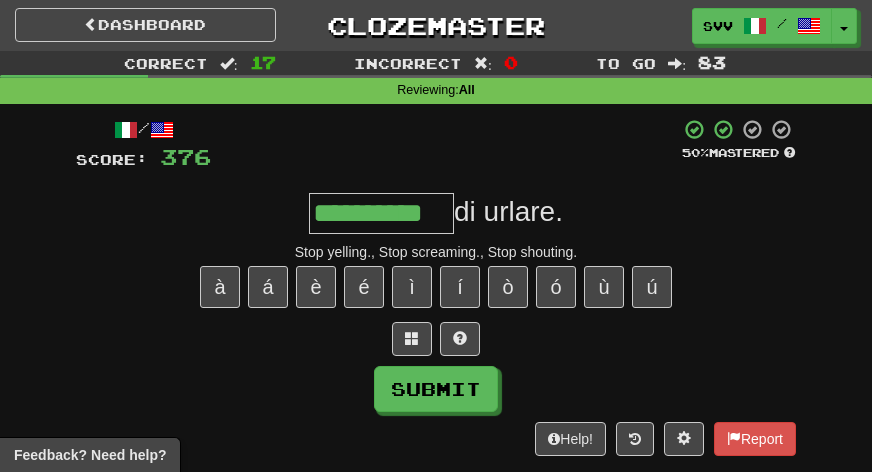 type on "**********" 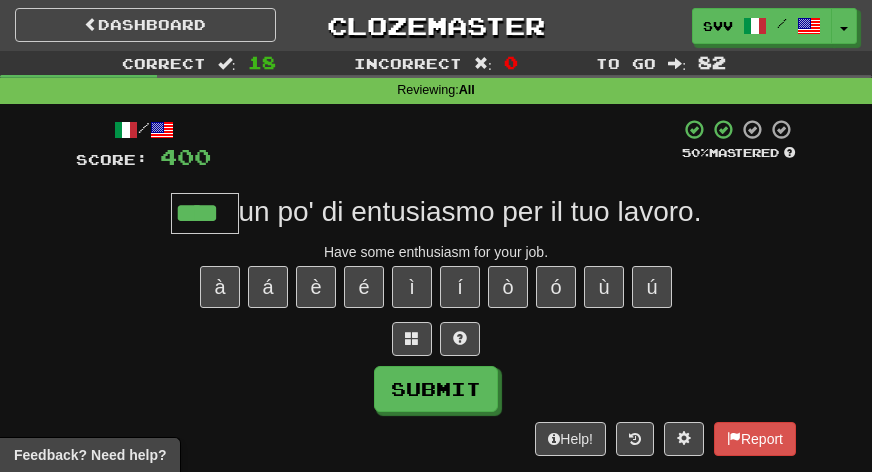 type on "****" 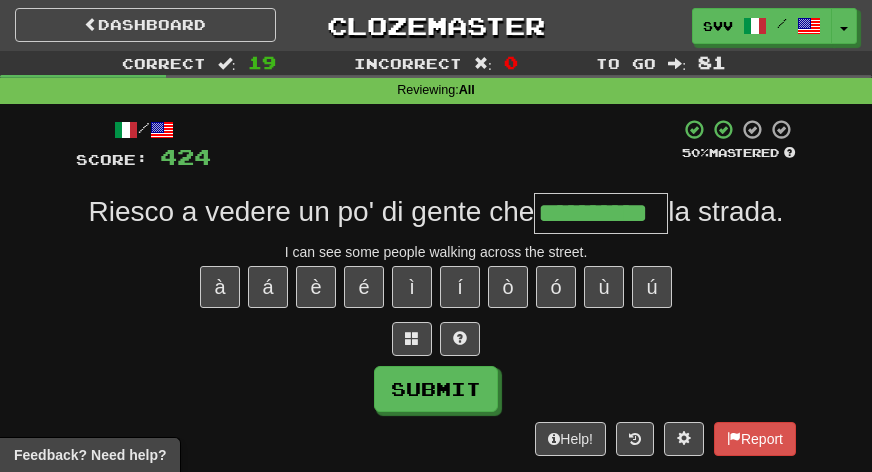 type on "**********" 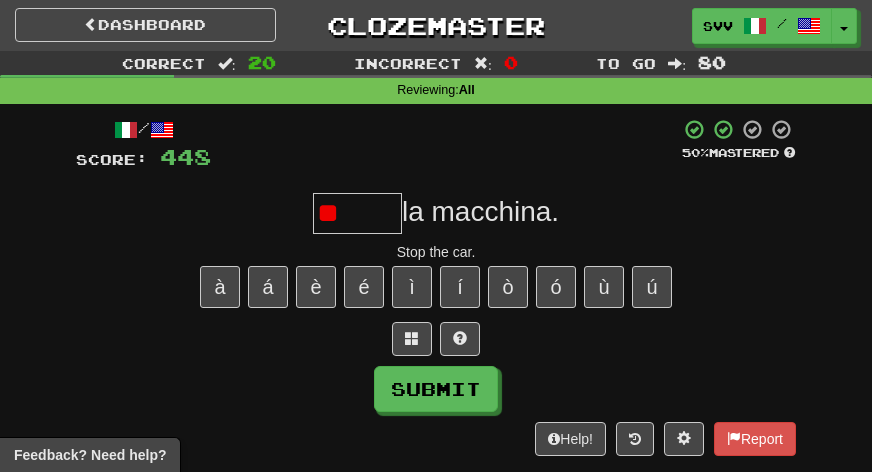 type on "*" 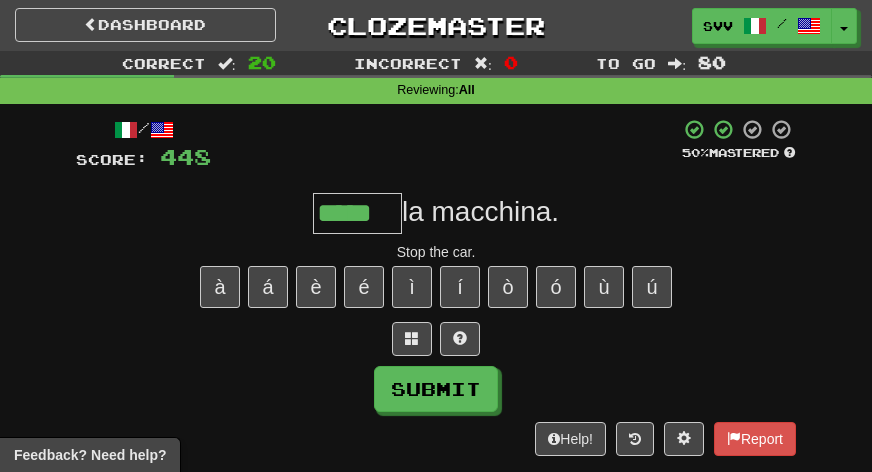 type on "*****" 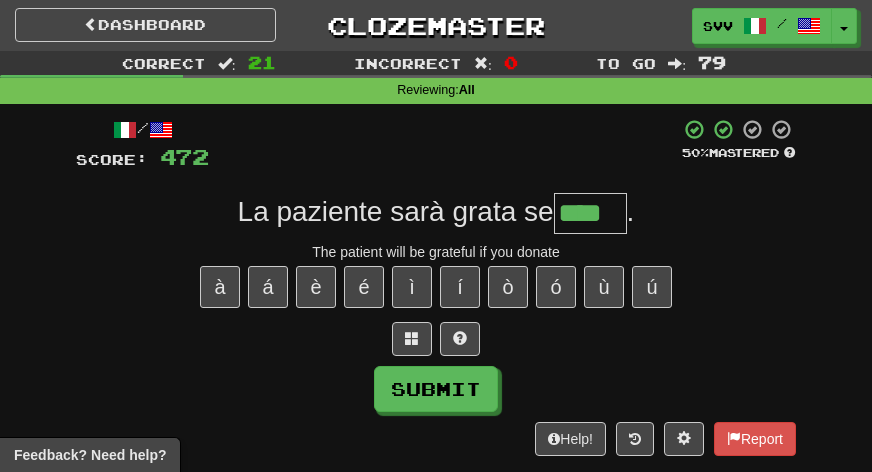 type on "****" 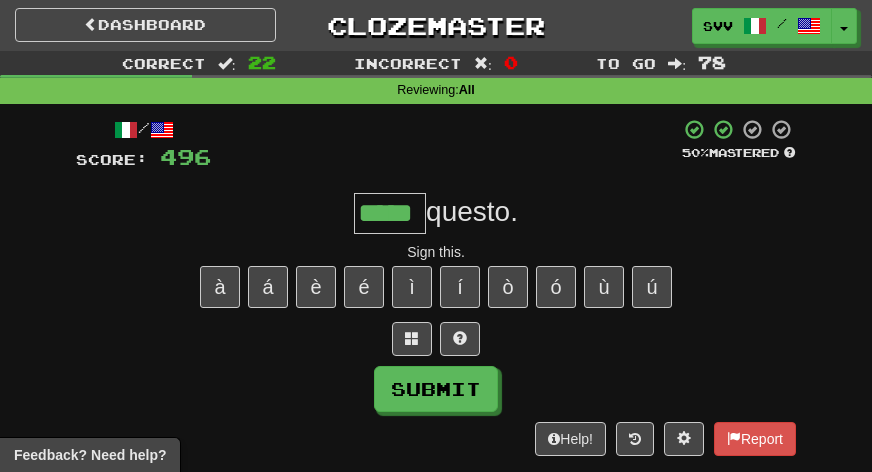 type on "*****" 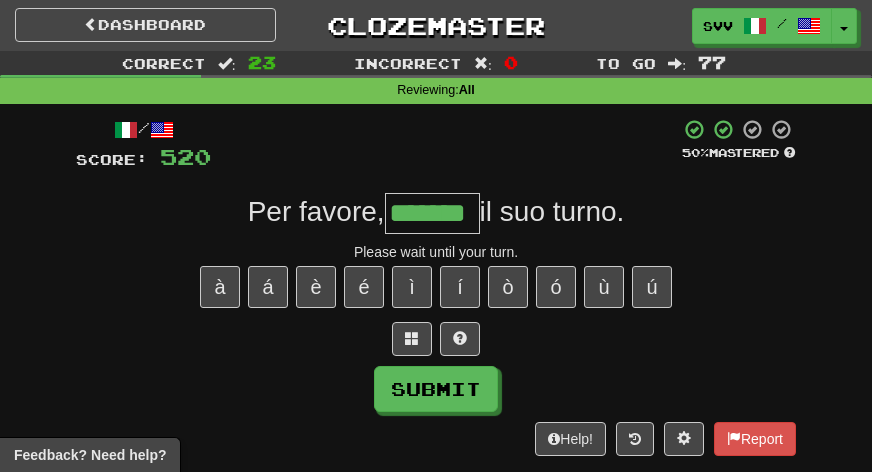 type on "*******" 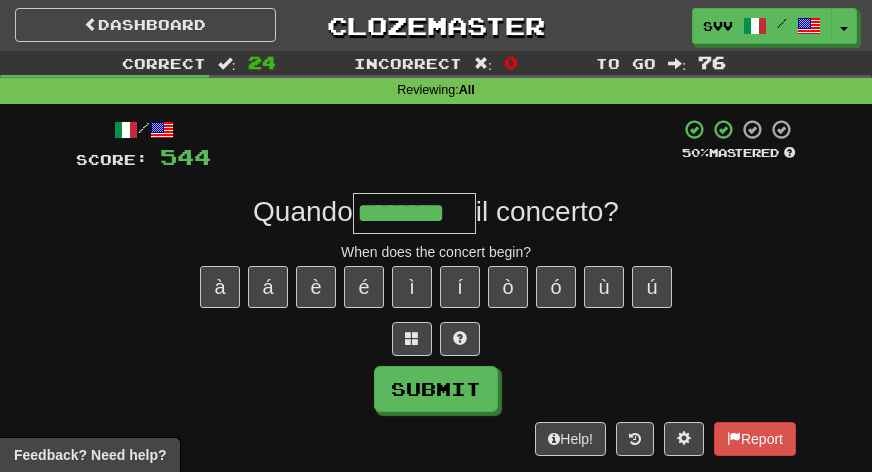 type on "********" 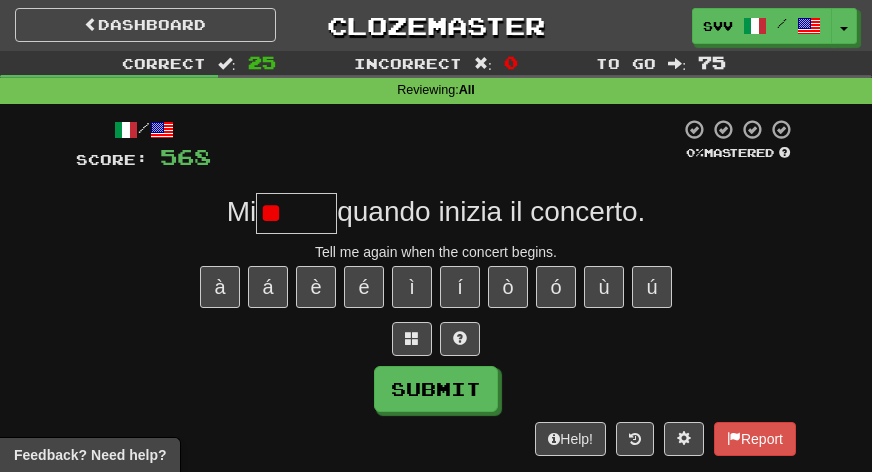 type on "*" 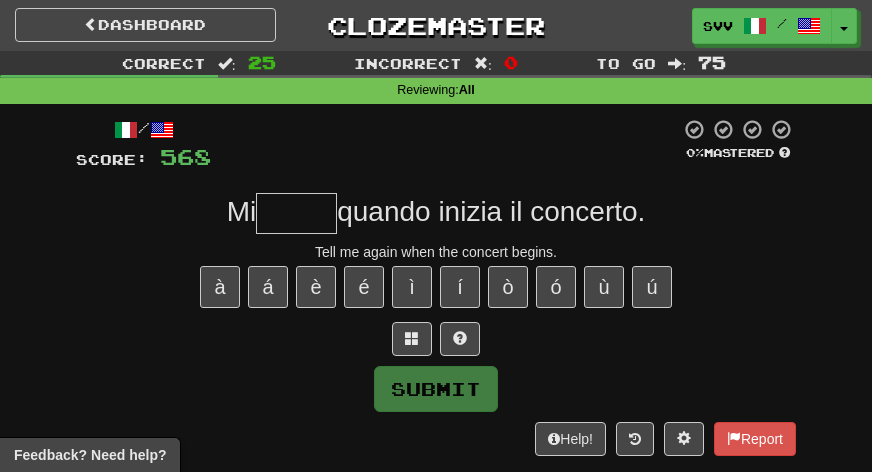 type on "*" 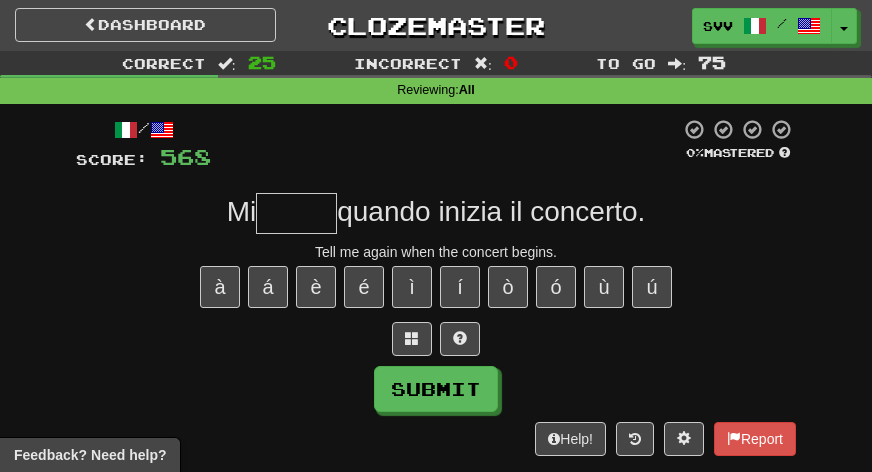 type on "*" 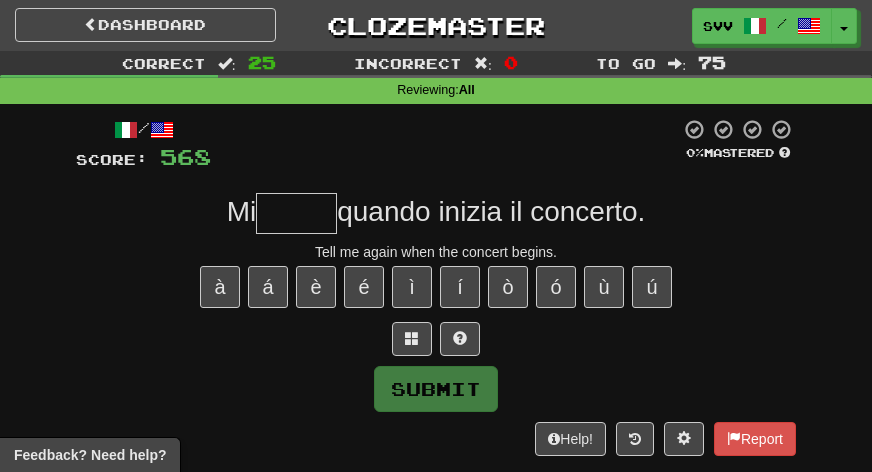 type on "*" 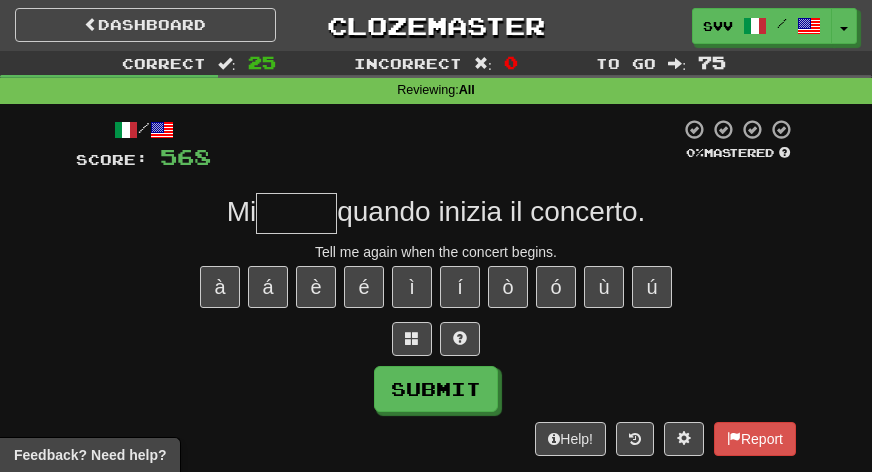 type on "*" 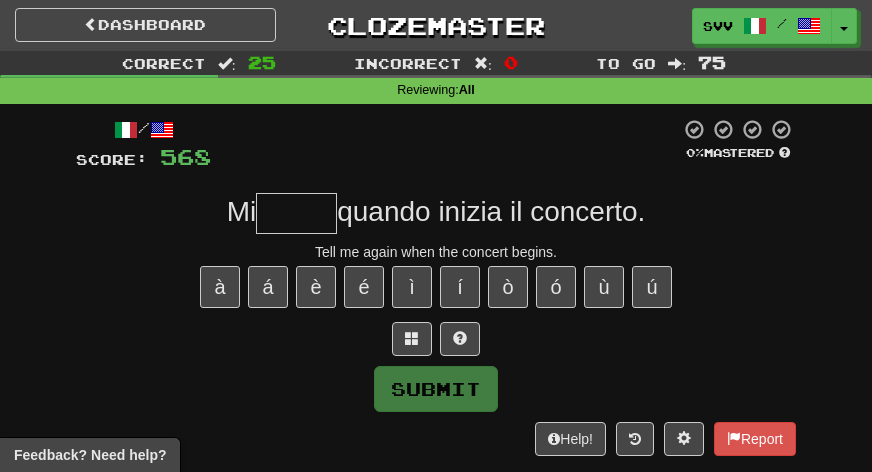 type on "*" 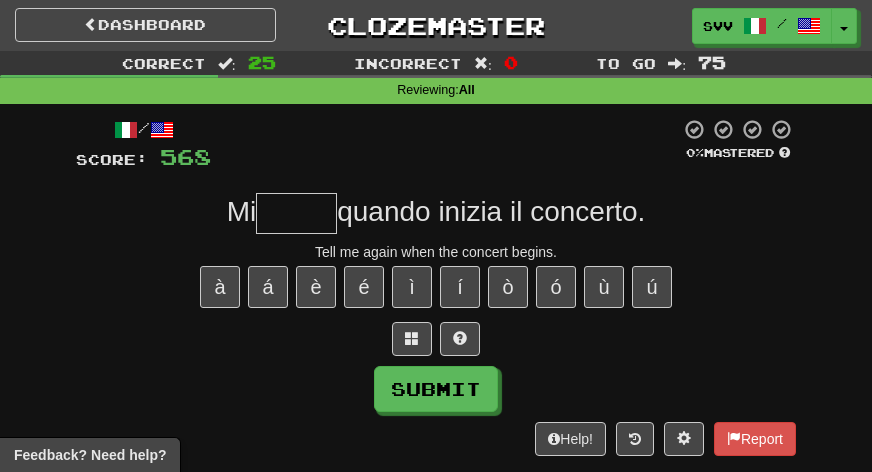 type on "*" 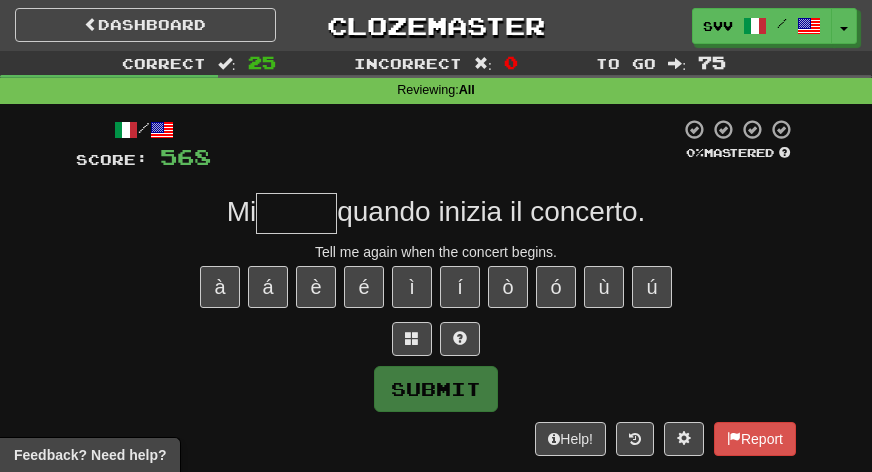 type on "*" 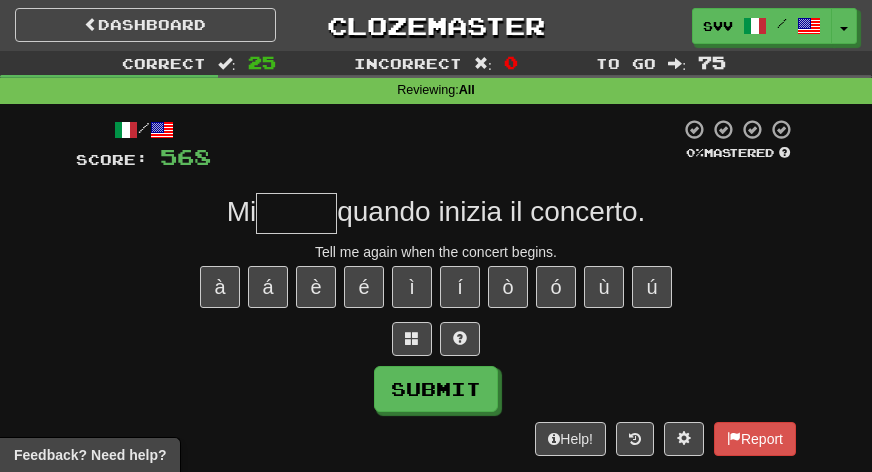 type on "*" 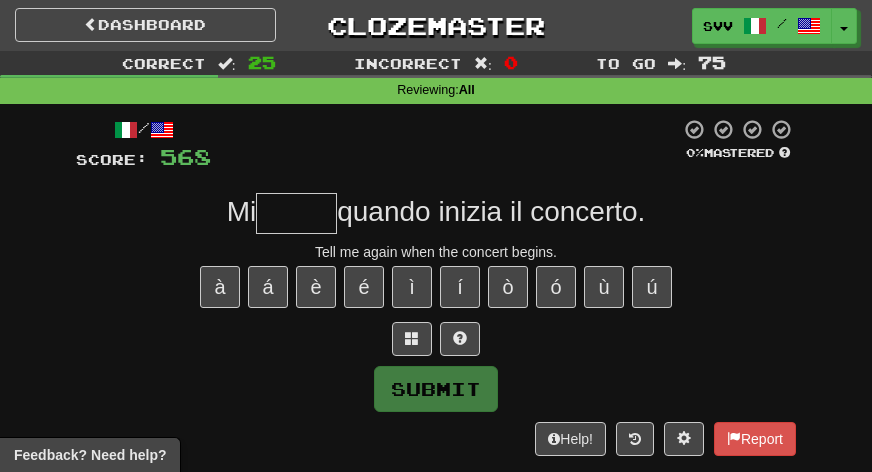 type on "*" 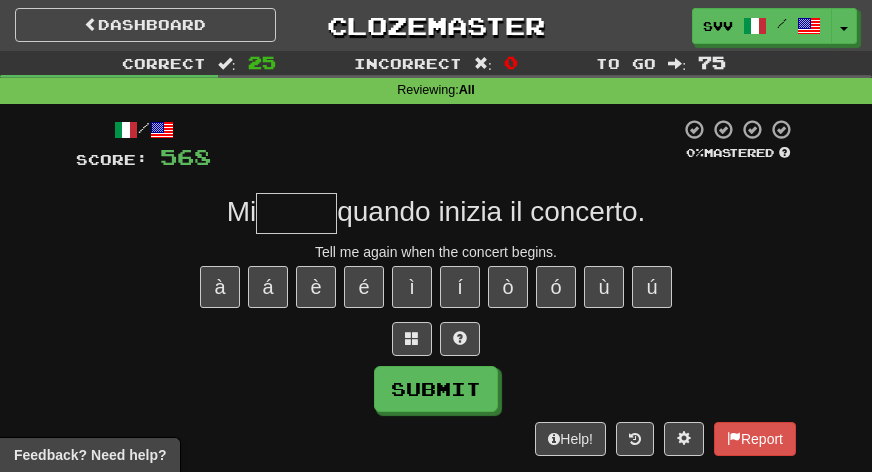 type on "*" 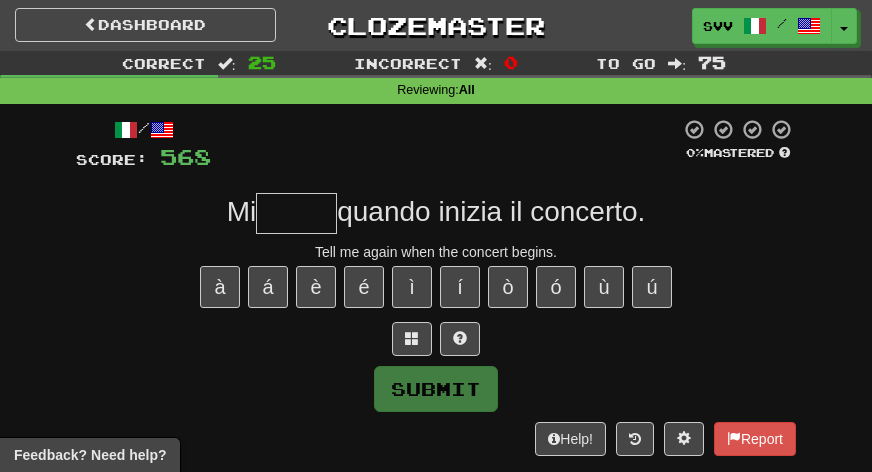 type on "*" 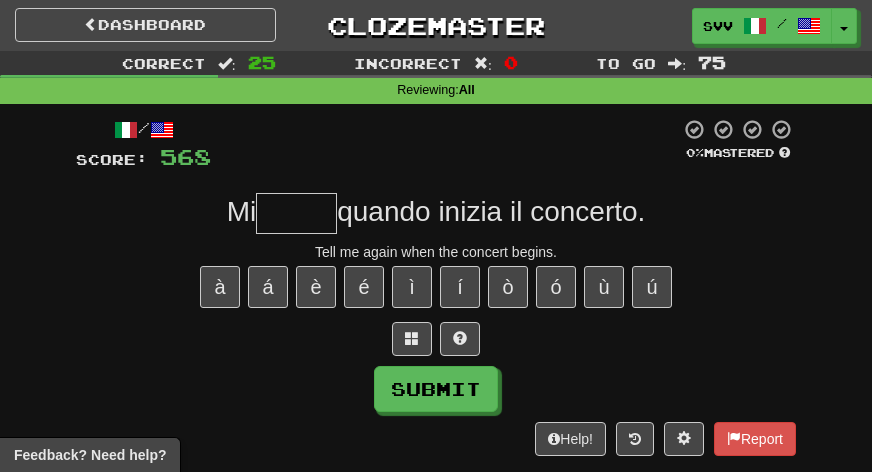 type on "*" 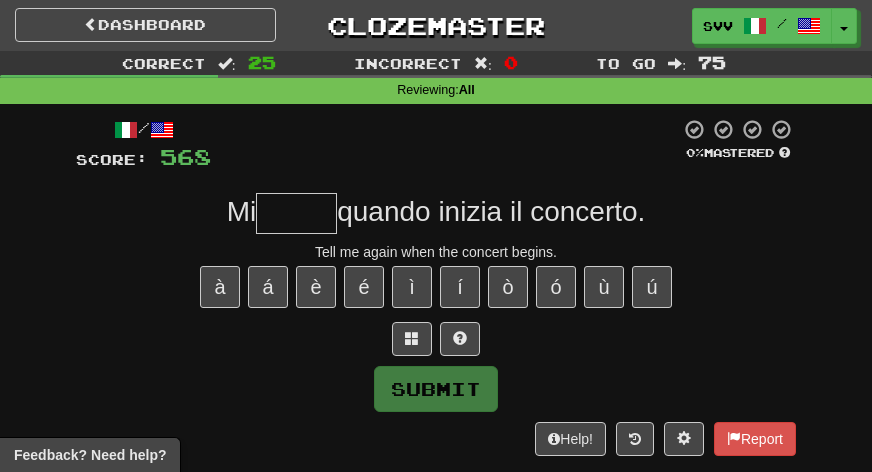 type on "*" 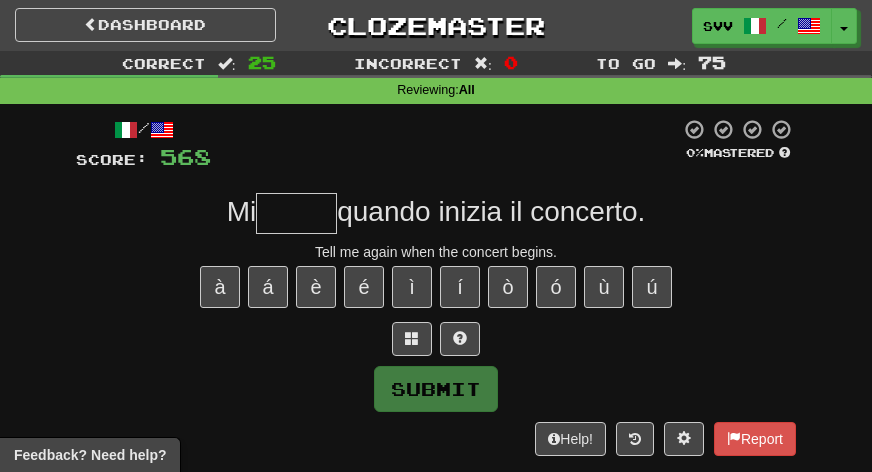 type on "*" 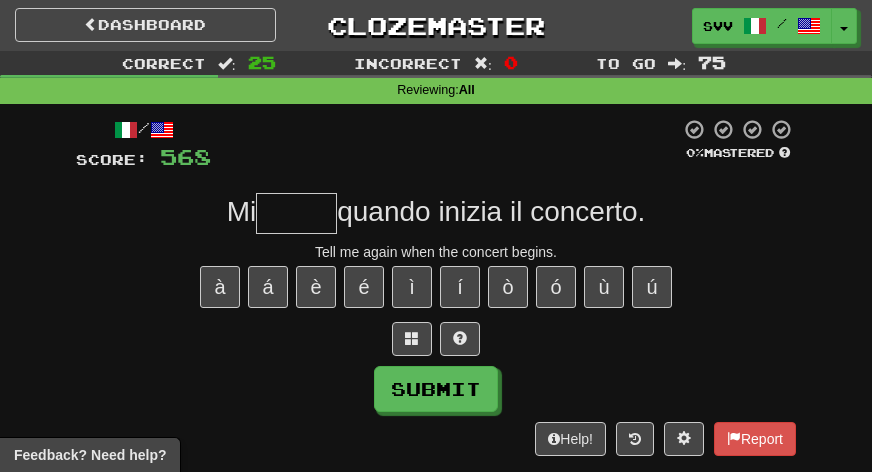 type on "*" 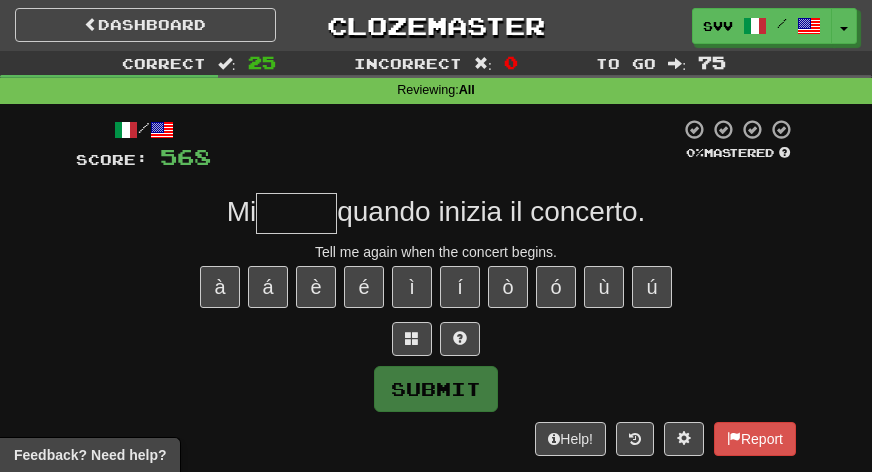 type on "*" 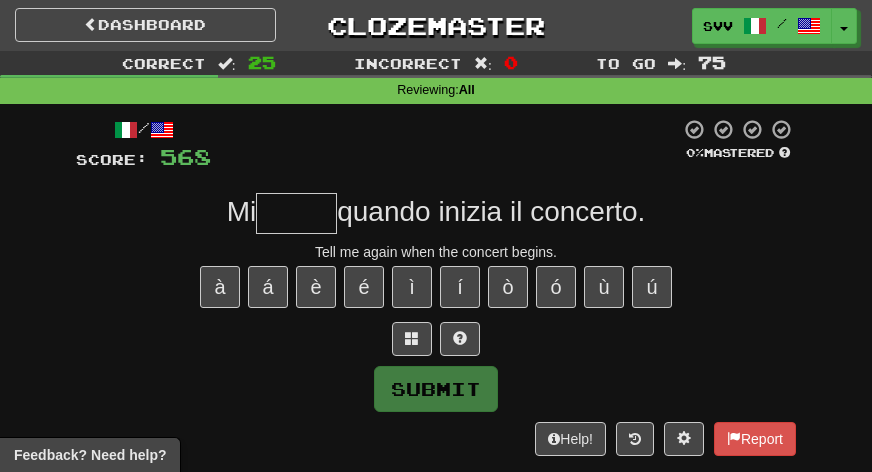 type on "*" 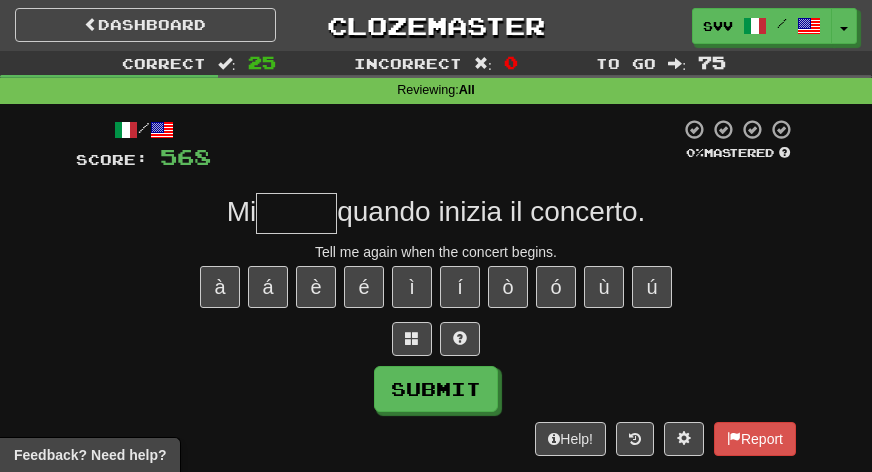 type on "*" 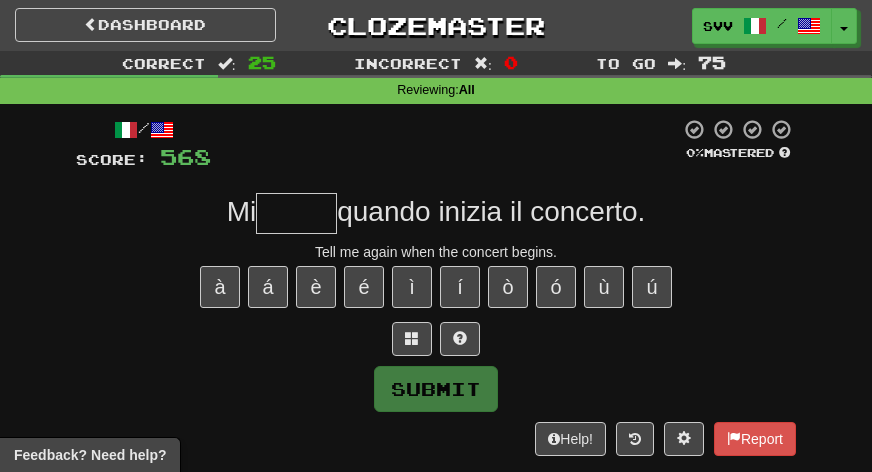 type on "*" 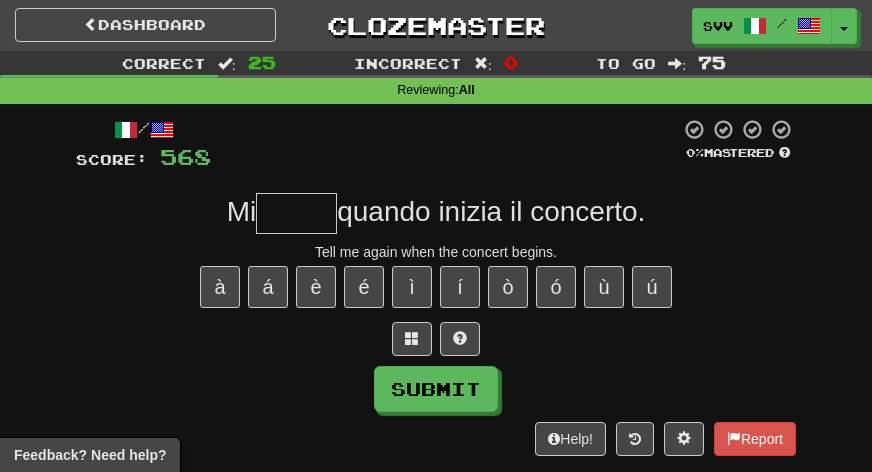 type on "*" 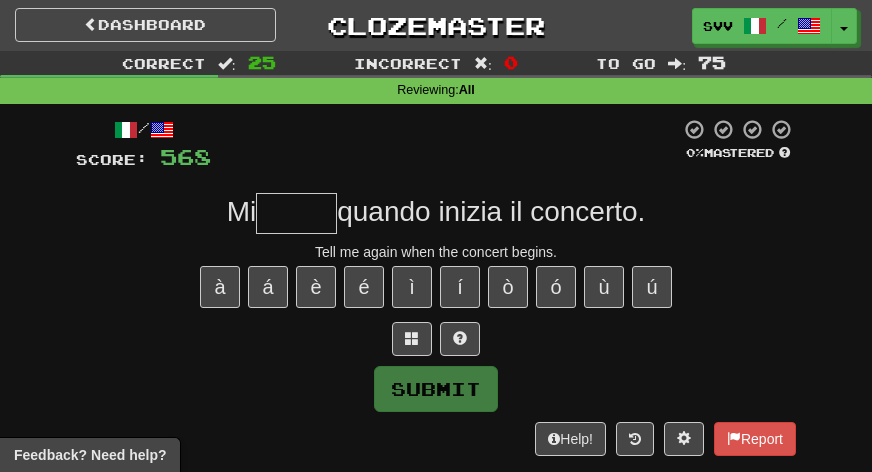 type on "*" 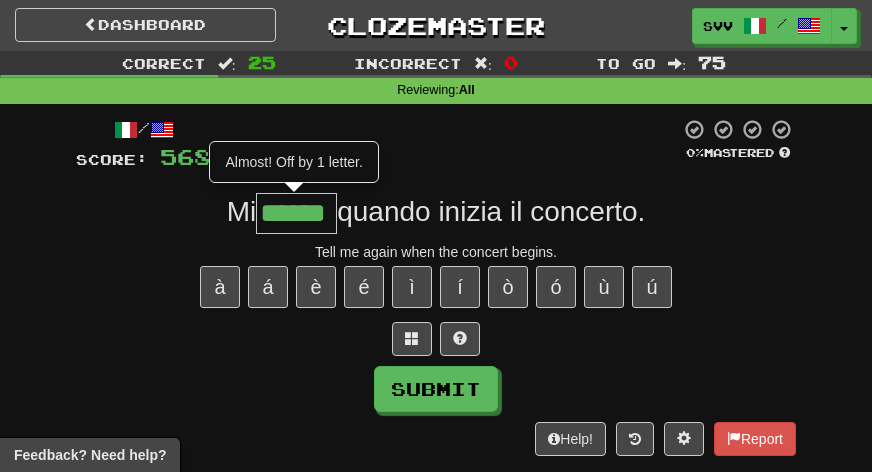 type on "******" 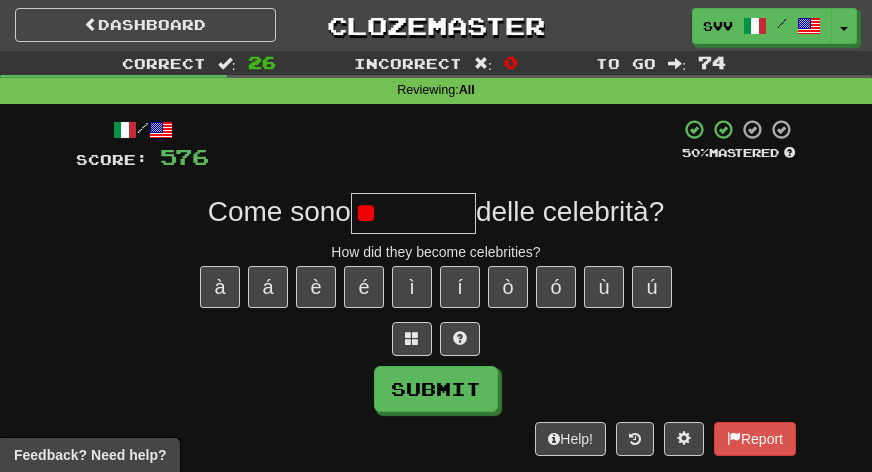 type on "*" 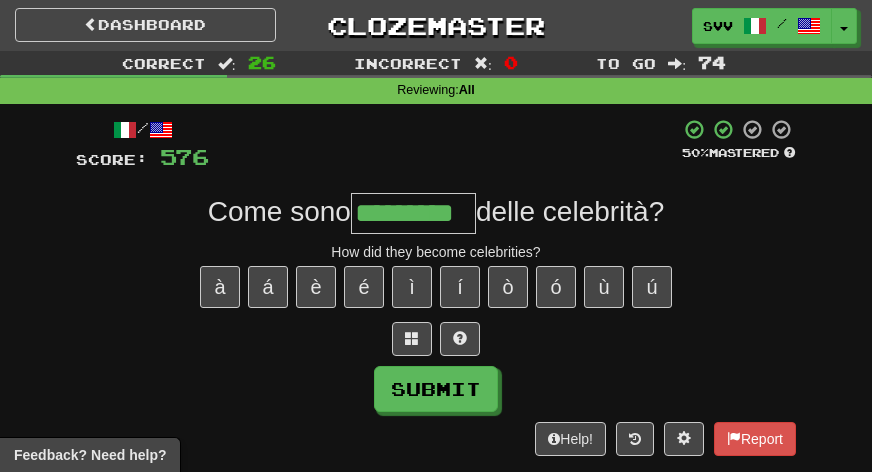 type on "*********" 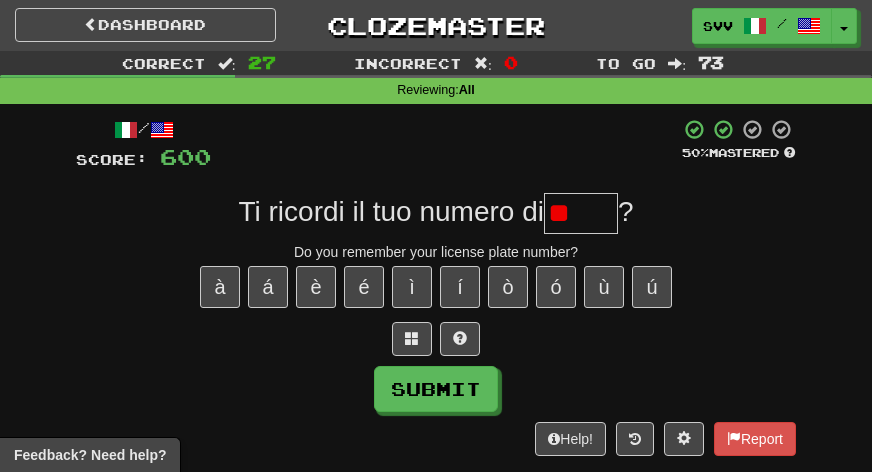 type on "*" 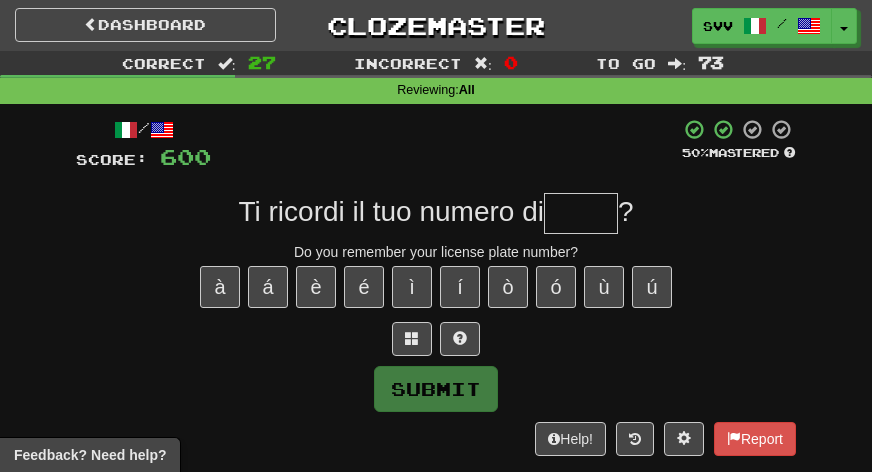 type on "*" 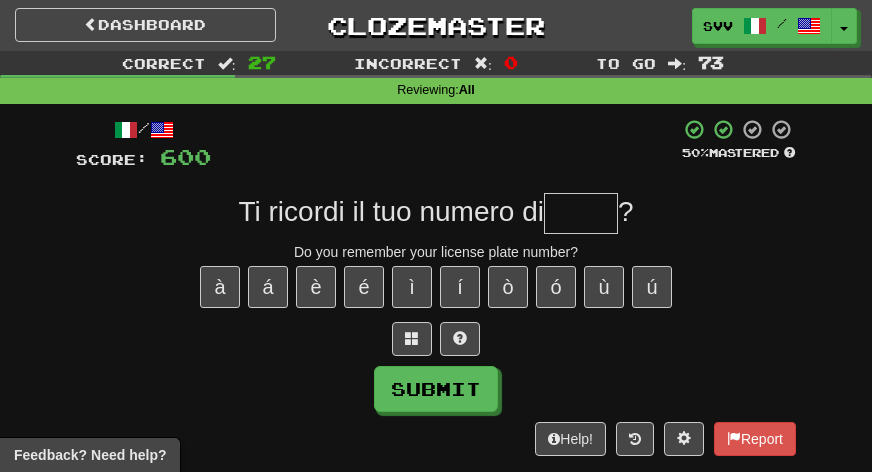 type on "*" 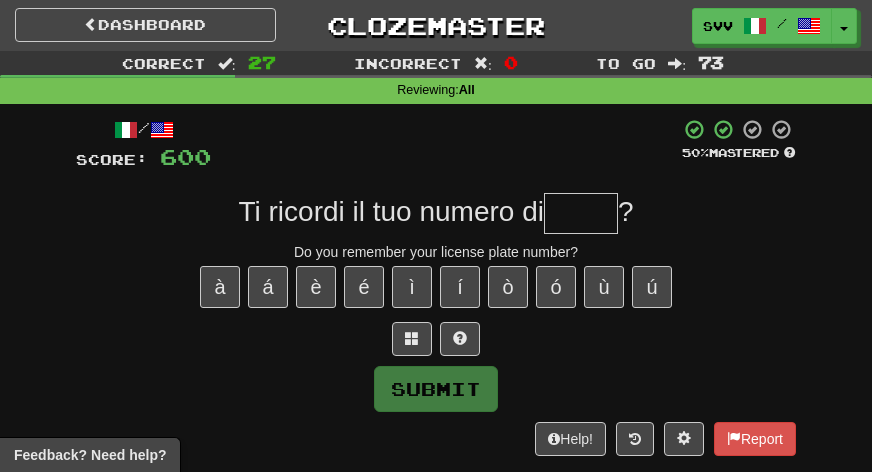 type on "*" 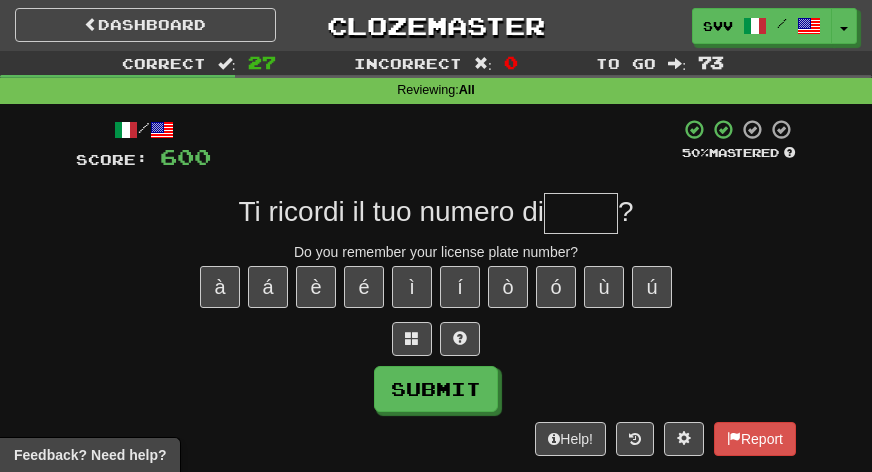 type on "*" 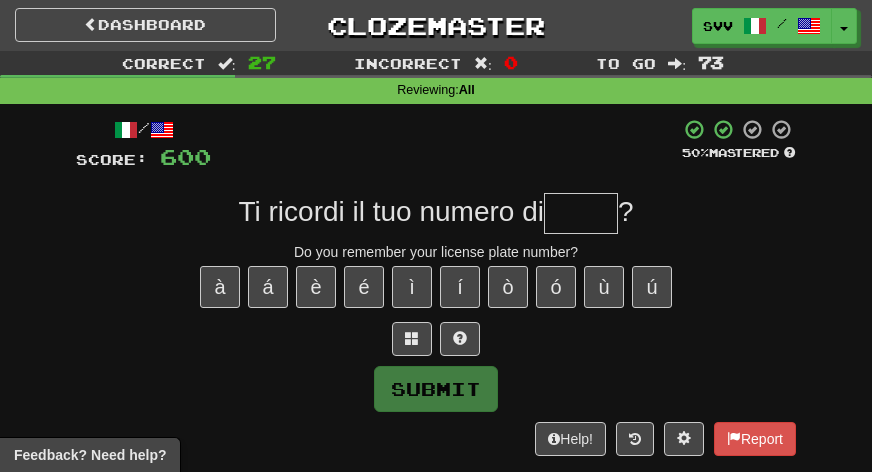 type on "*" 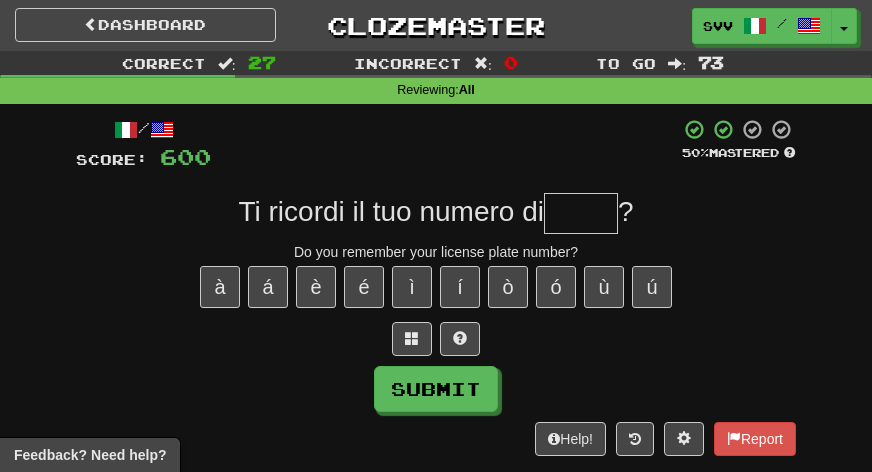 type on "*" 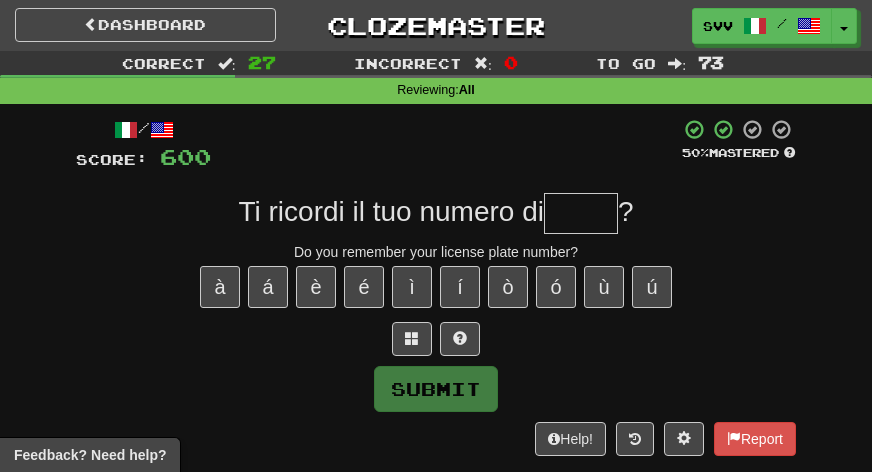 type on "*" 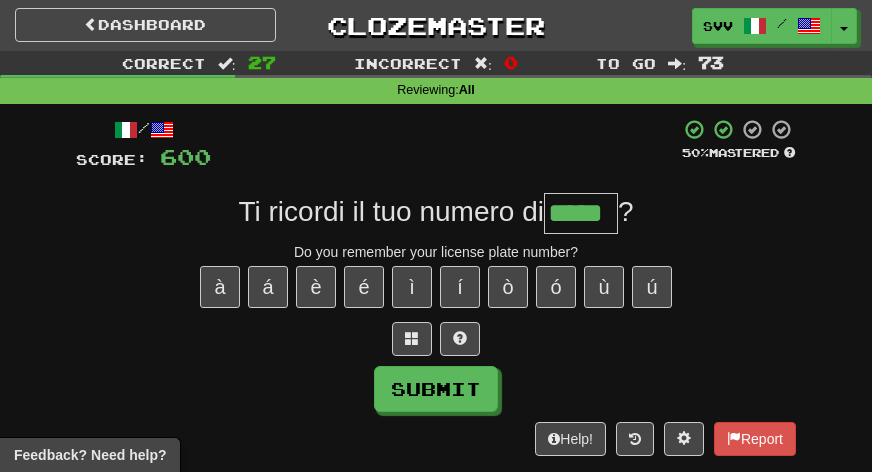 type on "*****" 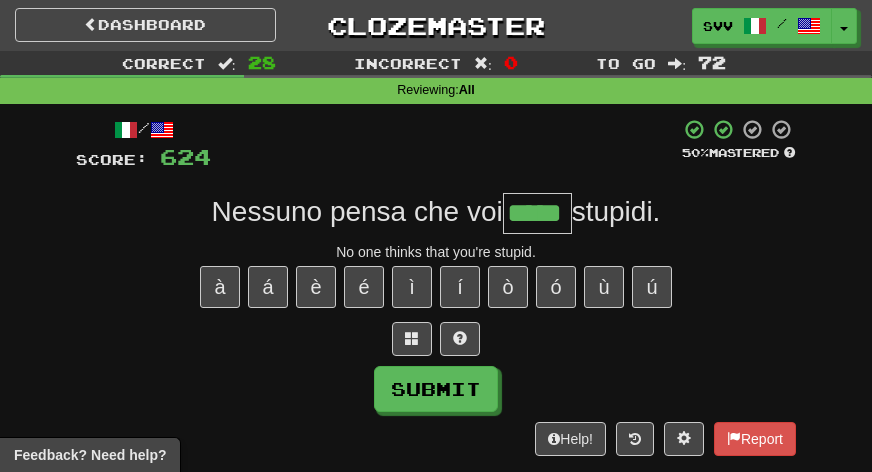 type on "*****" 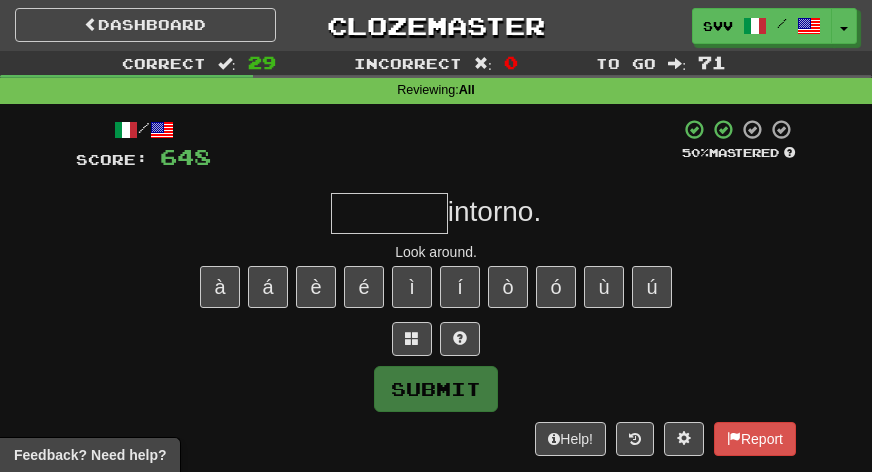 type on "*" 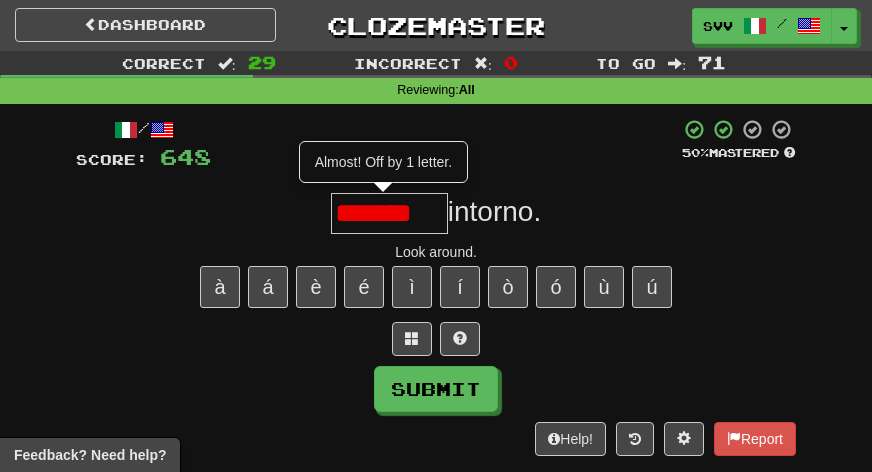 scroll, scrollTop: 0, scrollLeft: 0, axis: both 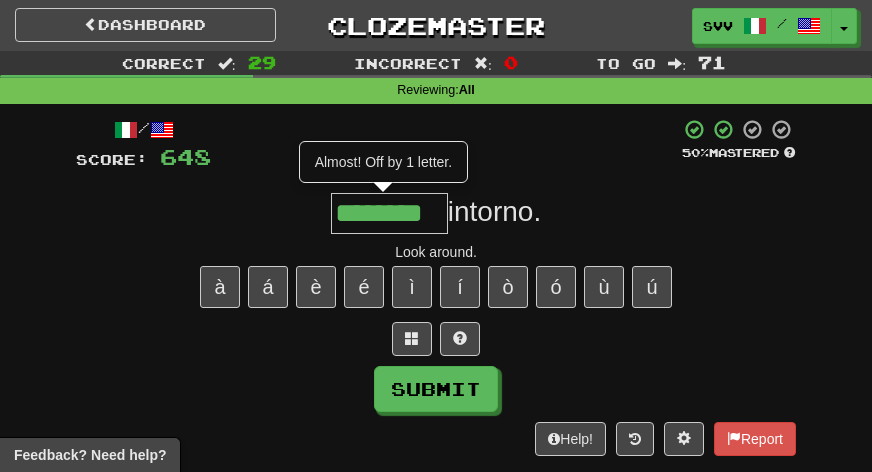 type on "********" 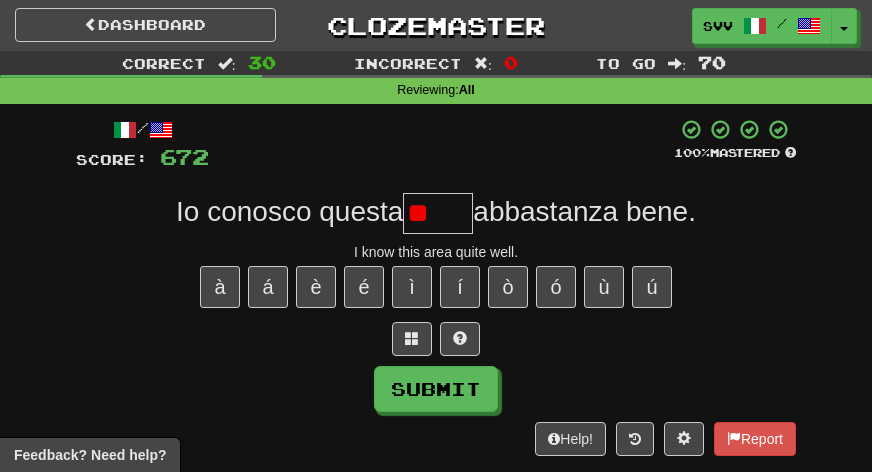 type on "*" 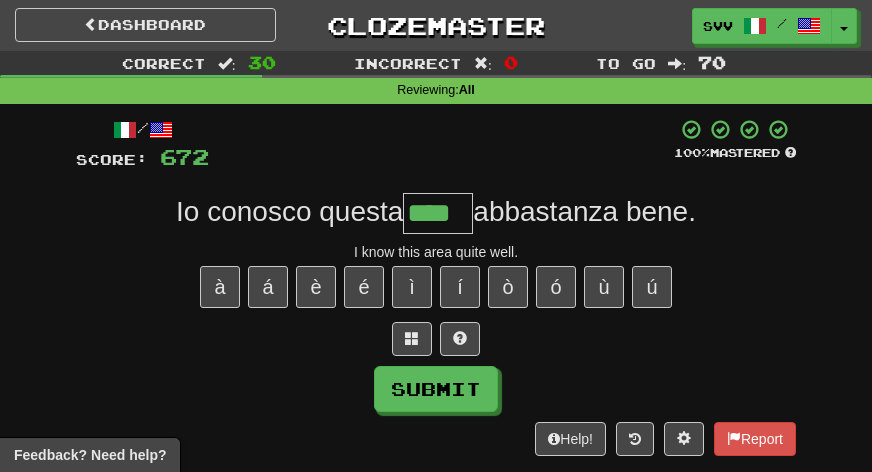 type on "****" 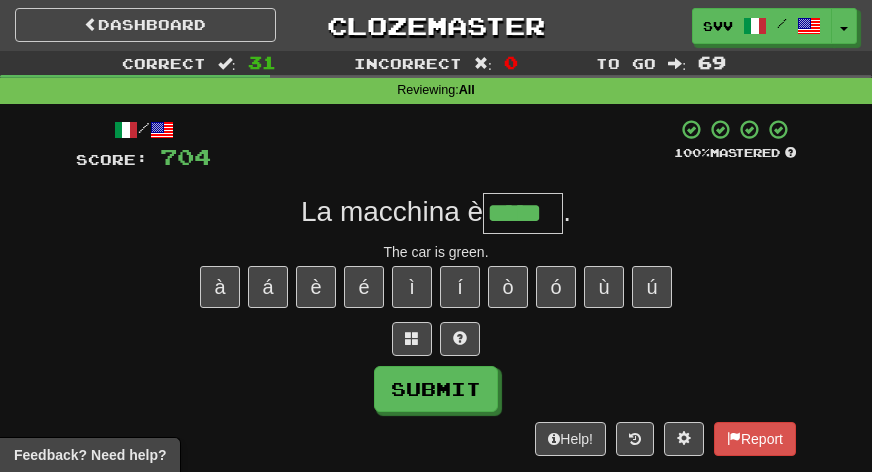 type on "*****" 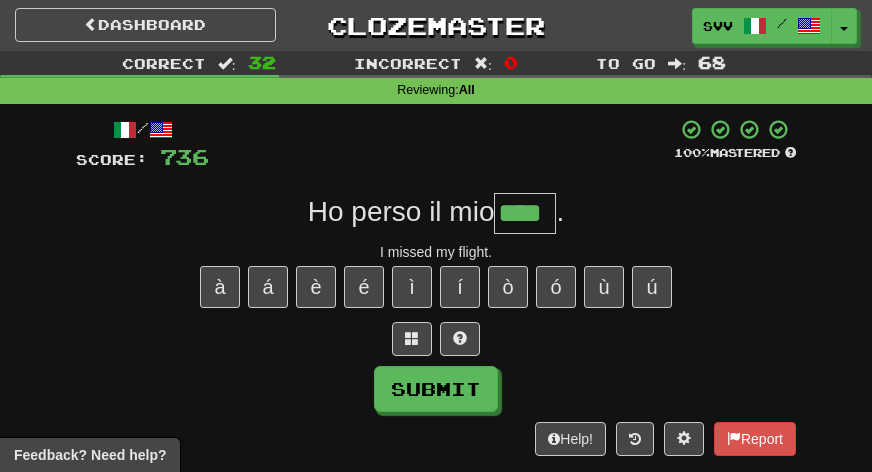 type on "****" 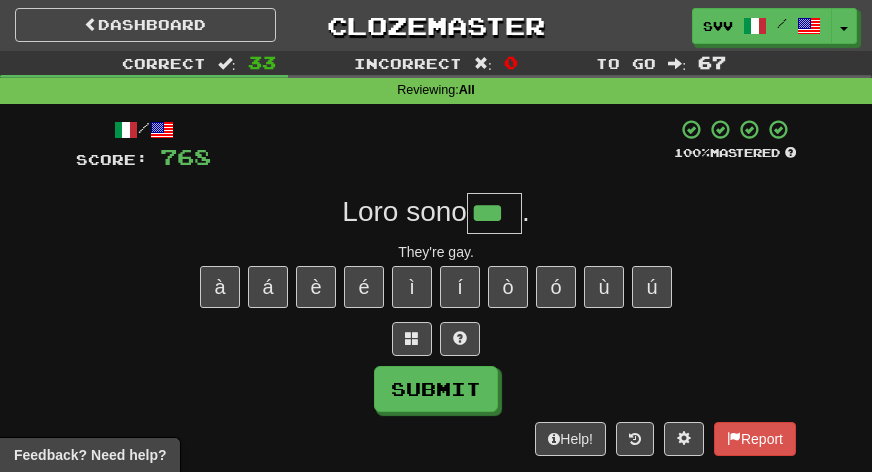 type on "***" 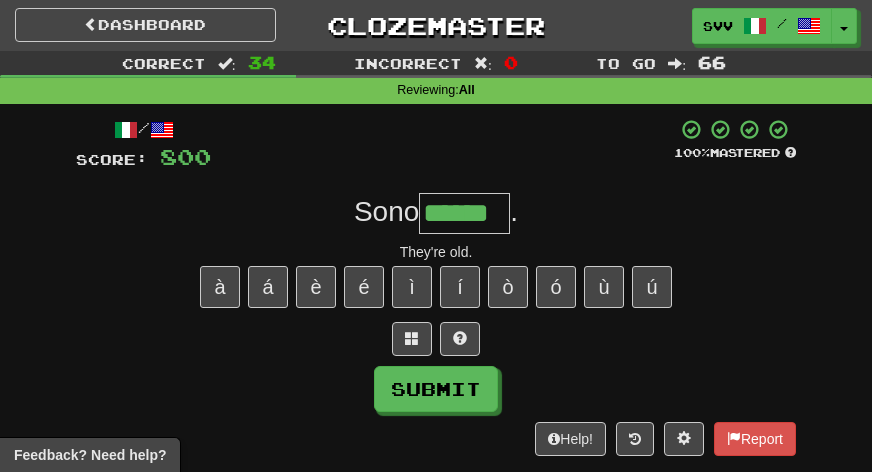 type on "******" 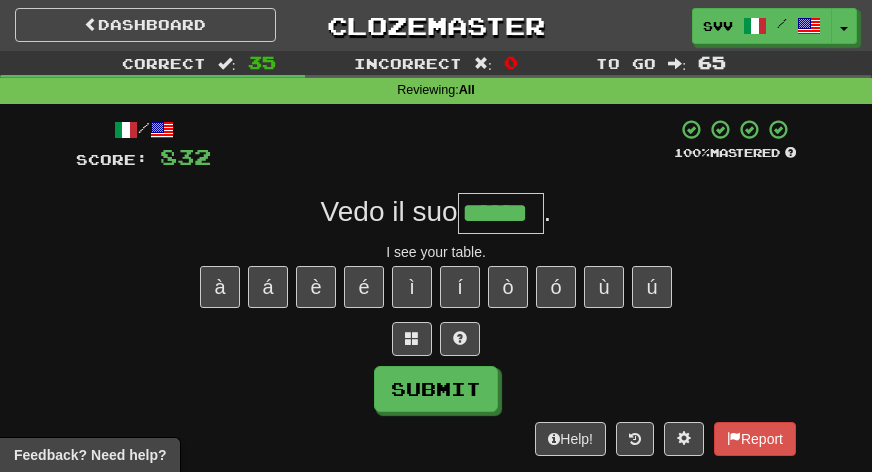 type on "******" 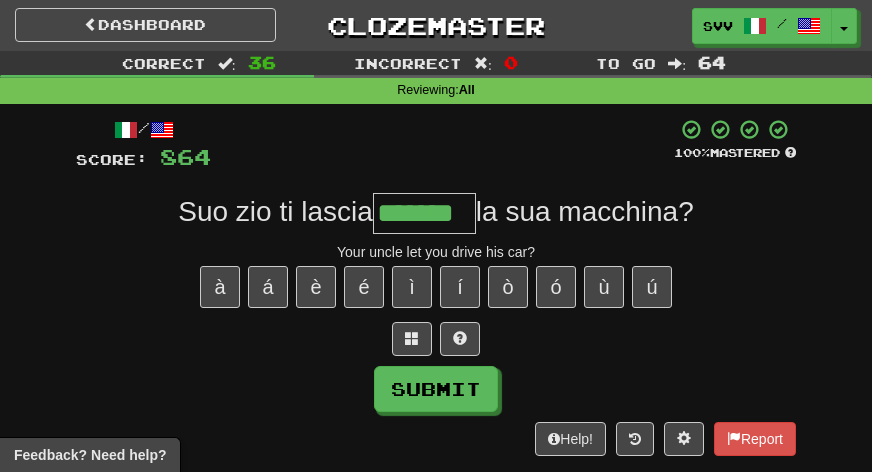 type on "*******" 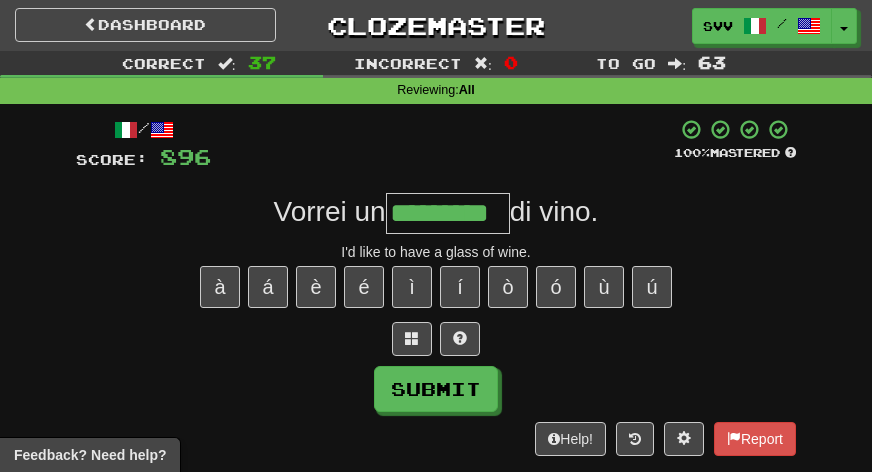 type on "*********" 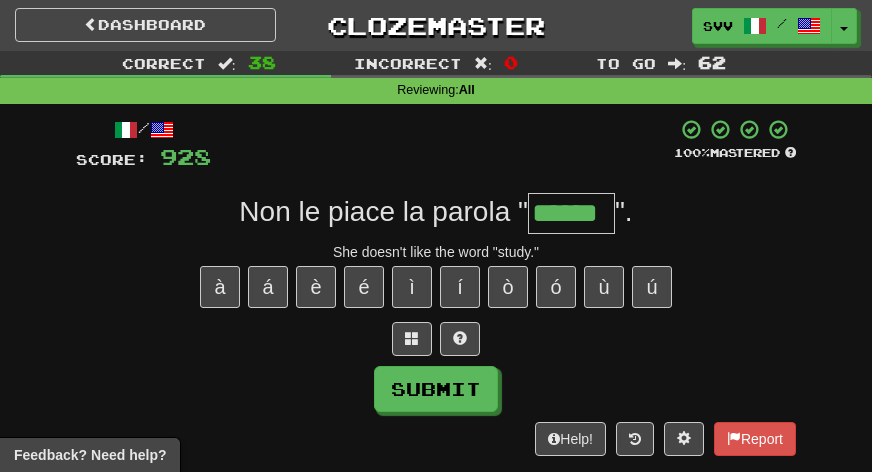 type on "******" 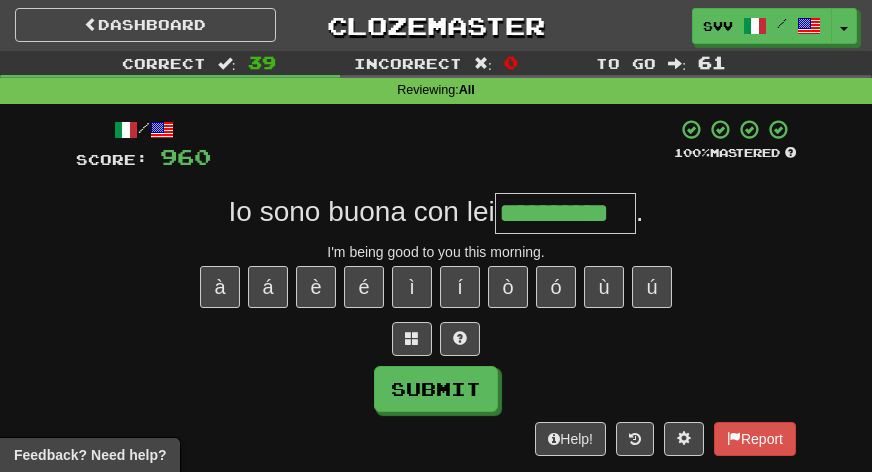 type on "**********" 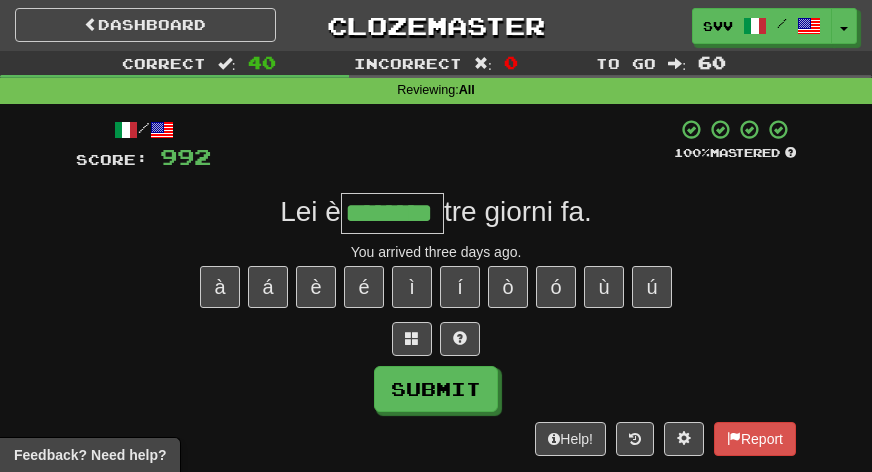 type on "********" 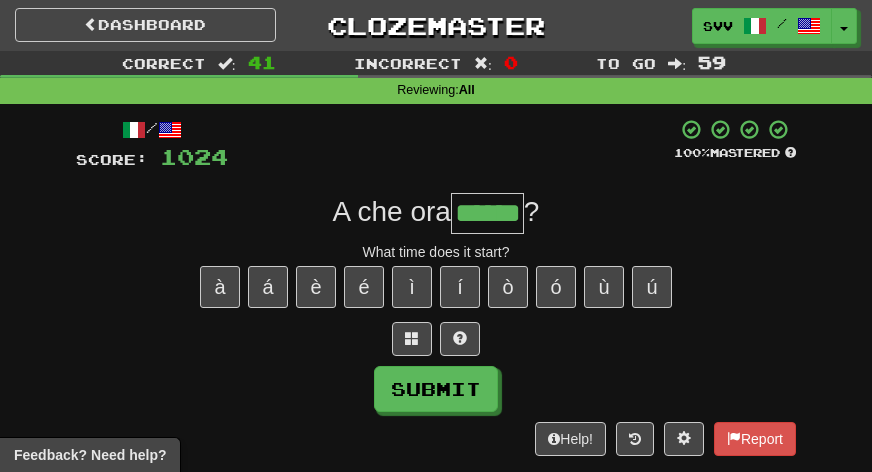 type on "******" 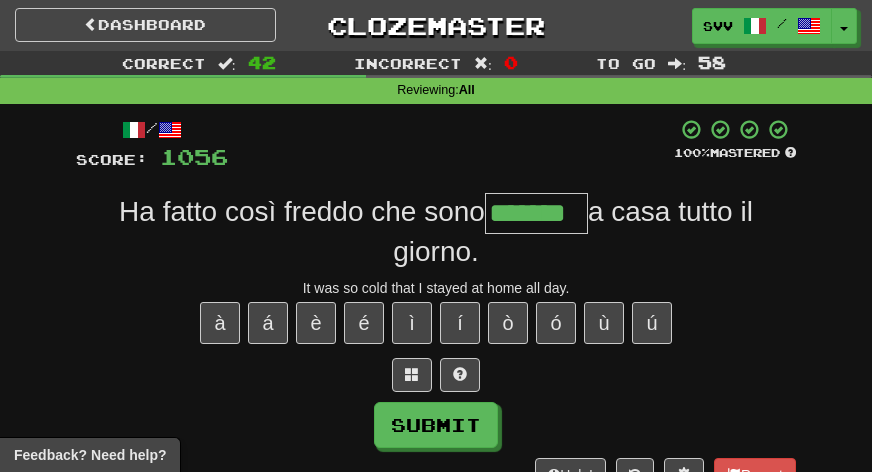 type on "*******" 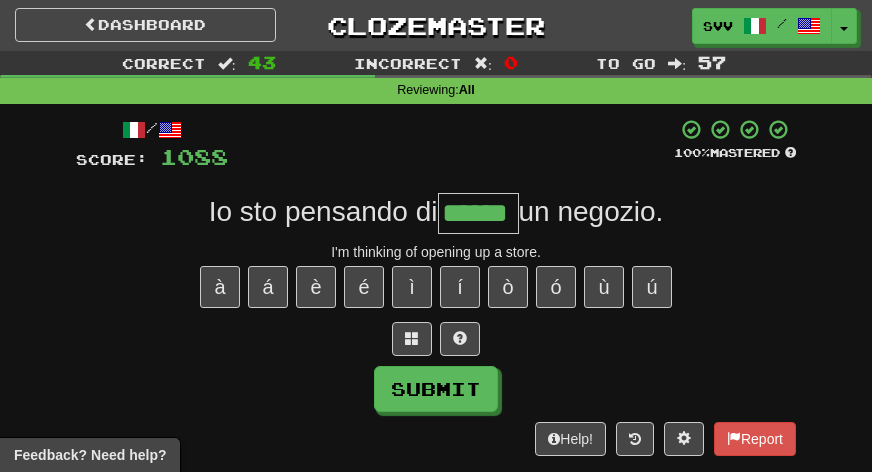 type on "******" 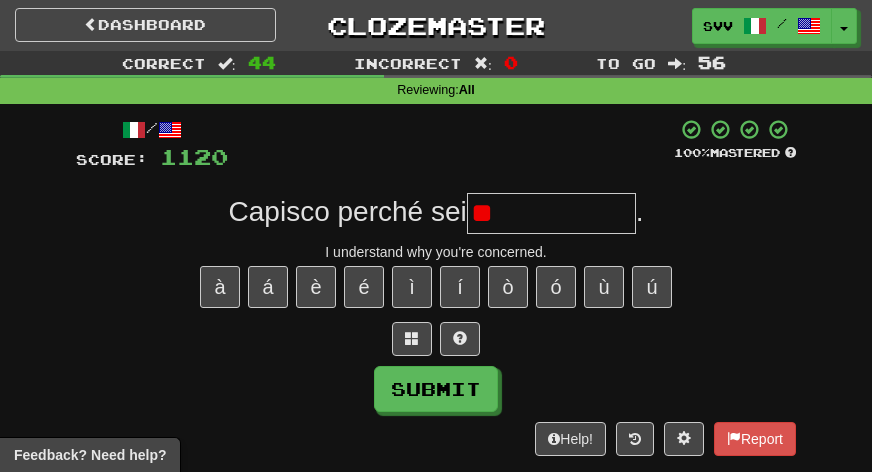 type on "*" 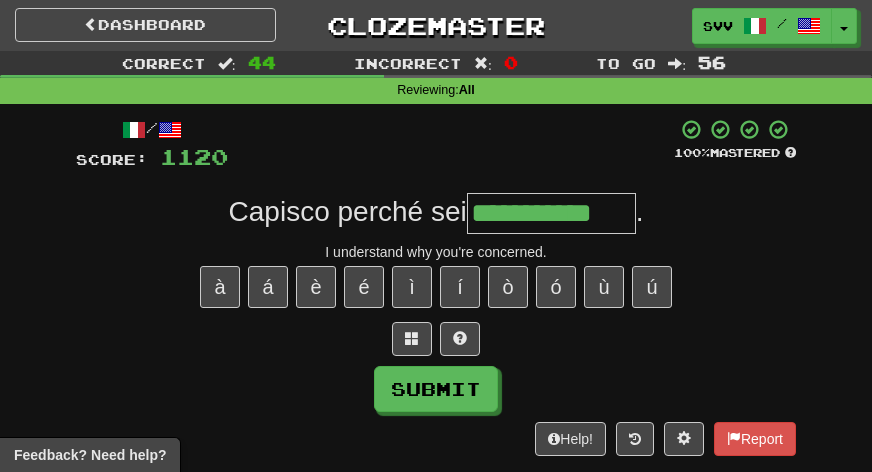 type on "**********" 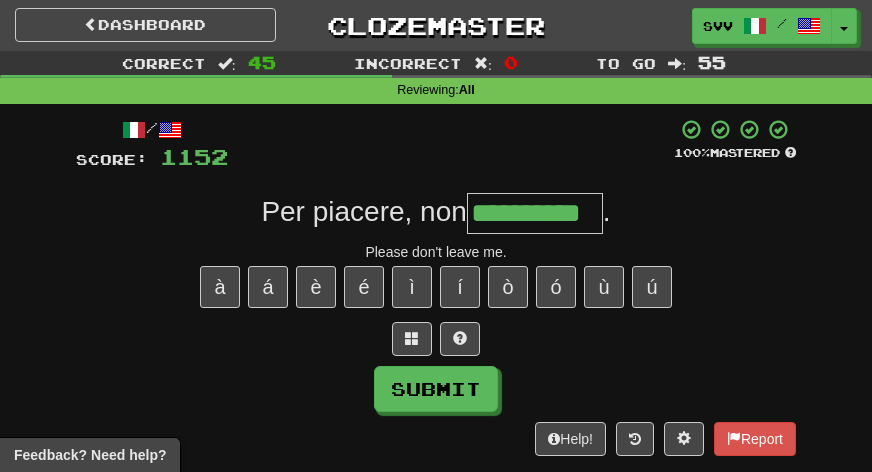 type on "**********" 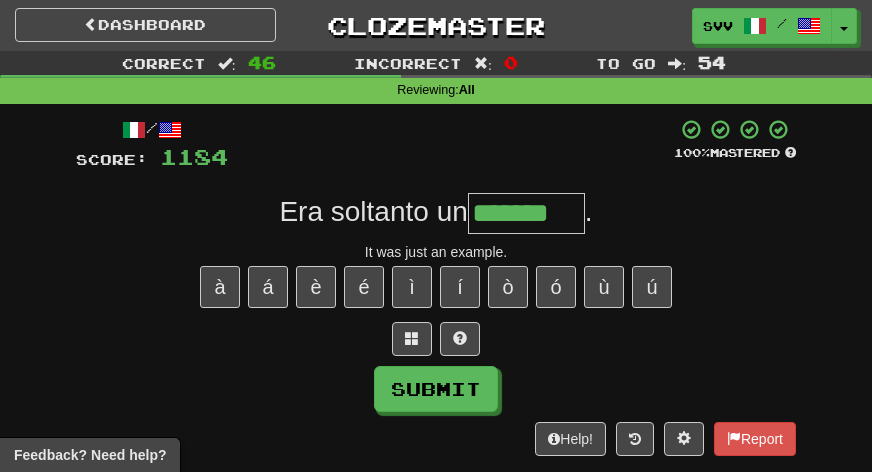 type on "*******" 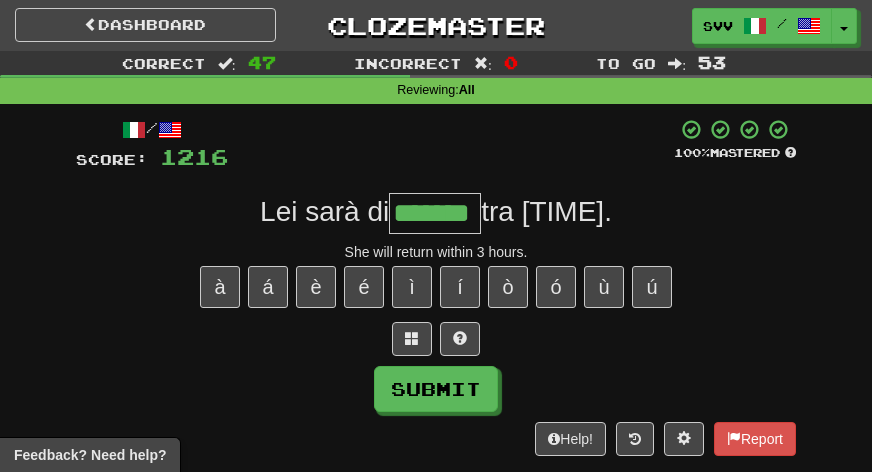 type on "*******" 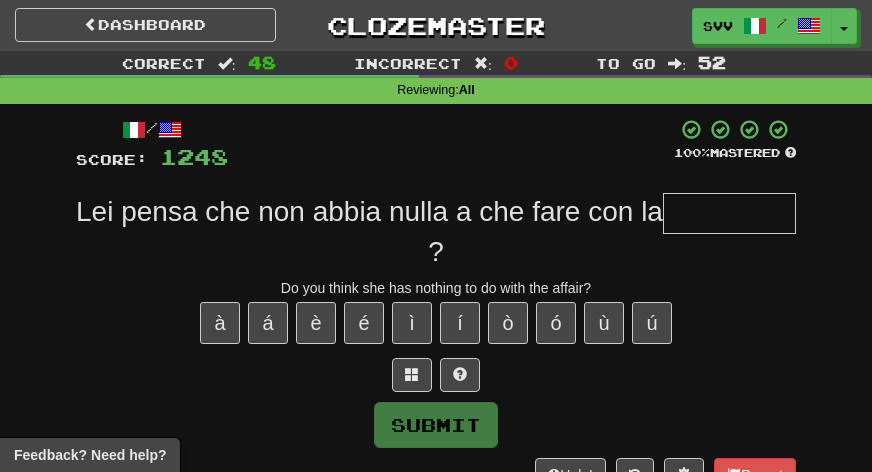 type on "*" 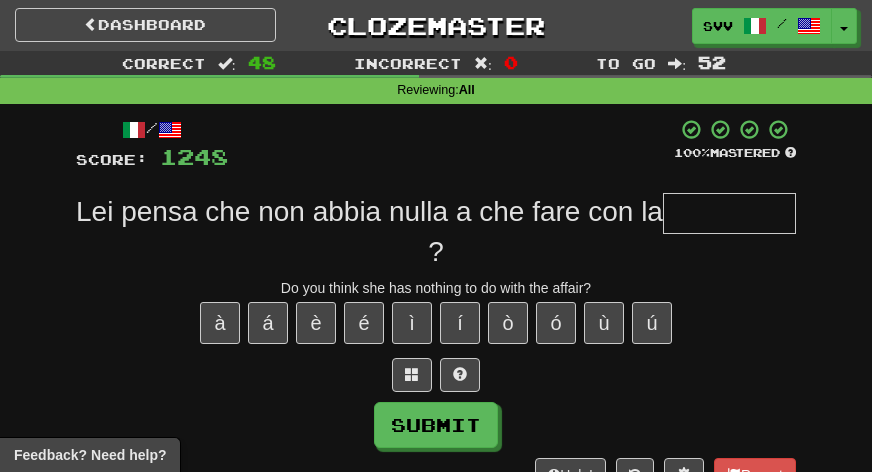 type on "*" 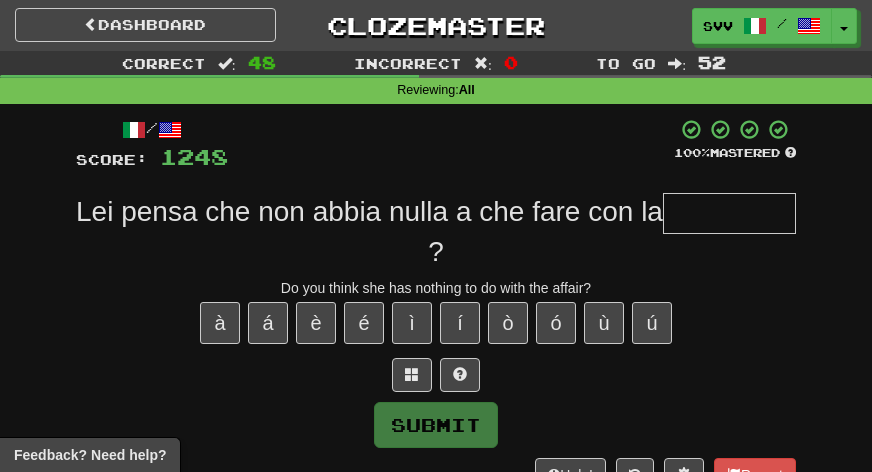 type on "*" 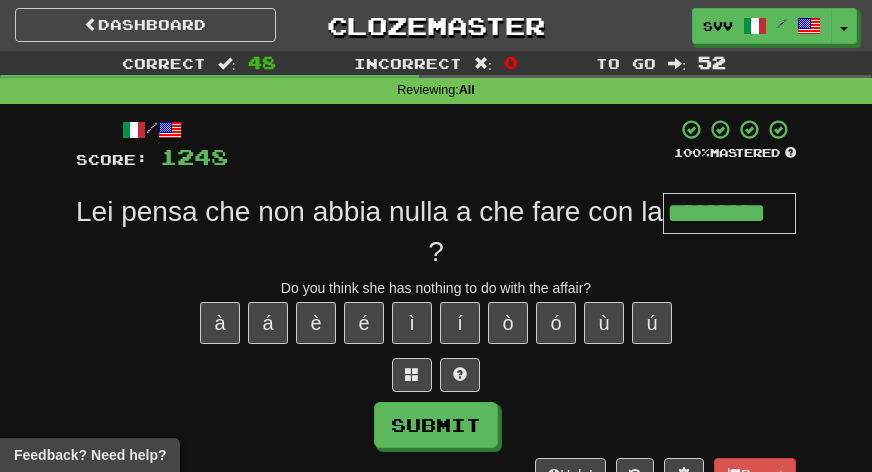 type on "*********" 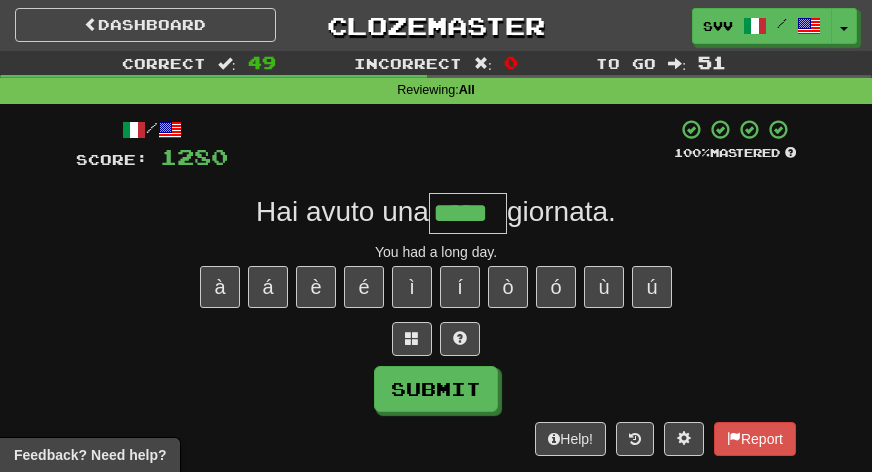 type on "*****" 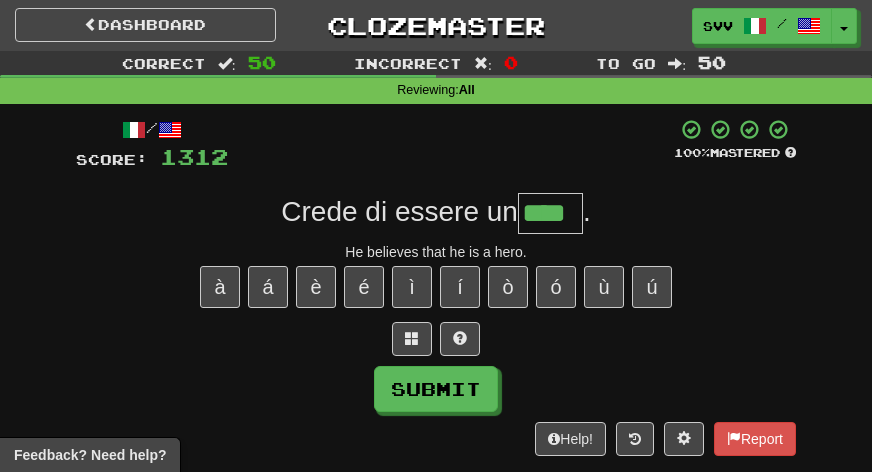 type on "****" 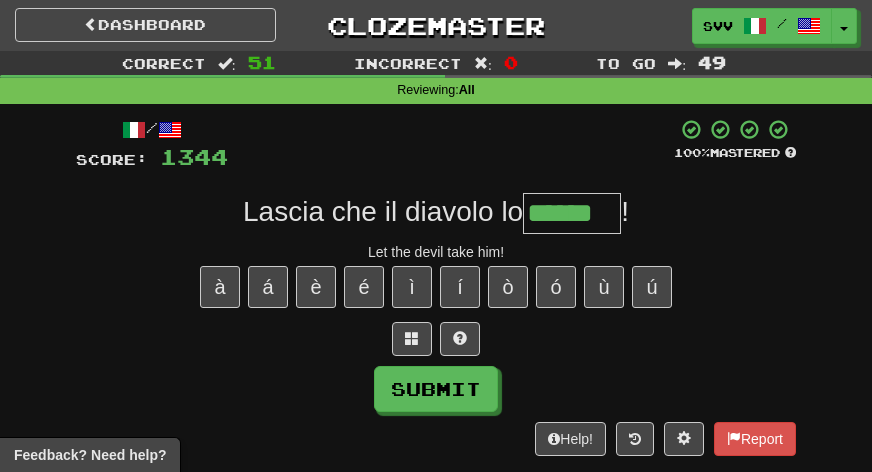 type on "******" 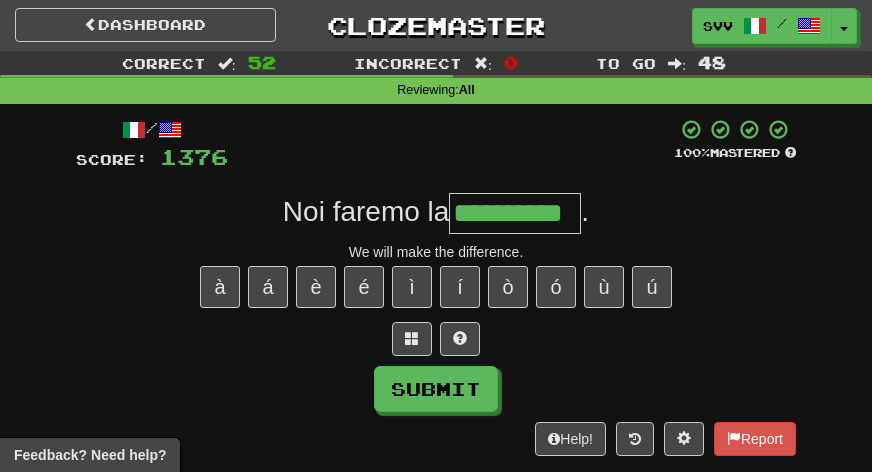 type on "**********" 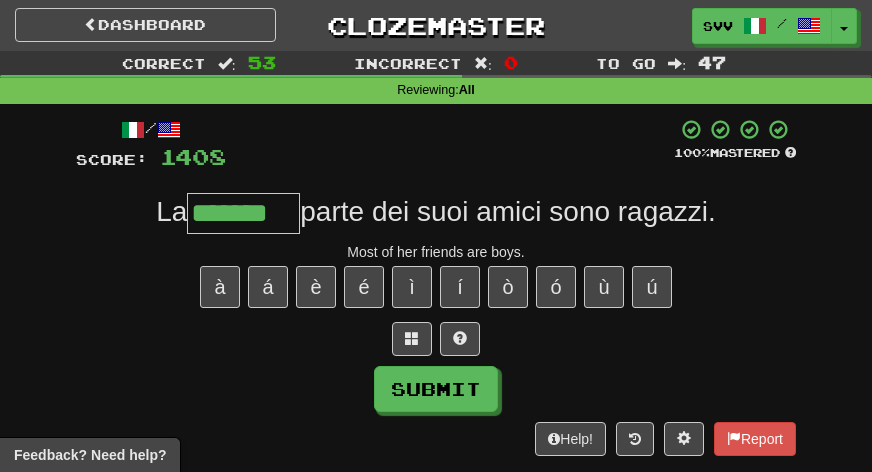 type on "*******" 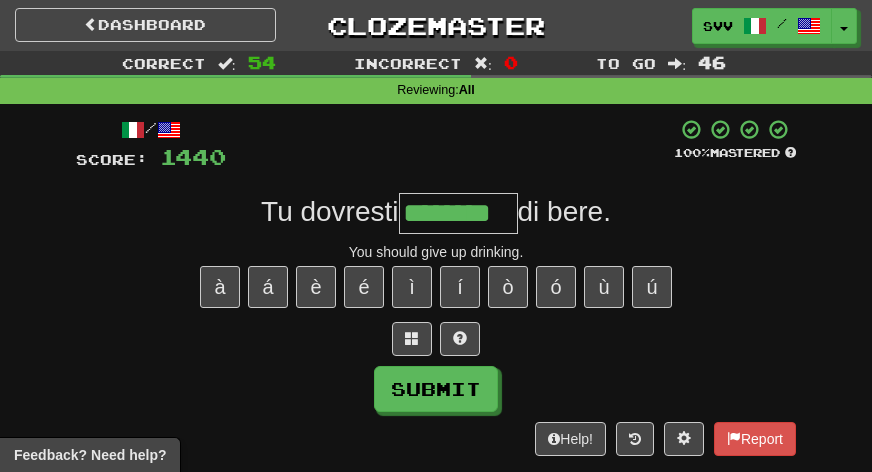 type on "********" 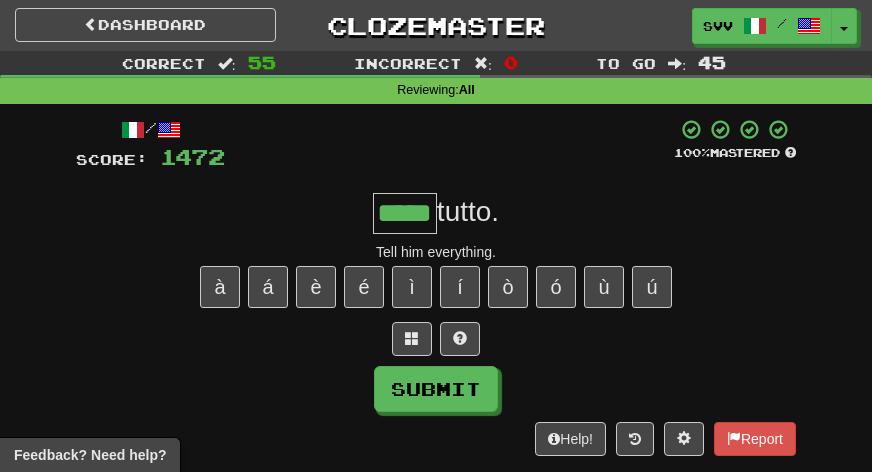 type on "*****" 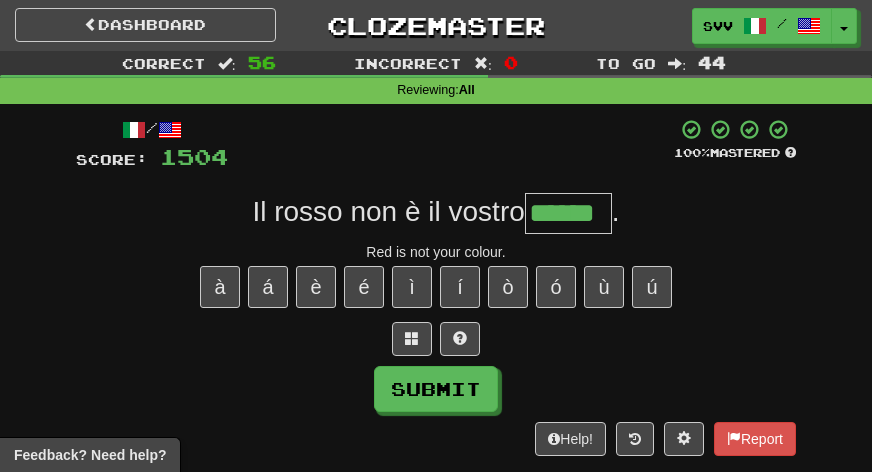 type on "******" 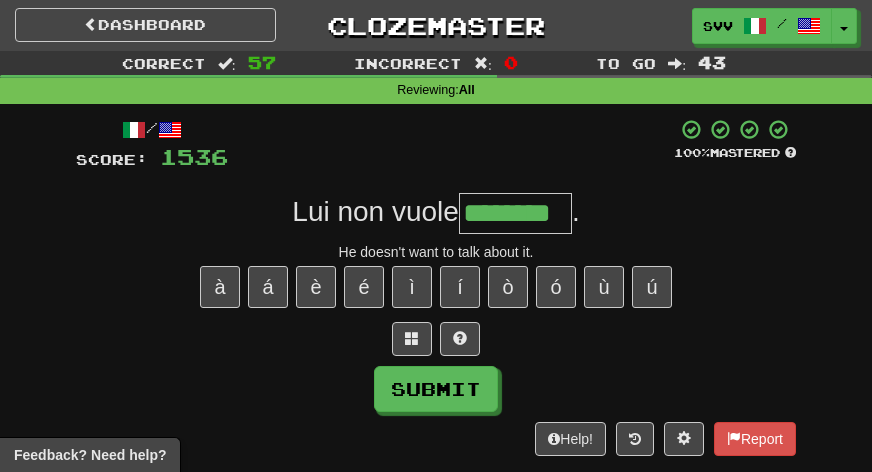type on "********" 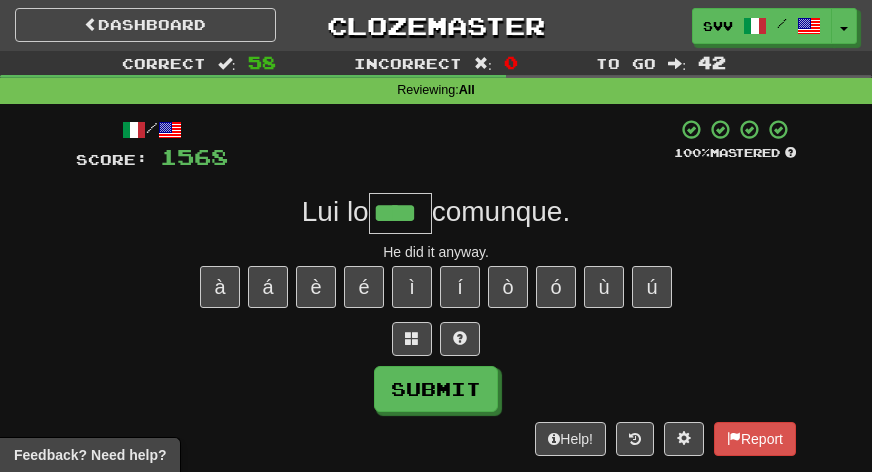 type on "****" 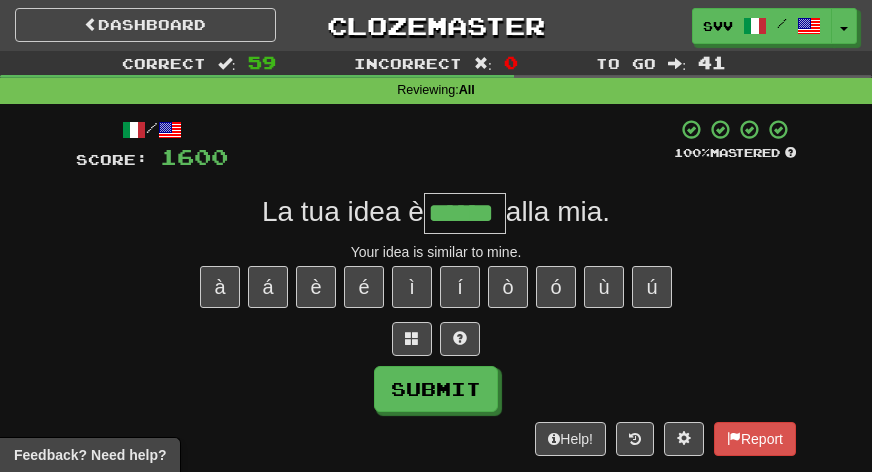 type on "******" 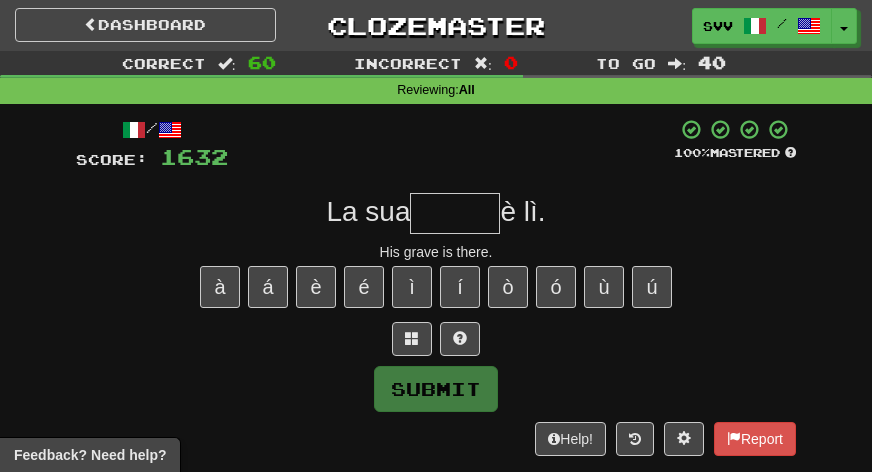 type on "*" 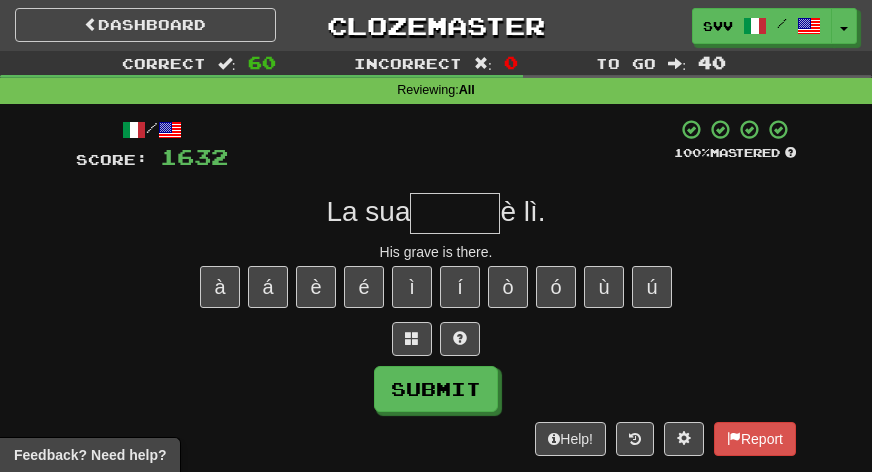 type on "*" 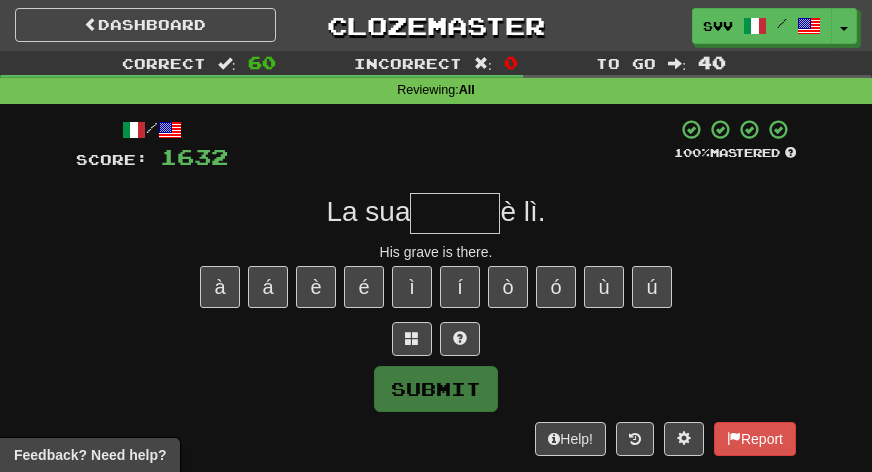 type on "*" 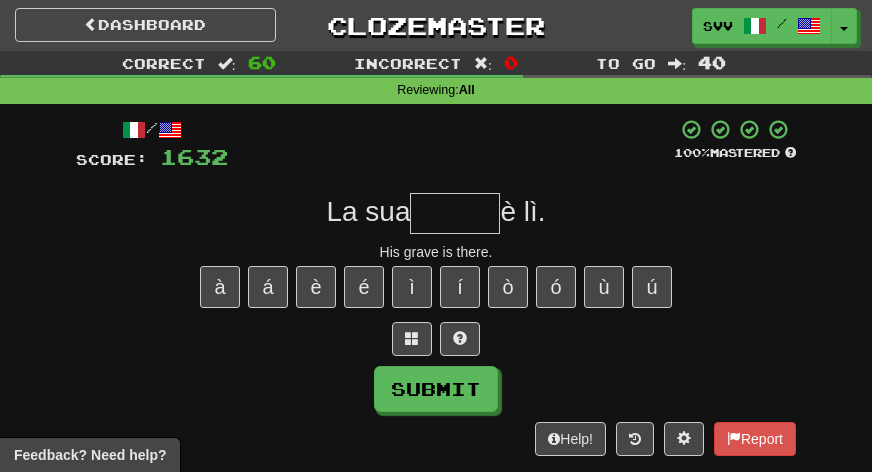 type on "*" 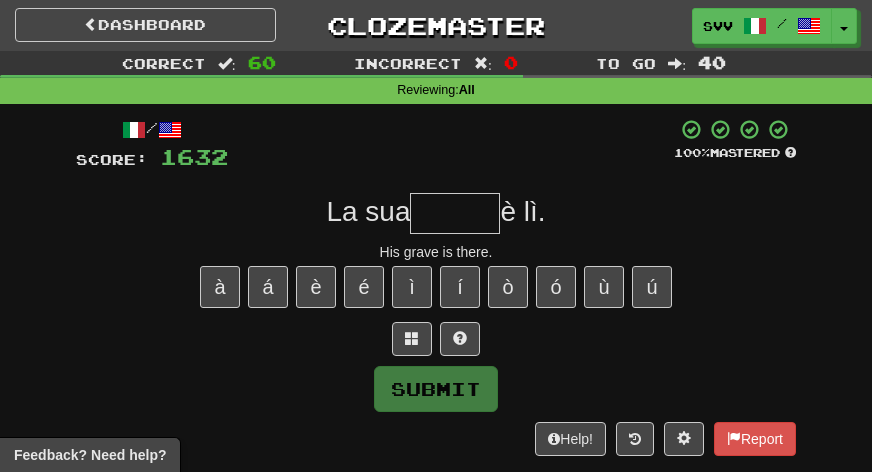 type on "*" 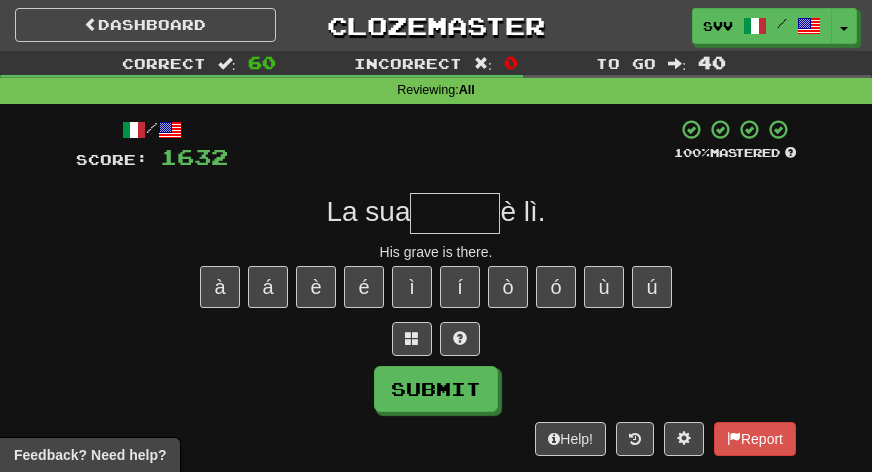 type on "*" 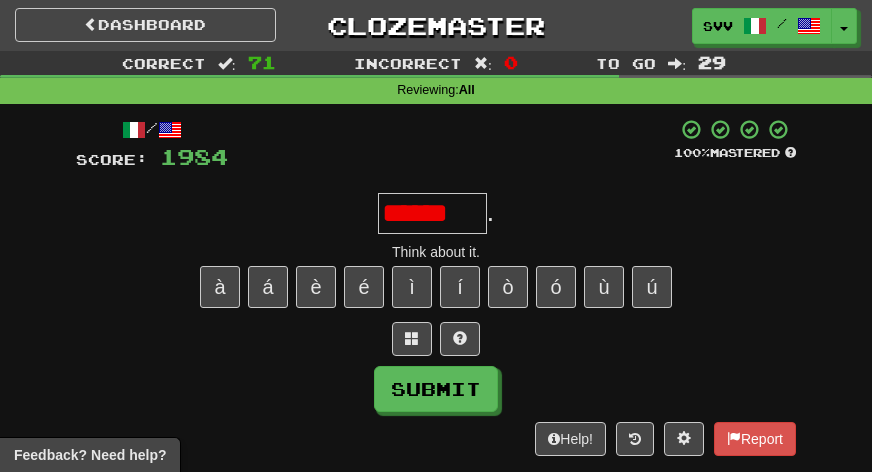 click on "******" at bounding box center (432, 213) 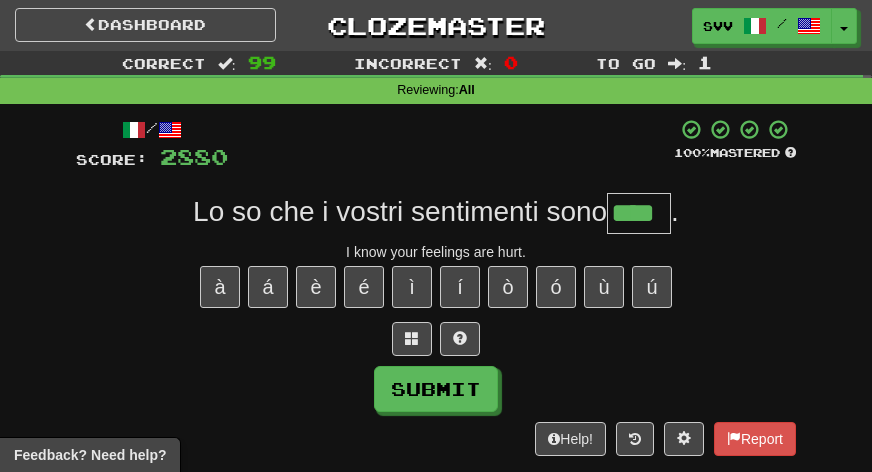 scroll, scrollTop: 0, scrollLeft: 0, axis: both 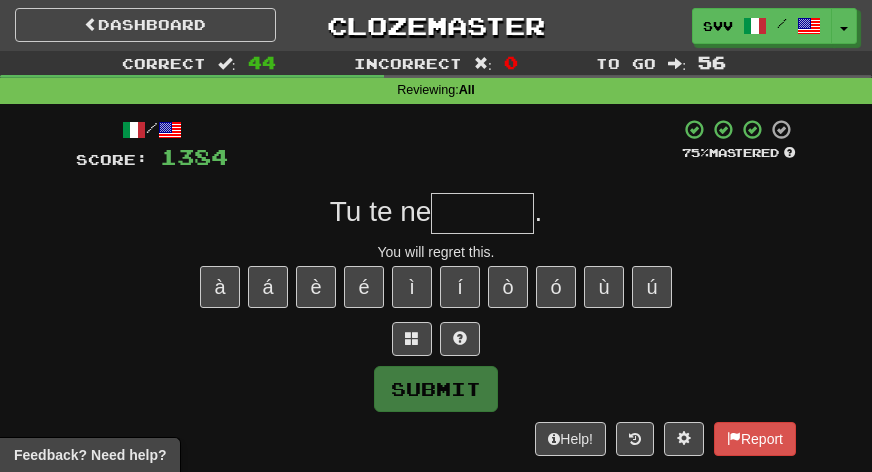 click at bounding box center [482, 213] 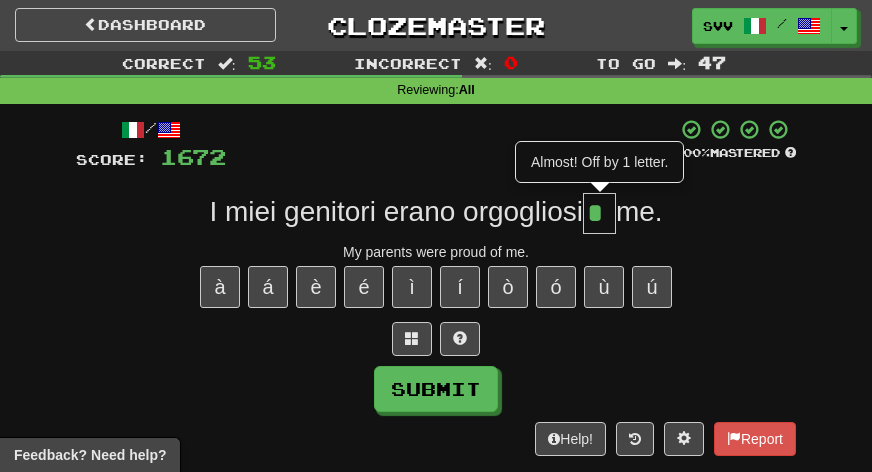 scroll, scrollTop: 0, scrollLeft: 0, axis: both 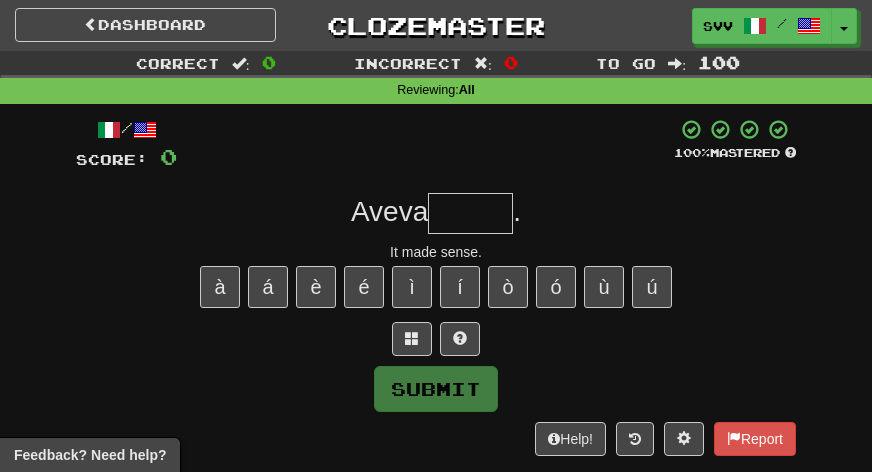 click at bounding box center [470, 213] 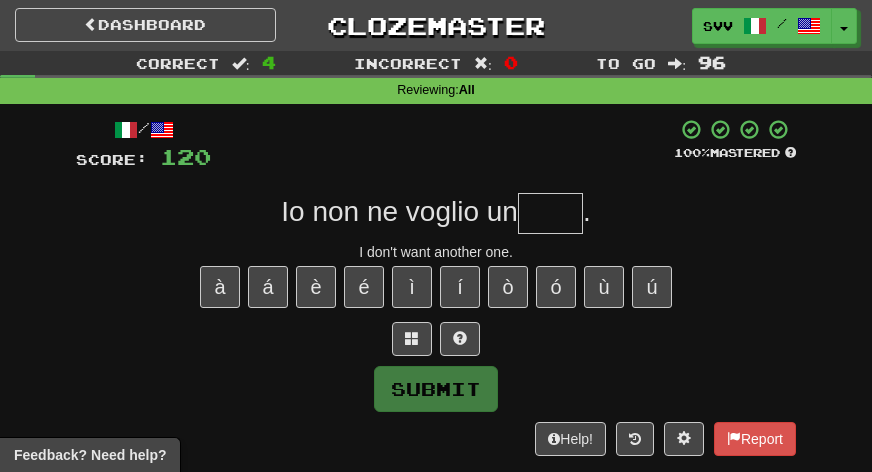click at bounding box center (550, 213) 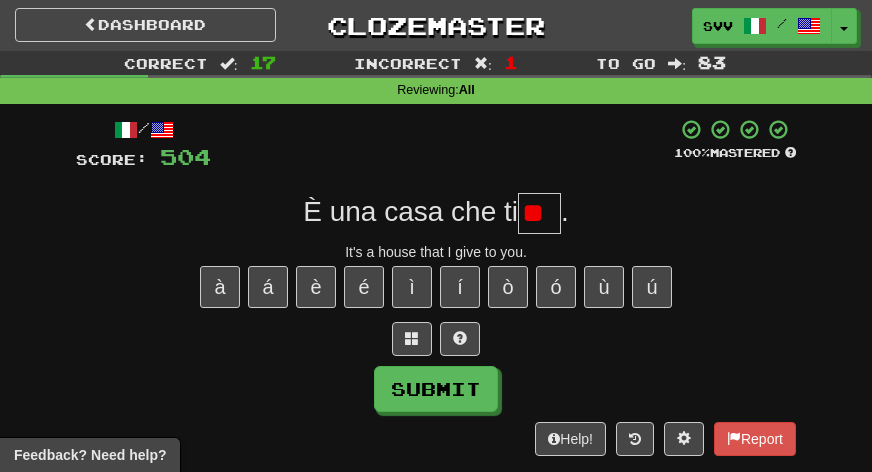 scroll, scrollTop: 0, scrollLeft: 0, axis: both 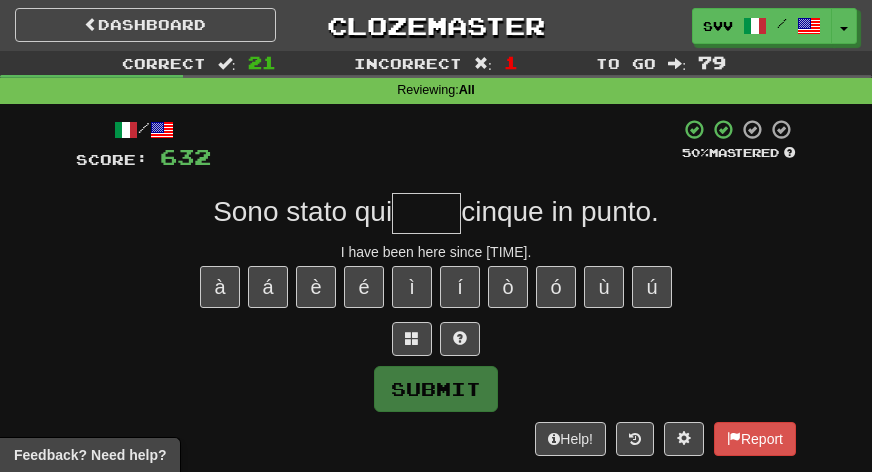 click at bounding box center (426, 213) 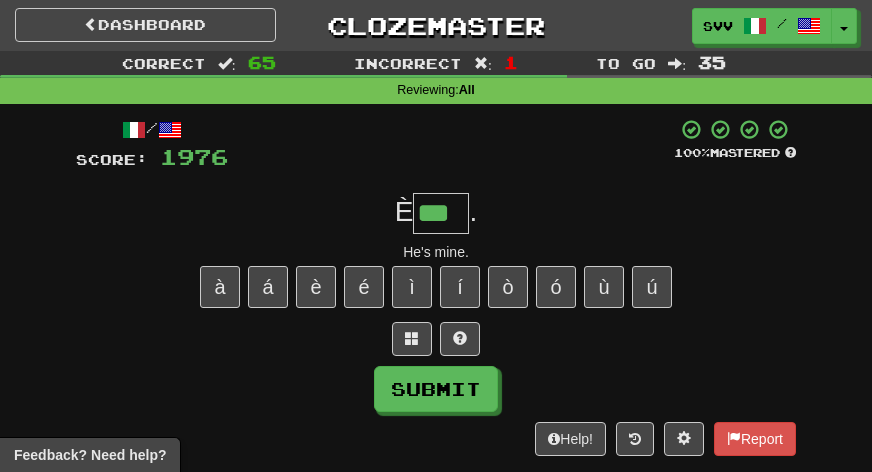 scroll, scrollTop: 0, scrollLeft: 0, axis: both 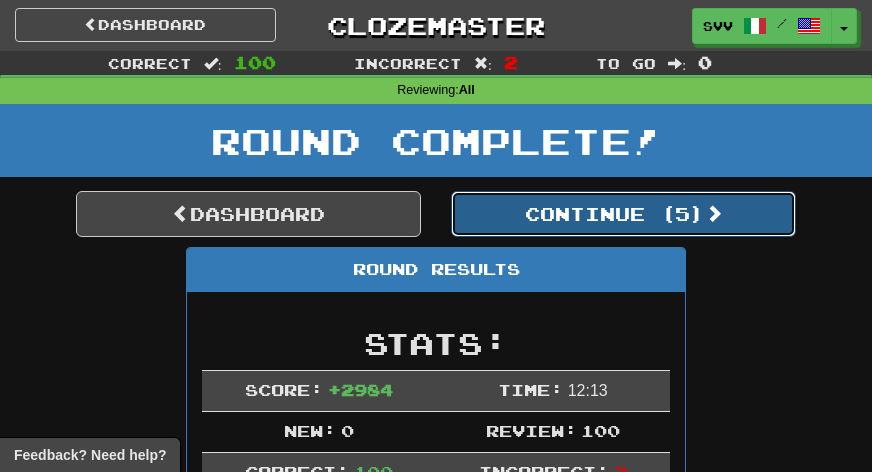 click on "Continue ( 5 )" at bounding box center [623, 214] 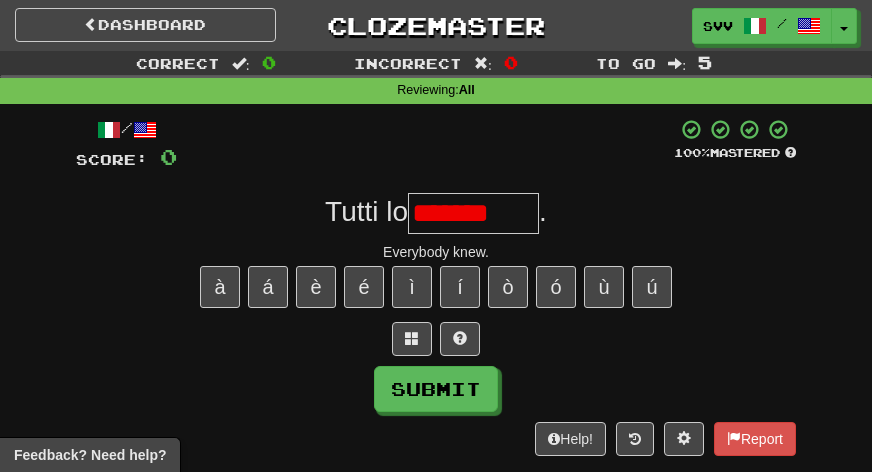 scroll, scrollTop: 0, scrollLeft: 0, axis: both 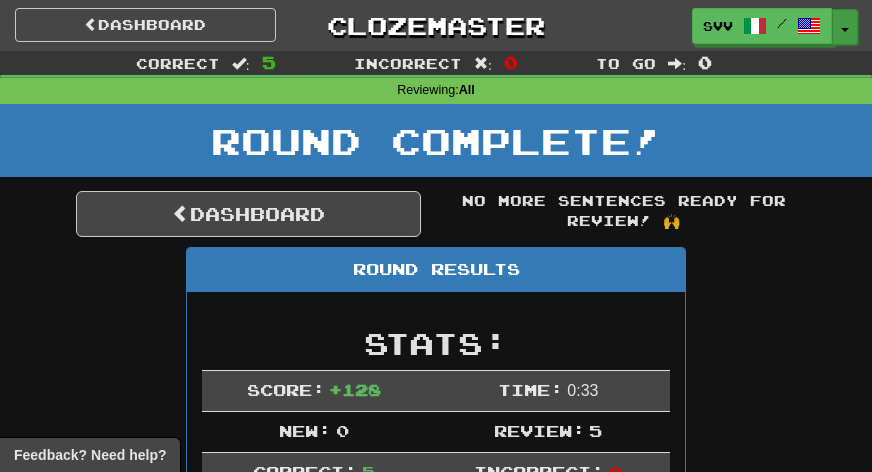 click on "Toggle Dropdown" at bounding box center [845, 27] 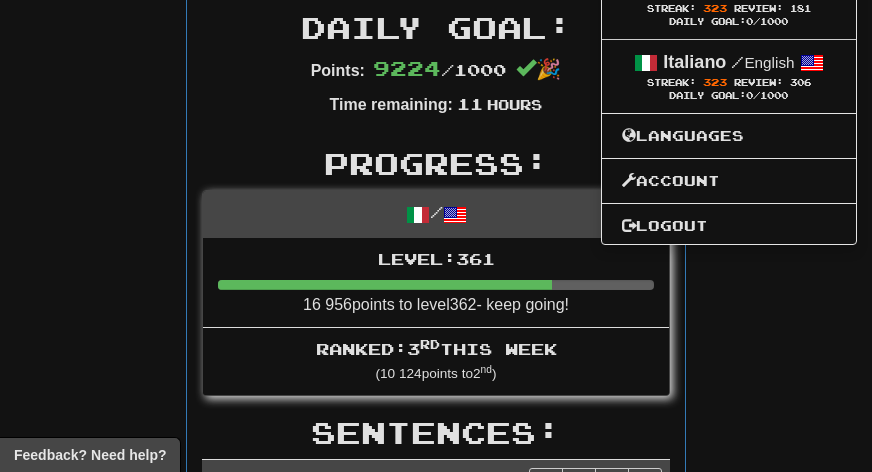 scroll, scrollTop: 377, scrollLeft: 0, axis: vertical 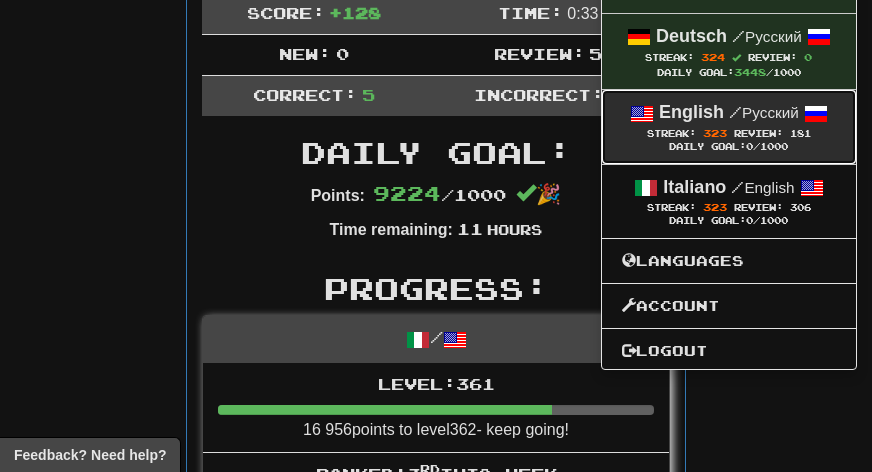 click on "English
/
Русский
Streak:
323
Review:
181
Daily Goal:  0 /1000" at bounding box center [729, 126] 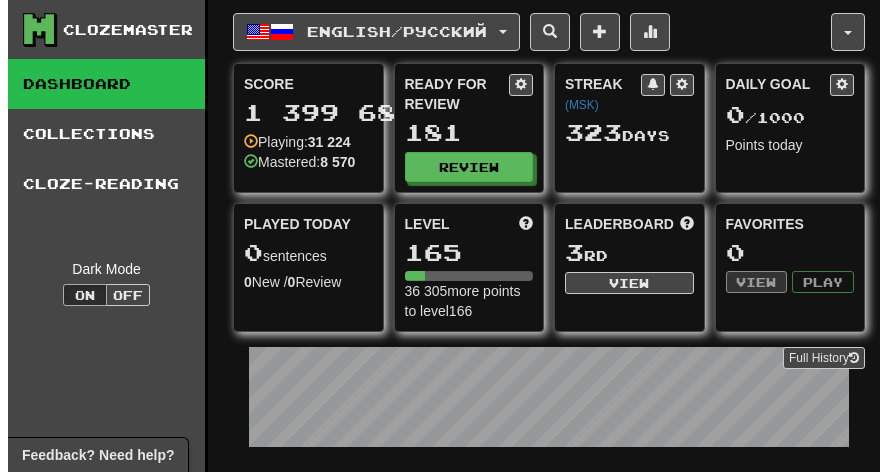scroll, scrollTop: 0, scrollLeft: 0, axis: both 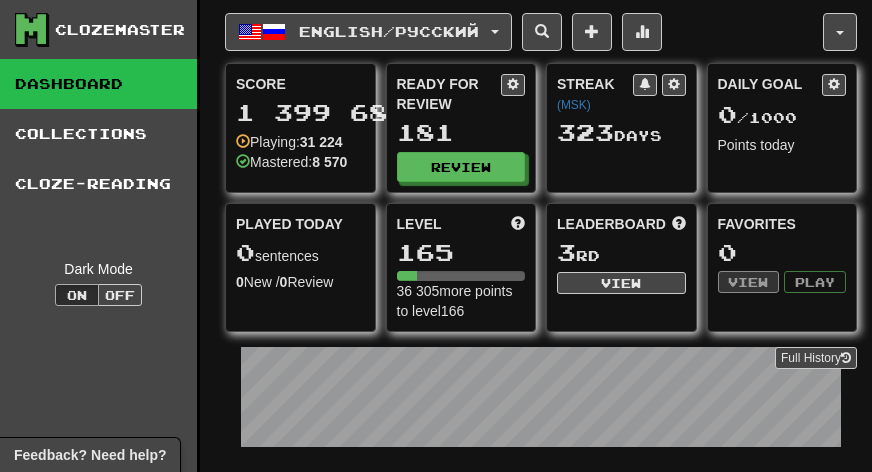 click on "Ready for Review 181   Review" at bounding box center (461, 128) 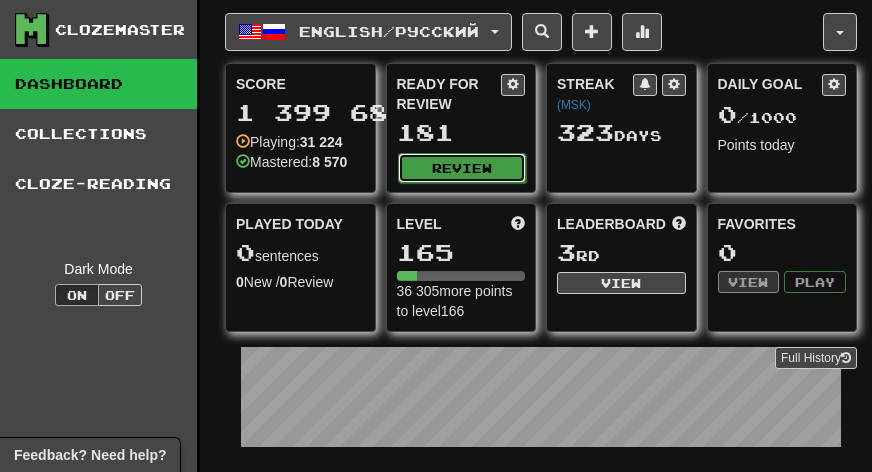 click on "Review" at bounding box center [462, 168] 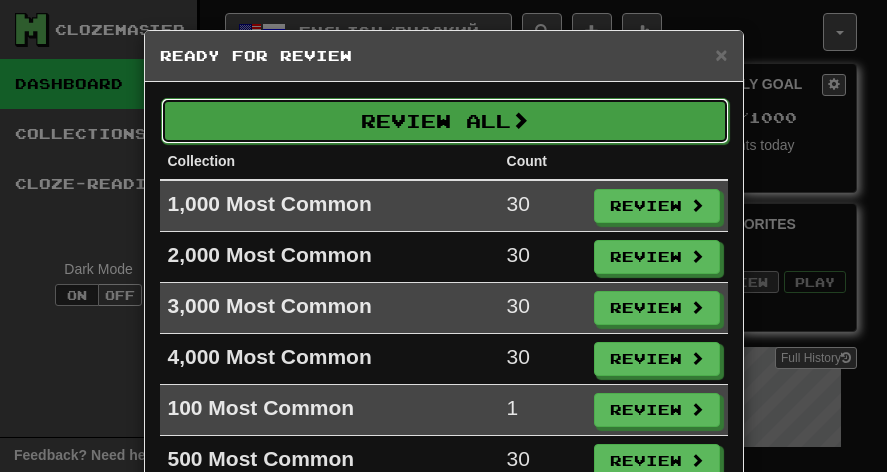 click on "Review All" at bounding box center [445, 121] 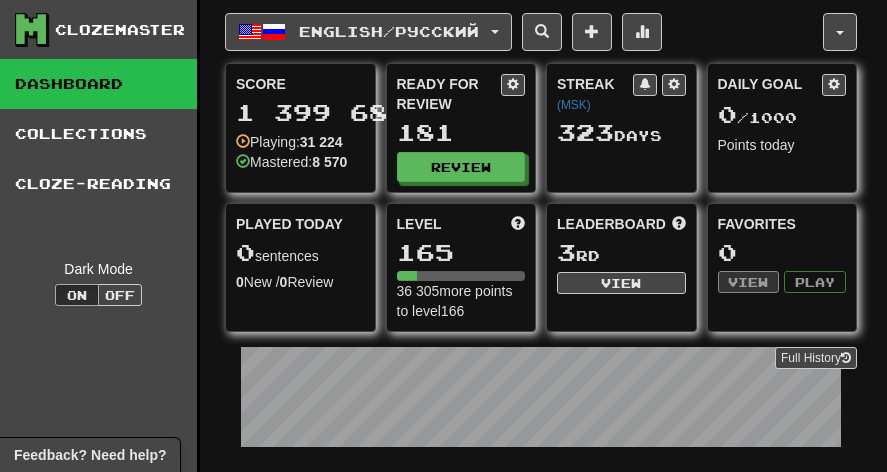 select on "***" 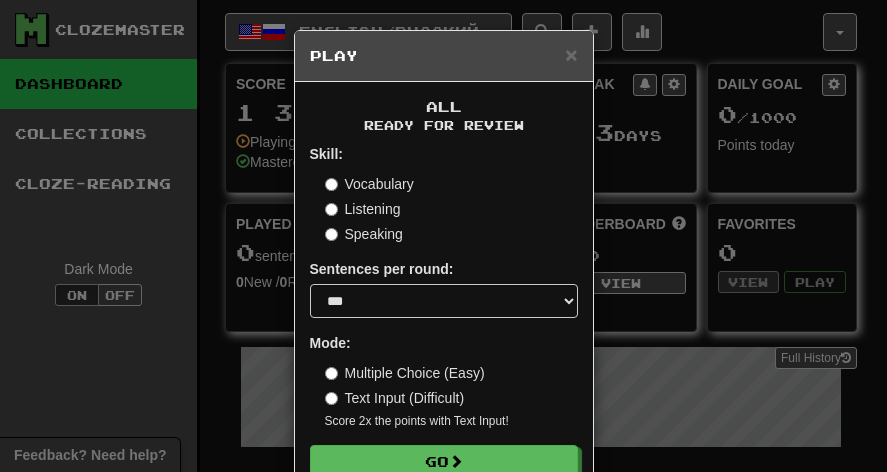 scroll, scrollTop: 53, scrollLeft: 0, axis: vertical 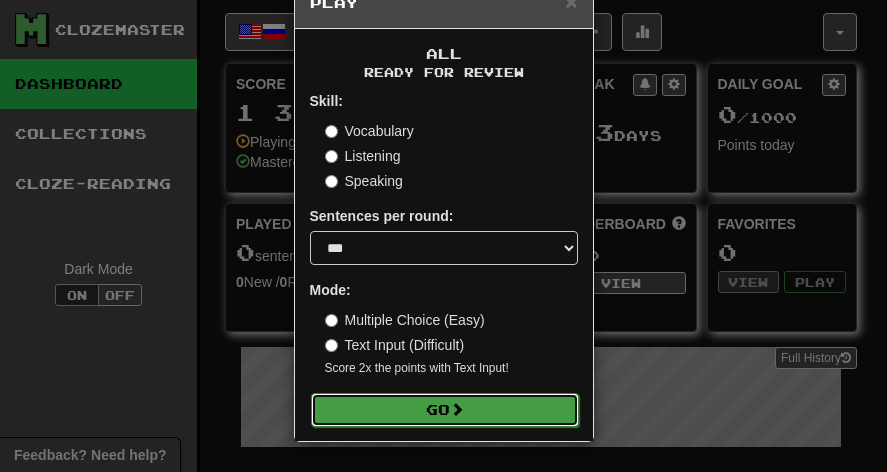 click on "Go" at bounding box center [445, 410] 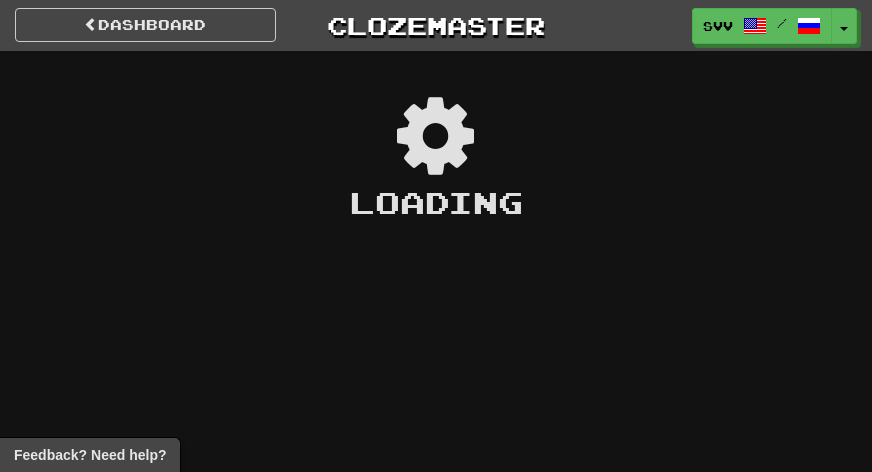 scroll, scrollTop: 0, scrollLeft: 0, axis: both 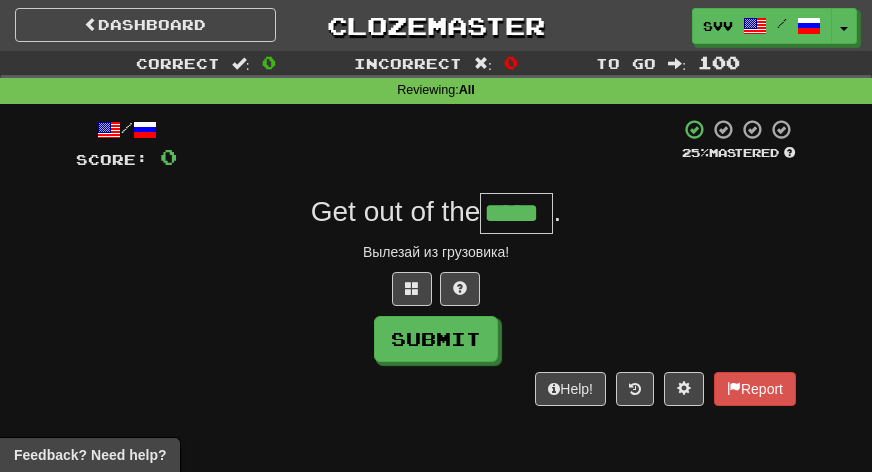 type on "*****" 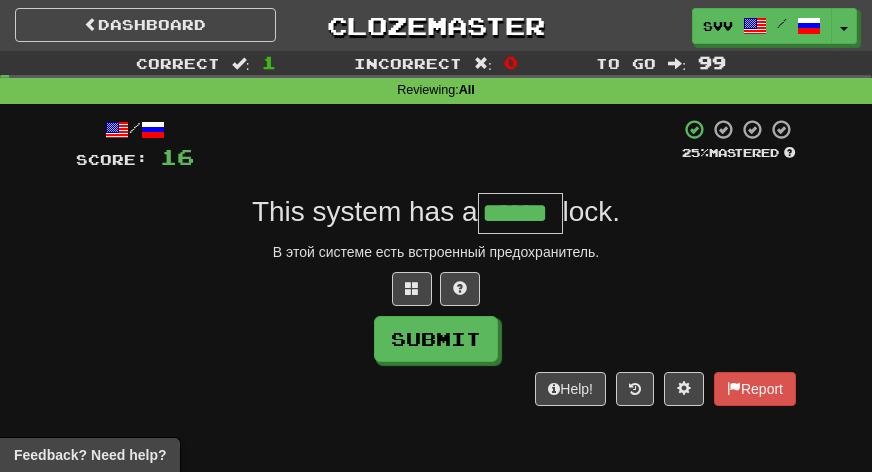 type on "******" 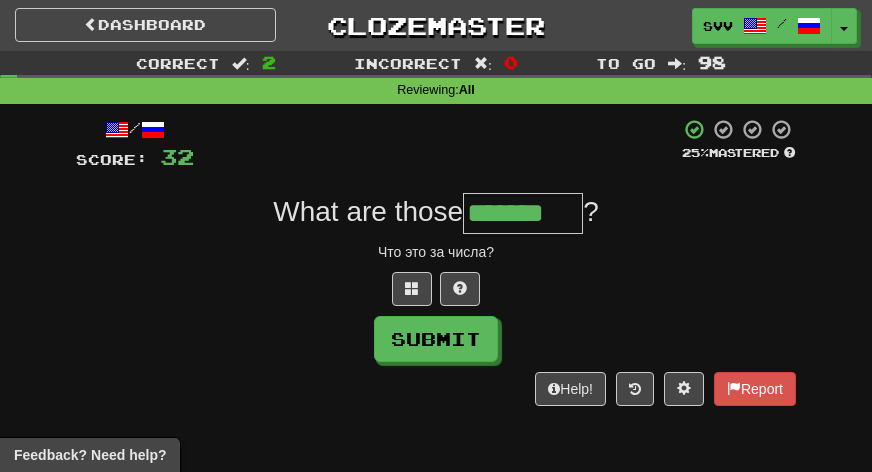 type on "*******" 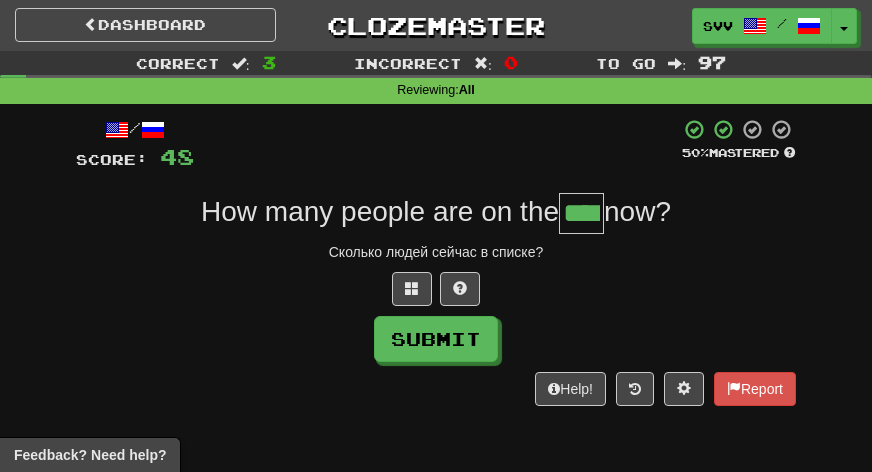 type on "****" 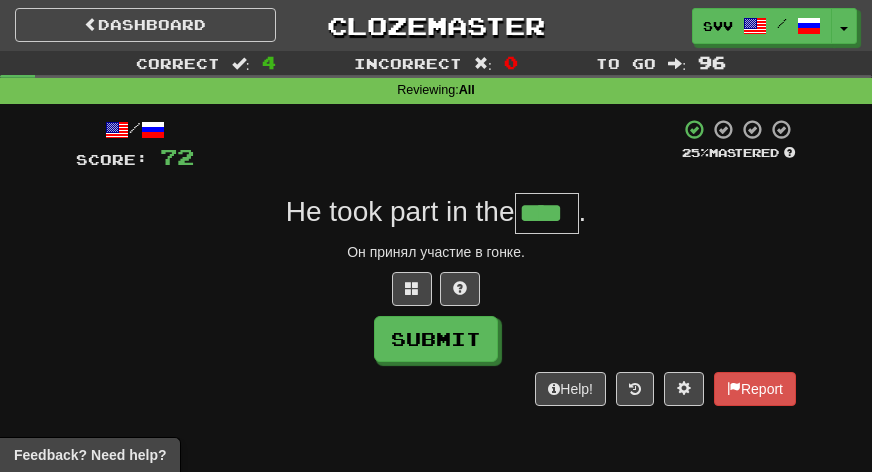 type on "****" 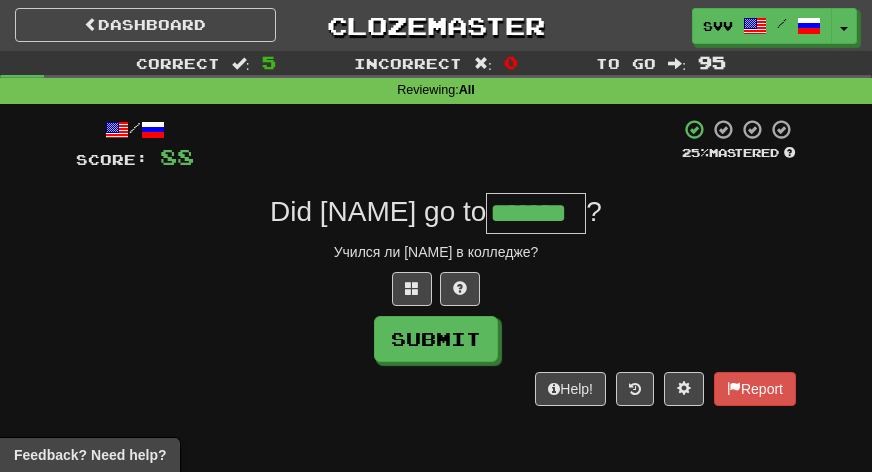 type on "*******" 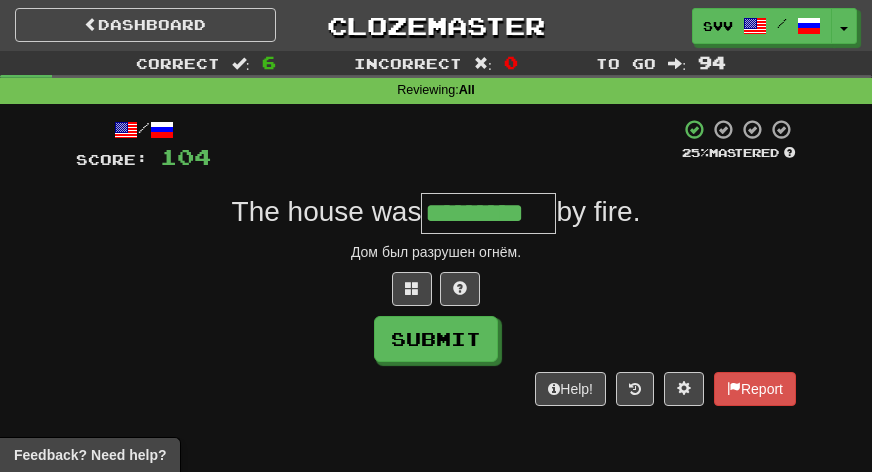 type on "*********" 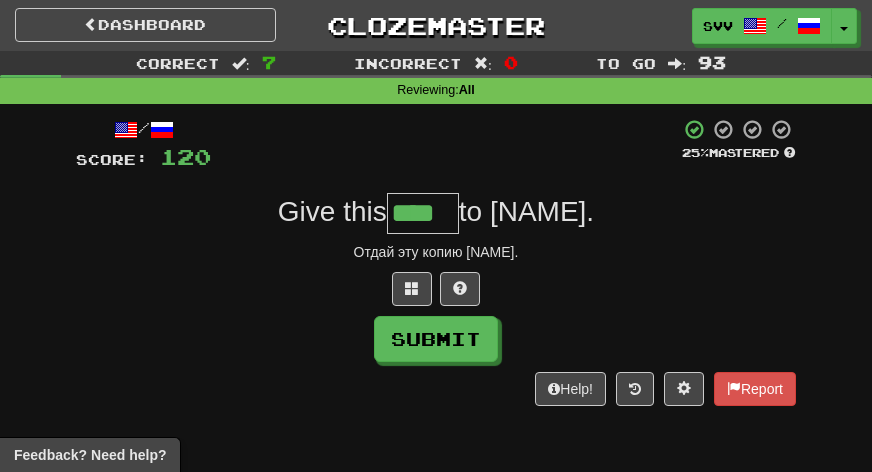type on "****" 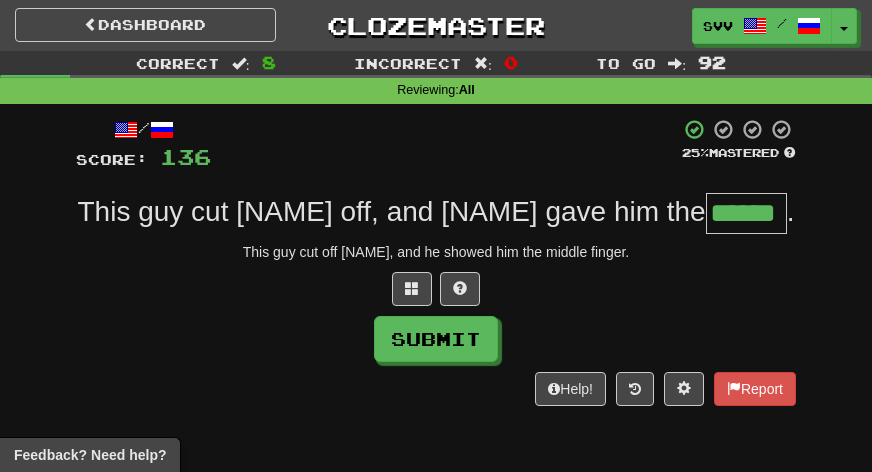 type on "******" 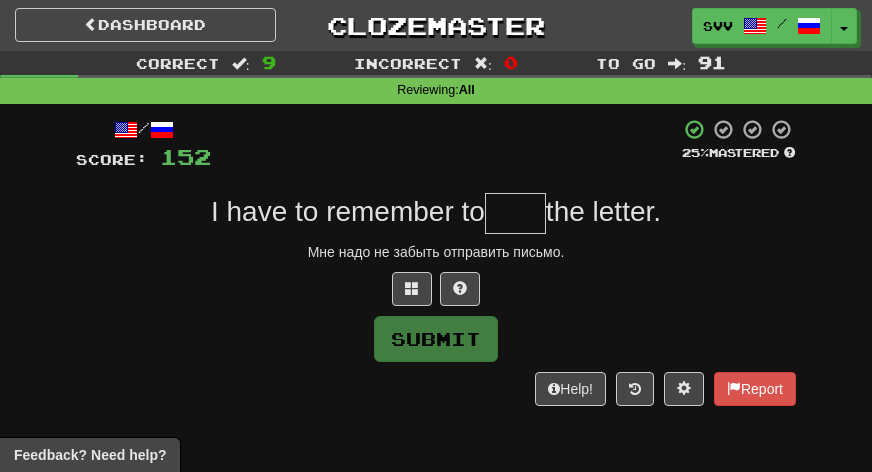 type on "*" 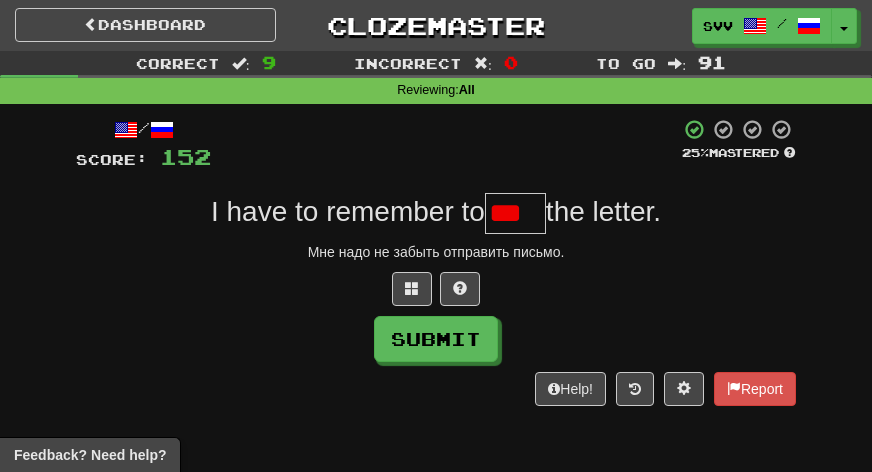 scroll, scrollTop: 0, scrollLeft: 0, axis: both 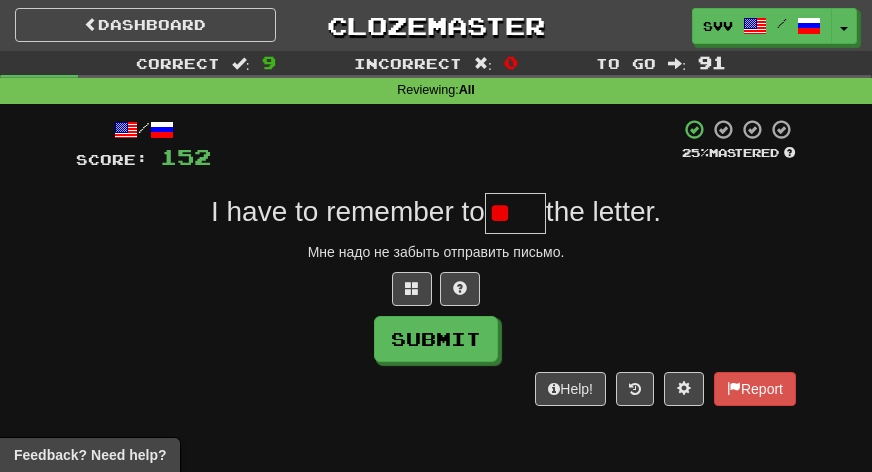 type on "*" 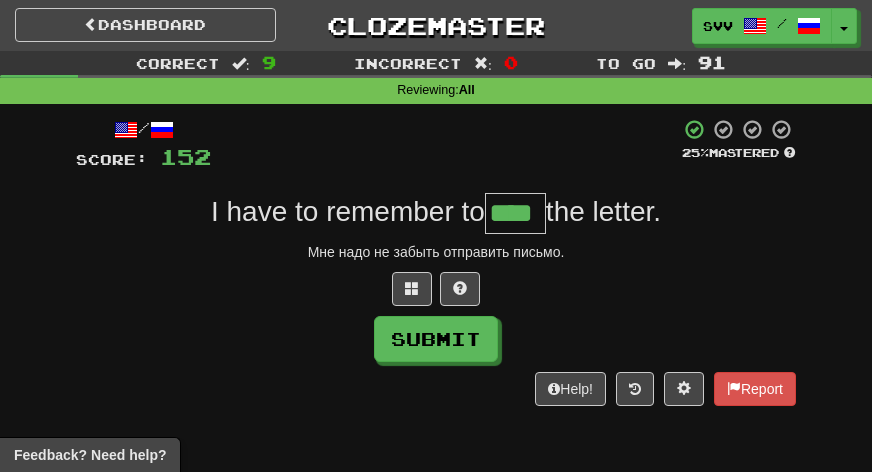 type on "****" 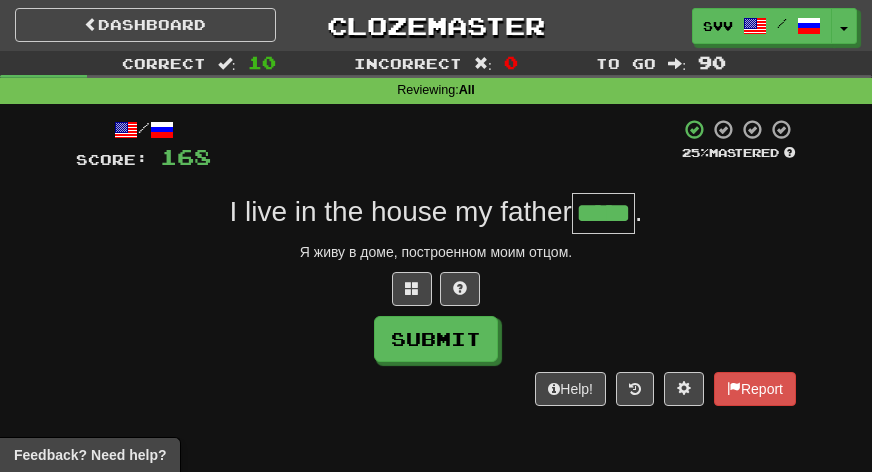 type on "*****" 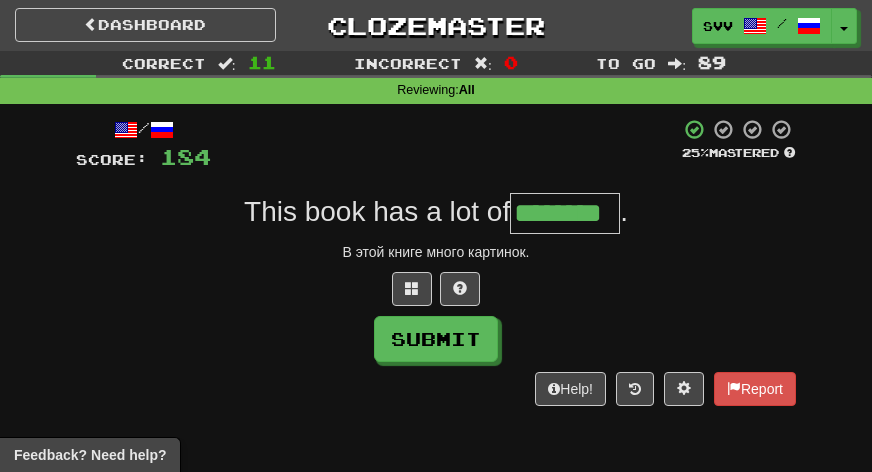 type on "********" 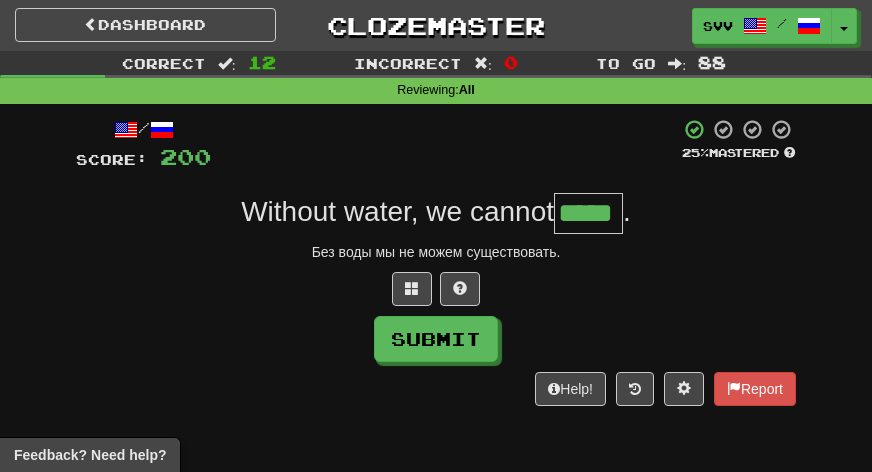 type on "*****" 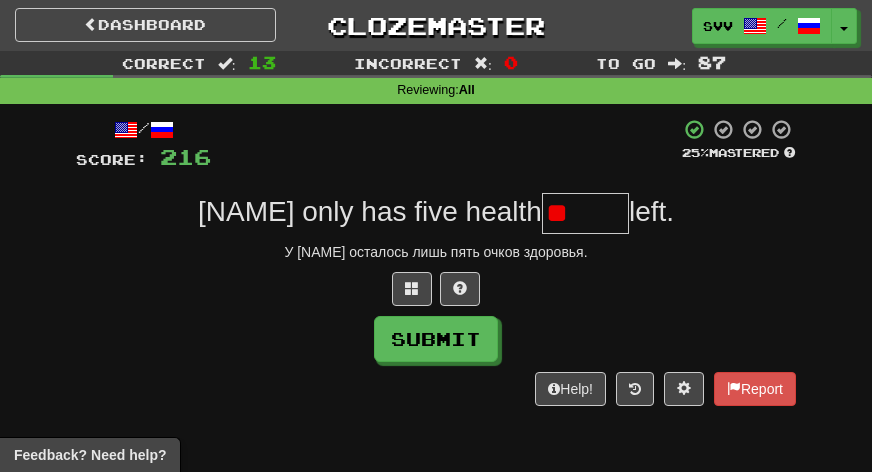 type on "*" 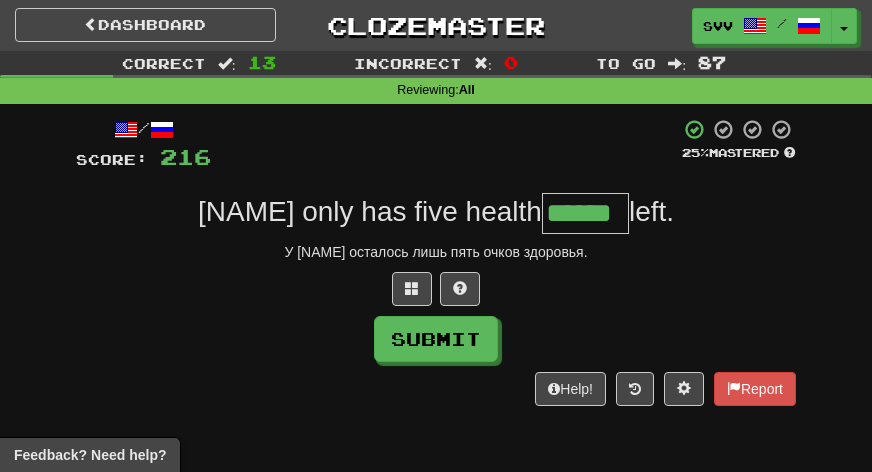 type on "******" 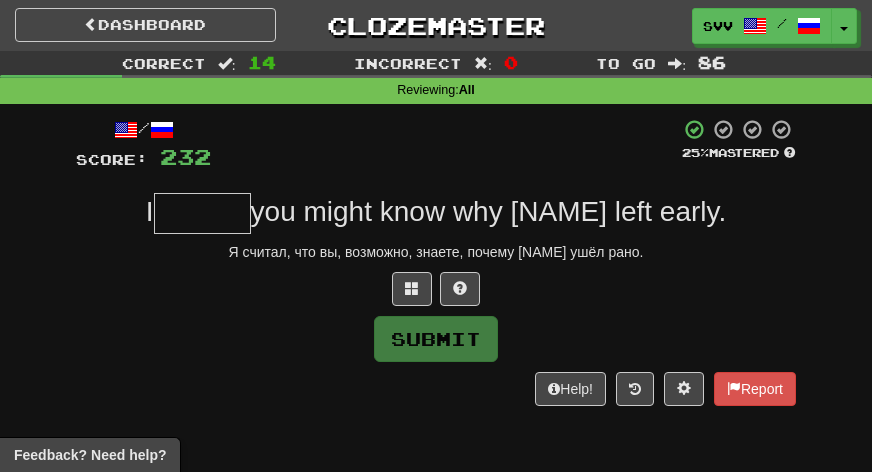 type on "*" 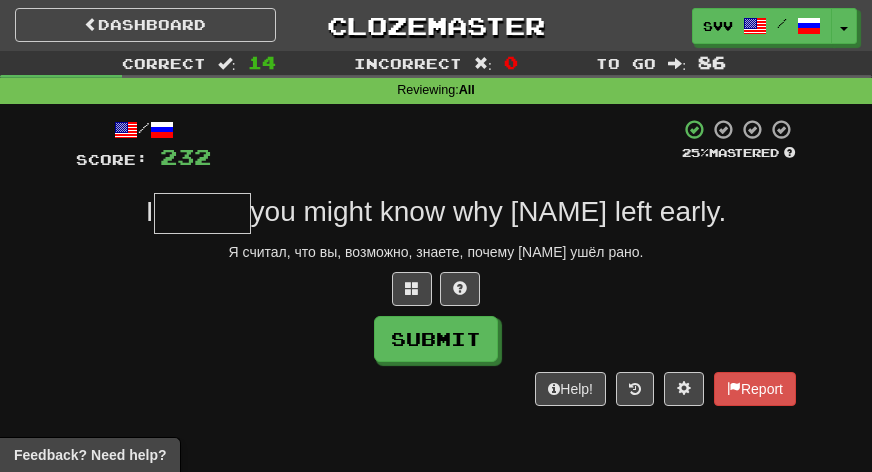 type on "*" 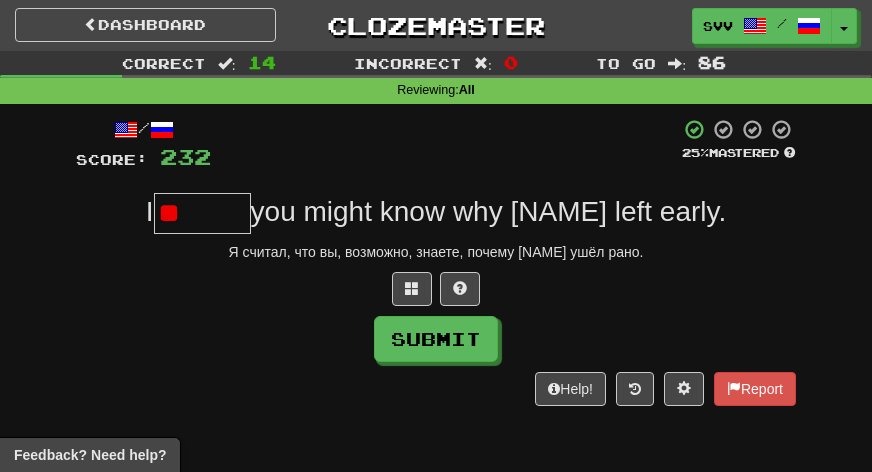 type on "*" 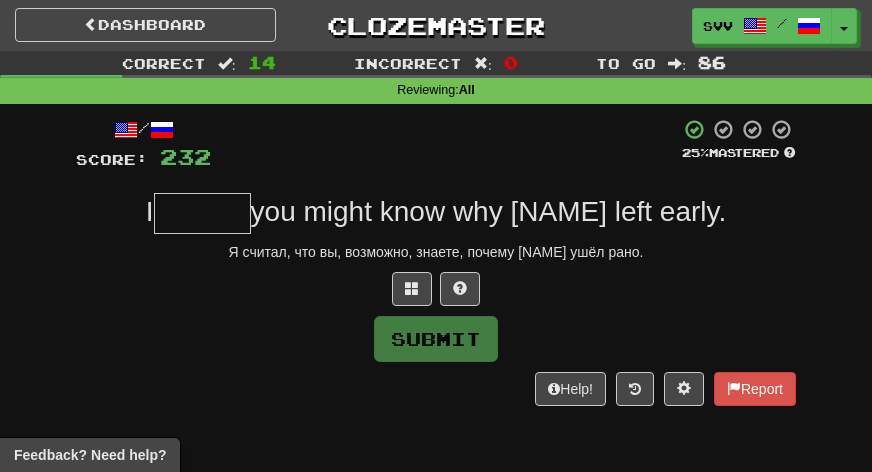 type on "*" 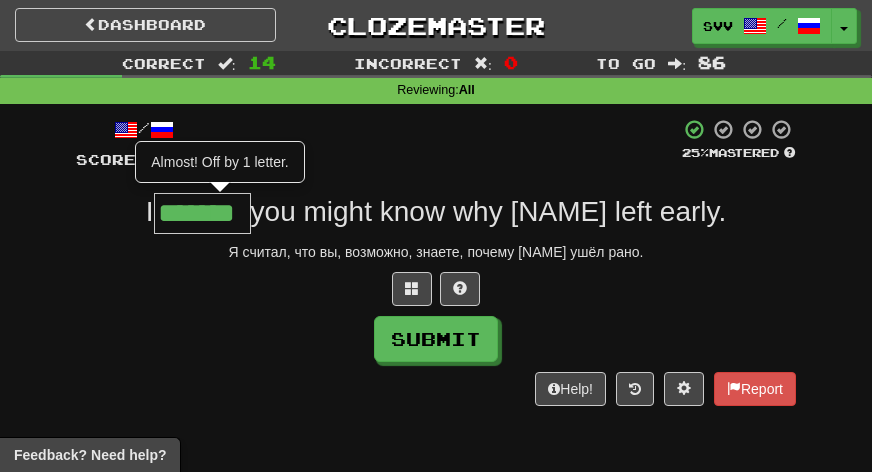 type on "*******" 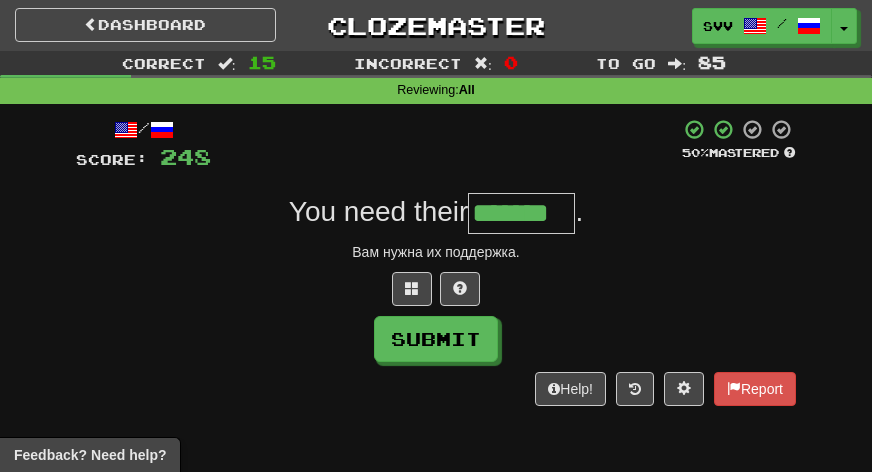 type on "*******" 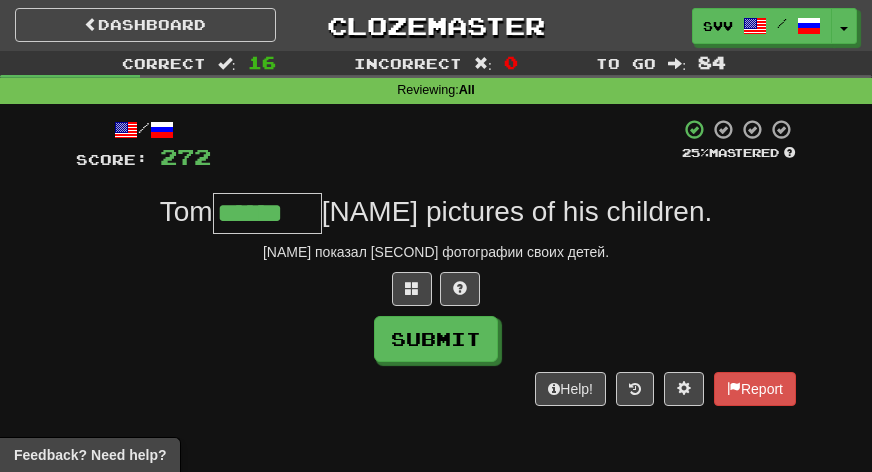 type on "******" 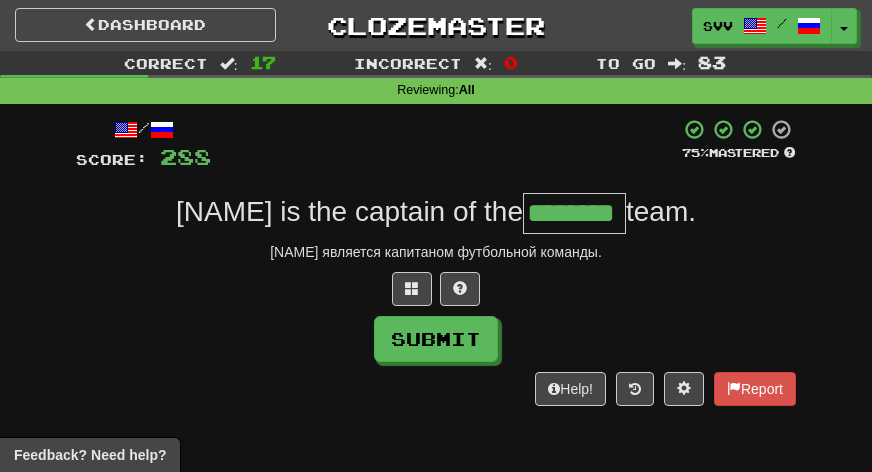 type on "********" 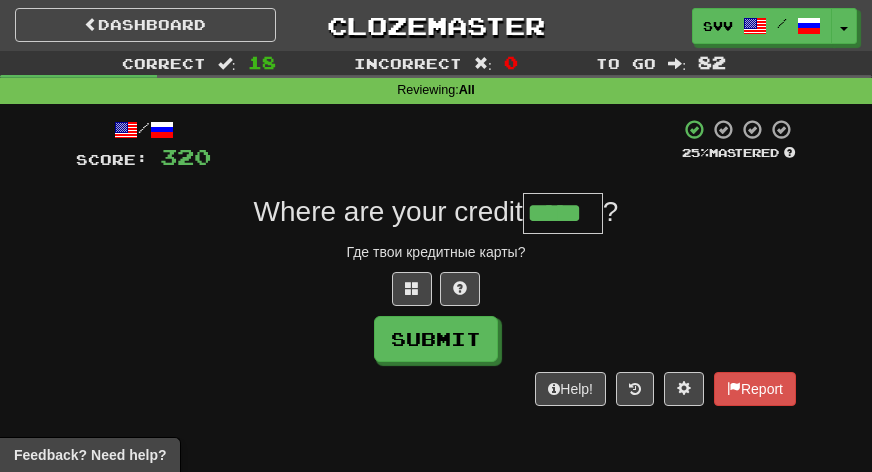 type on "*****" 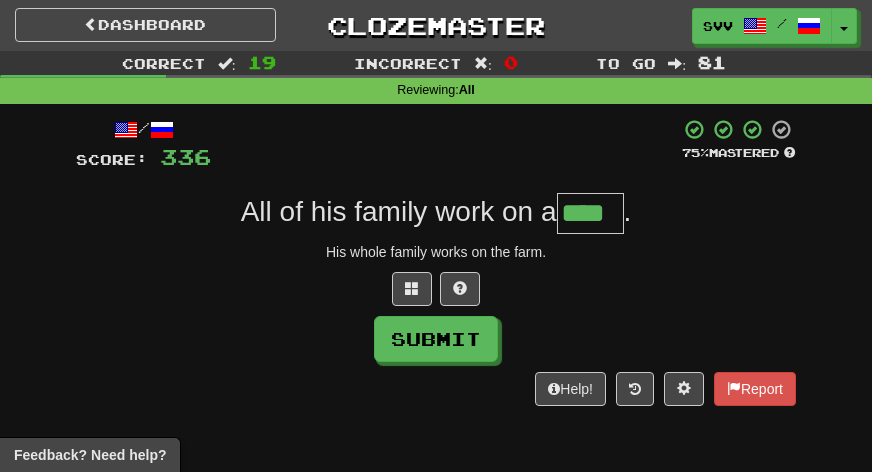 type on "****" 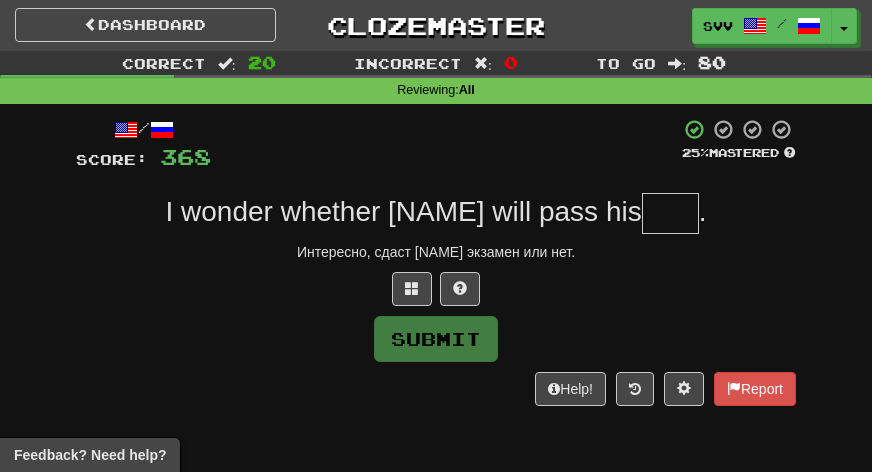 type on "*" 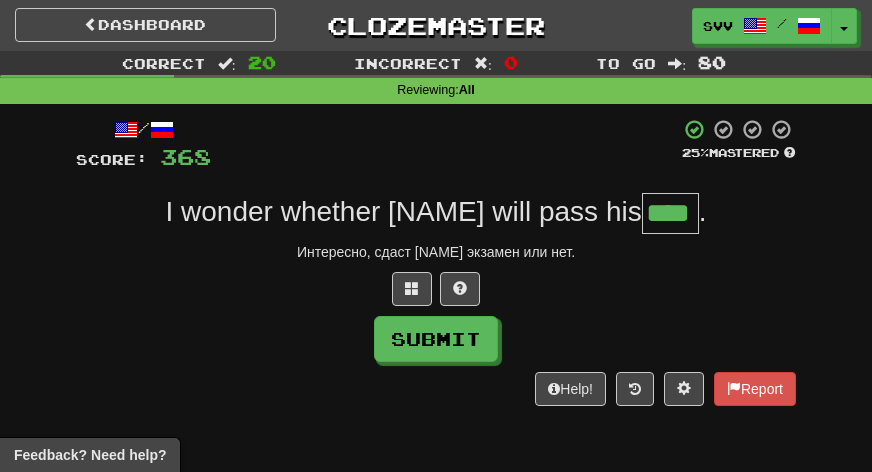 type on "****" 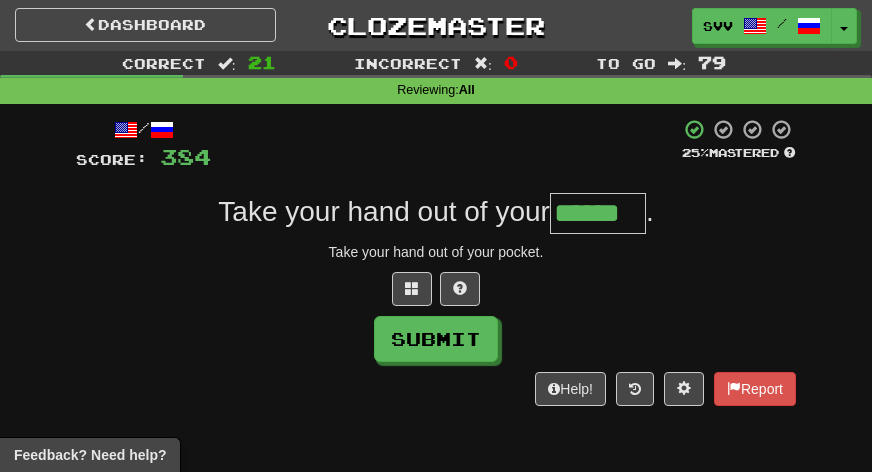 type on "******" 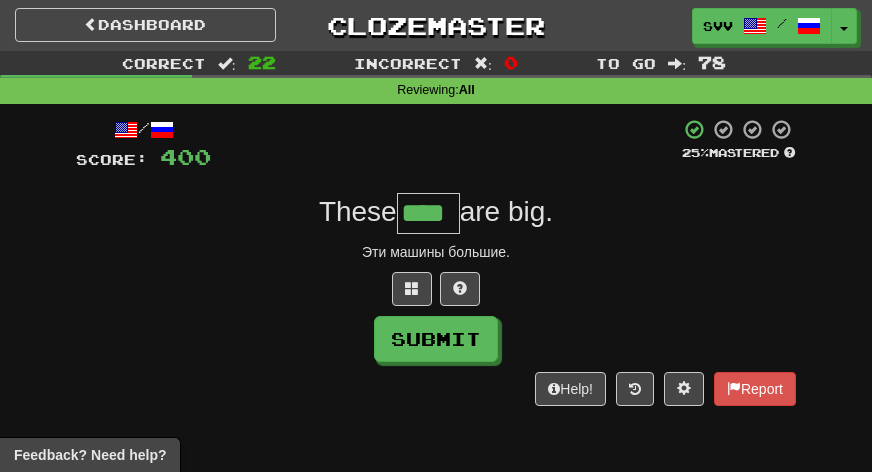 type on "****" 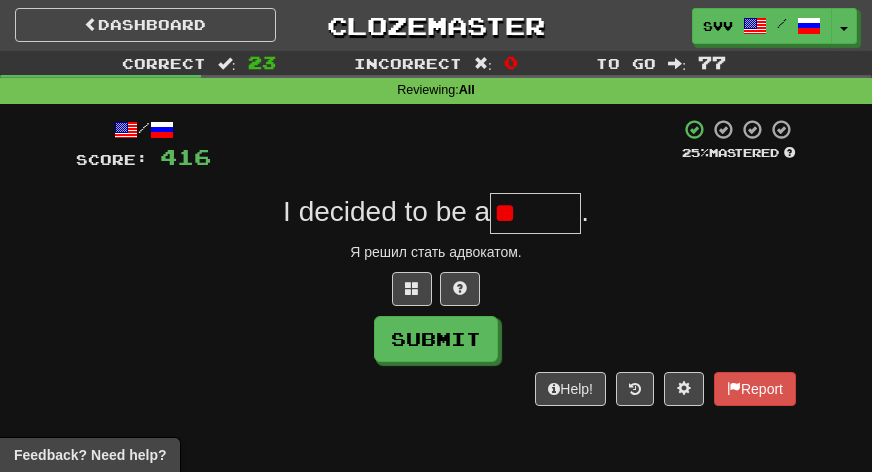 type on "*" 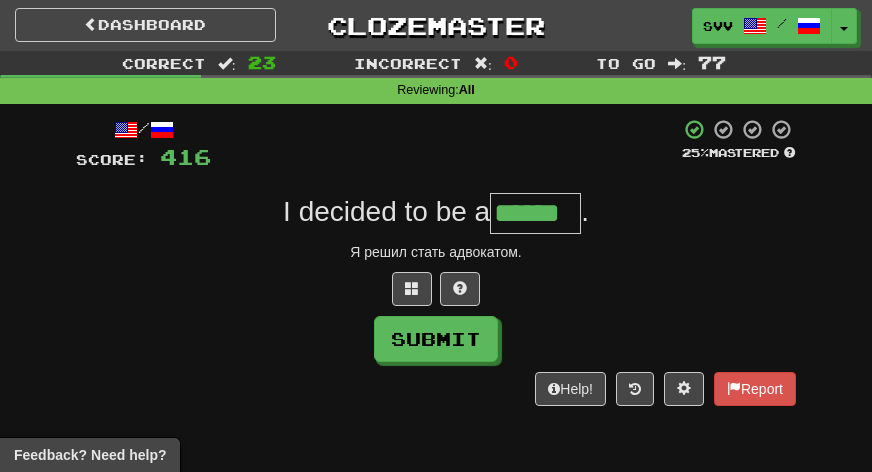 type on "******" 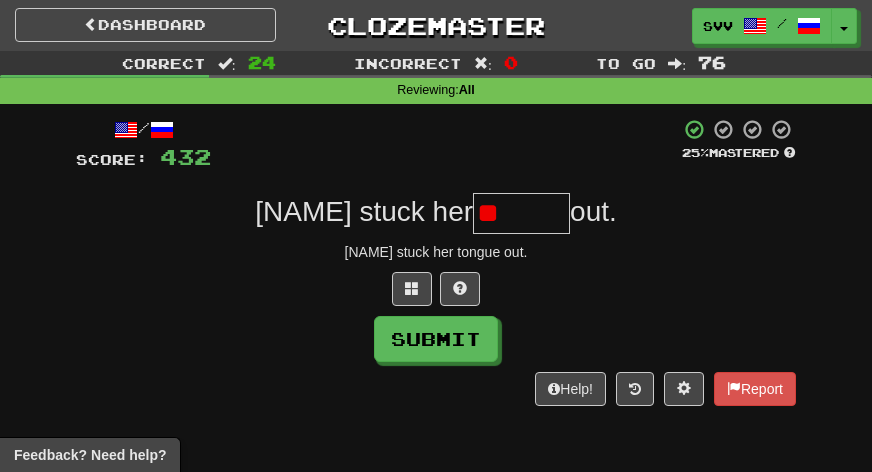 type on "*" 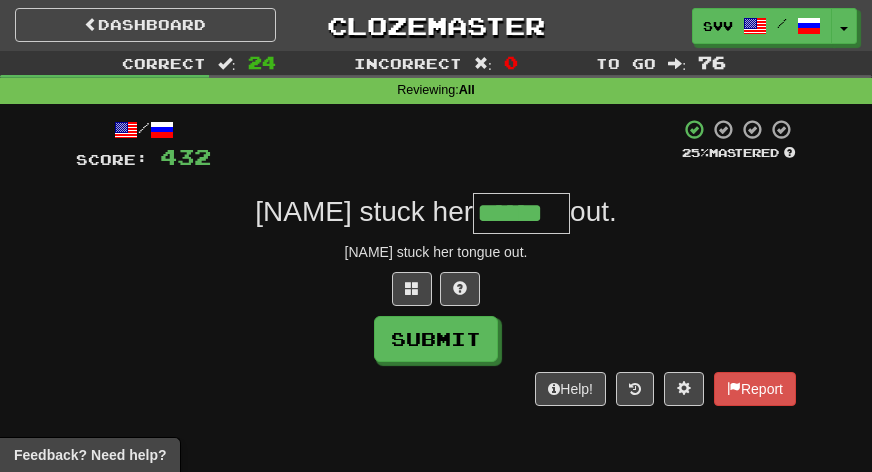 type on "******" 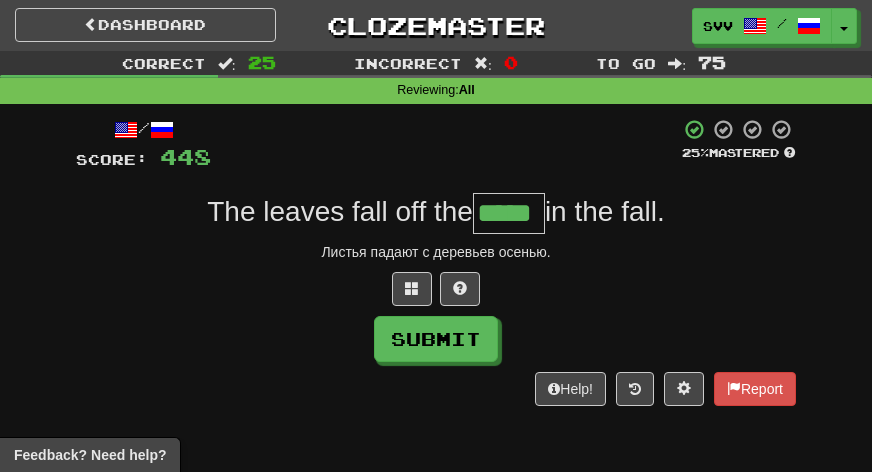 type on "*****" 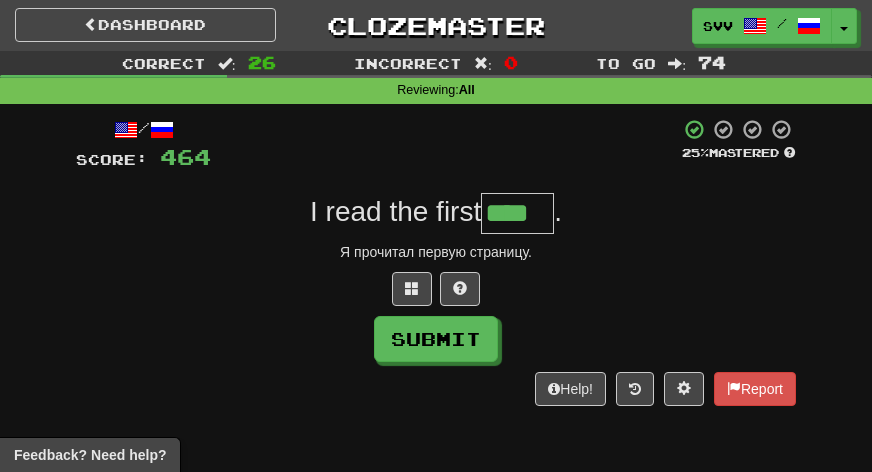 type on "****" 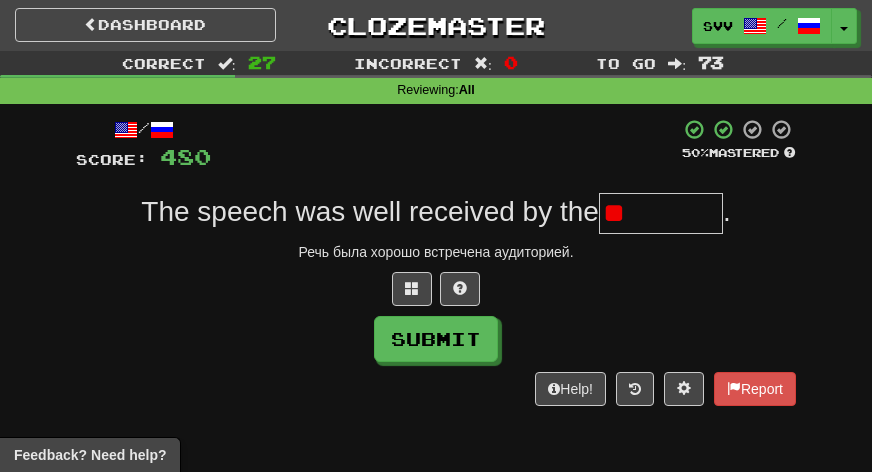 type on "*" 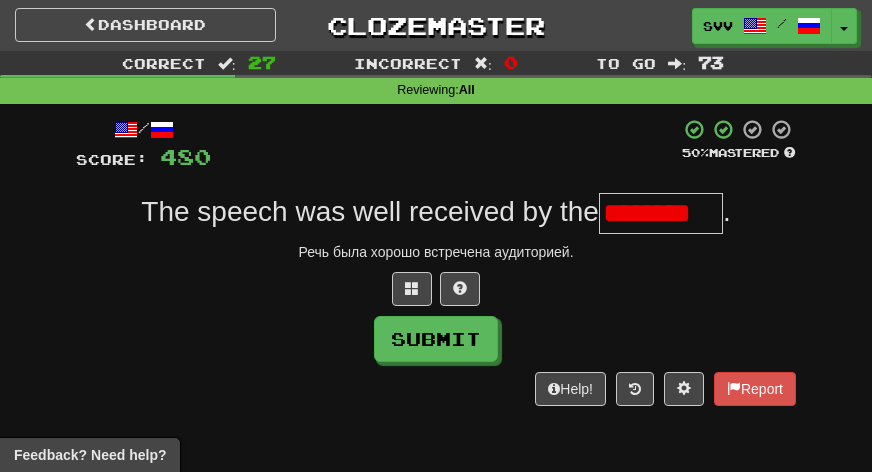 scroll, scrollTop: 0, scrollLeft: 0, axis: both 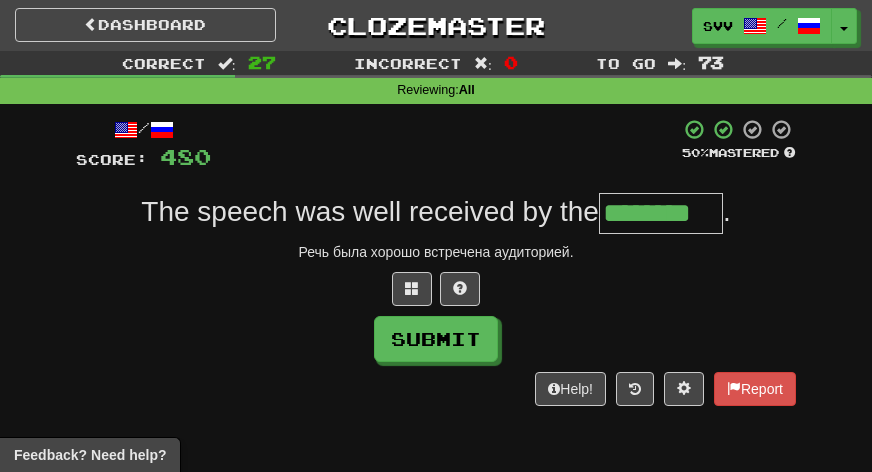 type on "********" 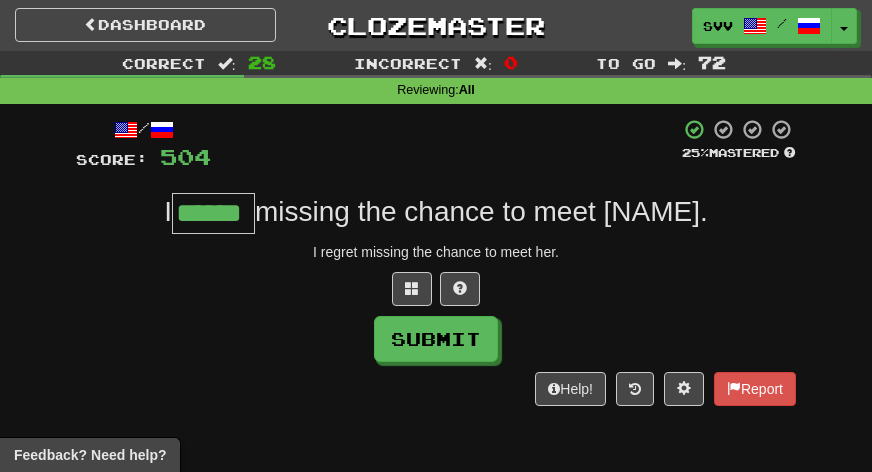 type on "******" 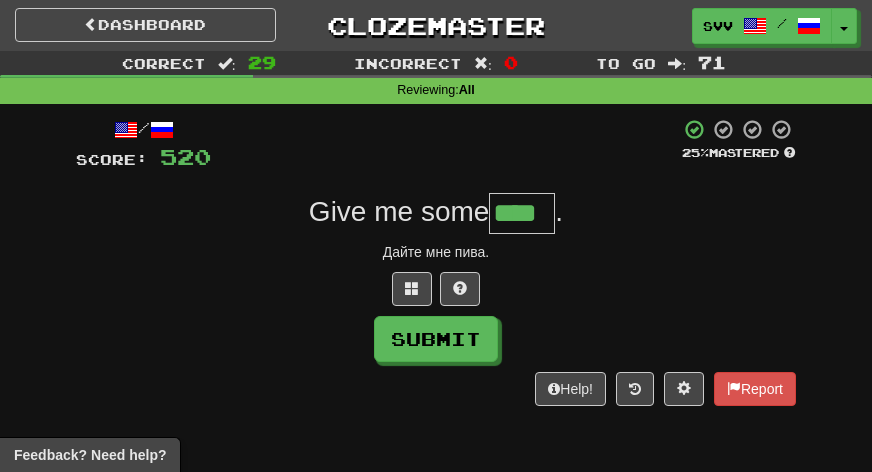 type on "****" 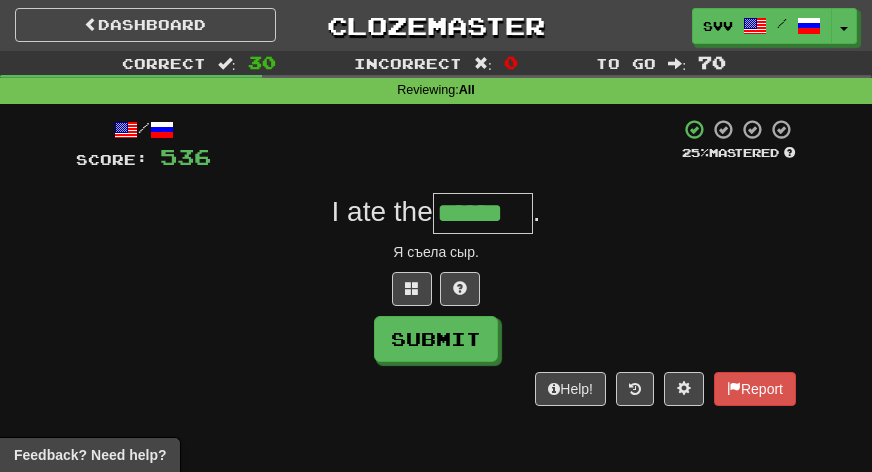 type on "******" 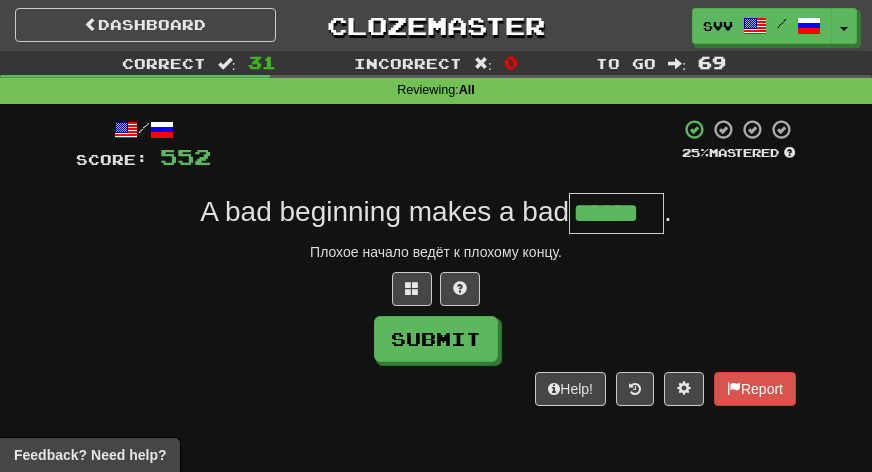 type on "******" 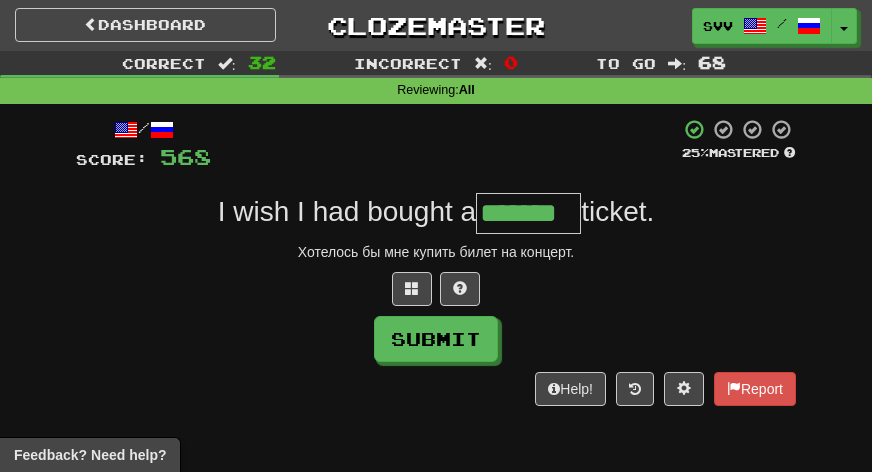 type on "*******" 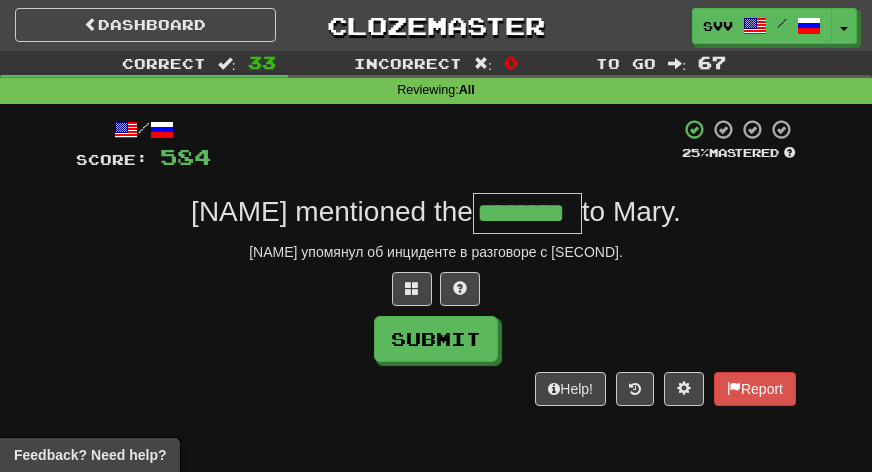 type on "********" 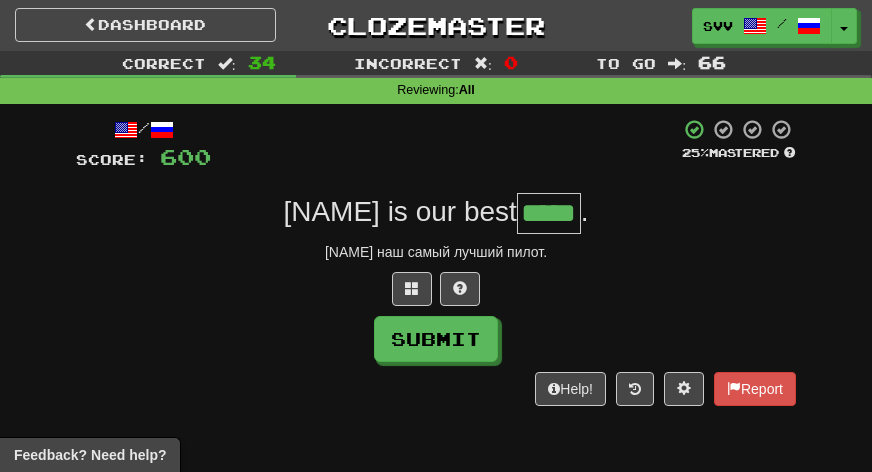 type on "*****" 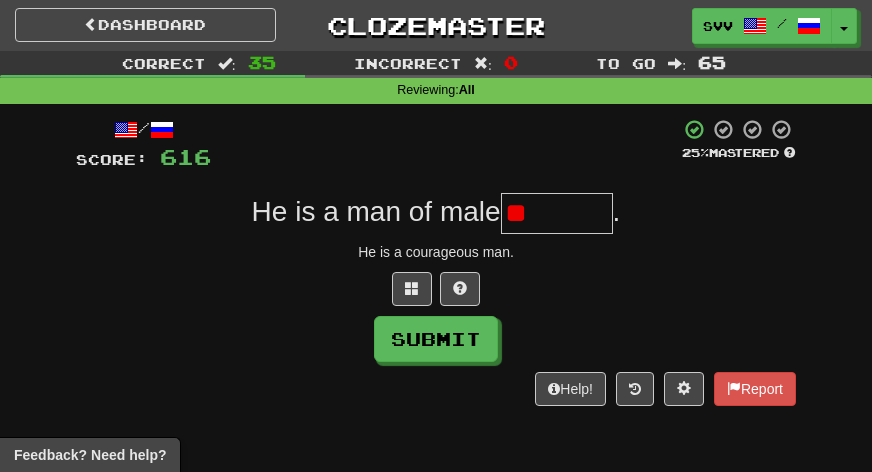type on "*" 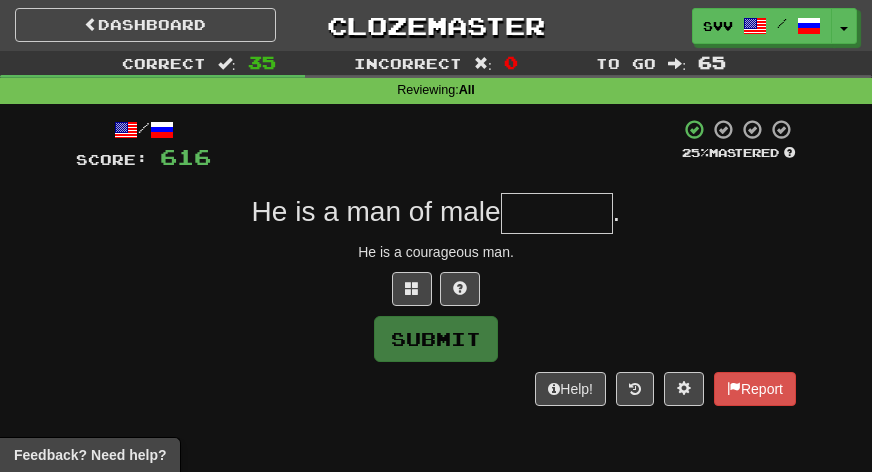 type on "*" 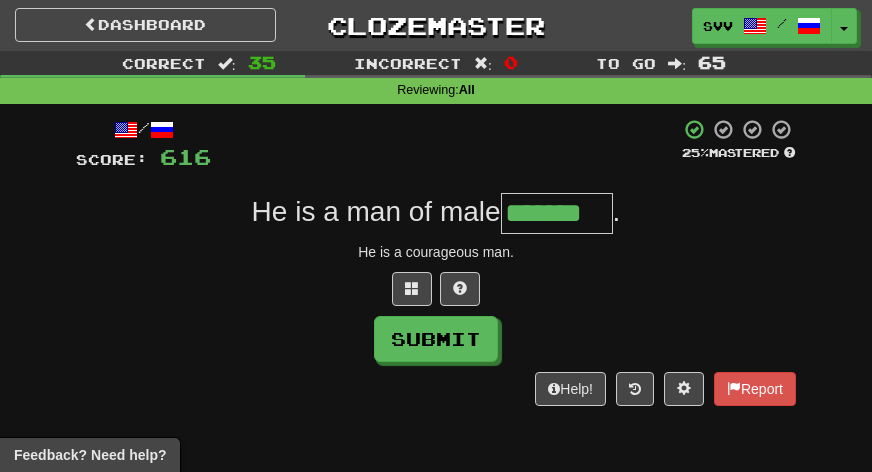 type on "*******" 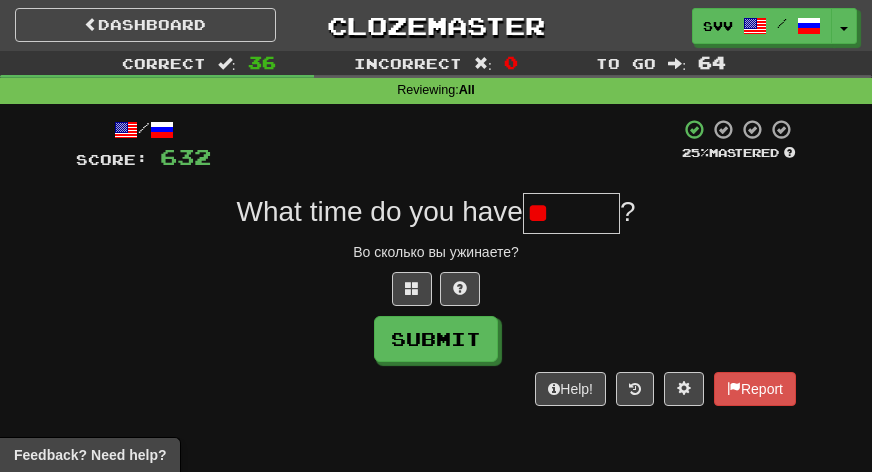 type on "*" 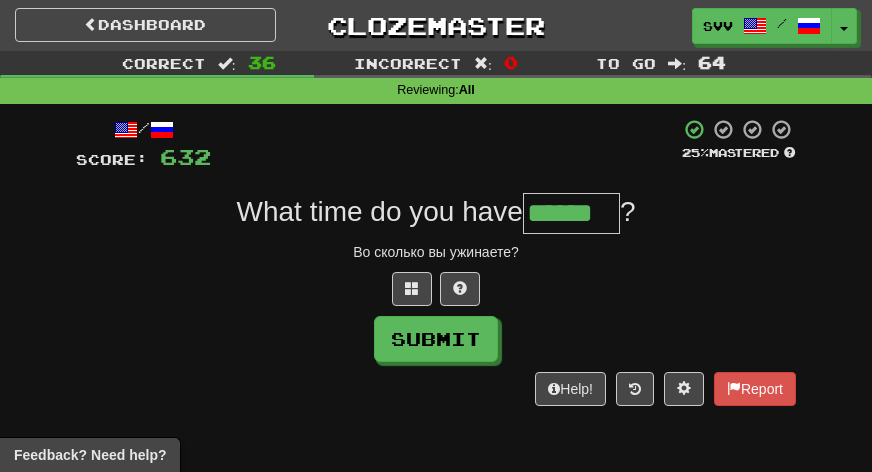 type on "******" 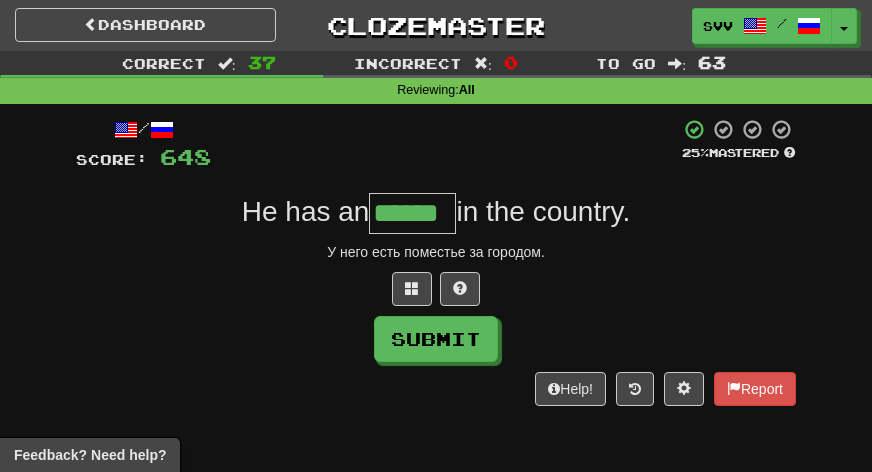 type on "******" 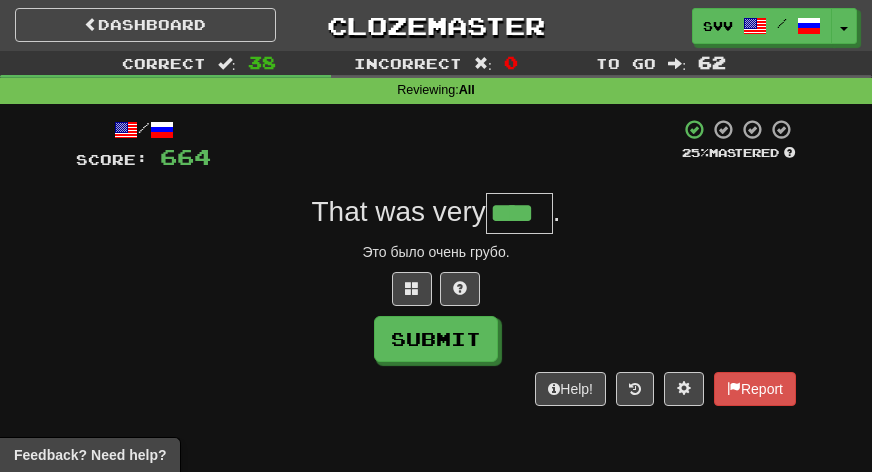 type on "****" 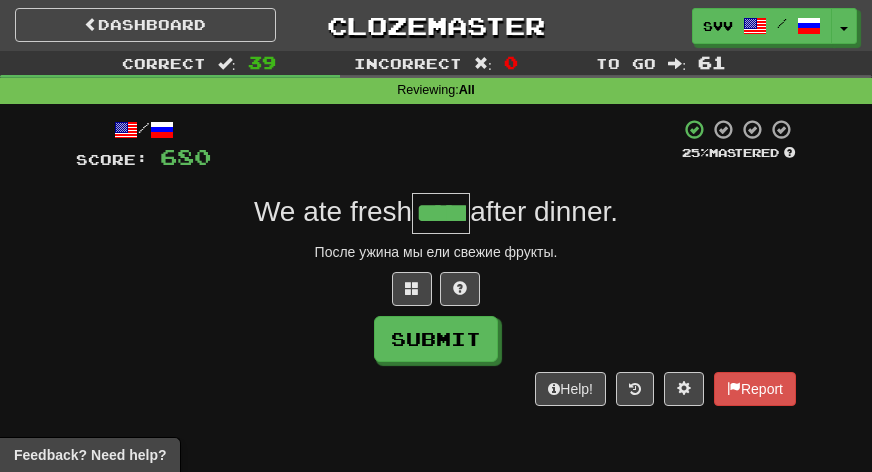 type on "*****" 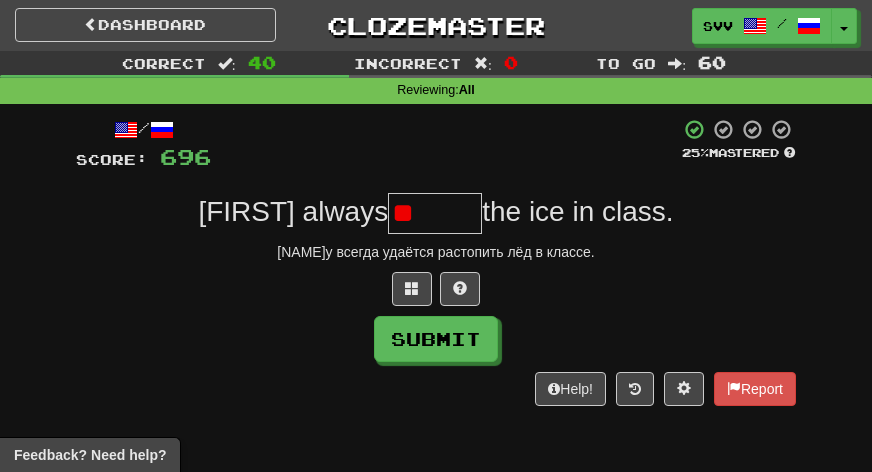 type on "*" 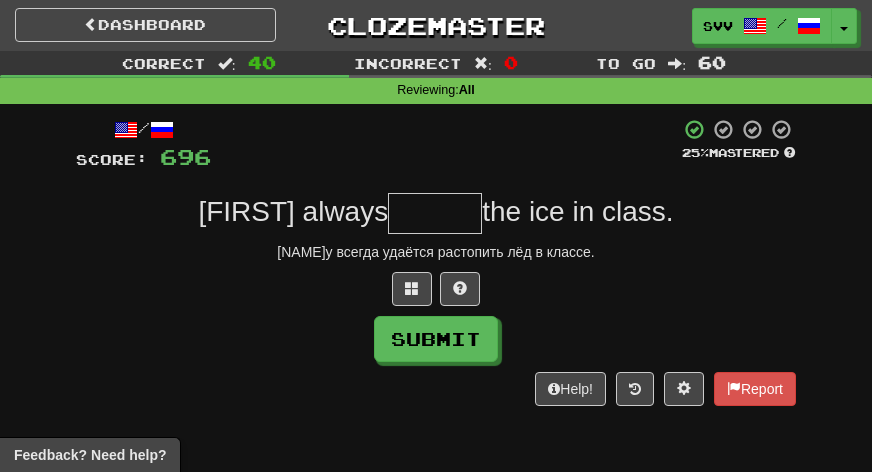 type on "*" 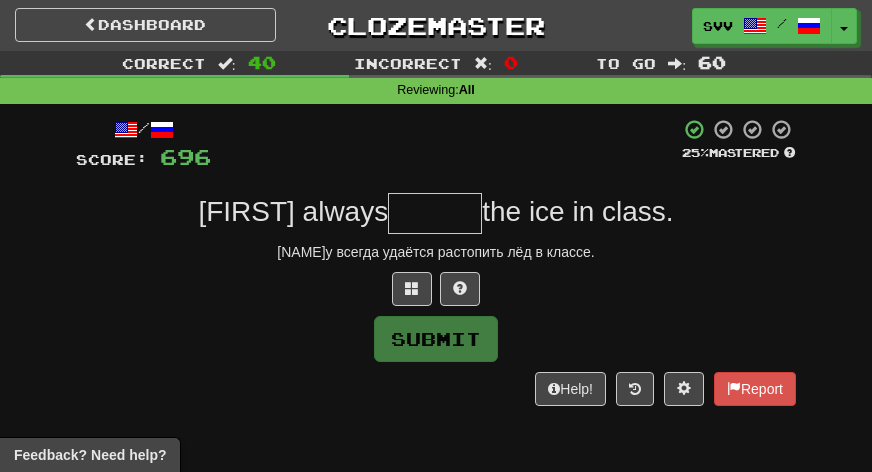type on "*" 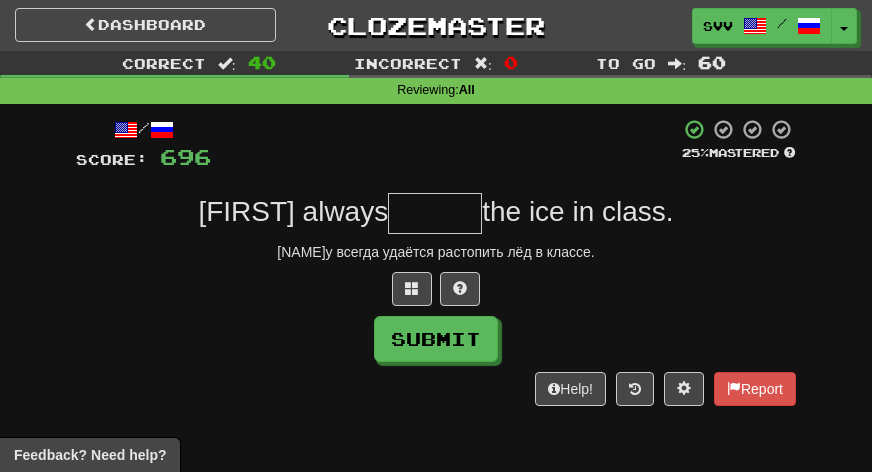 type on "*" 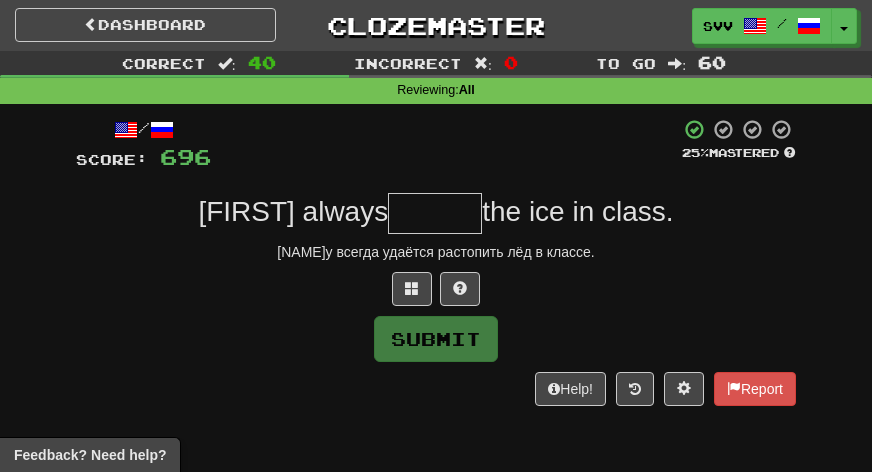 type on "*" 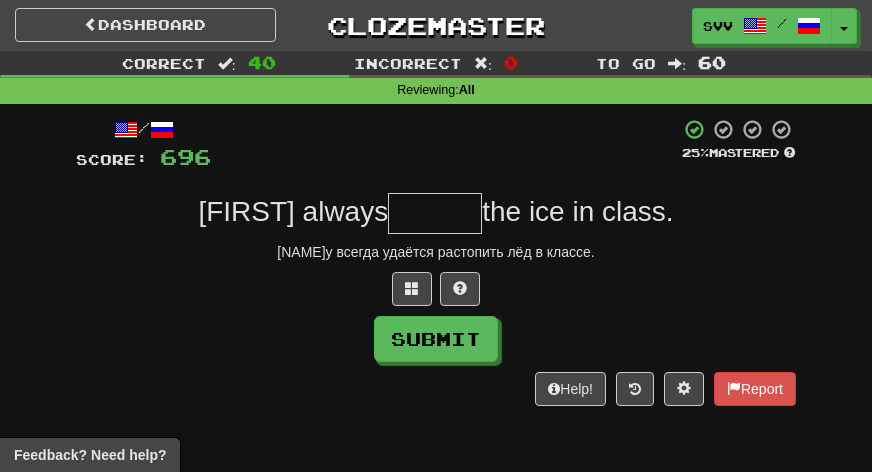 type on "*" 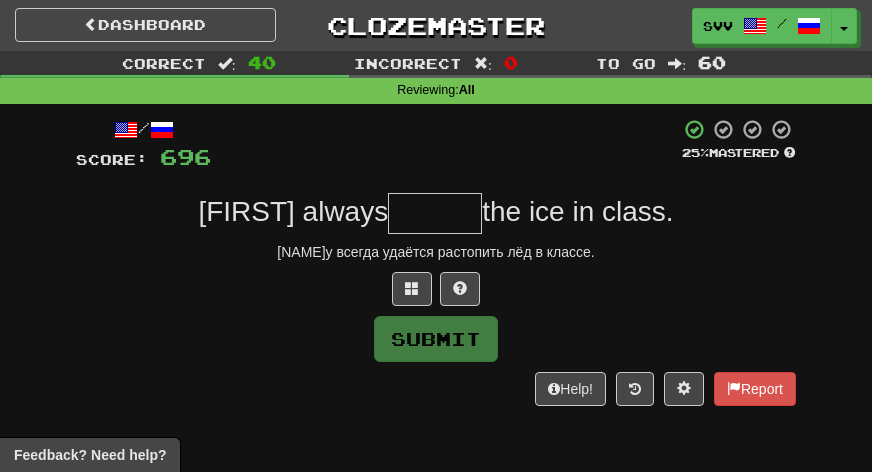 type on "*" 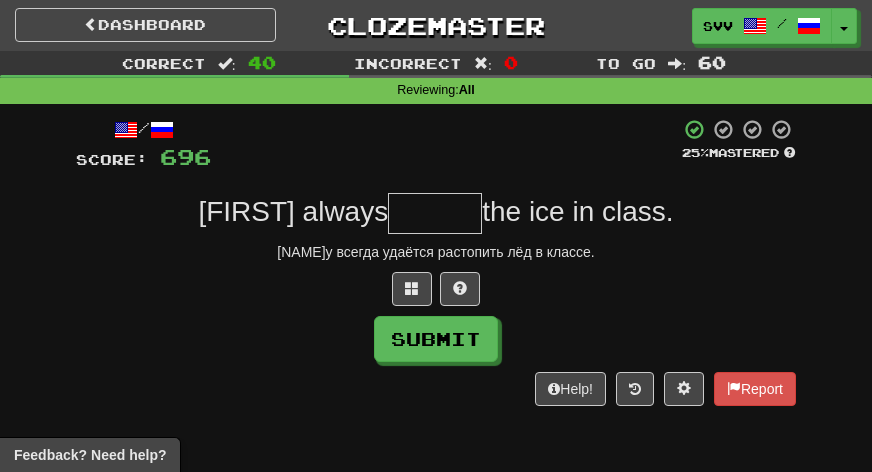 type on "*" 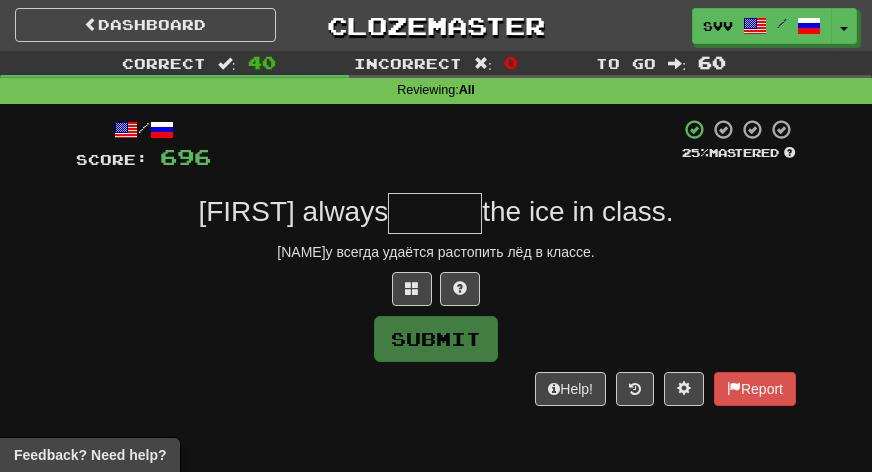 type on "*" 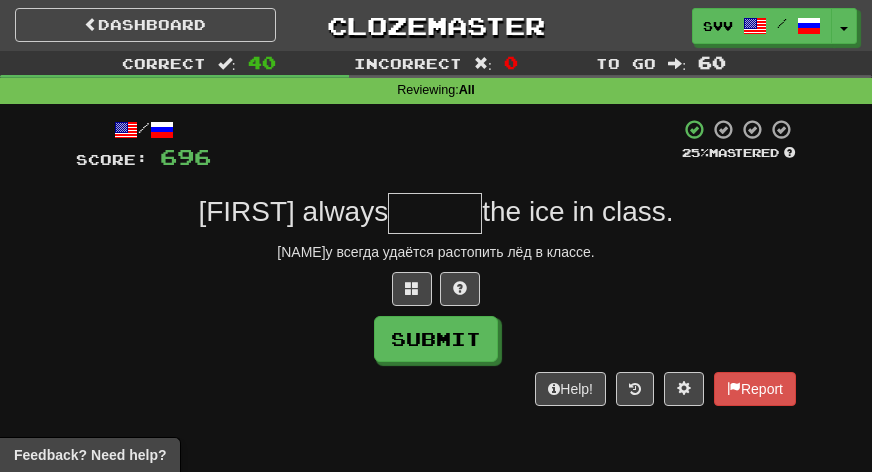 type on "*" 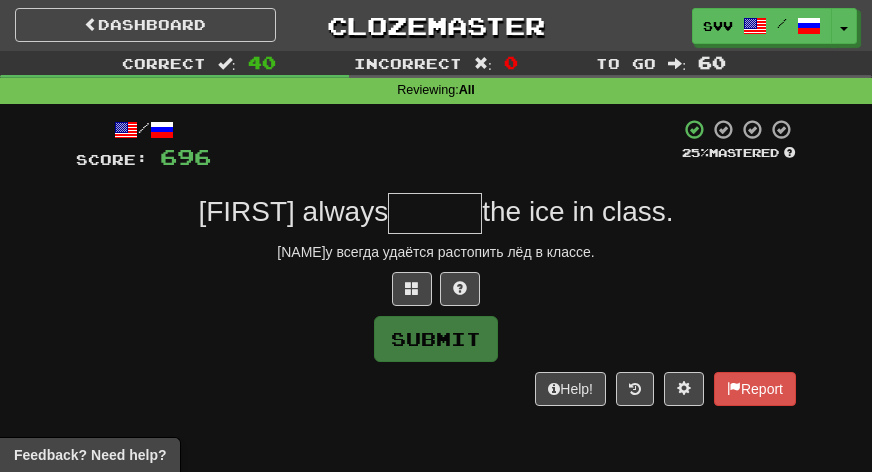 type on "*" 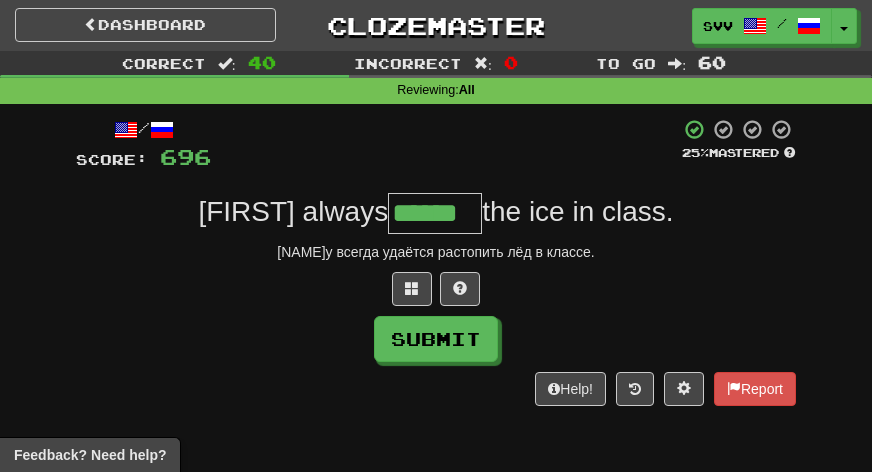 type on "******" 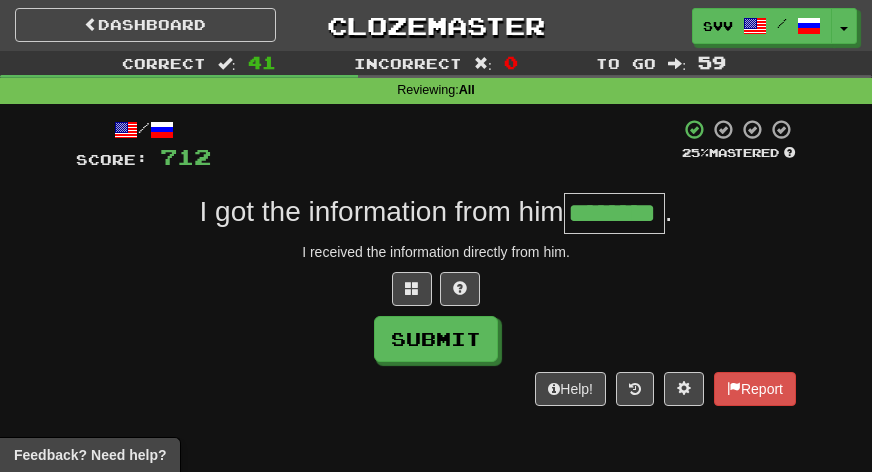 type on "********" 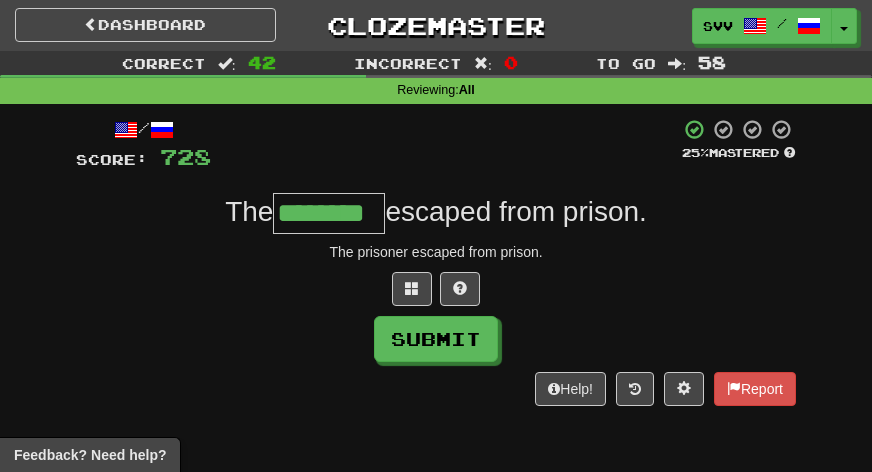 type on "********" 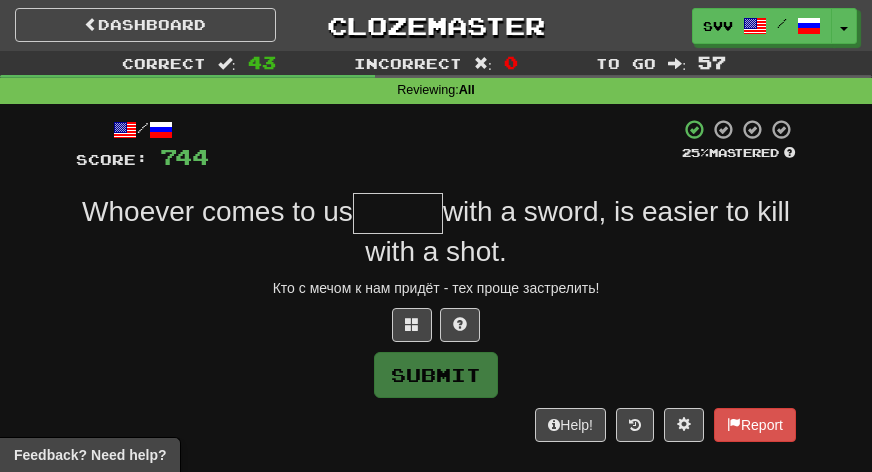 type on "*" 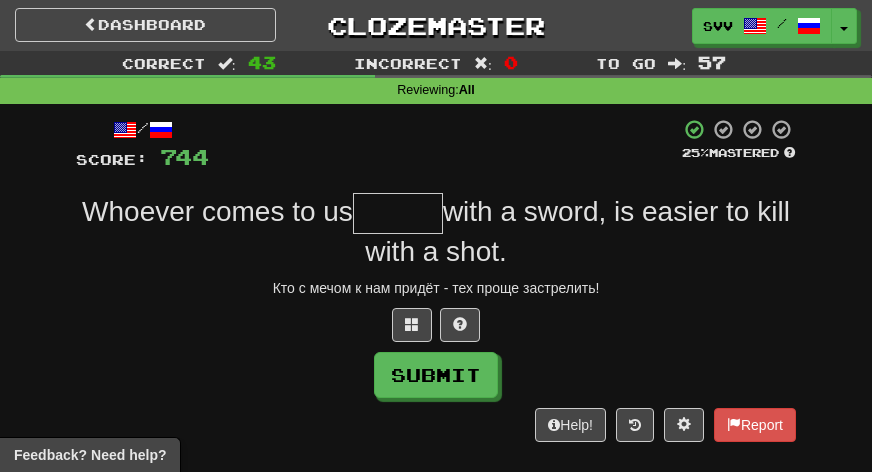type on "*" 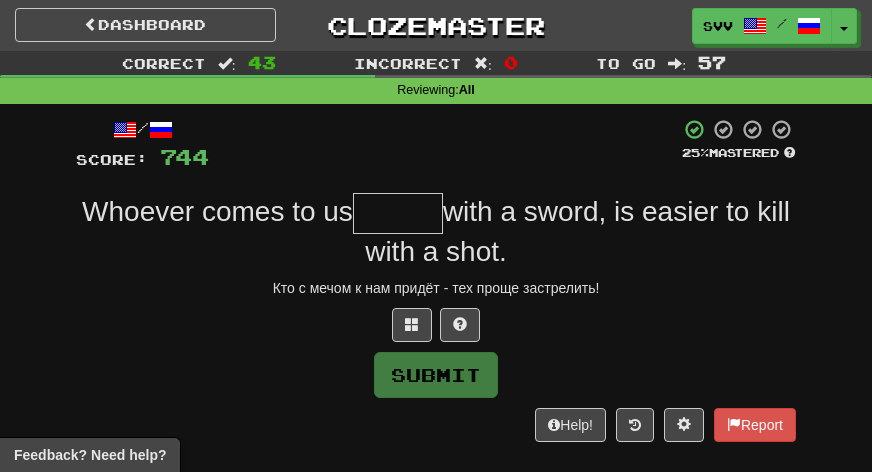 type on "*" 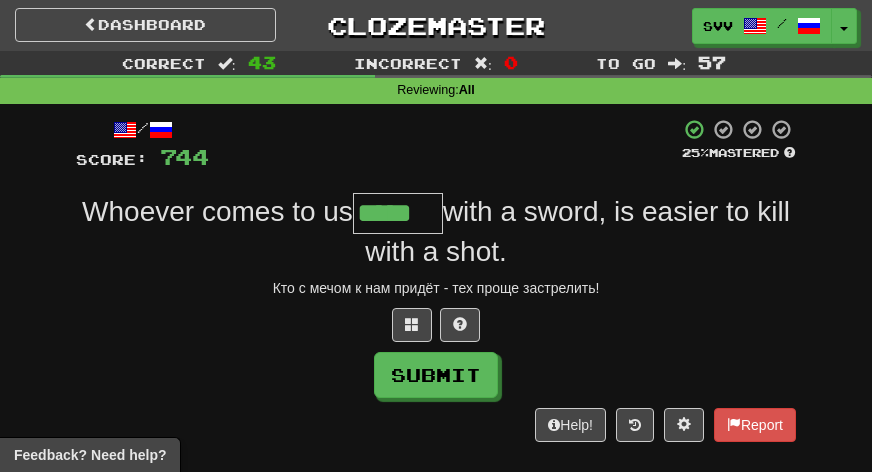 type on "*****" 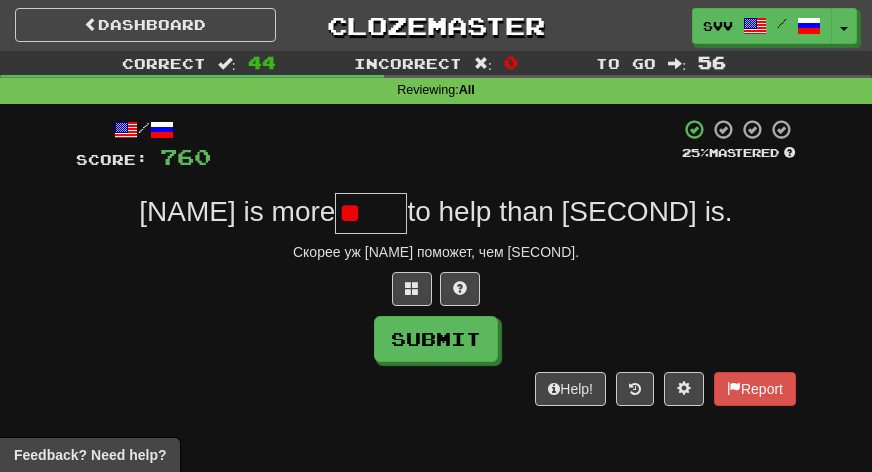 type on "*" 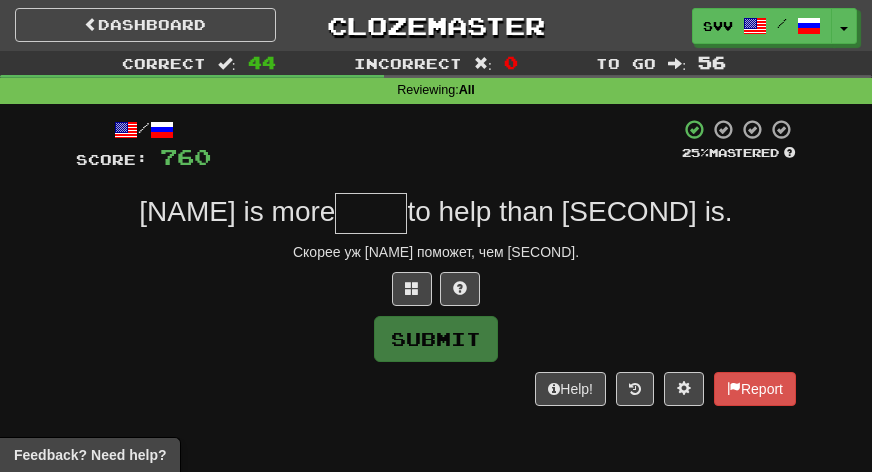 type on "*" 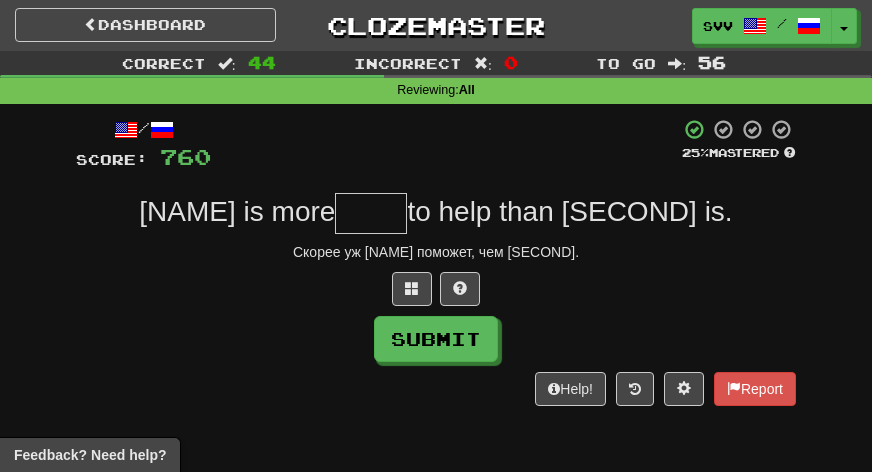 type on "*" 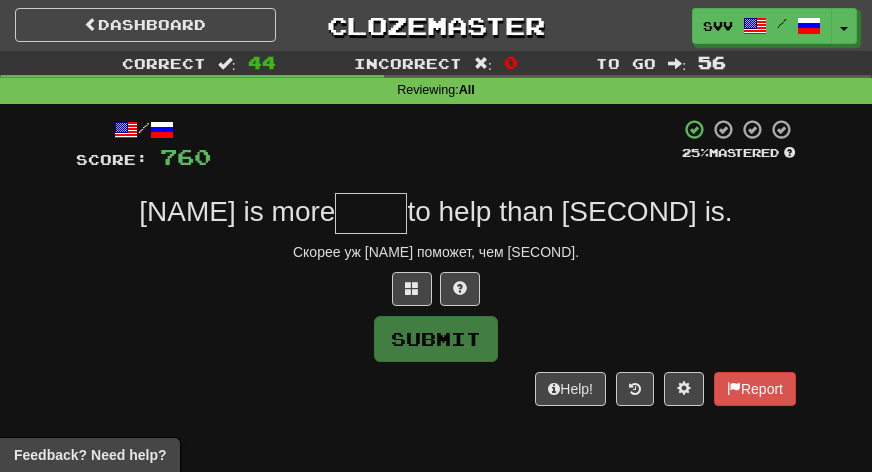 type on "*" 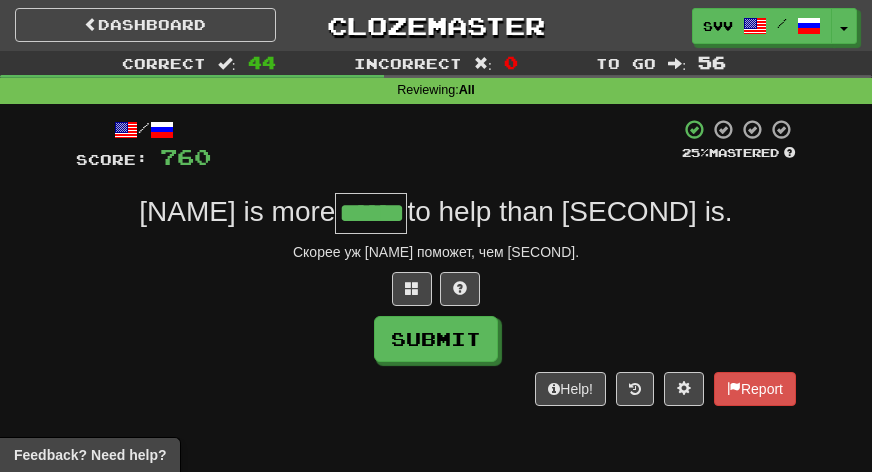 type on "******" 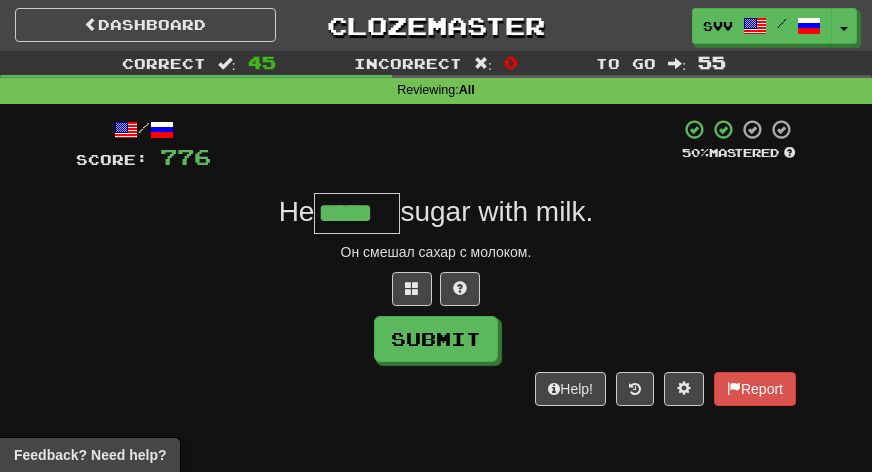 type on "*****" 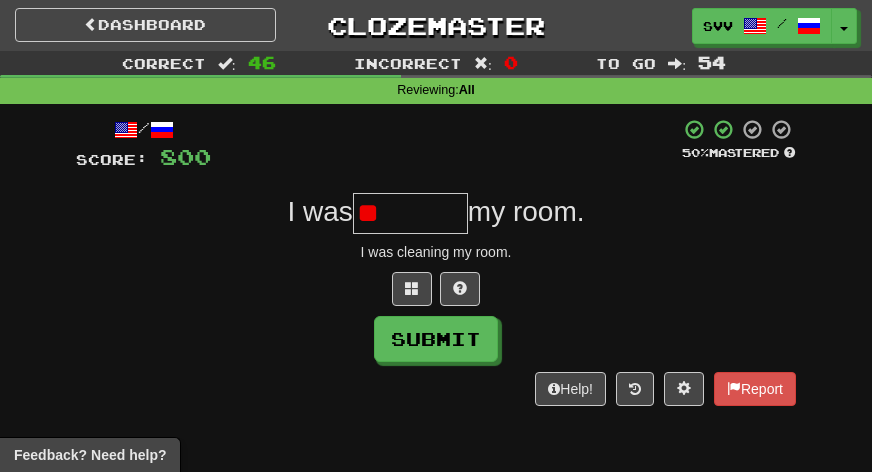type on "*" 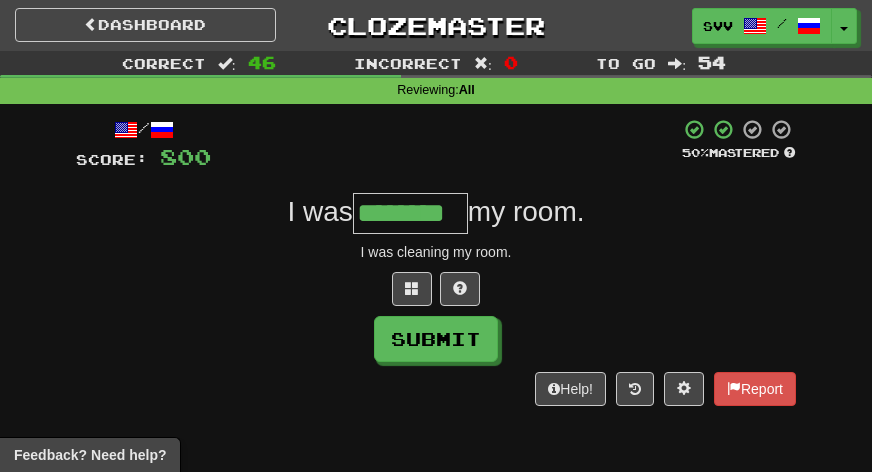 type on "********" 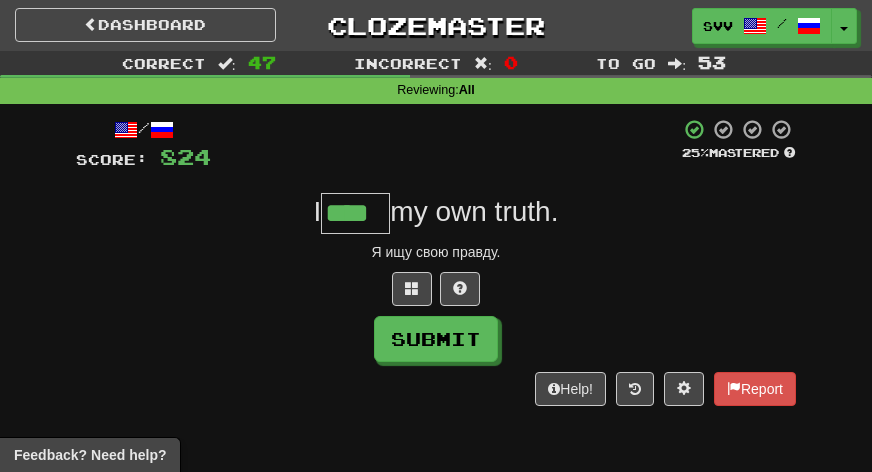type on "****" 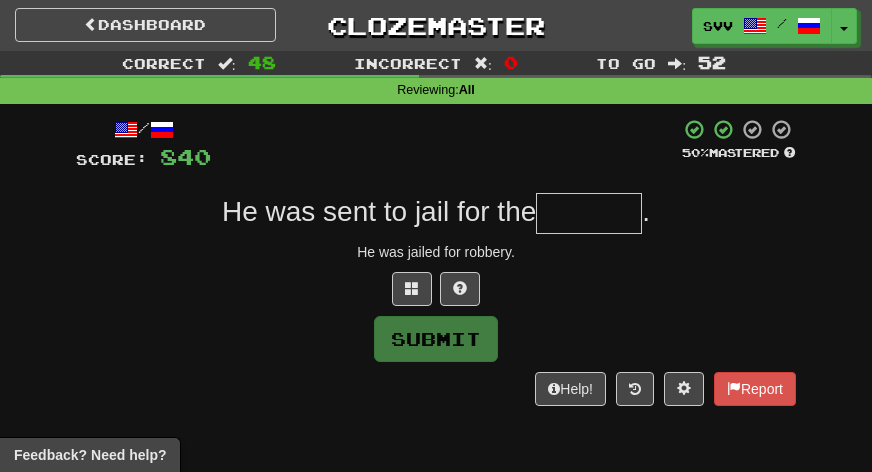 type on "*" 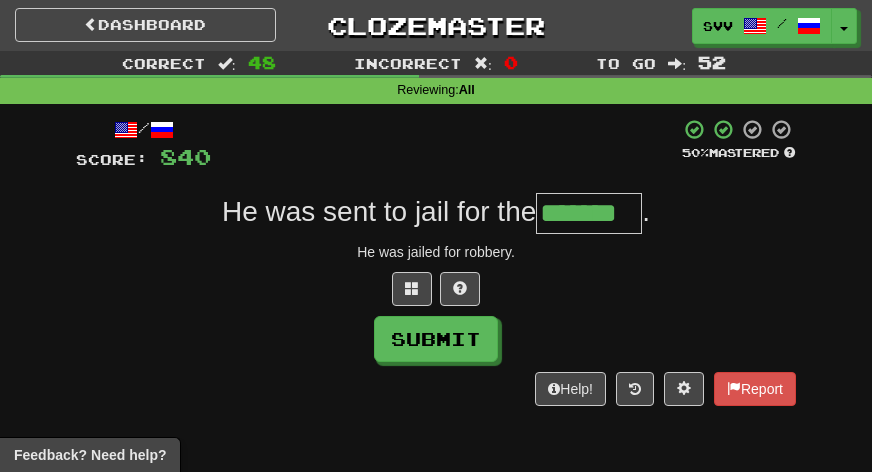 type on "*******" 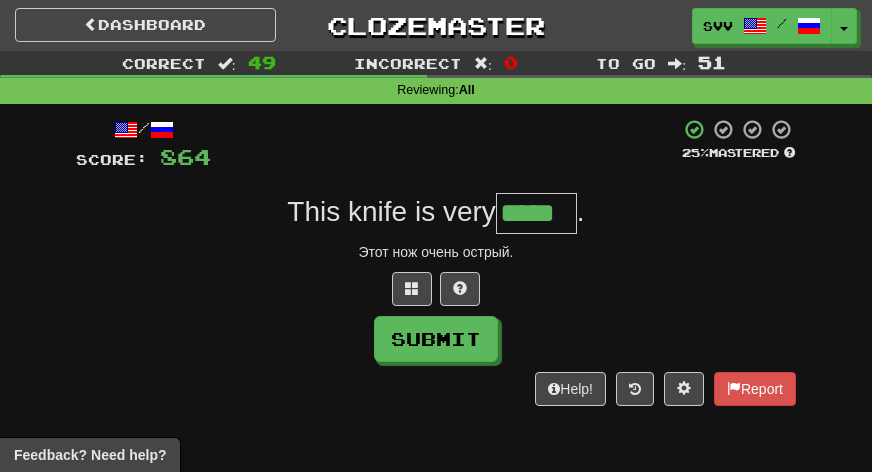 type on "*****" 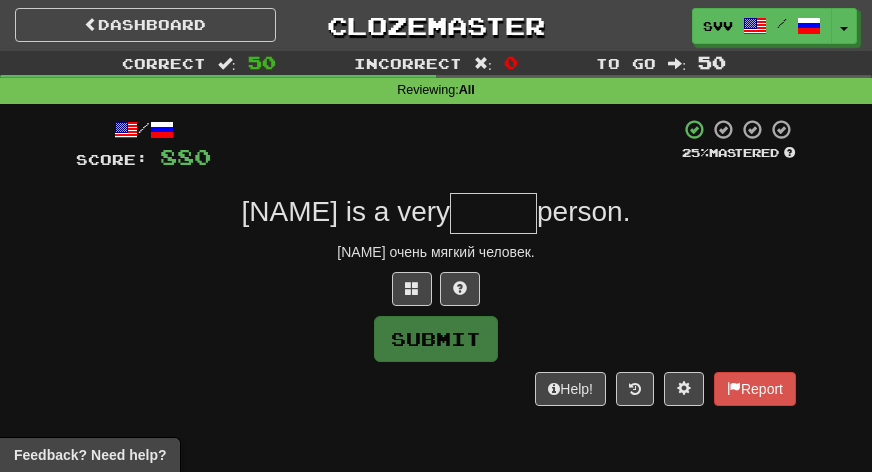 type on "*" 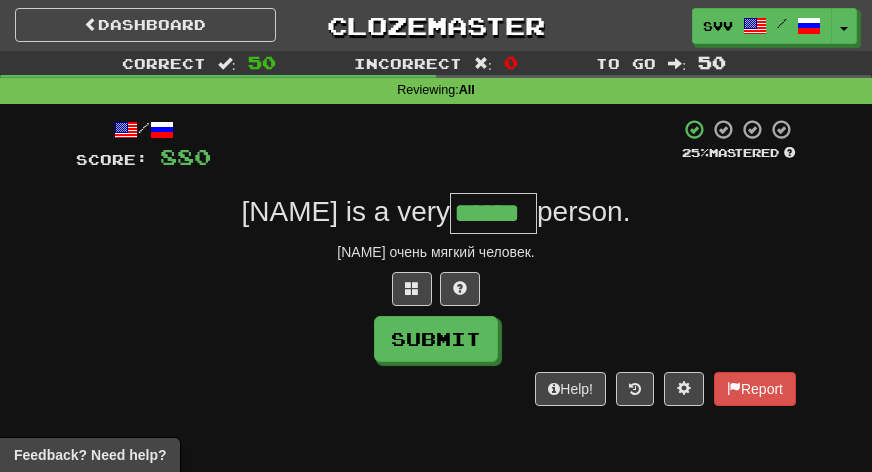type on "******" 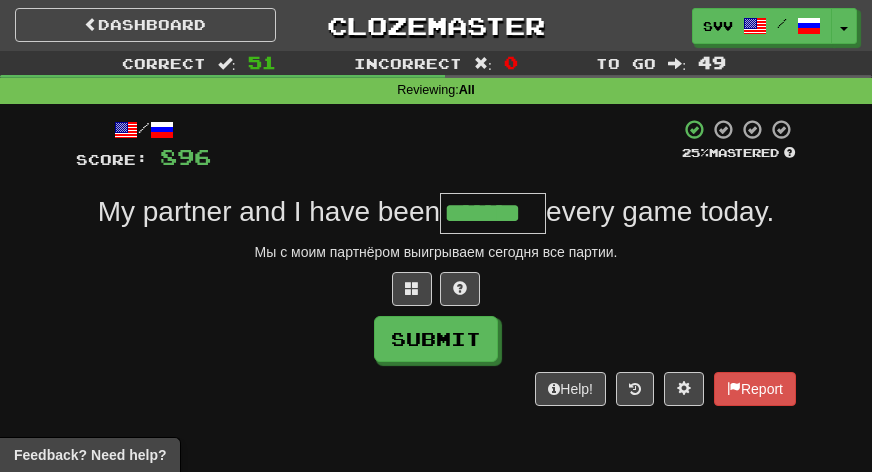 type on "*******" 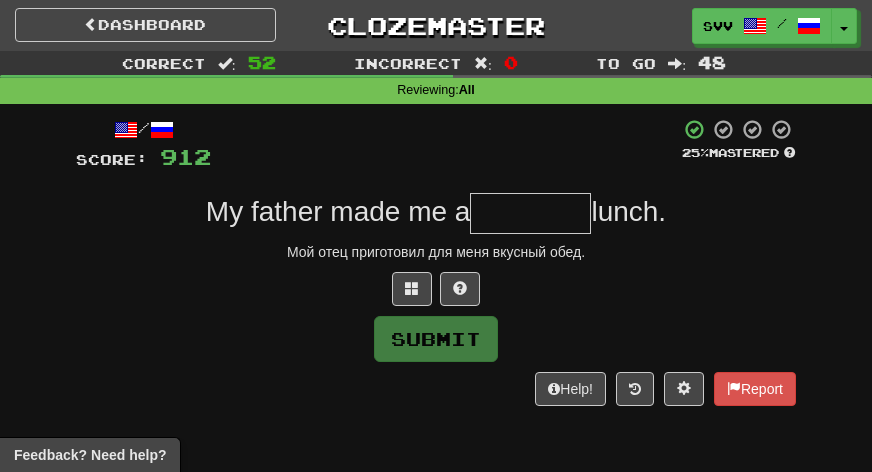 type on "*" 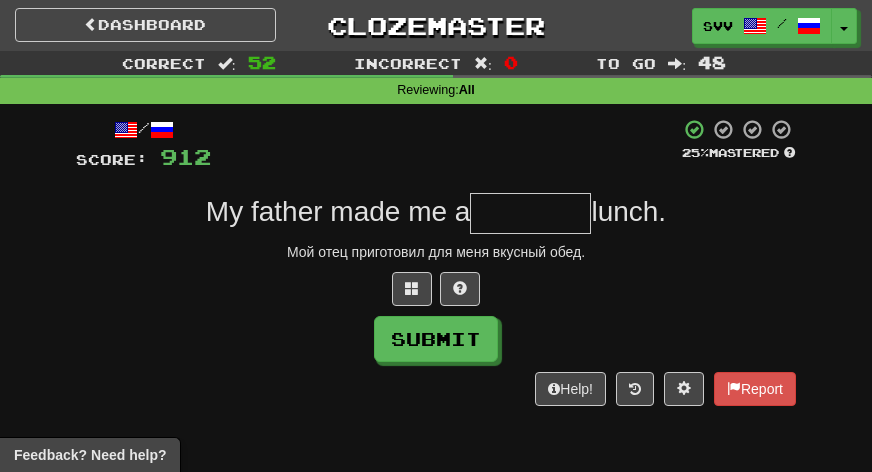 type on "*" 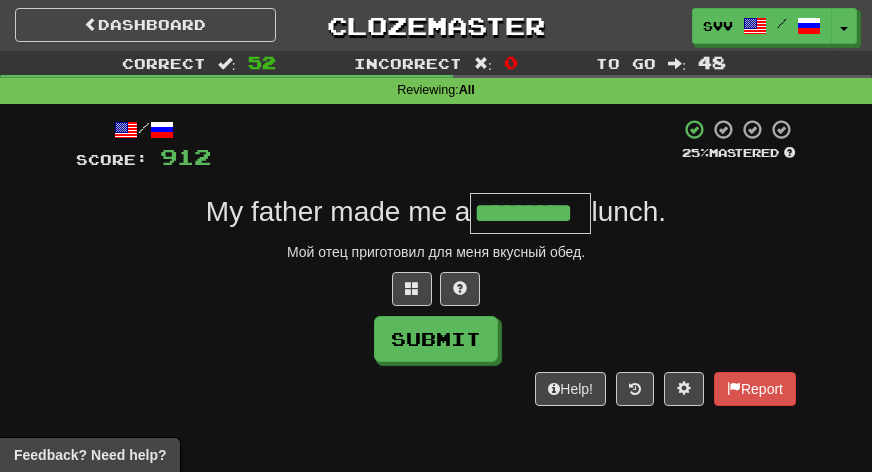 type on "*********" 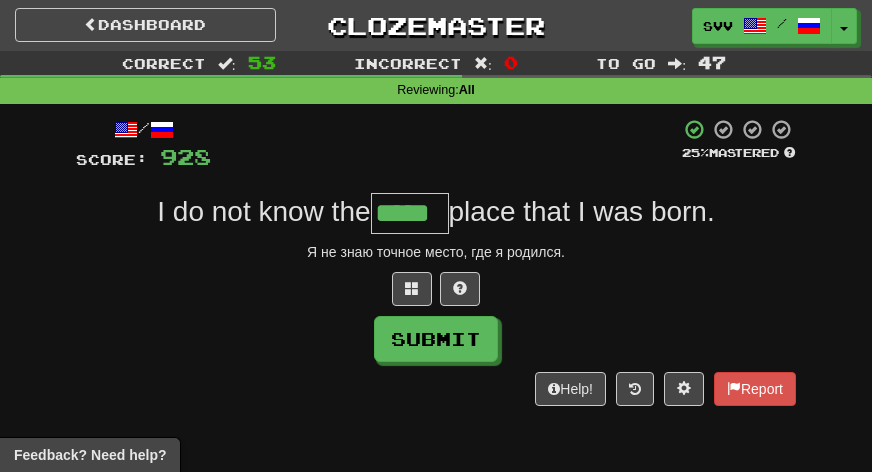 type on "*****" 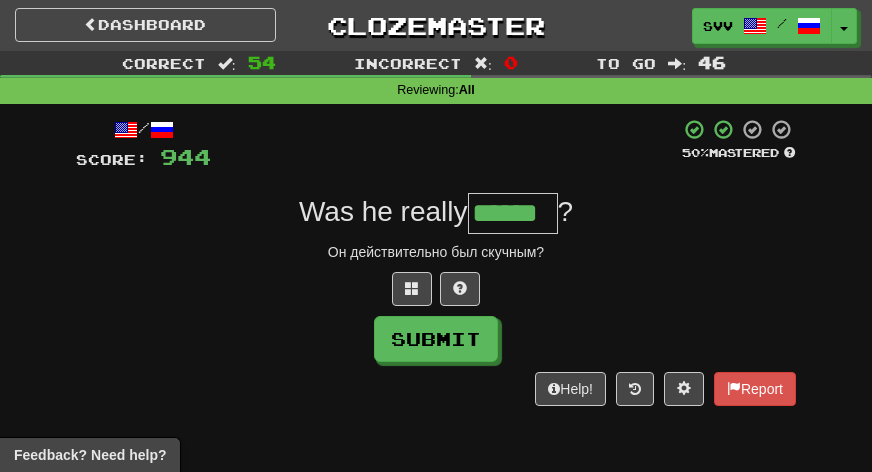 type on "******" 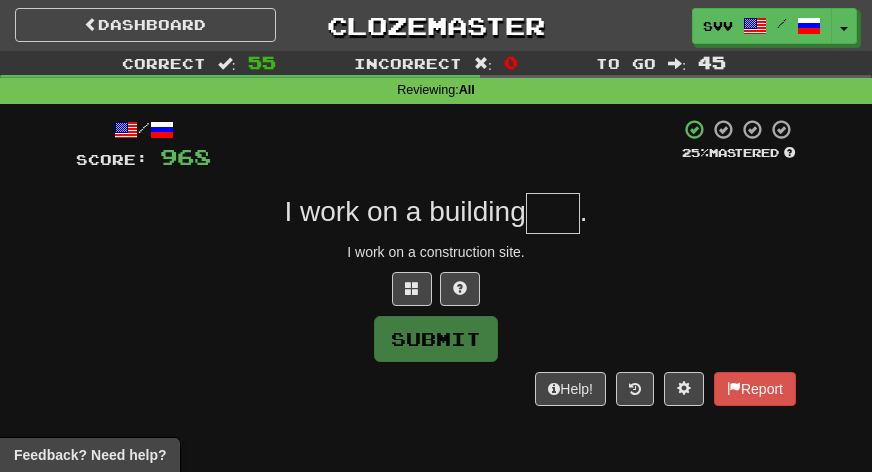 type on "*" 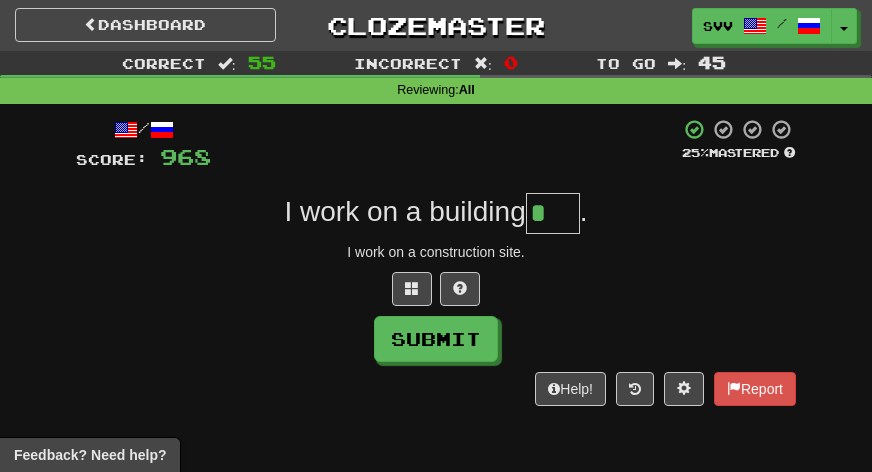 type on "****" 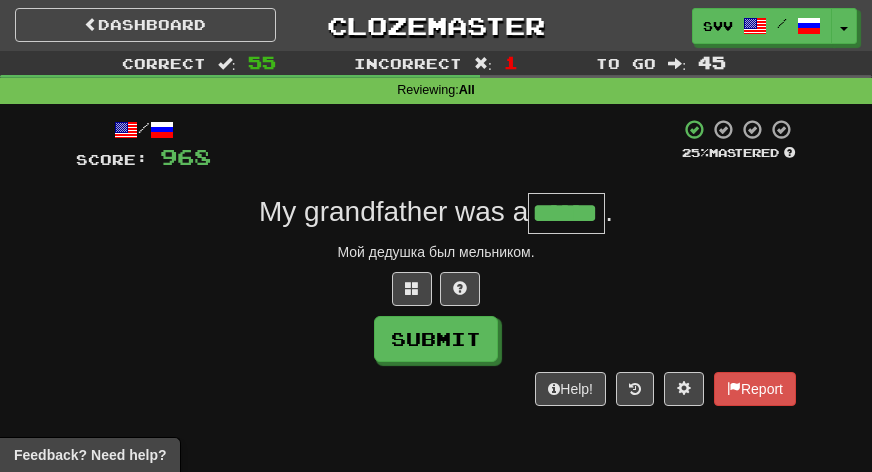 type on "******" 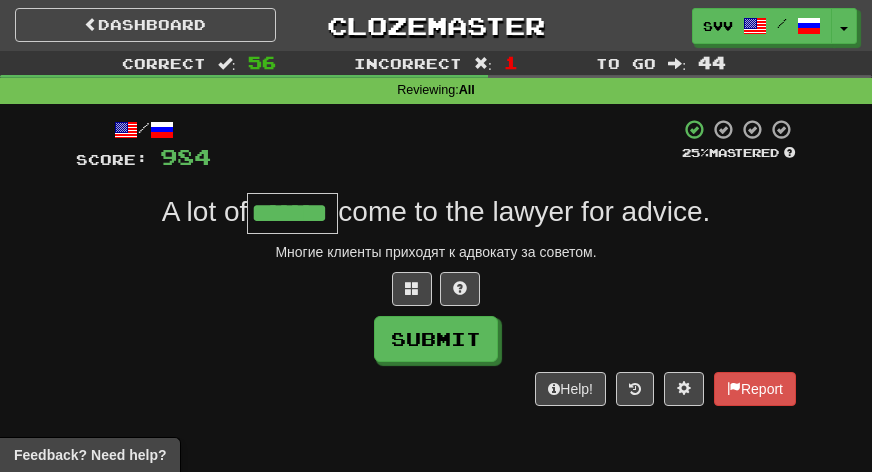 type on "*******" 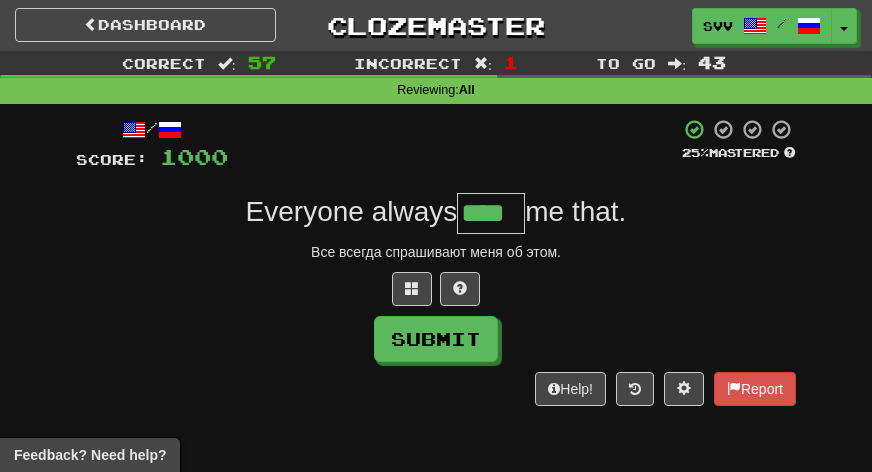 type on "****" 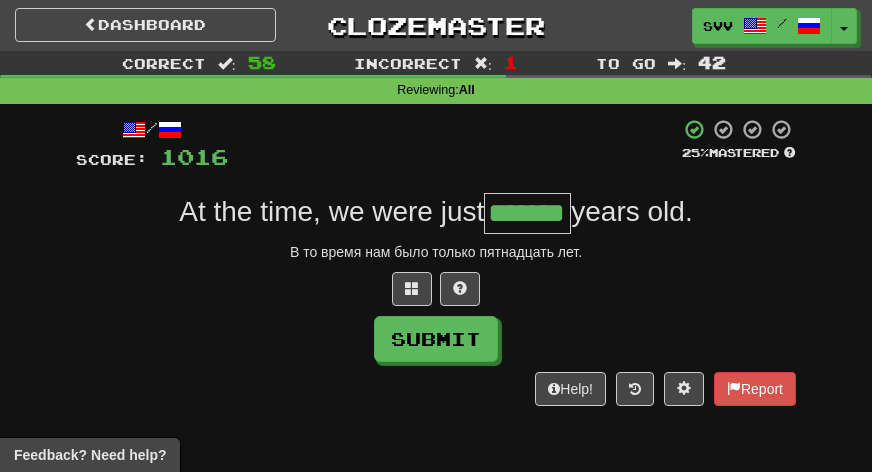 type on "*******" 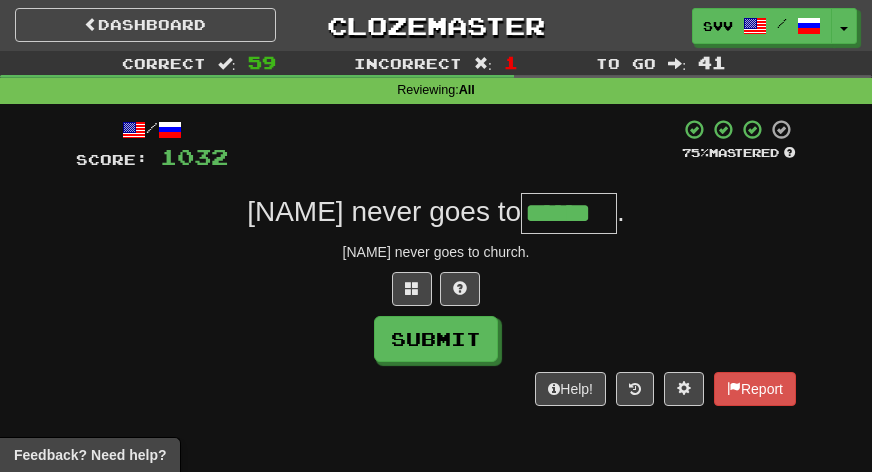 type on "******" 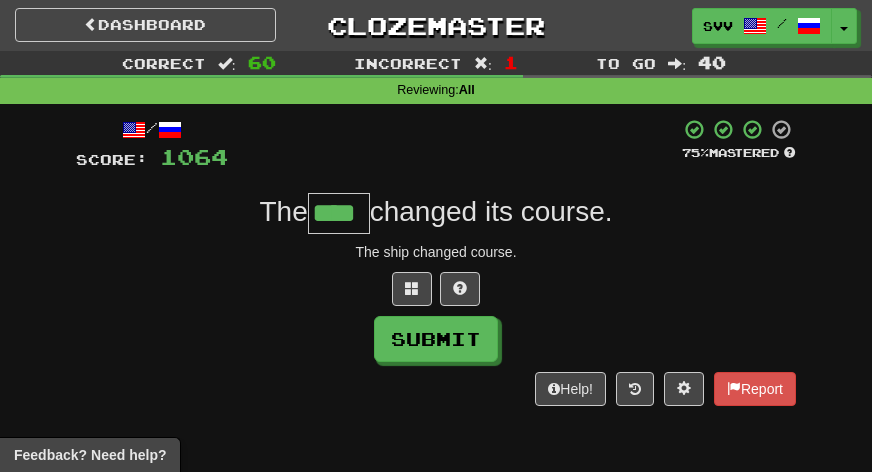 type on "****" 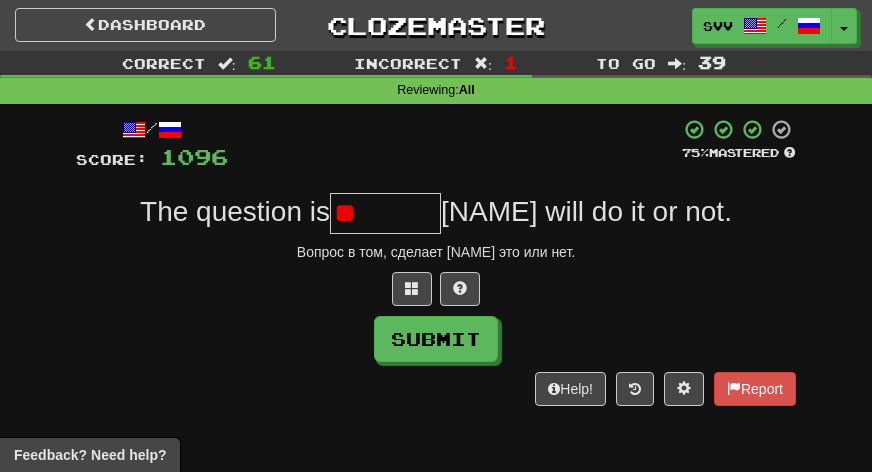 type on "*" 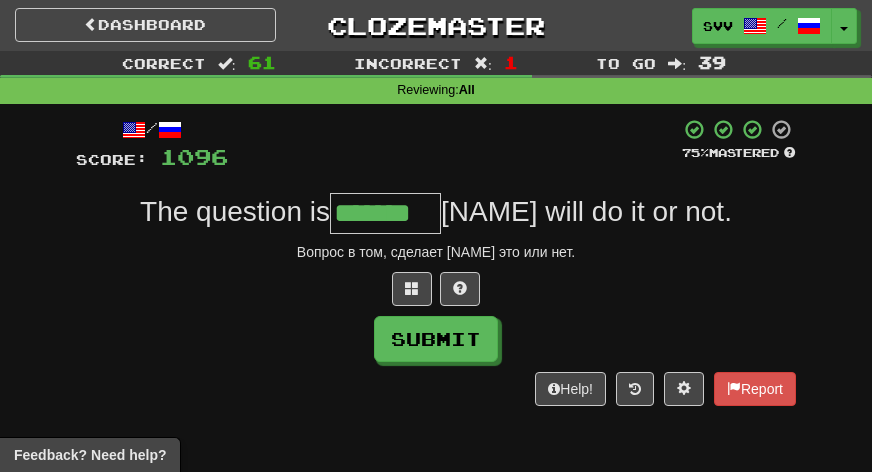 type on "*******" 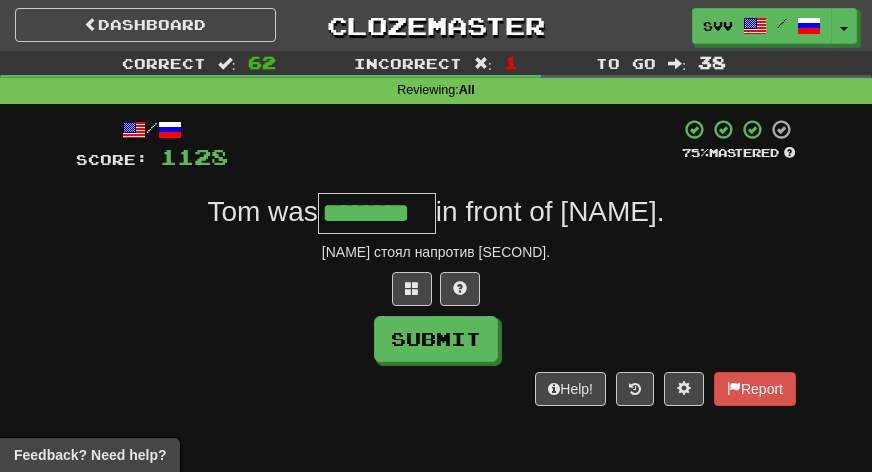 type on "********" 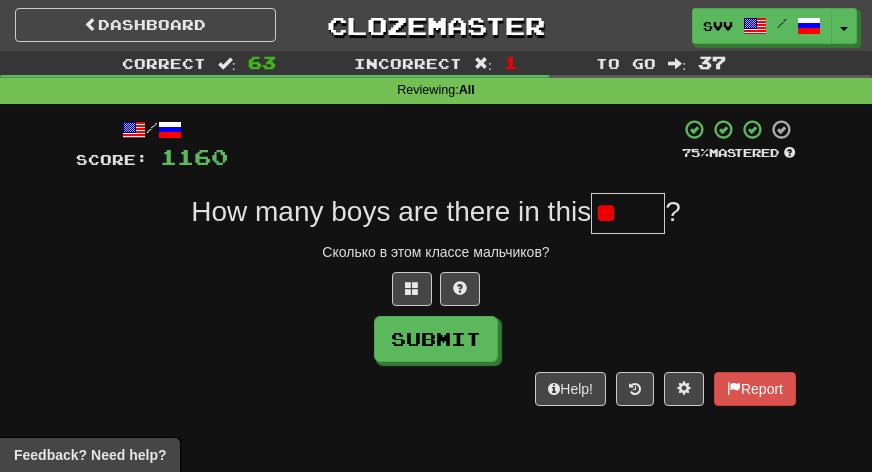 type on "*" 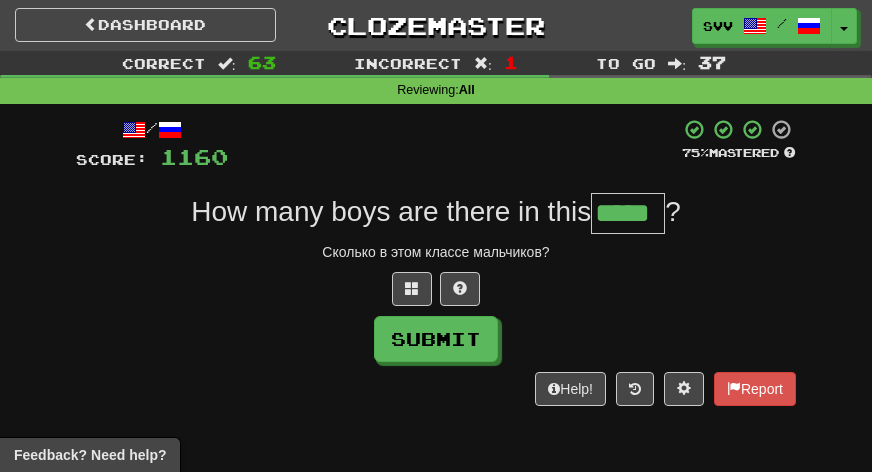type on "*****" 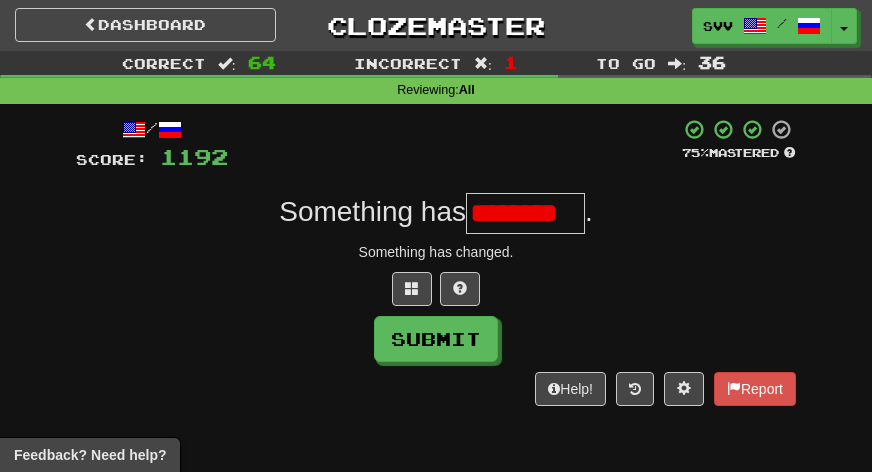 scroll, scrollTop: 0, scrollLeft: 4, axis: horizontal 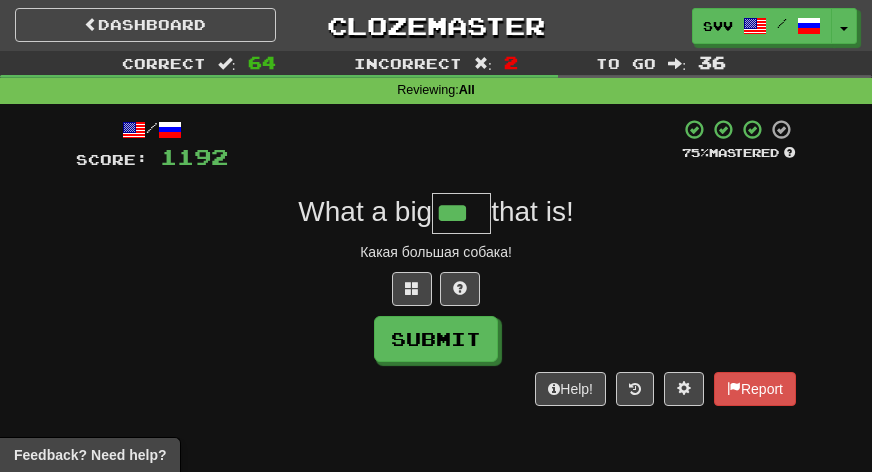 type on "***" 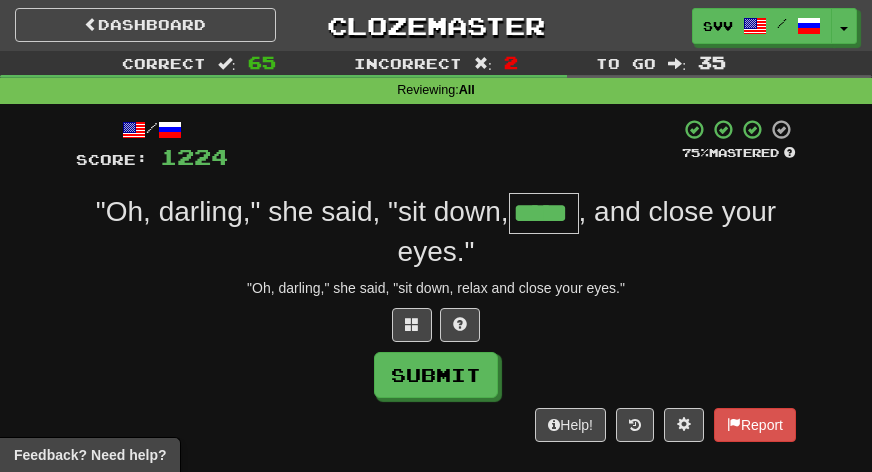type on "*****" 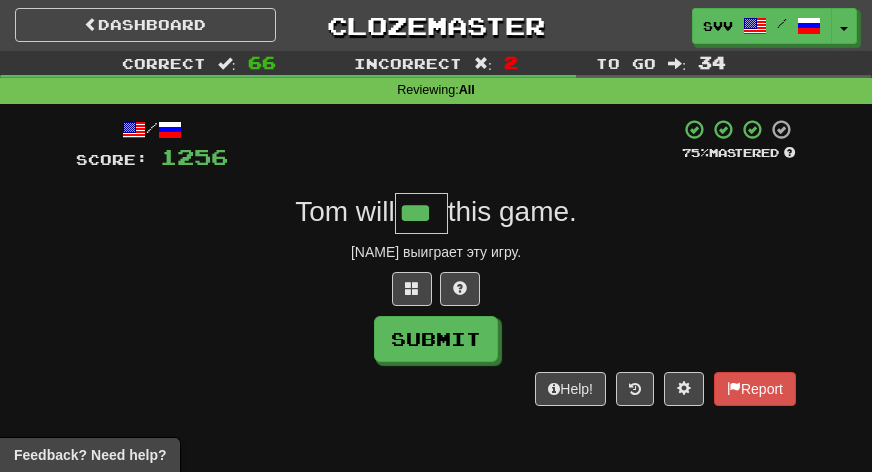 type on "***" 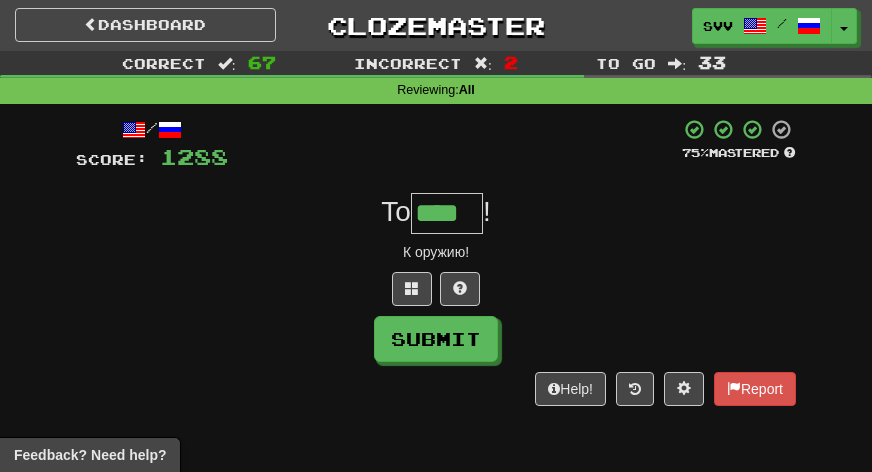 type on "****" 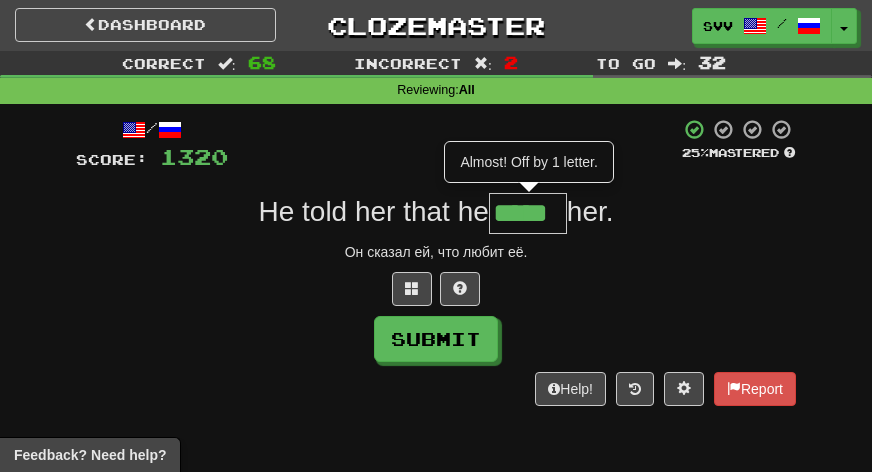 type on "*****" 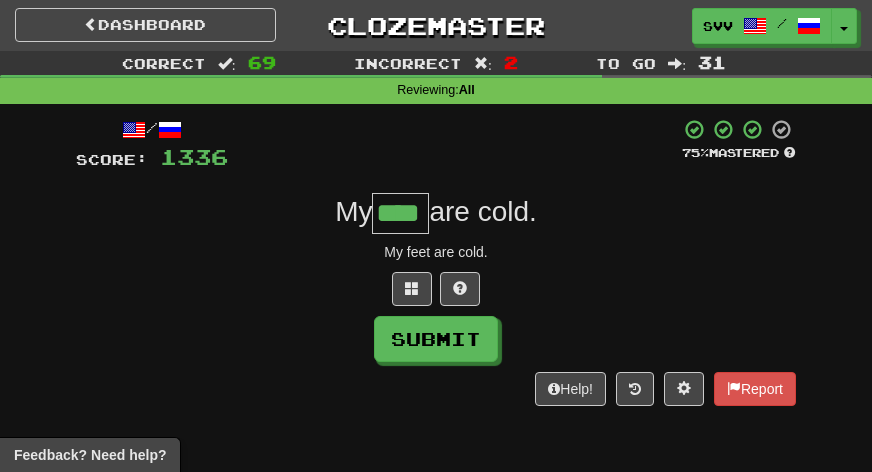 type on "****" 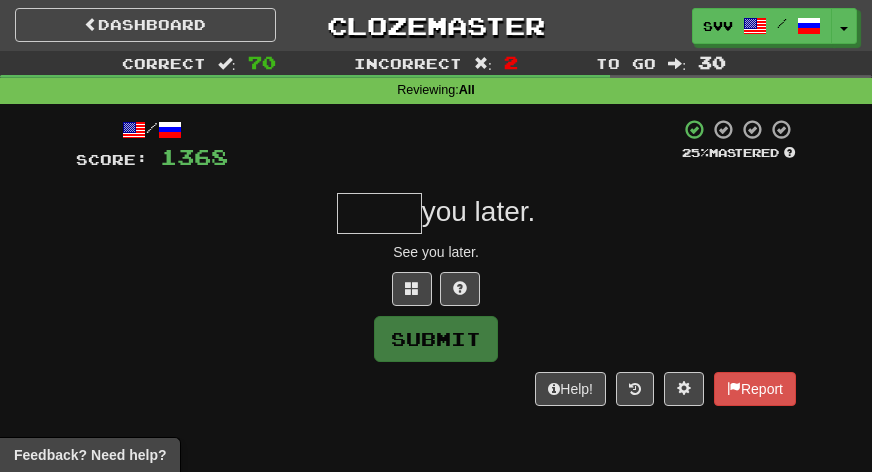 type on "*" 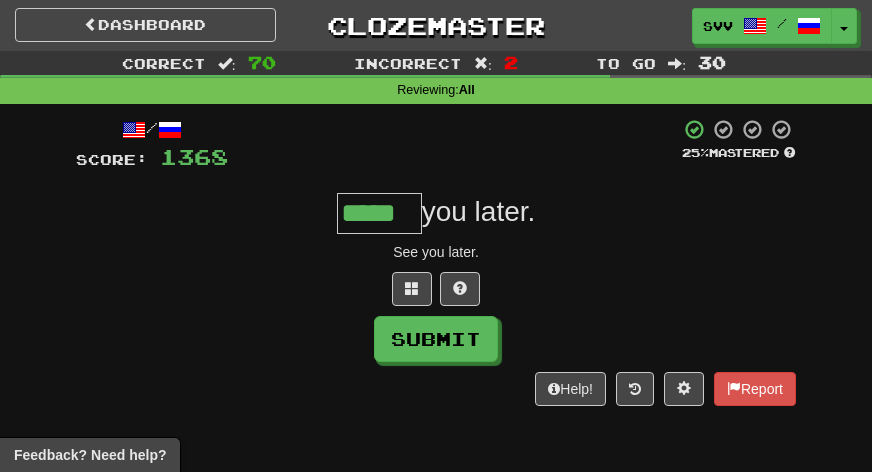 type on "*****" 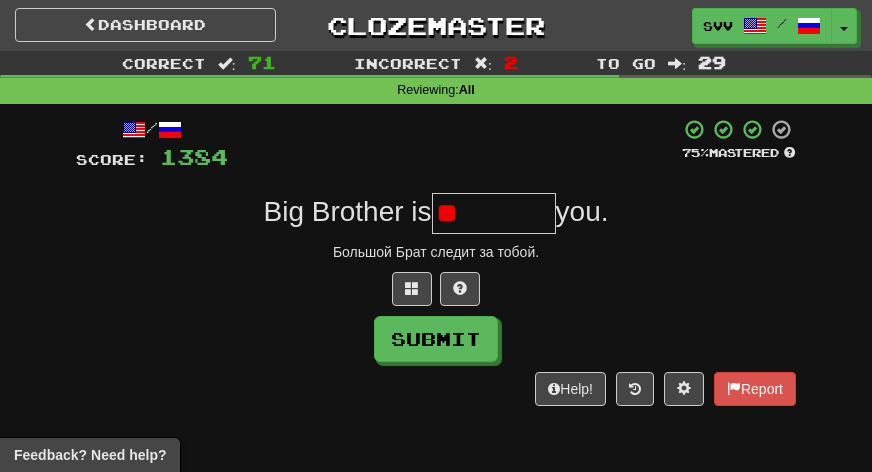 type on "*" 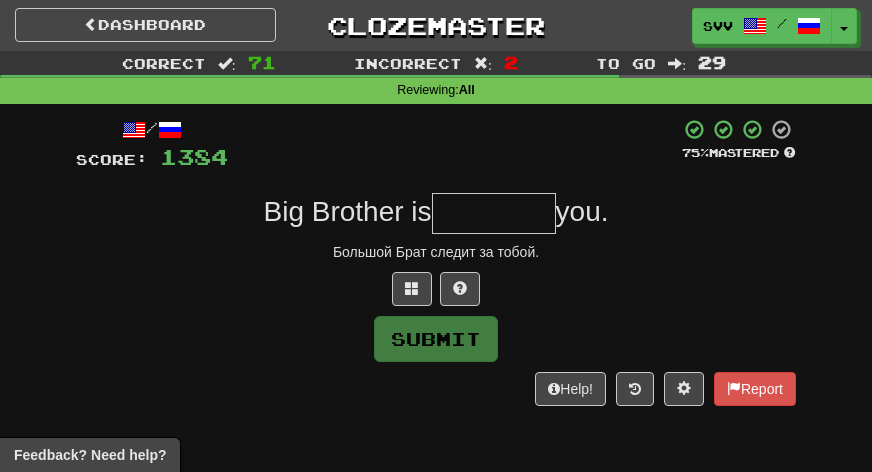 type on "*" 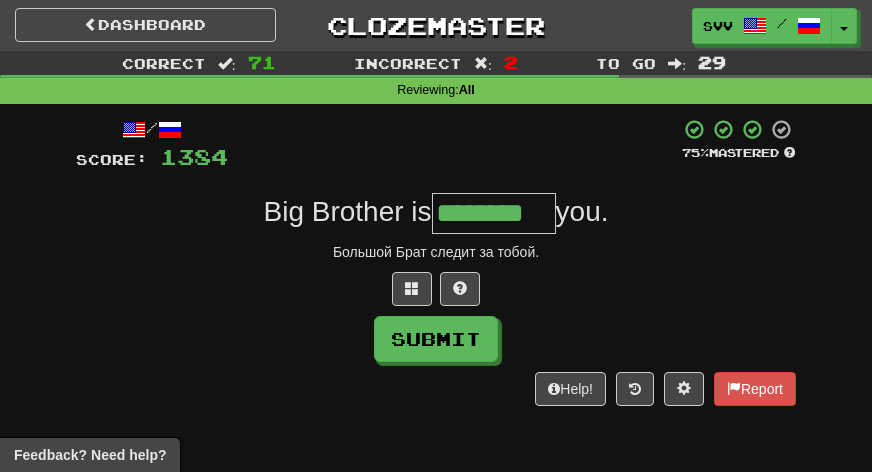 type on "********" 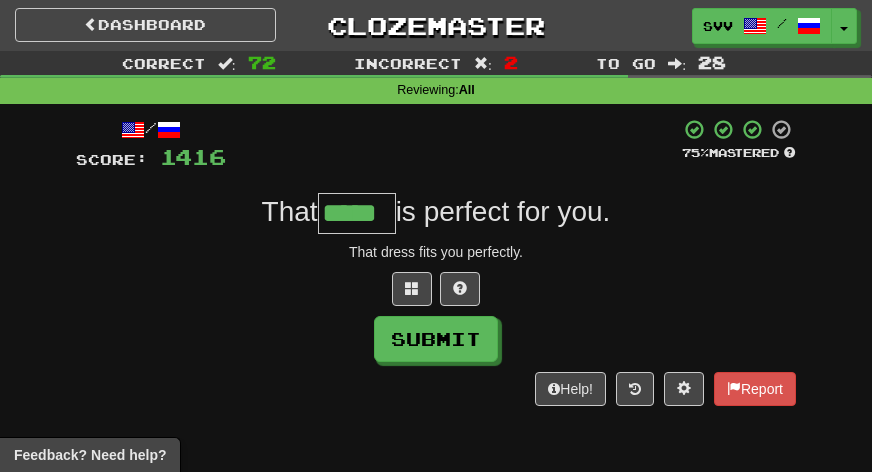 type on "*****" 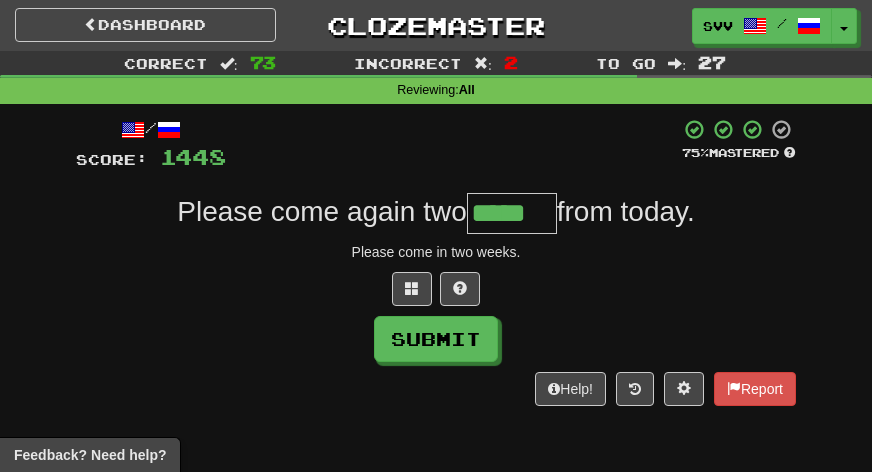 type on "*****" 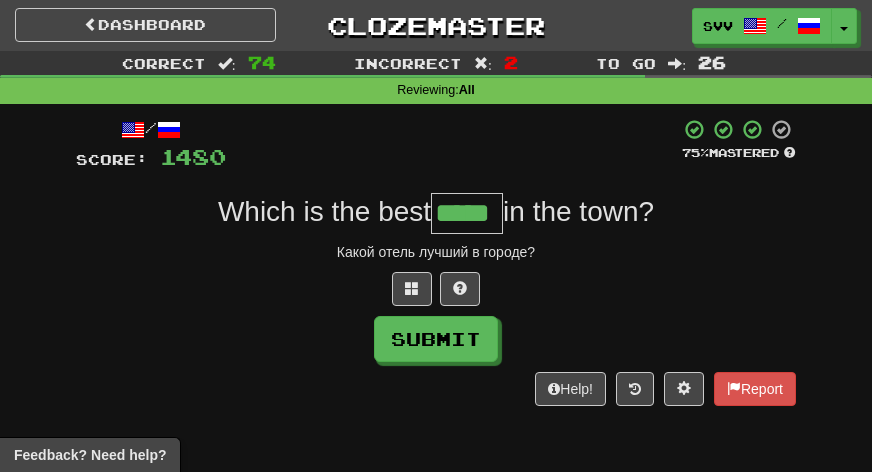 type on "*****" 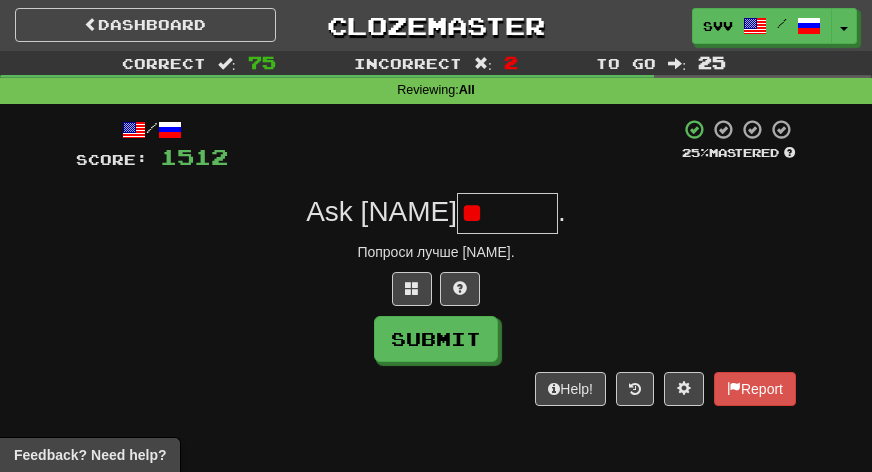 type on "*" 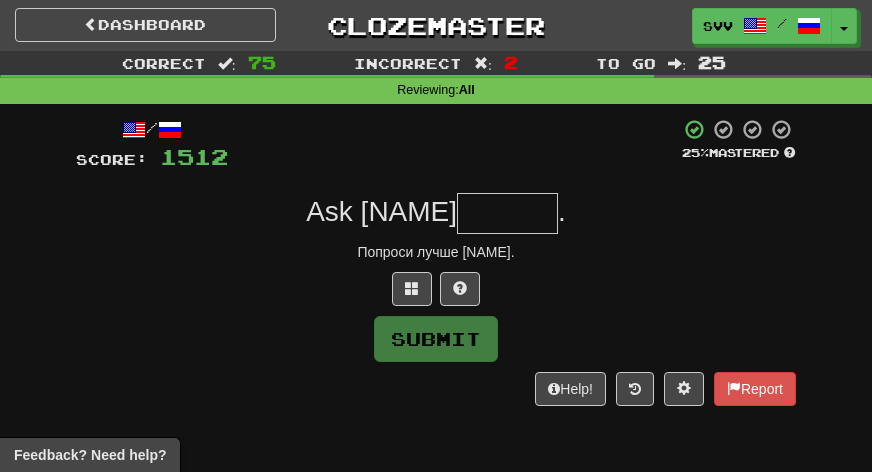 type on "*" 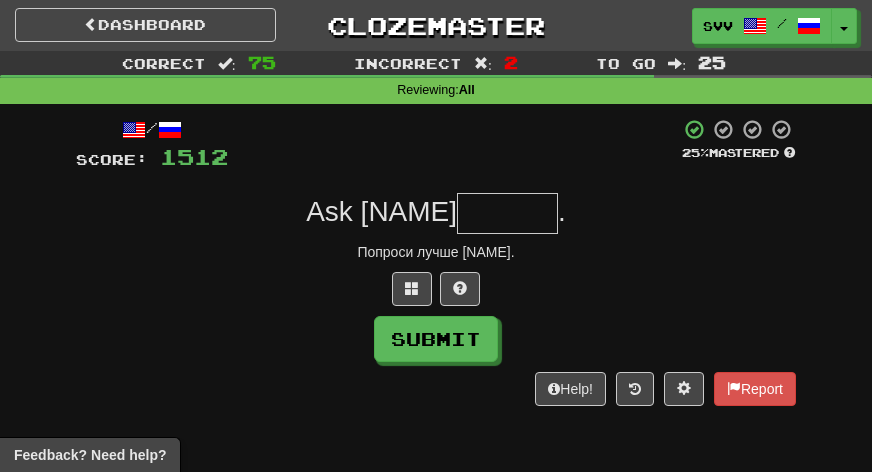 type on "*" 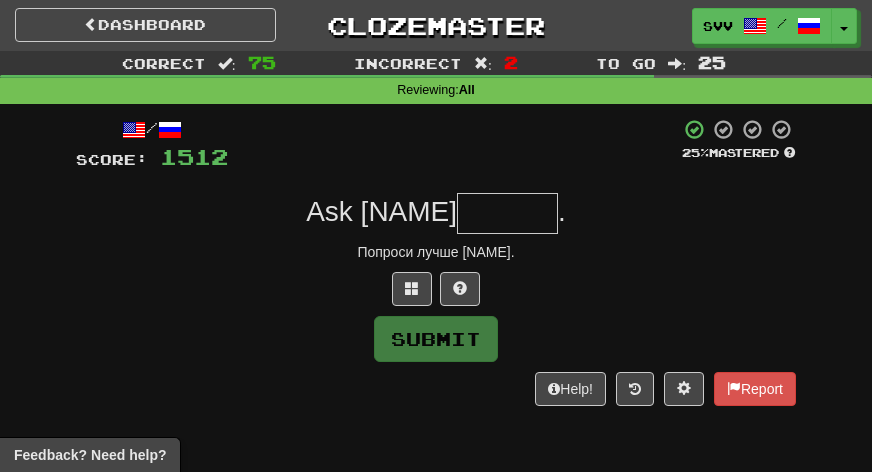 type on "*" 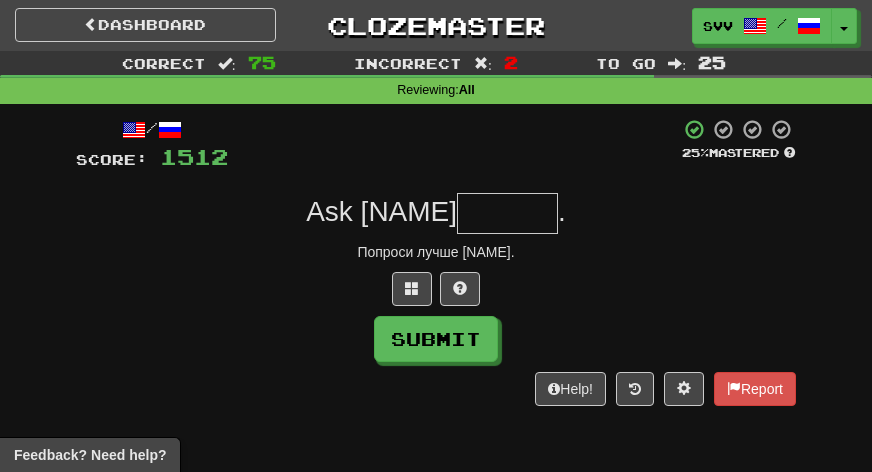type on "*" 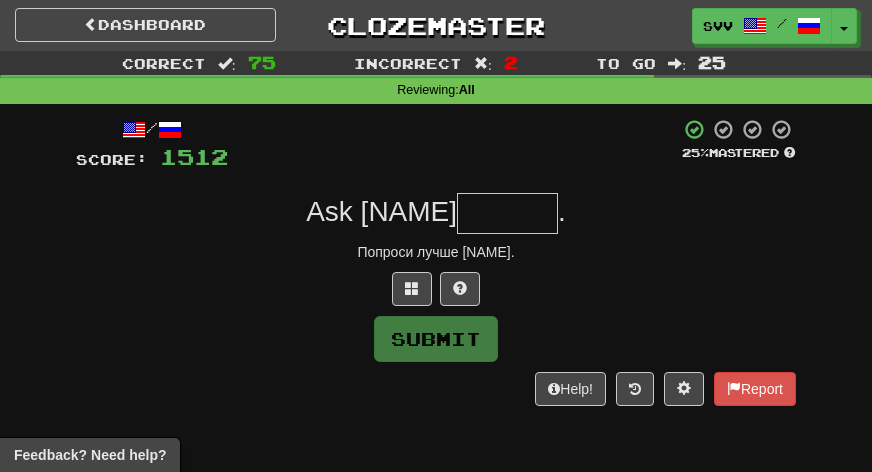 type on "*" 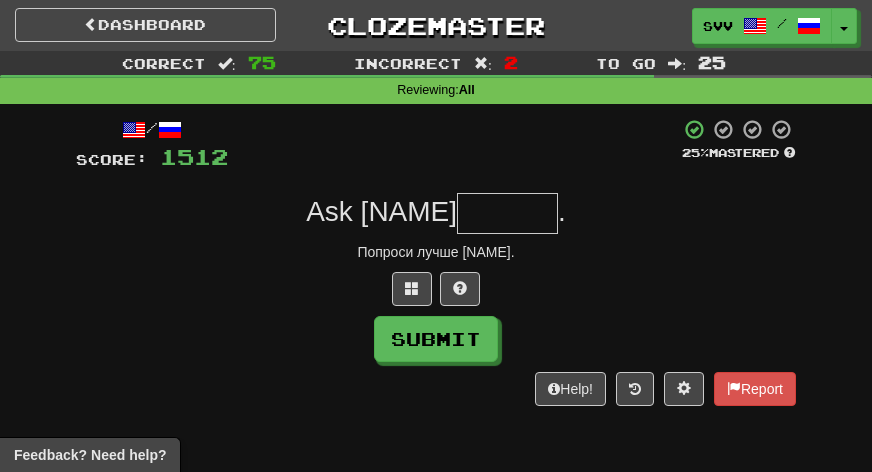 type on "*" 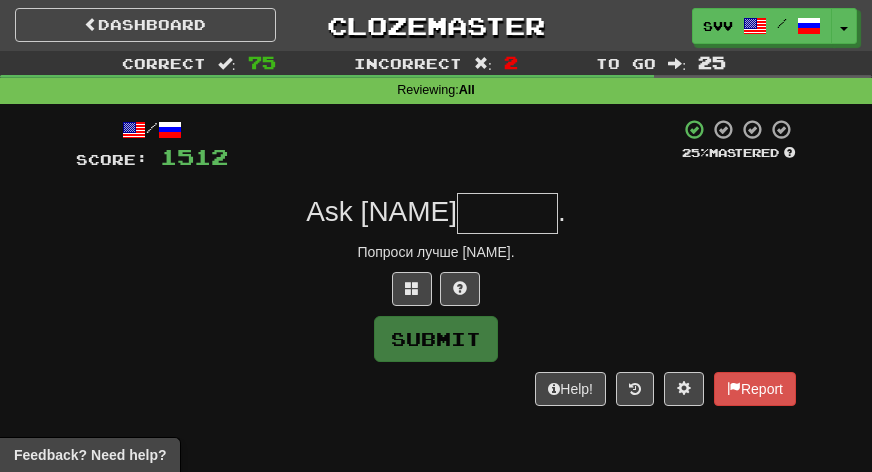 type on "*" 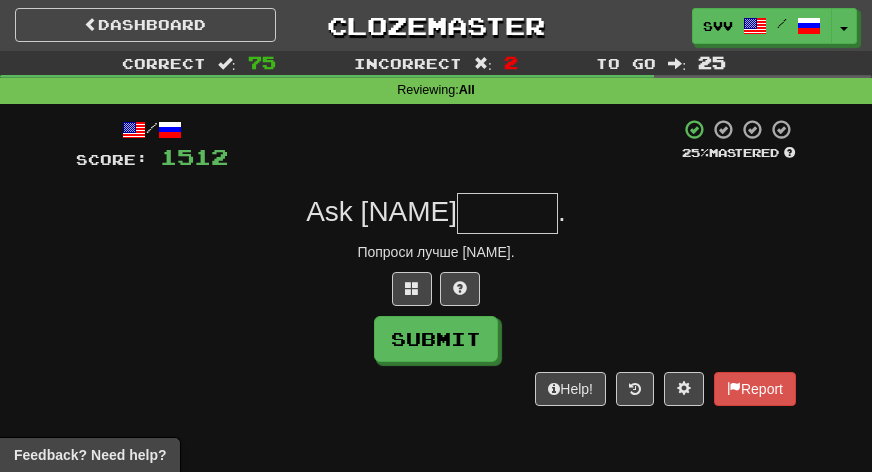 type on "*" 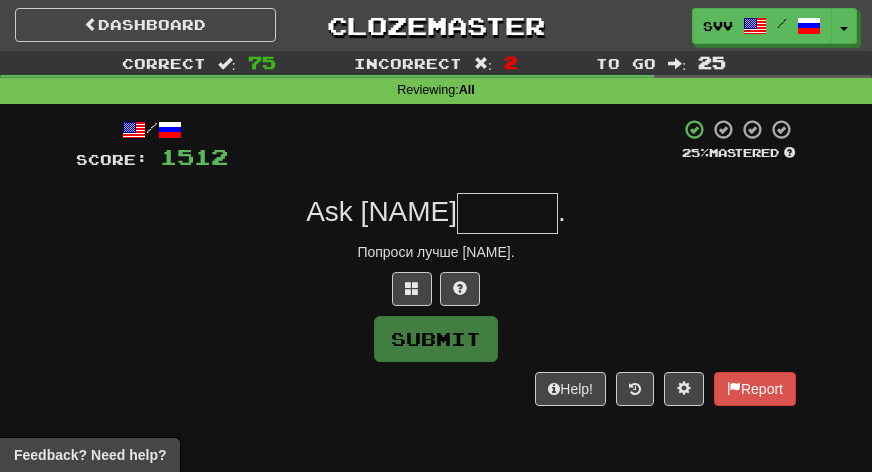 type on "*" 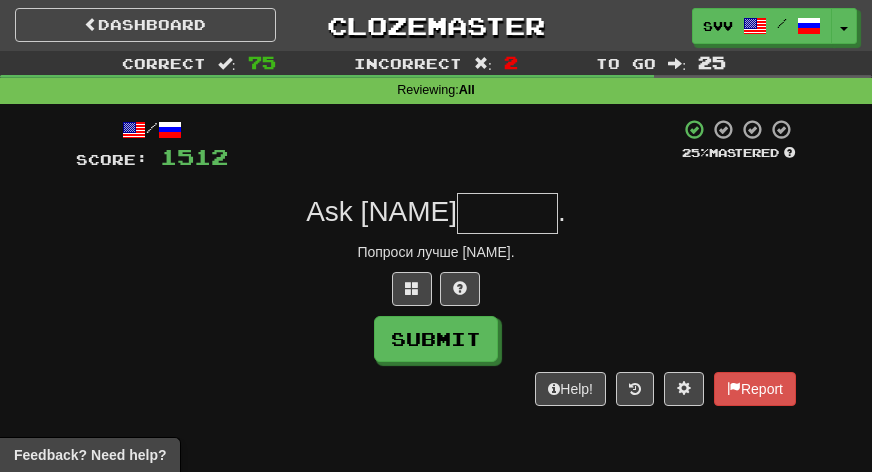 type on "*" 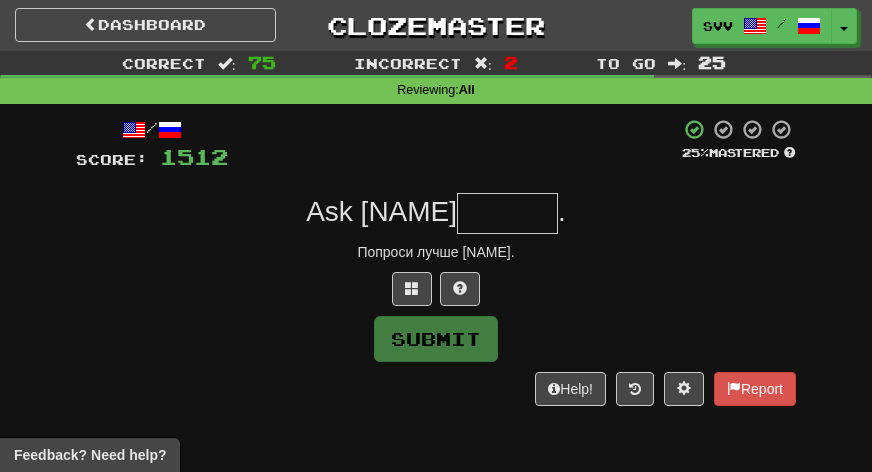type on "*" 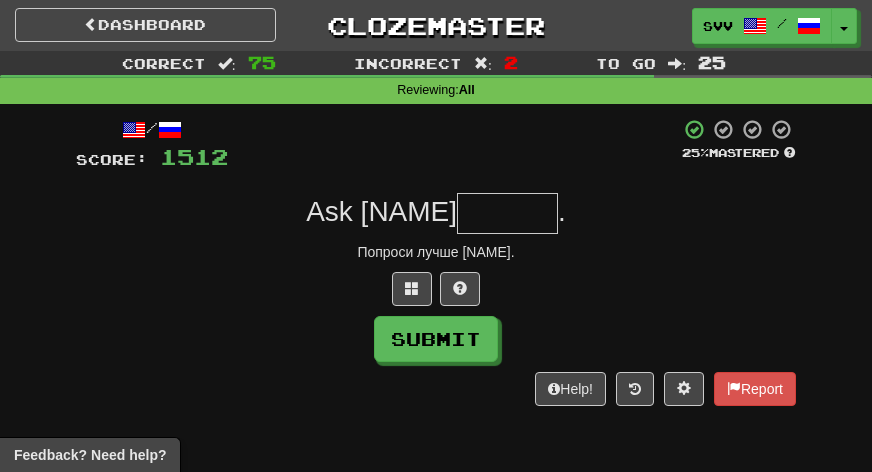 type on "*" 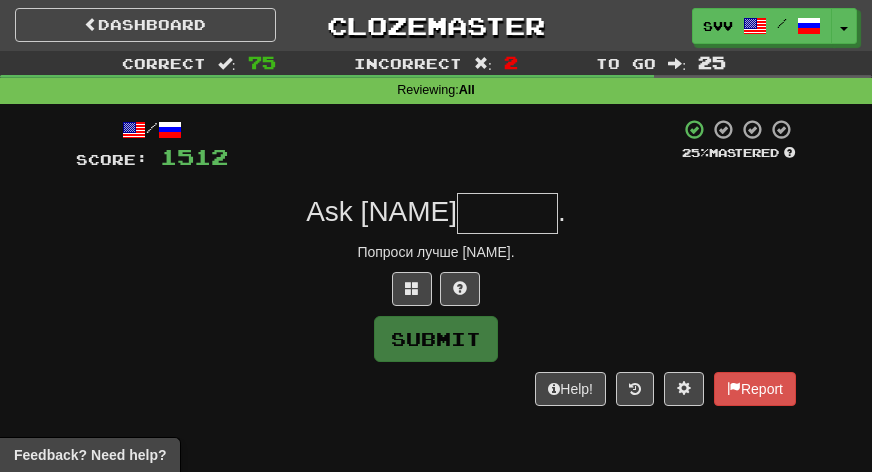 type on "*" 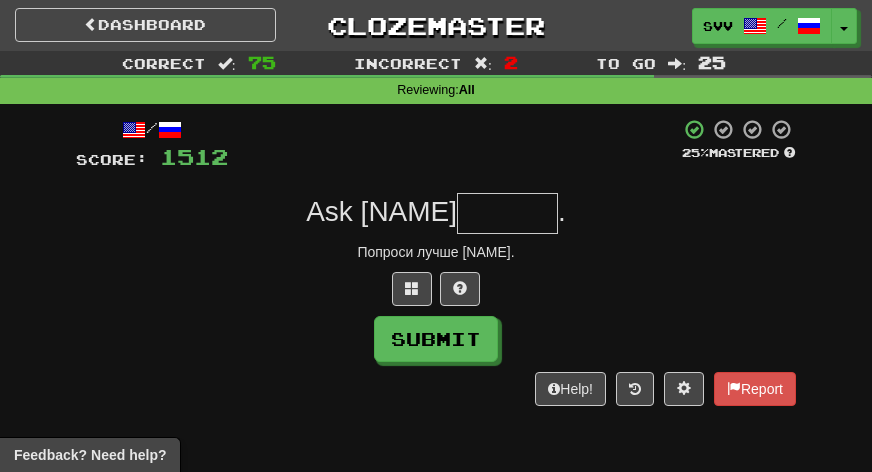 type on "*" 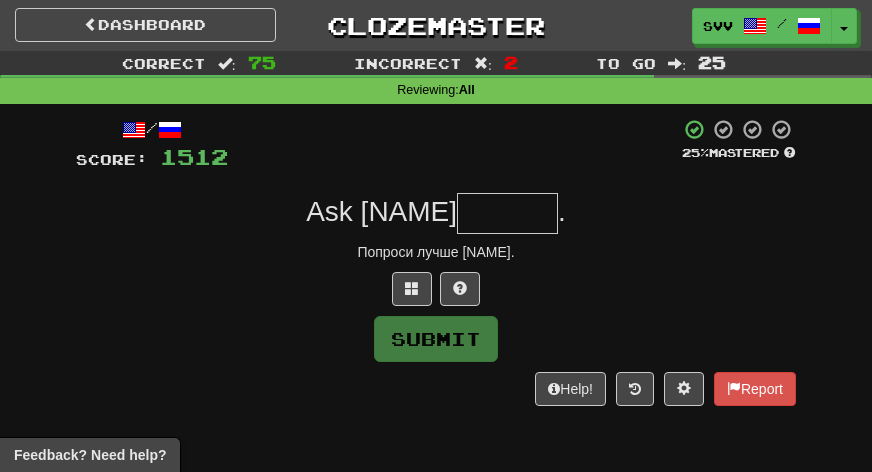 type on "*" 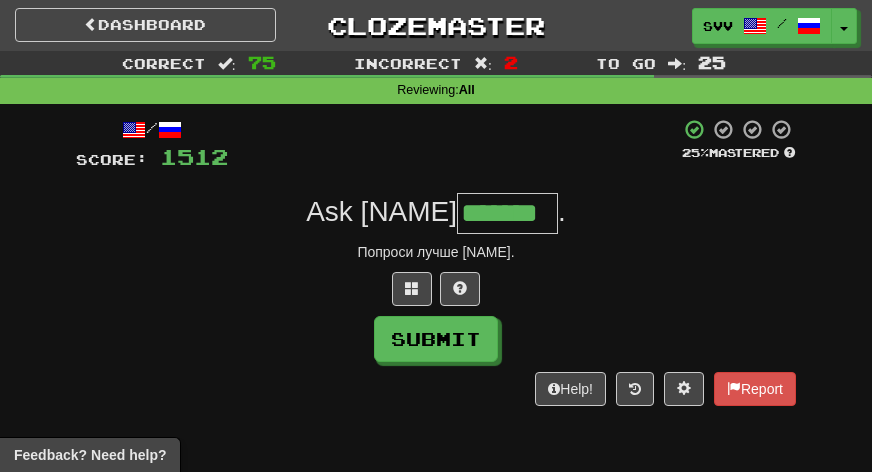 type on "*******" 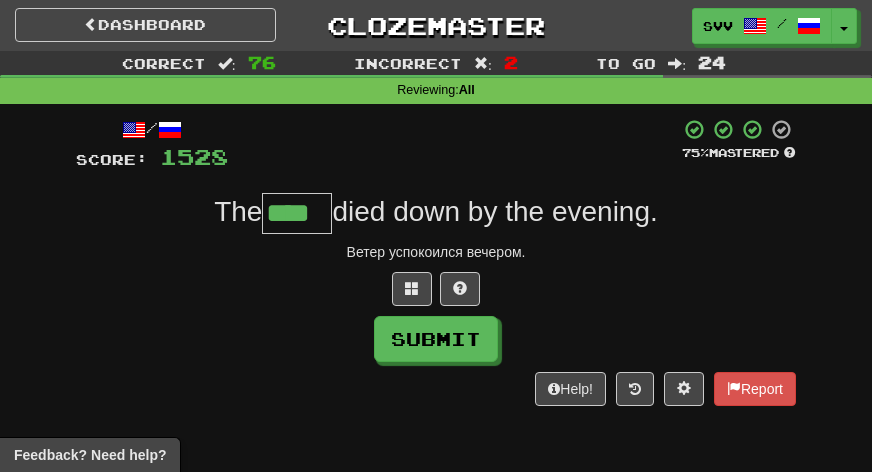 type on "****" 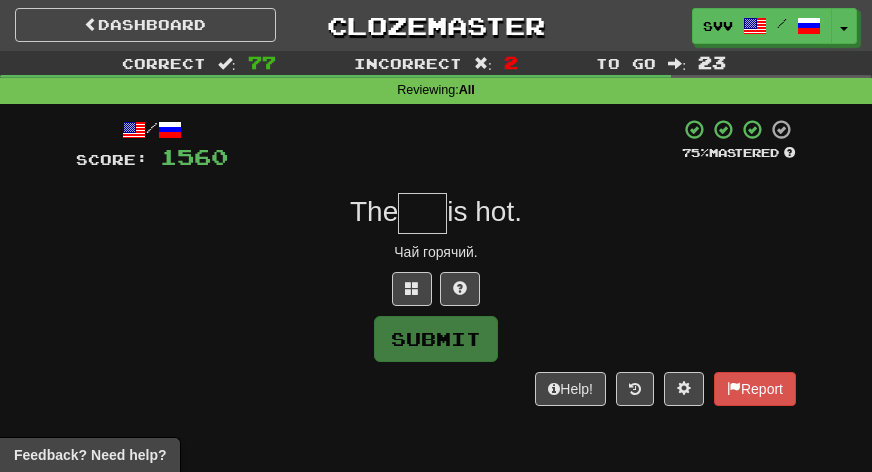 type on "*" 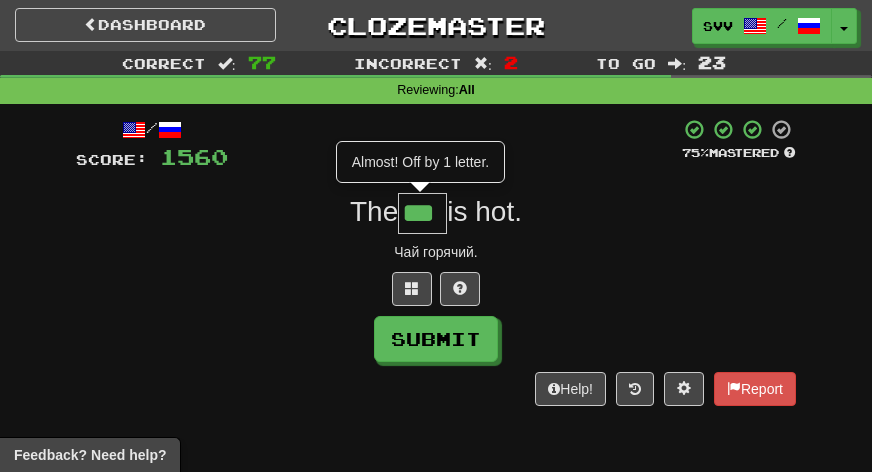 type on "***" 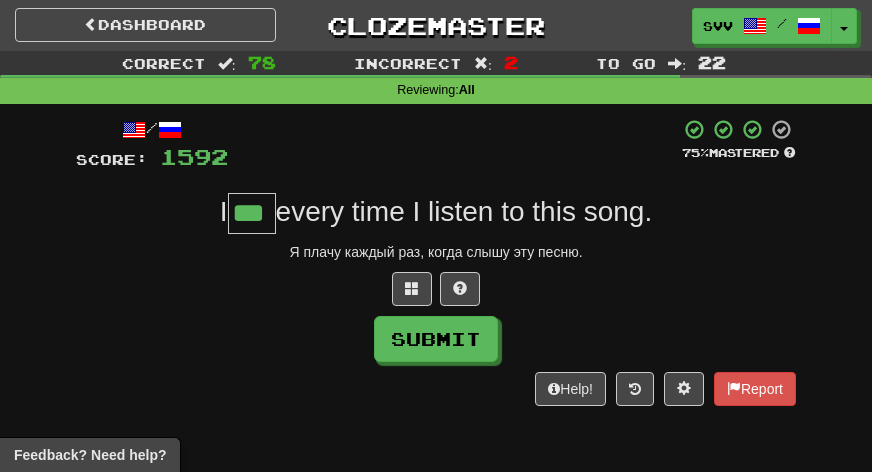 type on "***" 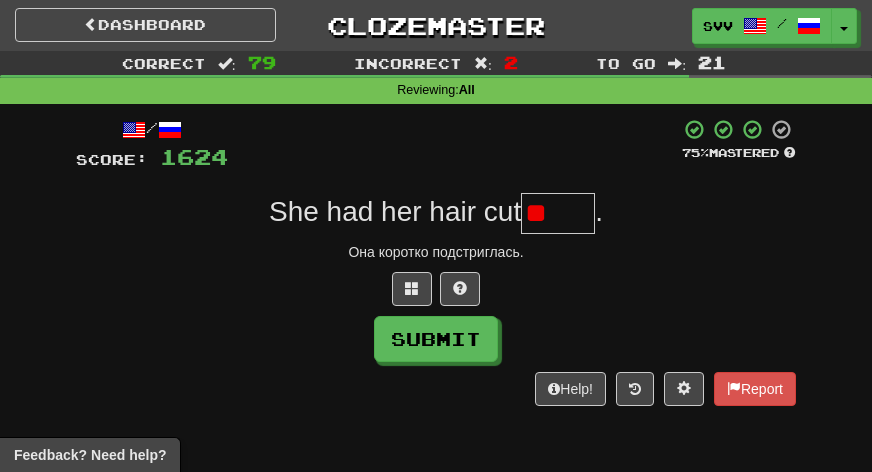 type on "*" 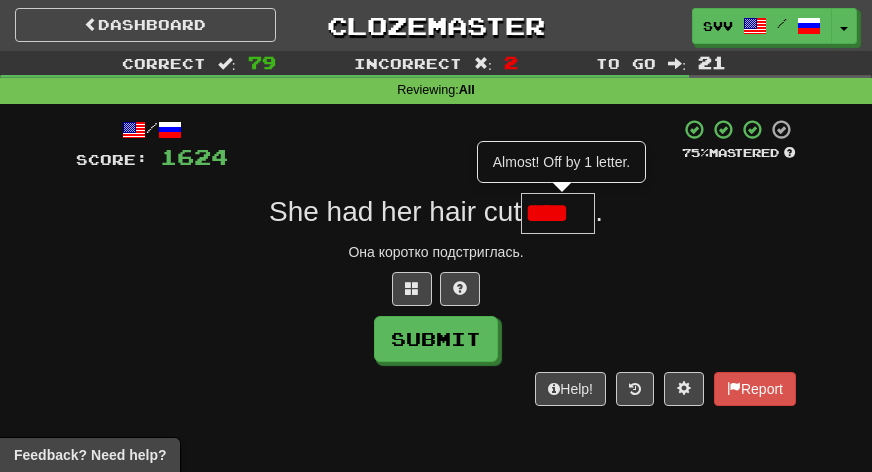 scroll, scrollTop: 0, scrollLeft: 0, axis: both 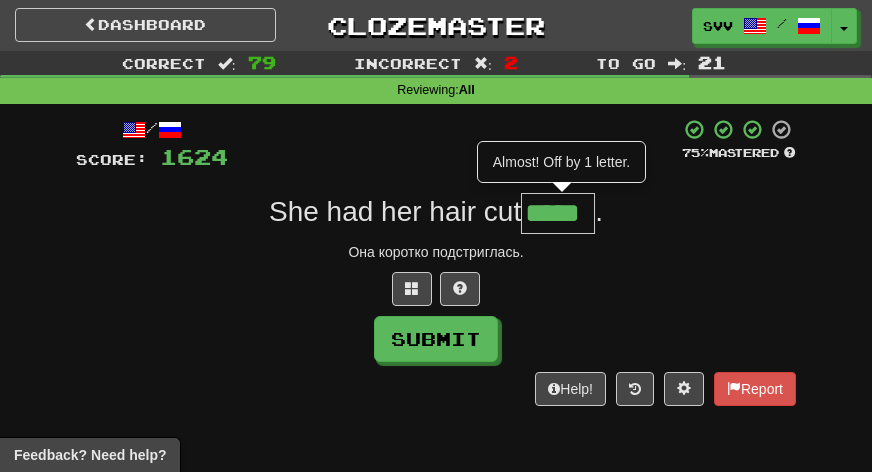 type on "*****" 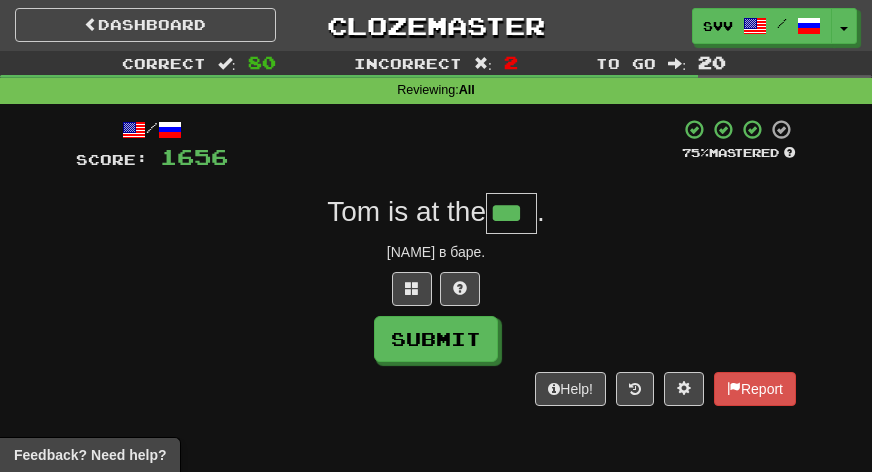 type on "***" 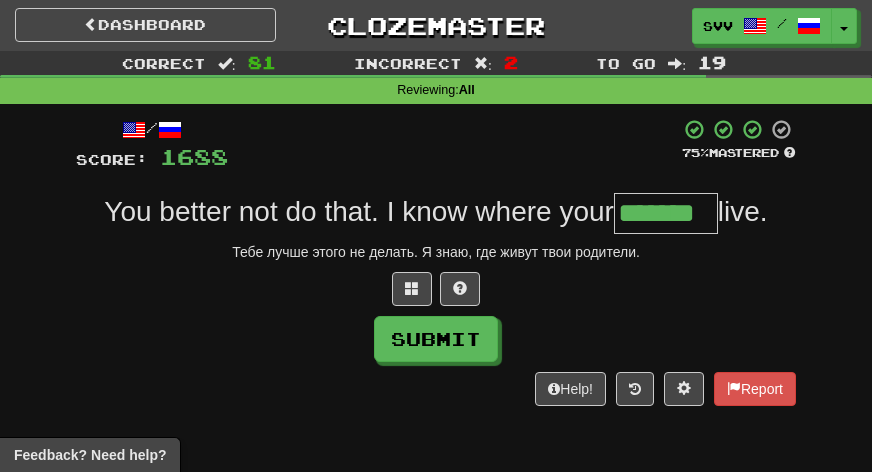 type on "*******" 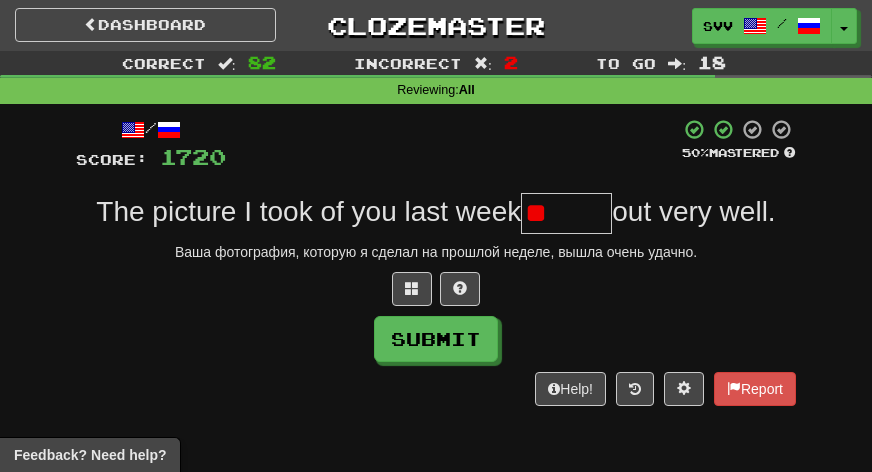 type on "*" 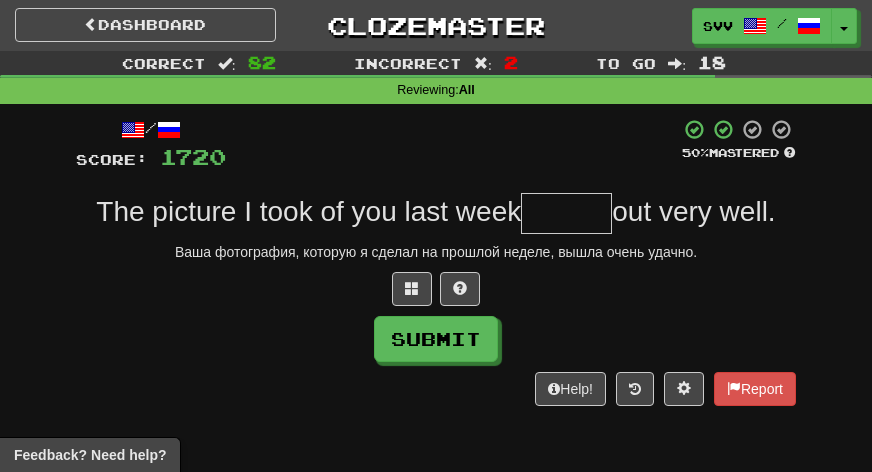 type on "*" 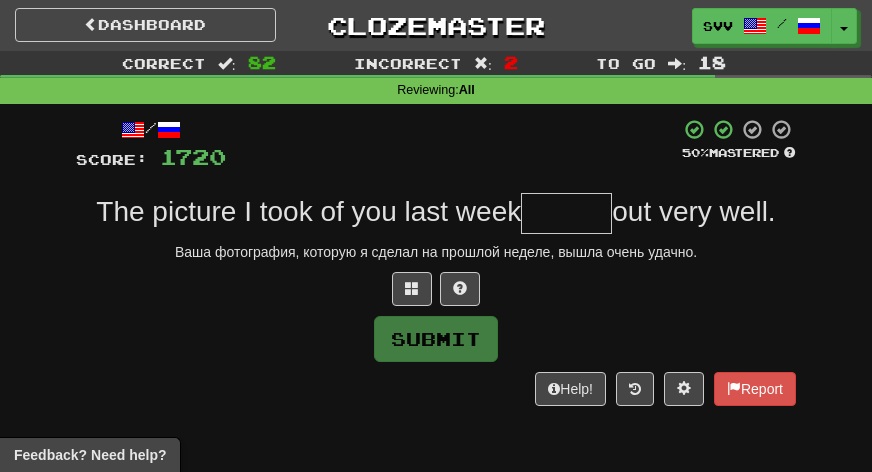 type on "*" 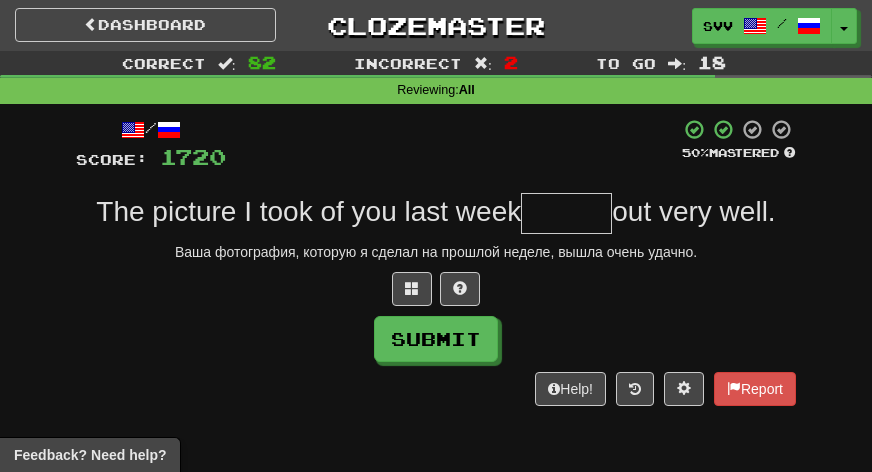 type on "*" 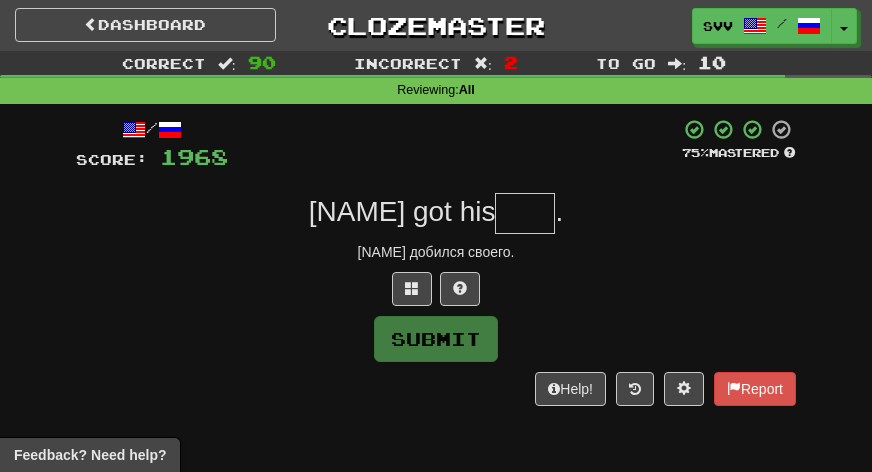 click at bounding box center (525, 213) 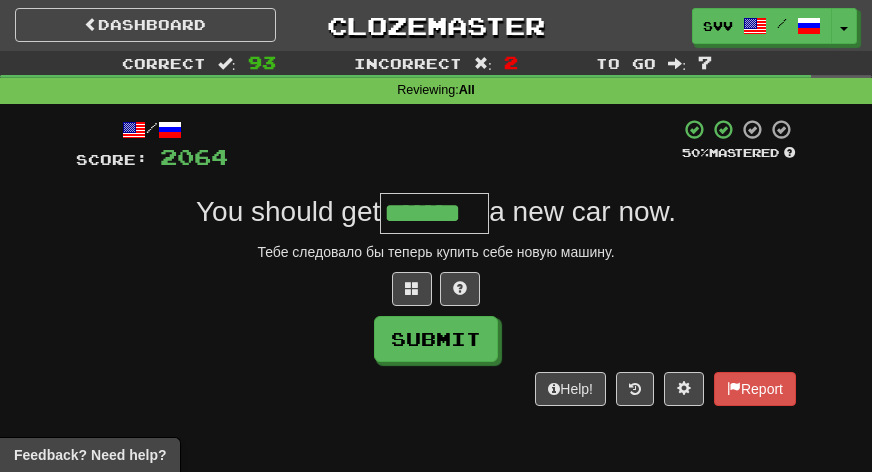 scroll, scrollTop: 0, scrollLeft: 0, axis: both 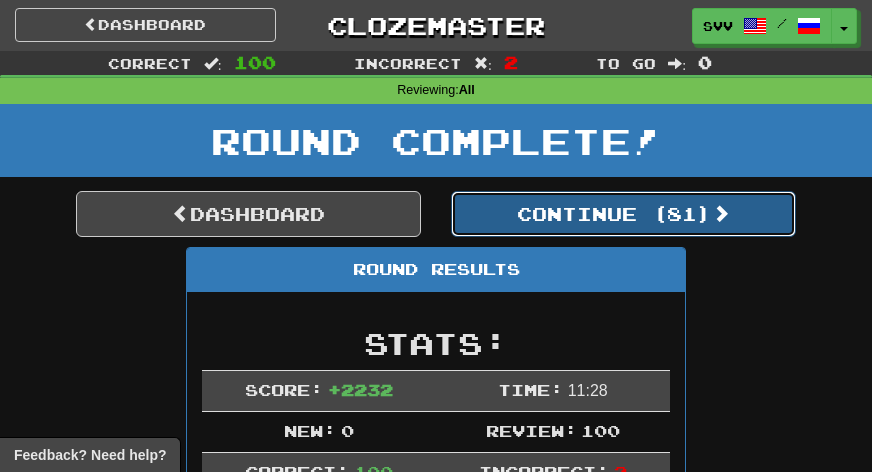 click on "Continue ( 81 )" at bounding box center (623, 214) 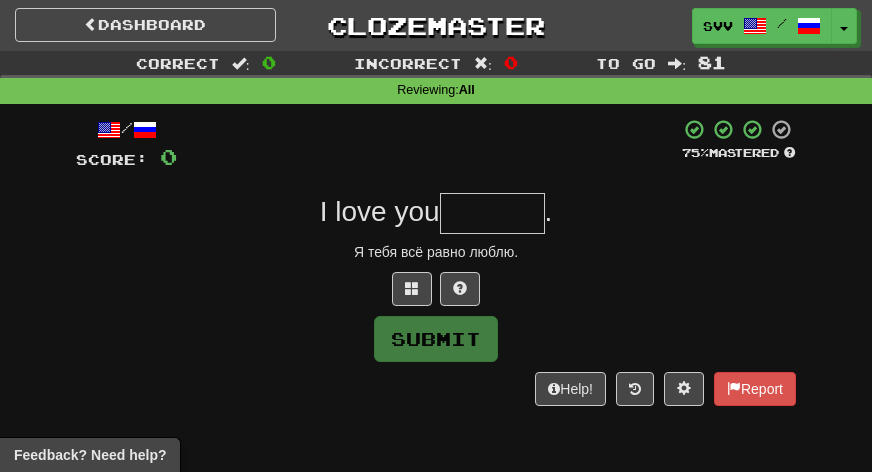 click at bounding box center [492, 213] 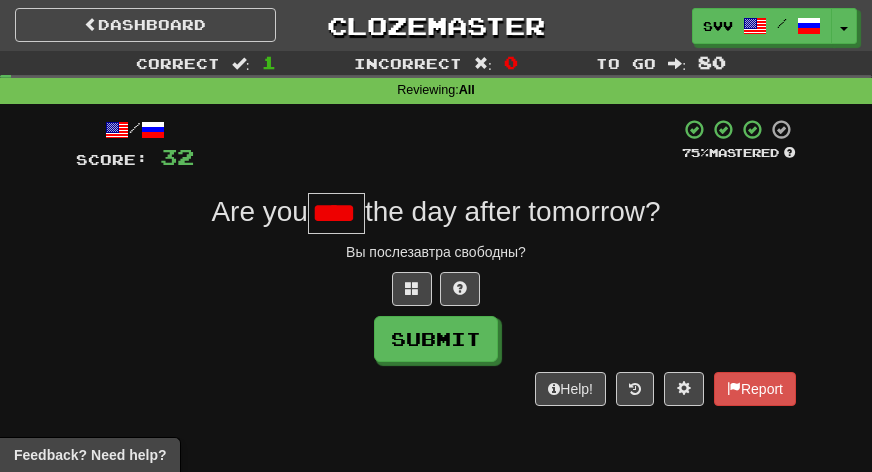 scroll, scrollTop: 0, scrollLeft: 0, axis: both 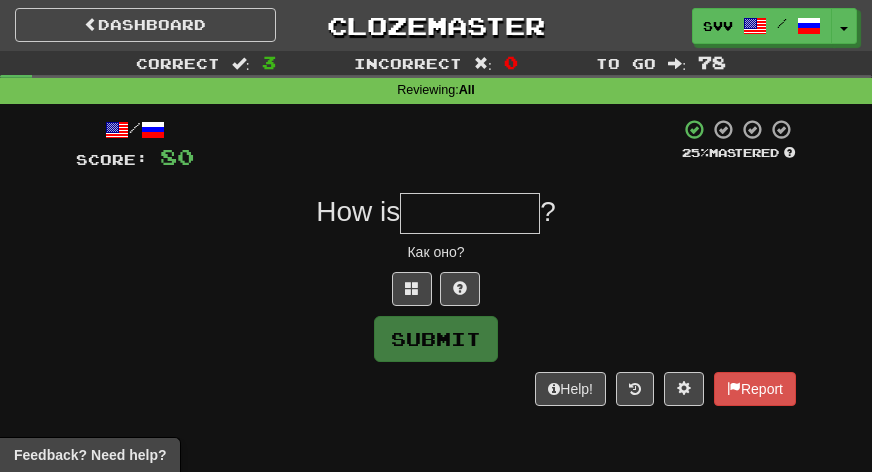 click at bounding box center [470, 213] 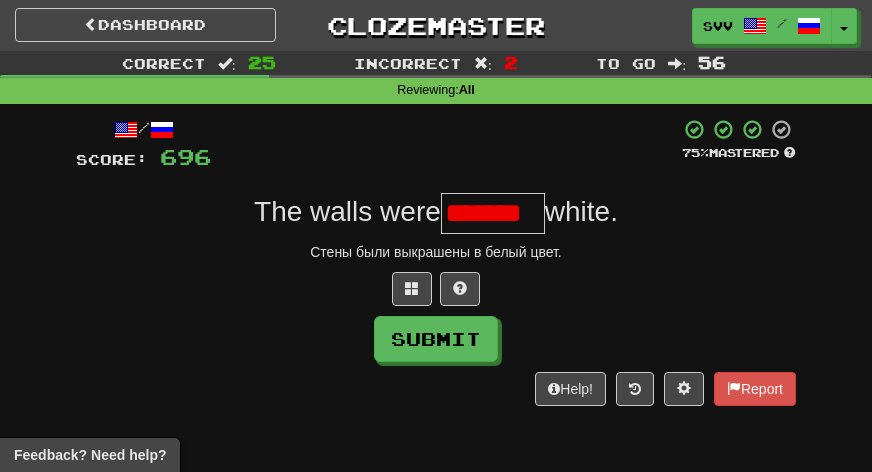 scroll, scrollTop: 0, scrollLeft: 0, axis: both 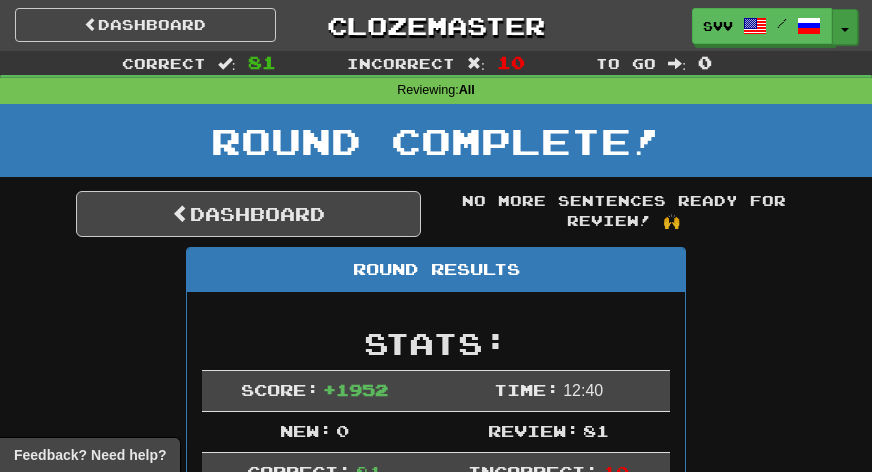 click on "Toggle Dropdown" at bounding box center (845, 27) 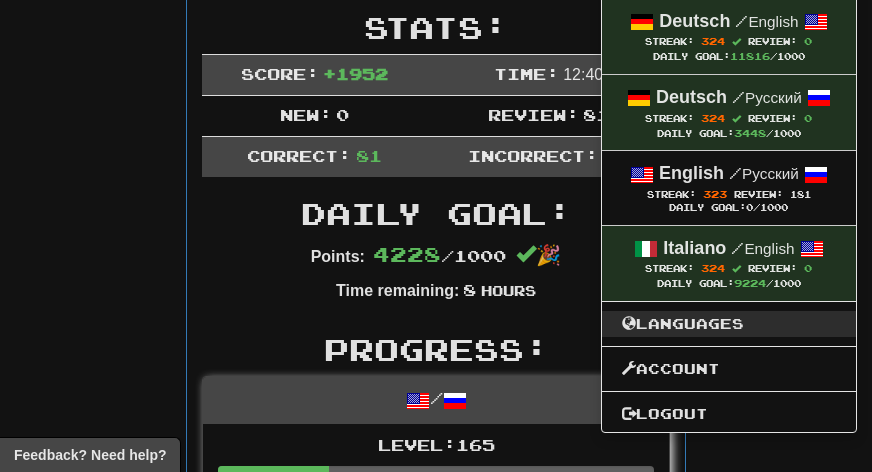 scroll, scrollTop: 291, scrollLeft: 0, axis: vertical 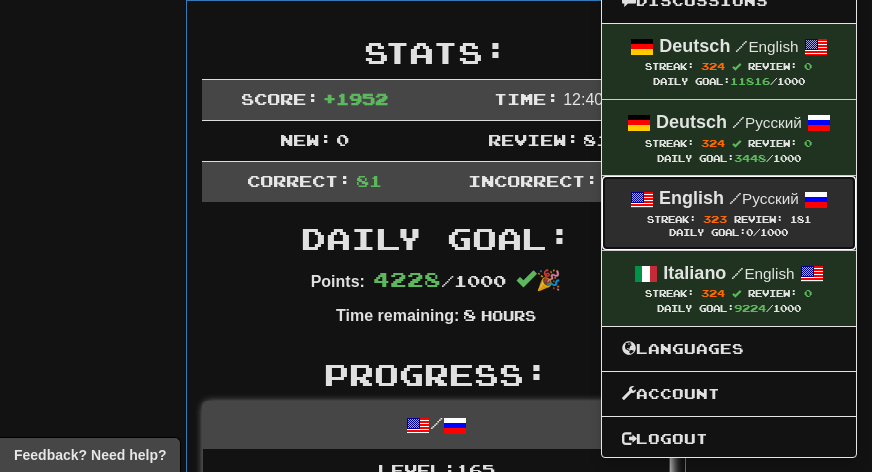 click on "Streak:" at bounding box center (671, 219) 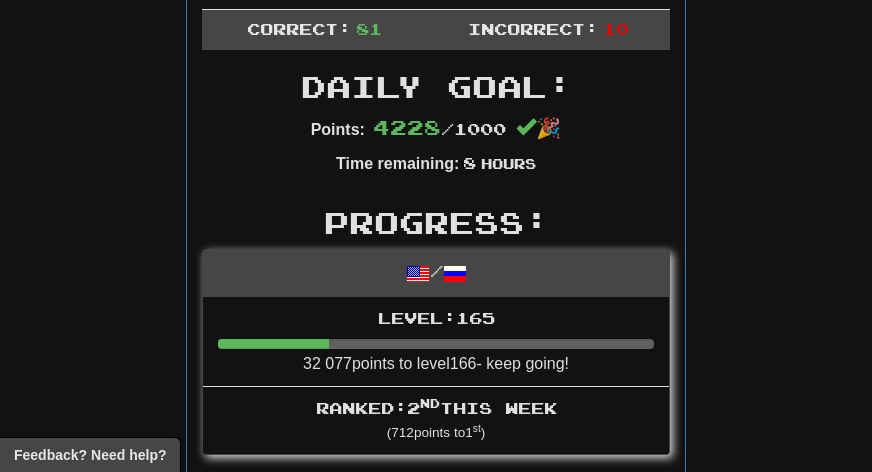 scroll, scrollTop: 0, scrollLeft: 0, axis: both 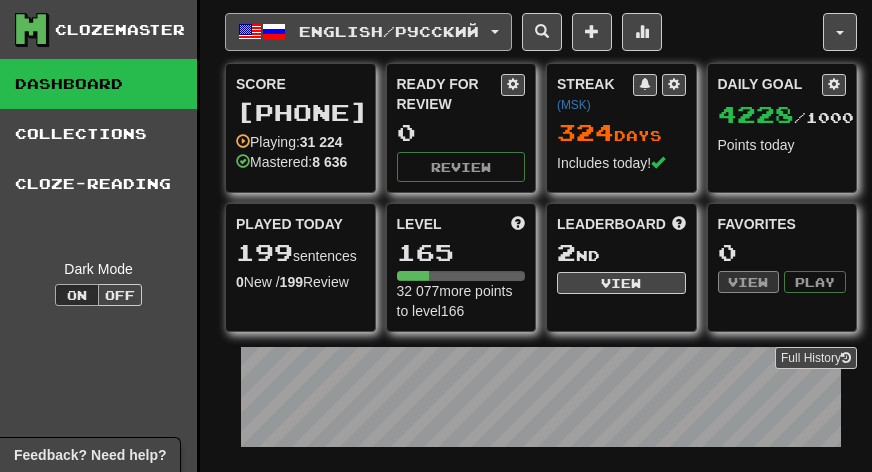 click on "English  /  Русский" at bounding box center (389, 31) 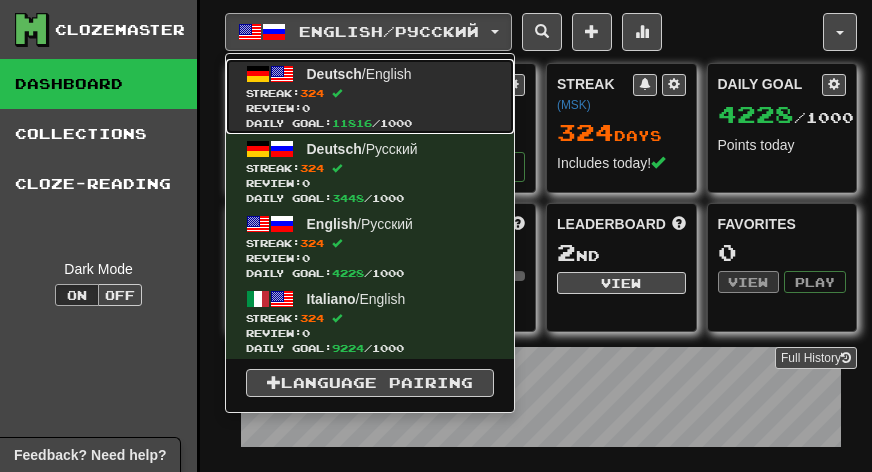 click on "Review:  0" at bounding box center (370, 108) 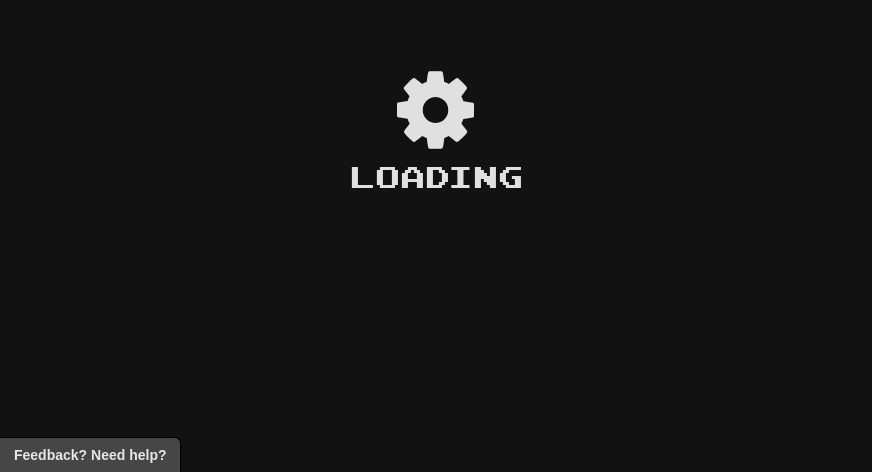 scroll, scrollTop: 0, scrollLeft: 0, axis: both 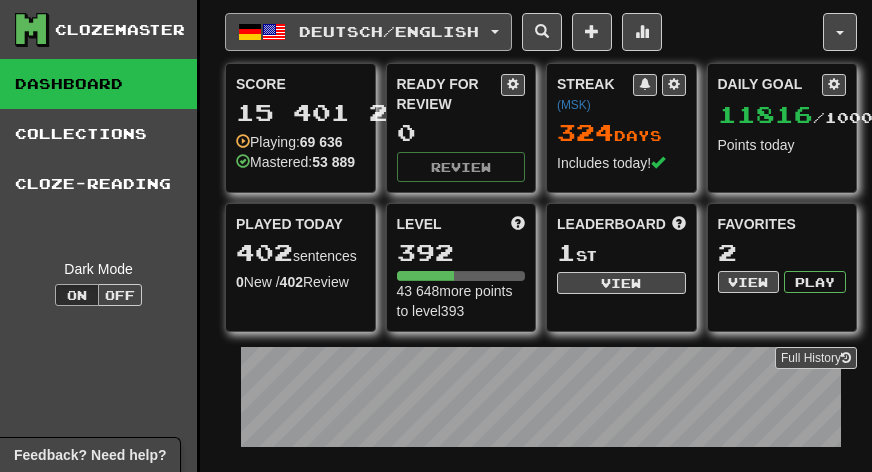 click on "Deutsch  /  English" at bounding box center [389, 31] 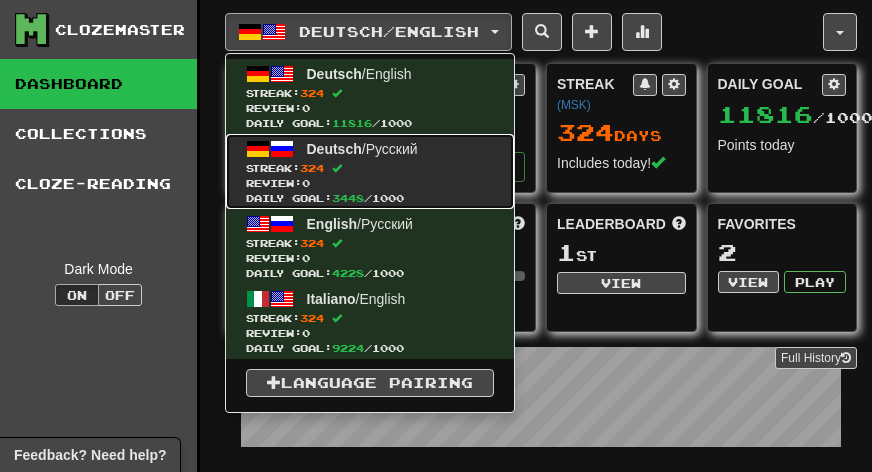 click on "Streak:  324" at bounding box center [370, 168] 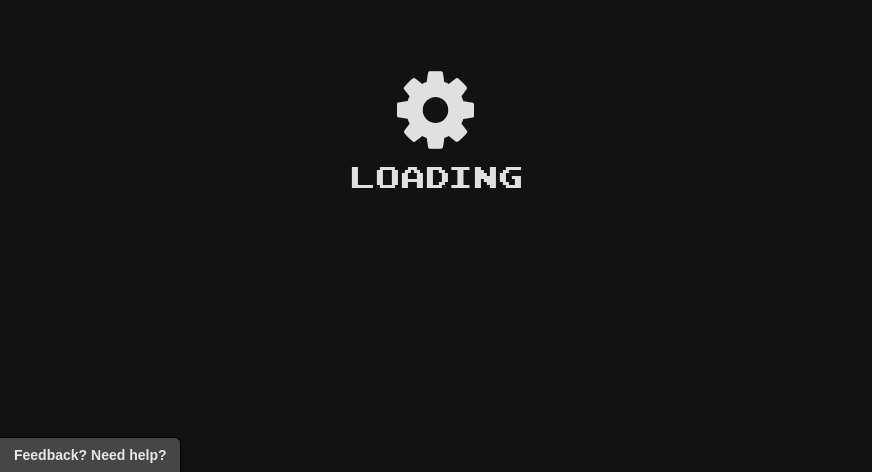scroll, scrollTop: 0, scrollLeft: 0, axis: both 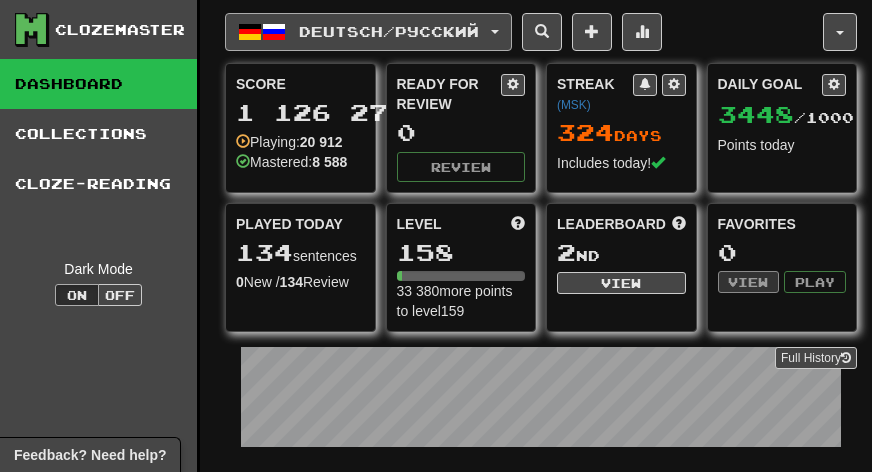 click on "Deutsch  /  Русский" at bounding box center [389, 31] 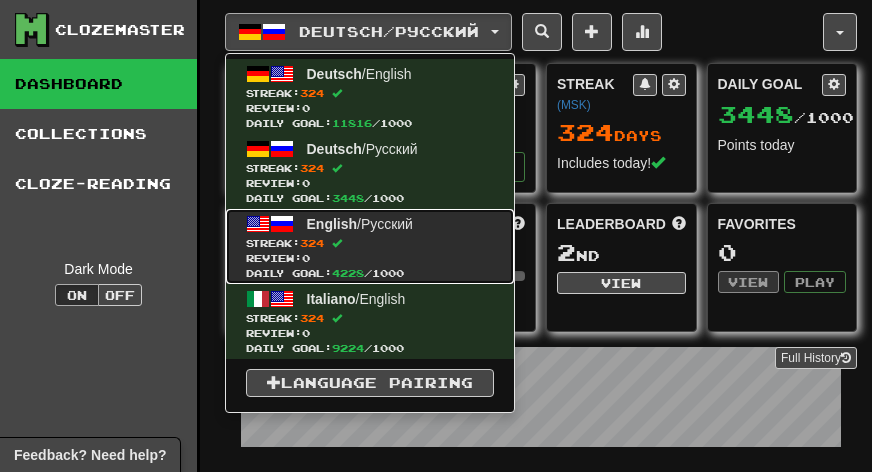 click on "Streak:  324" at bounding box center [370, 243] 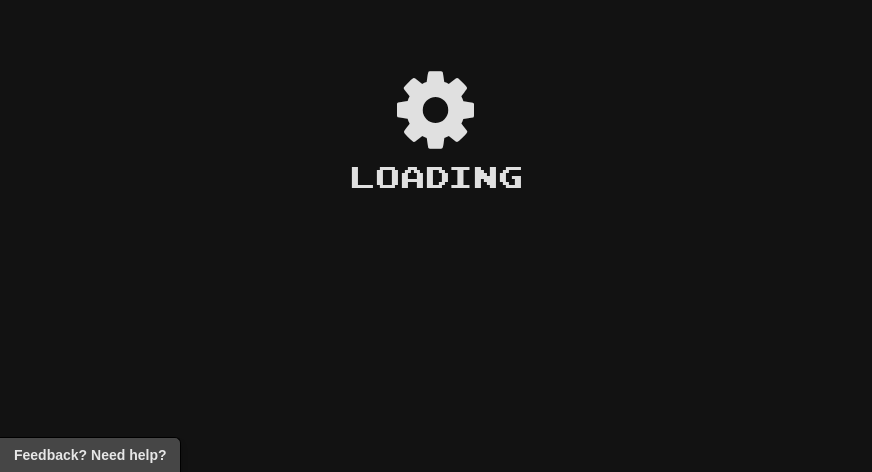 scroll, scrollTop: 0, scrollLeft: 0, axis: both 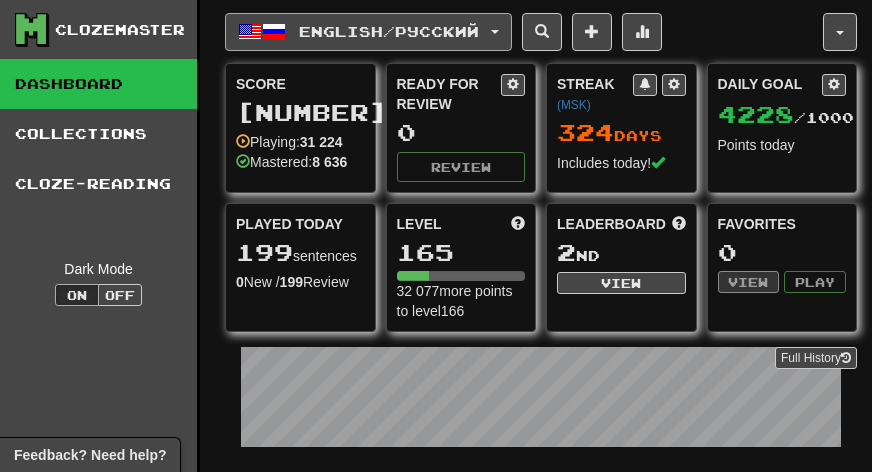 click on "English  /  Русский" at bounding box center [368, 32] 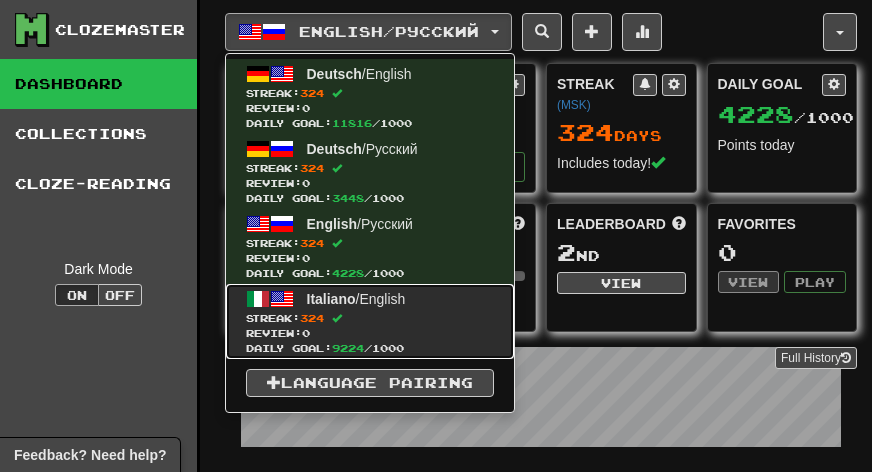 click on "Streak:  324" at bounding box center (370, 318) 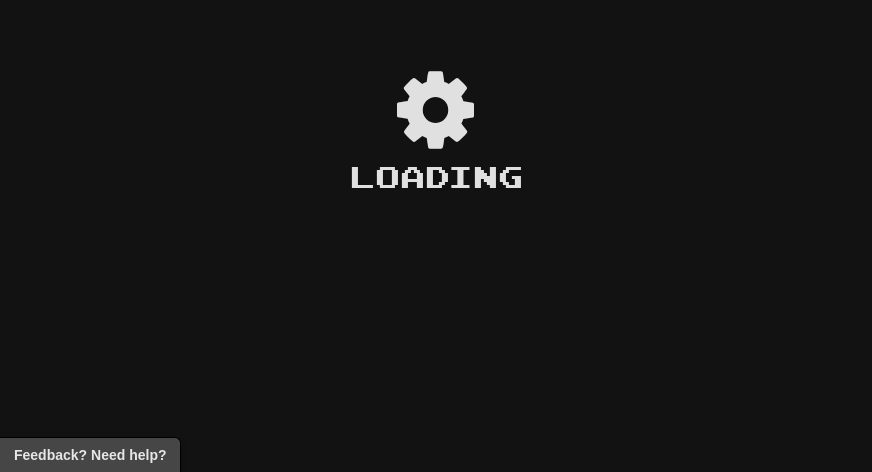 scroll, scrollTop: 0, scrollLeft: 0, axis: both 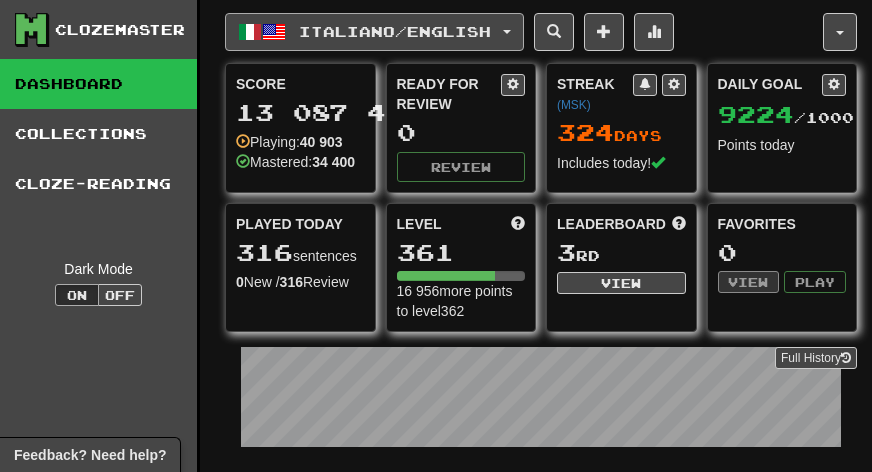click on "Italiano  /  English" at bounding box center (395, 31) 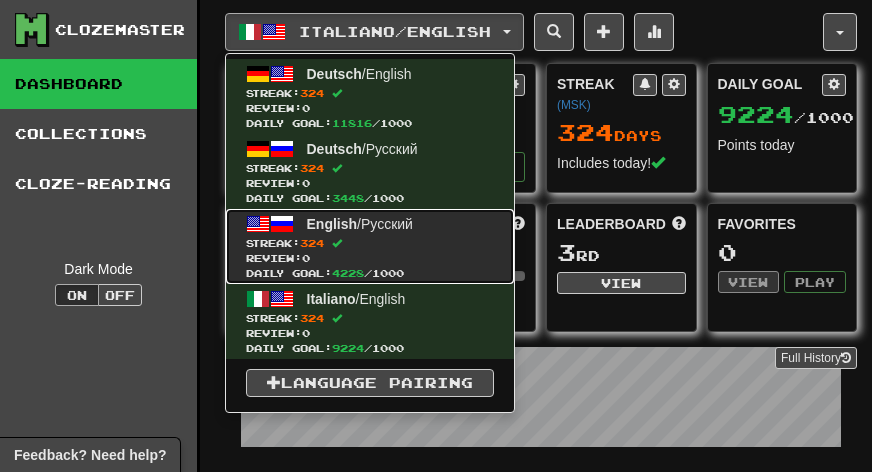 click on "English  /  Русский Streak:  324   Review:  0 Daily Goal:  4228  /  1000" at bounding box center (370, 246) 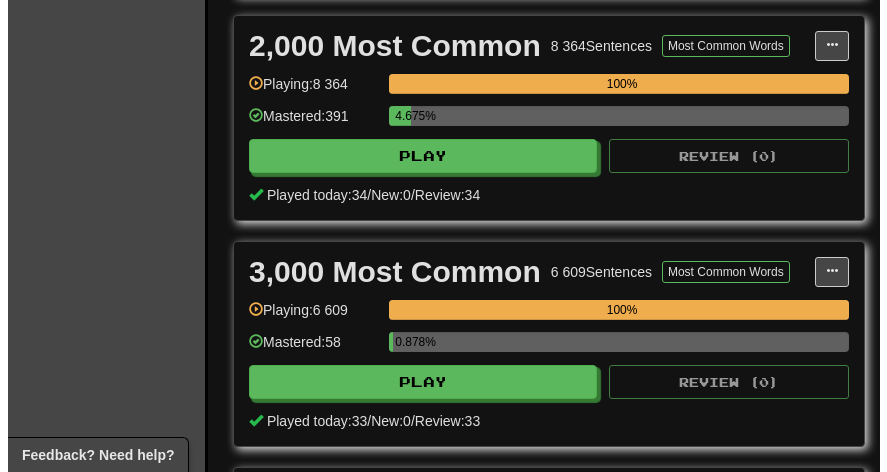 scroll, scrollTop: 1061, scrollLeft: 0, axis: vertical 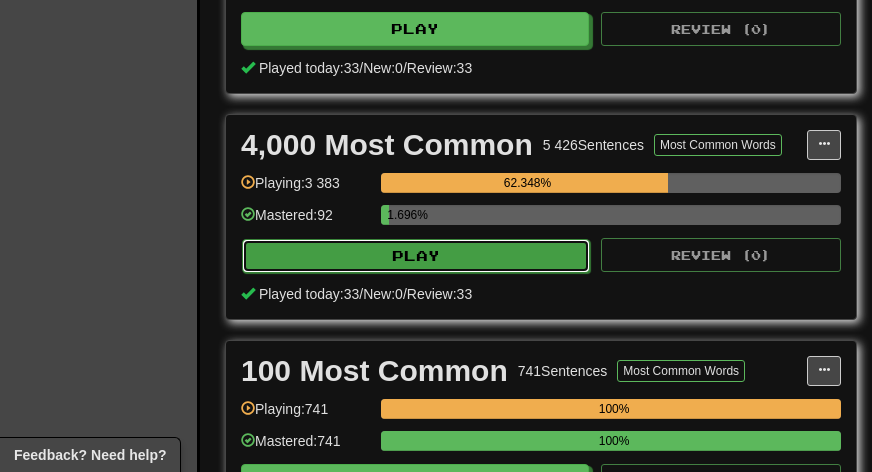 click on "Play" at bounding box center [416, 256] 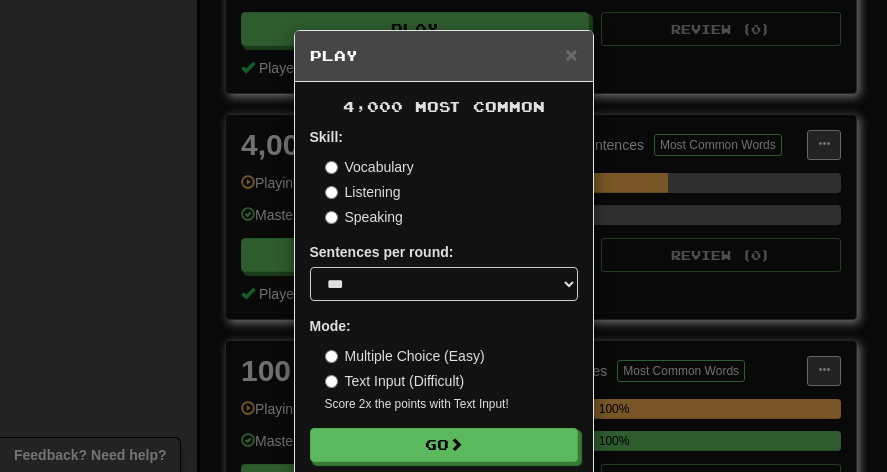 click on "4,000 Most Common Skill: Vocabulary Listening Speaking Sentences per round: * ** ** ** ** ** *** ******** Mode: Multiple Choice (Easy) Text Input (Difficult) Score 2x the points with Text Input ! Go" at bounding box center [444, 279] 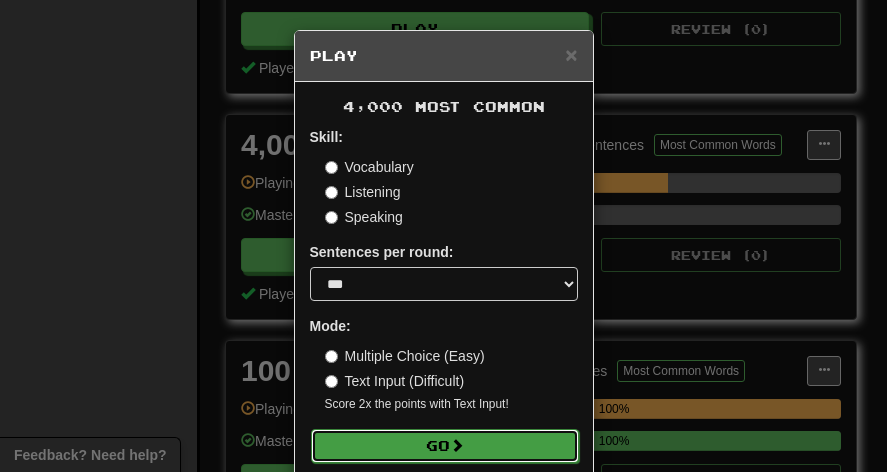 click on "Go" at bounding box center [445, 446] 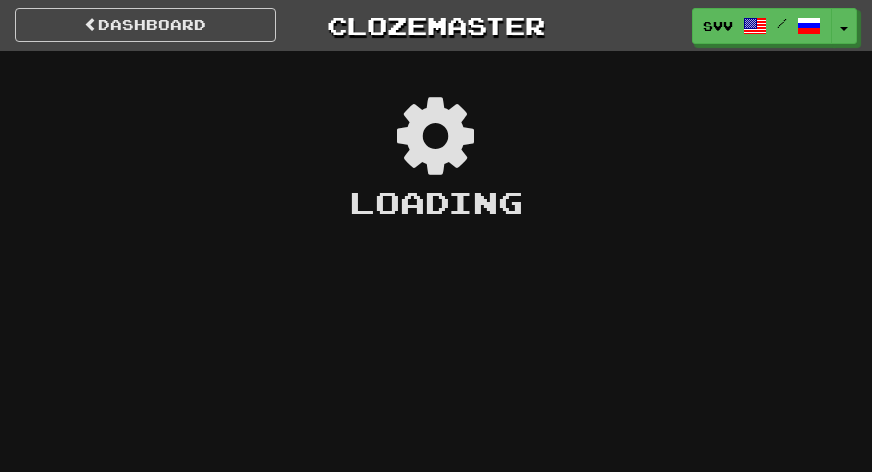 scroll, scrollTop: 0, scrollLeft: 0, axis: both 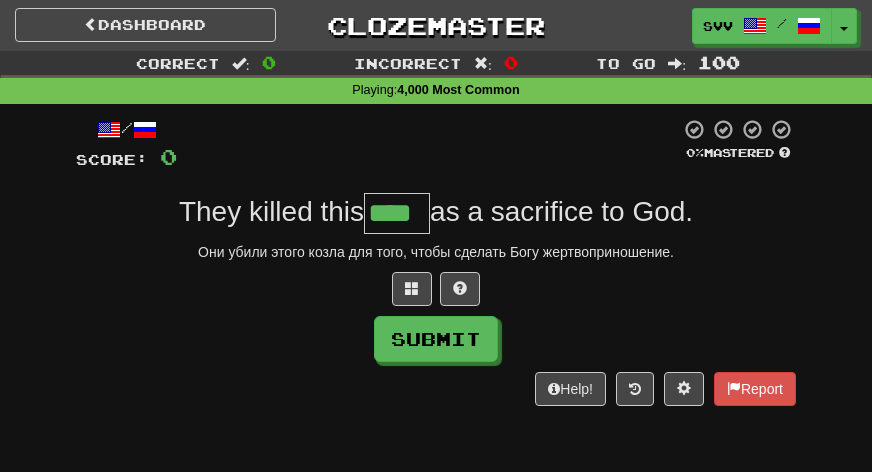 type on "****" 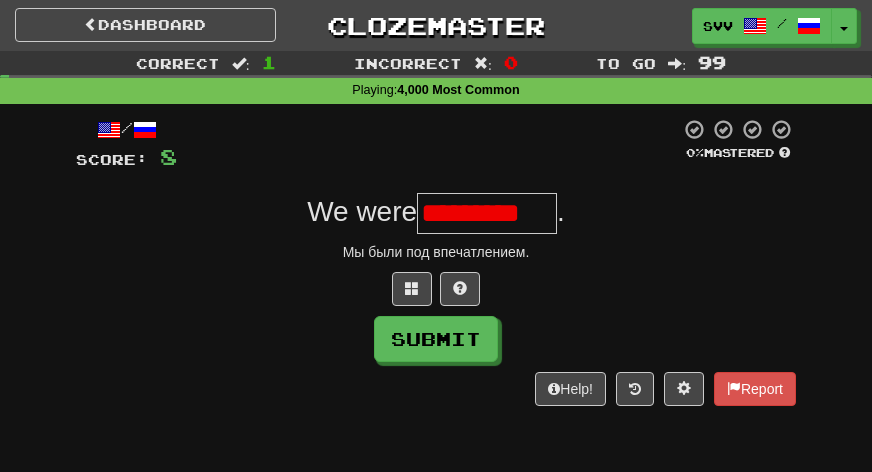 scroll, scrollTop: 0, scrollLeft: 0, axis: both 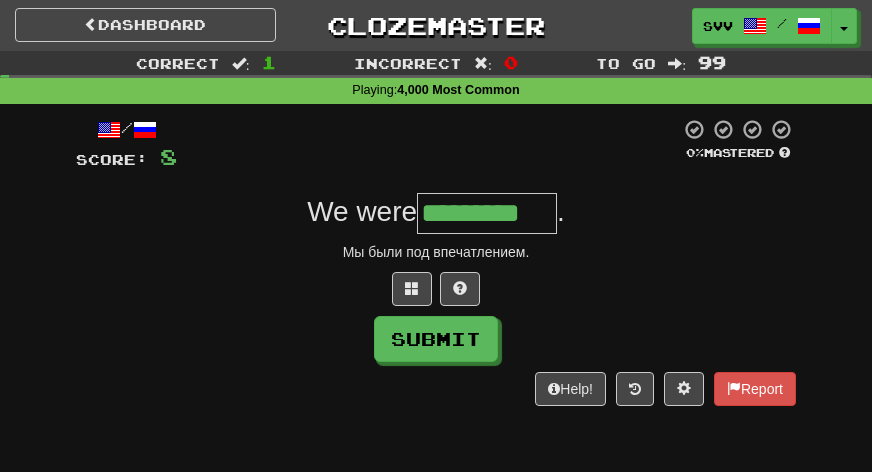 type on "*********" 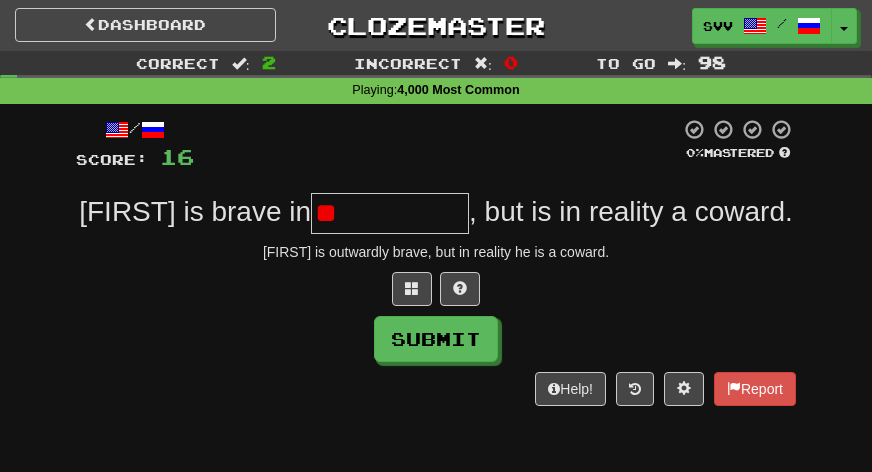 type on "*" 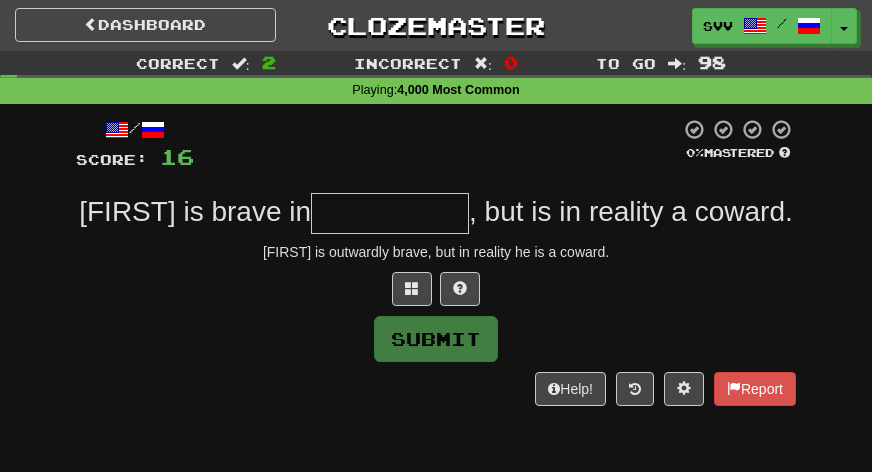 type on "*" 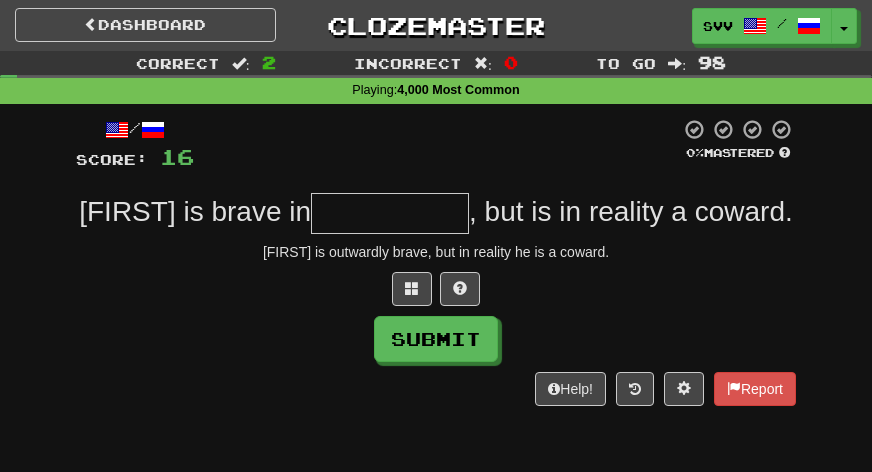 type on "*" 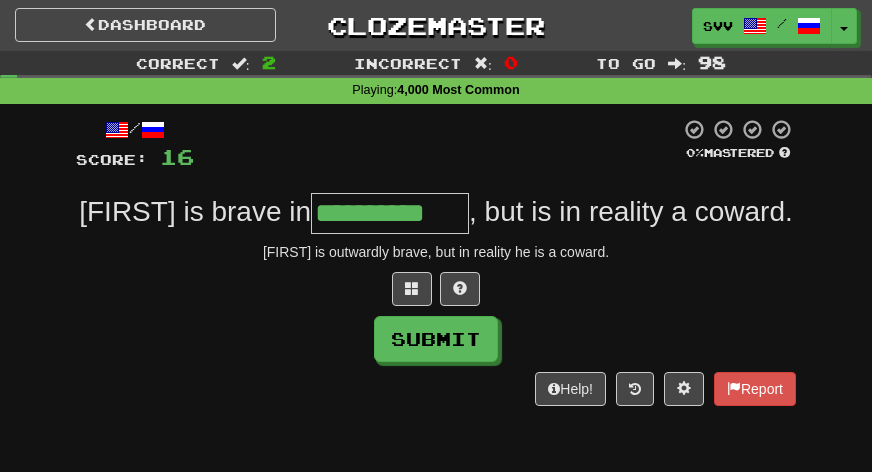 type on "**********" 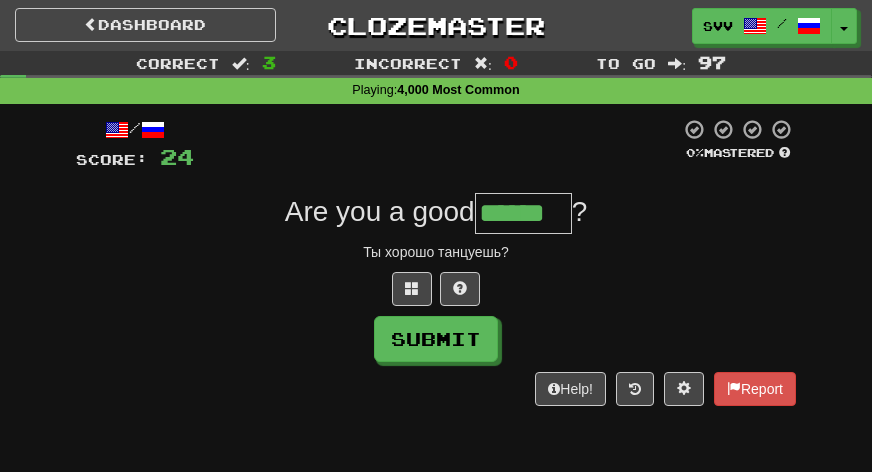 type on "******" 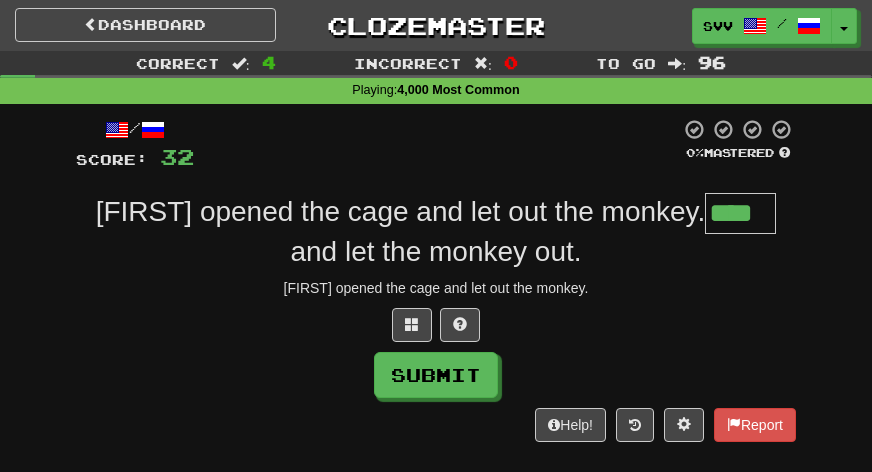 type on "****" 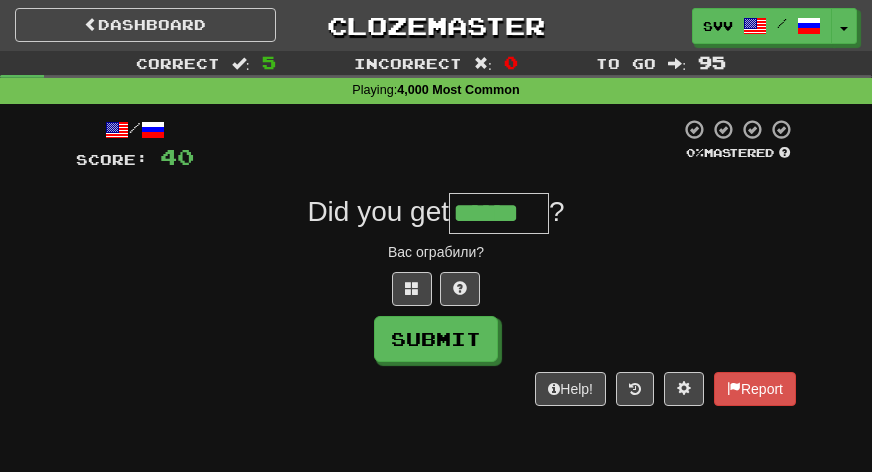 type on "******" 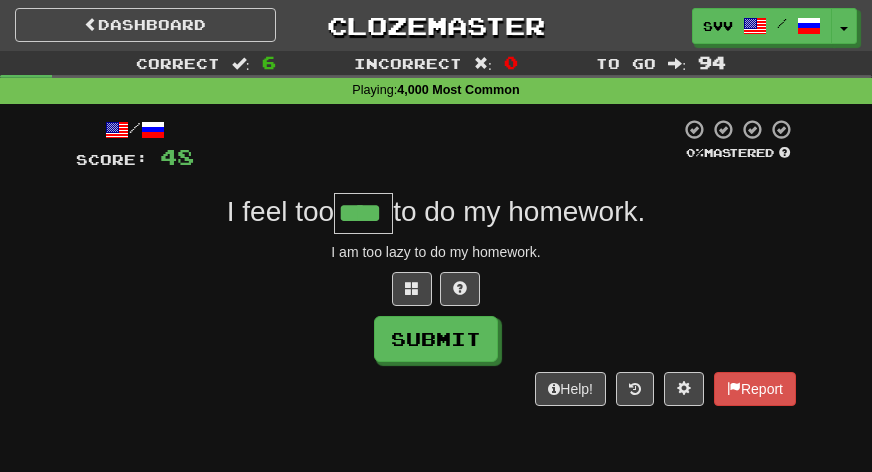 type on "****" 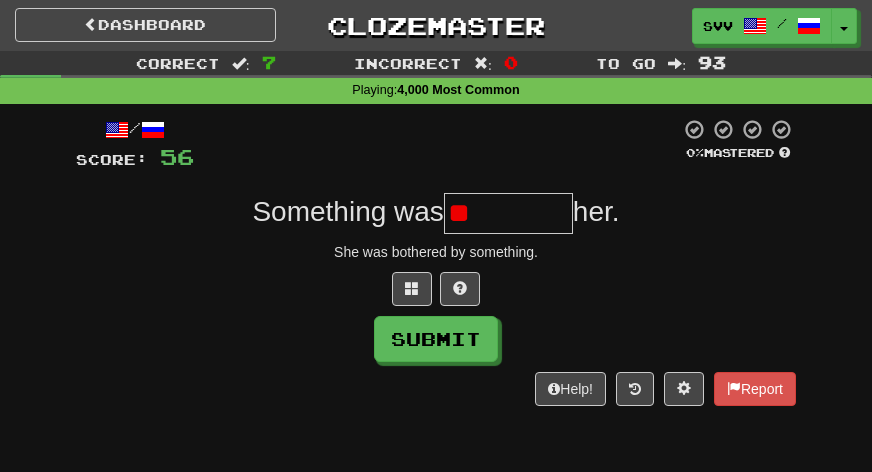 type on "*" 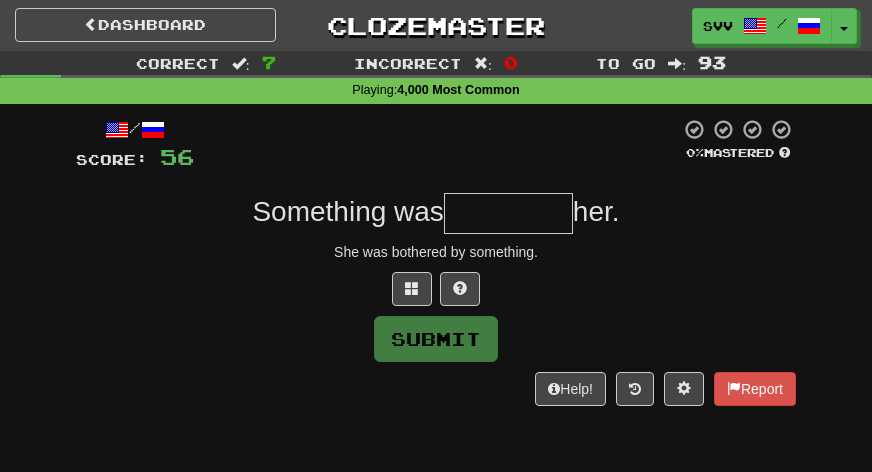 type on "*" 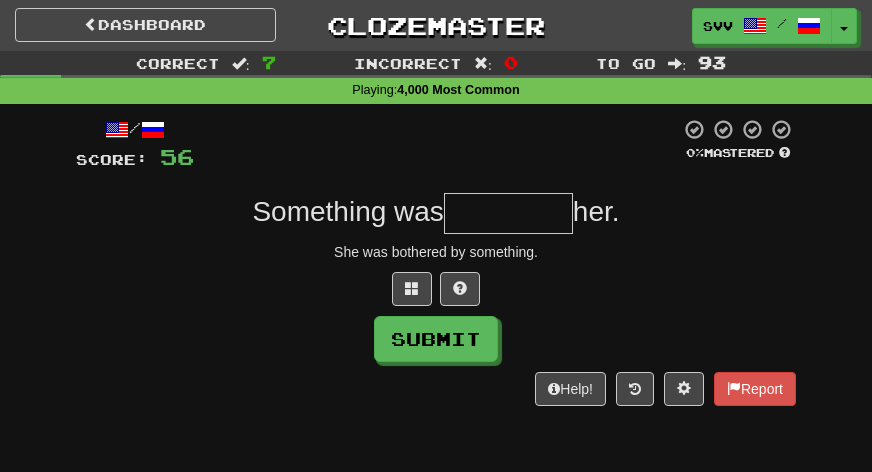 type on "*" 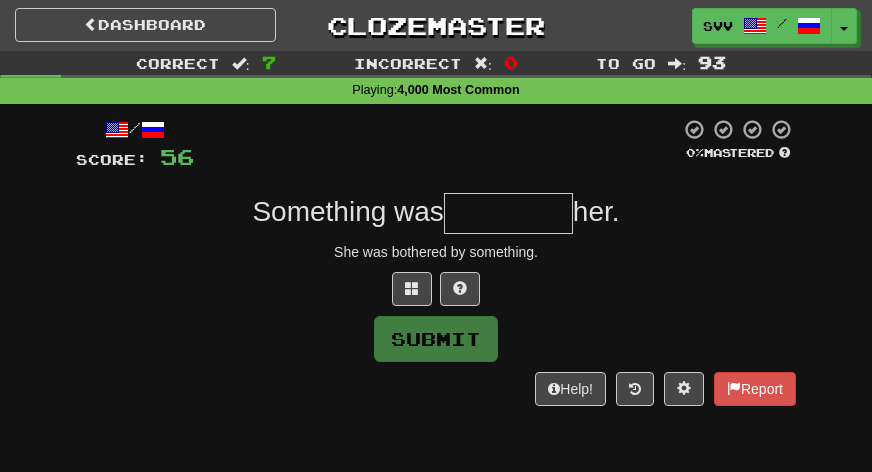 type on "*" 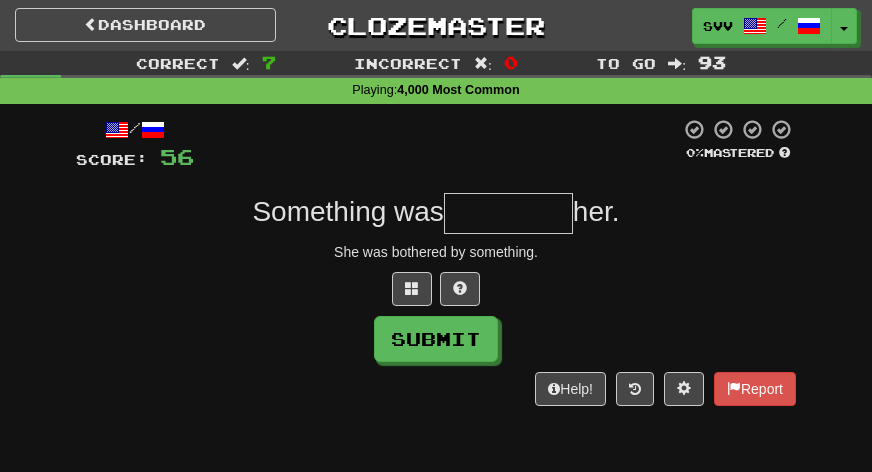type on "*" 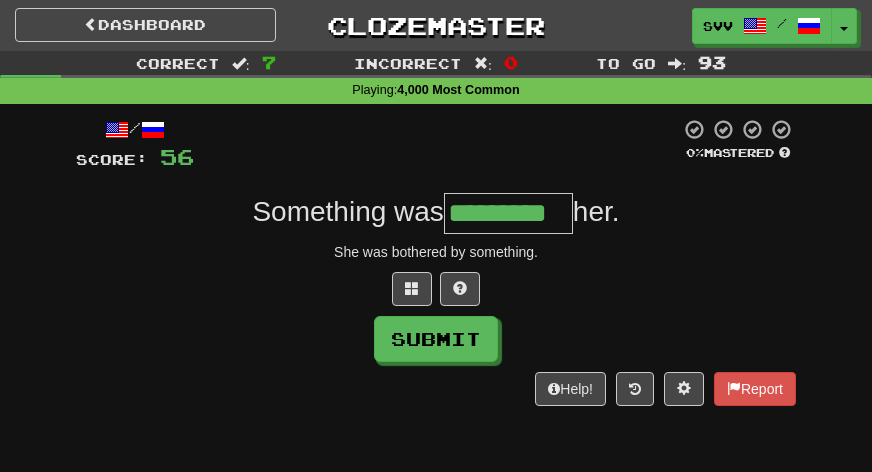 type on "*********" 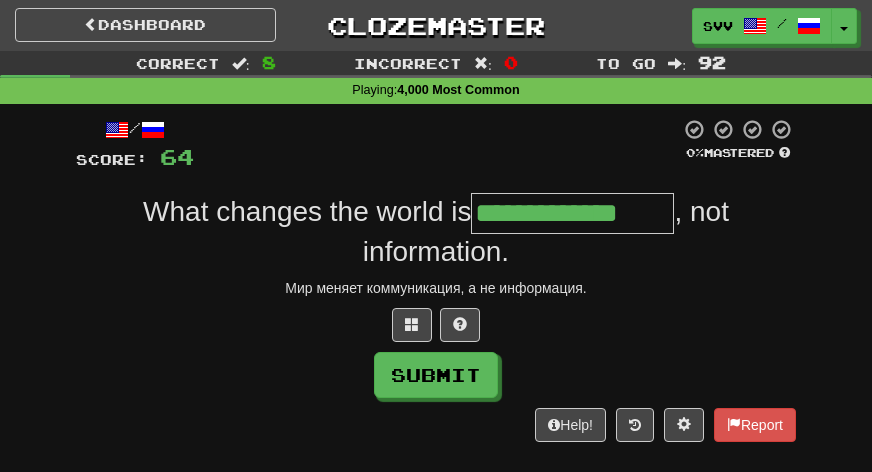 type on "**********" 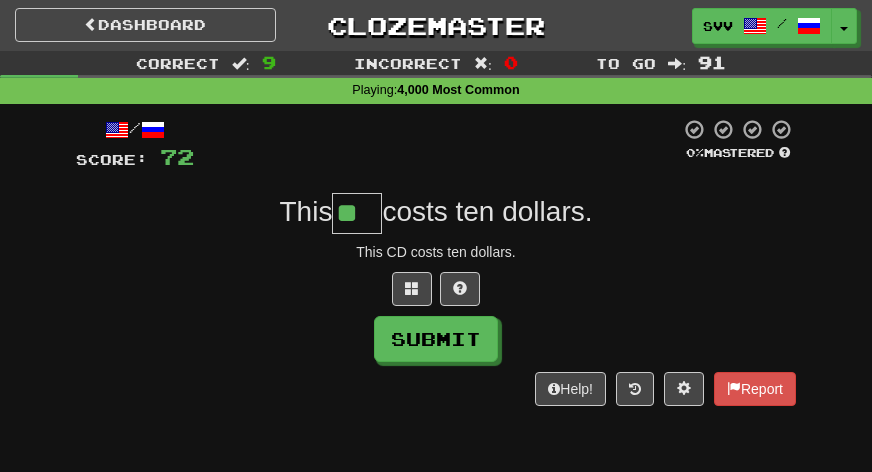 type on "**" 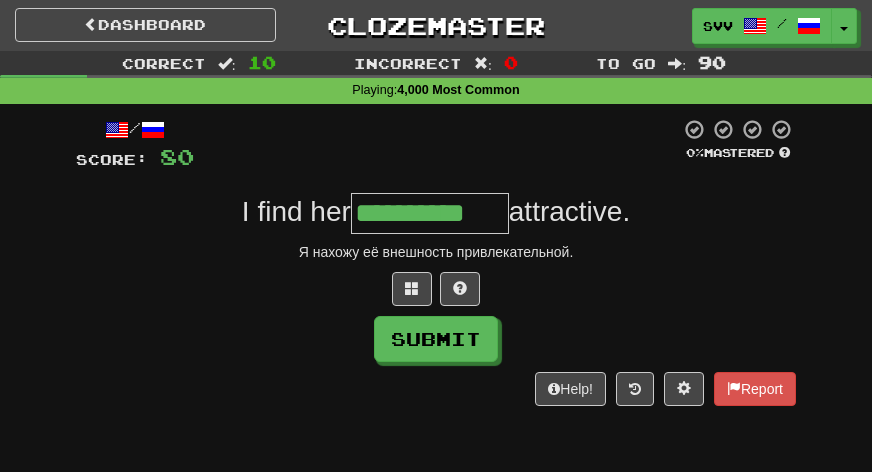 type on "**********" 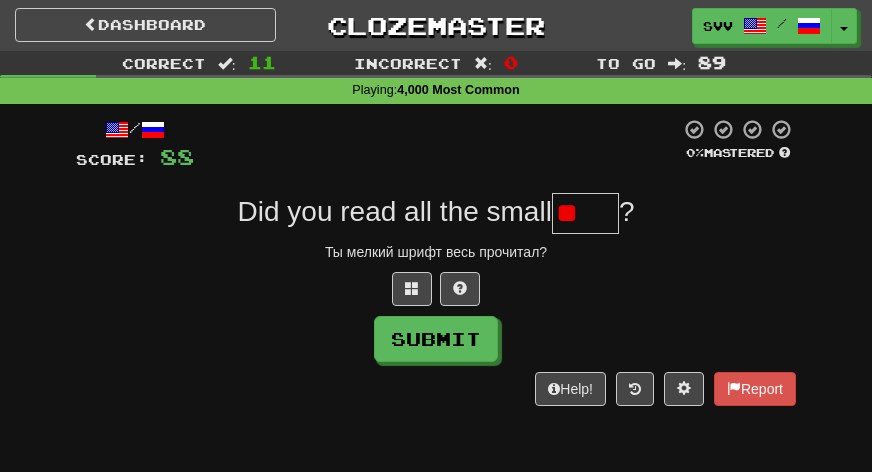 type on "*" 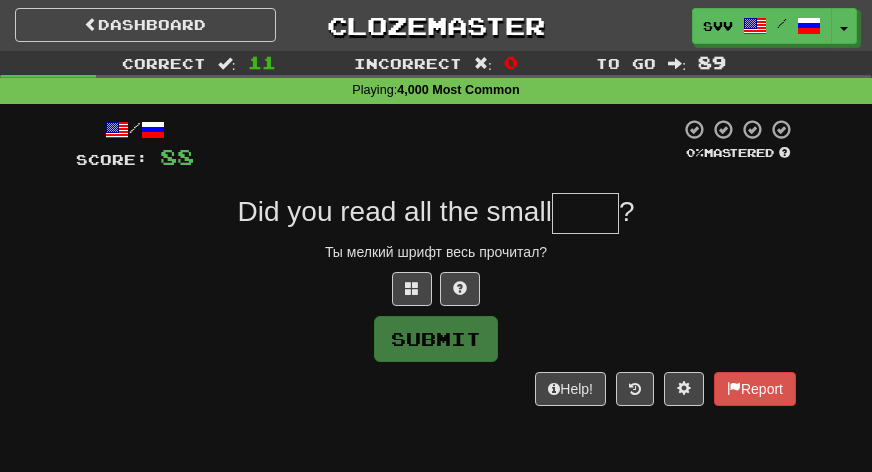 type on "*" 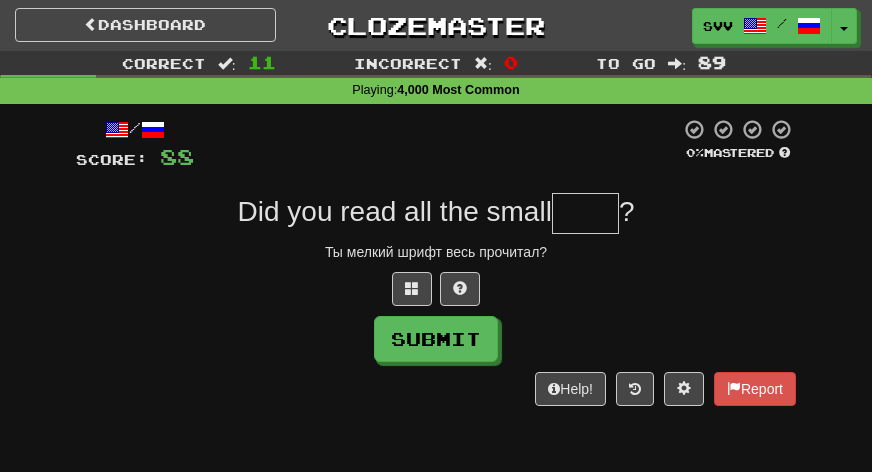 type on "*" 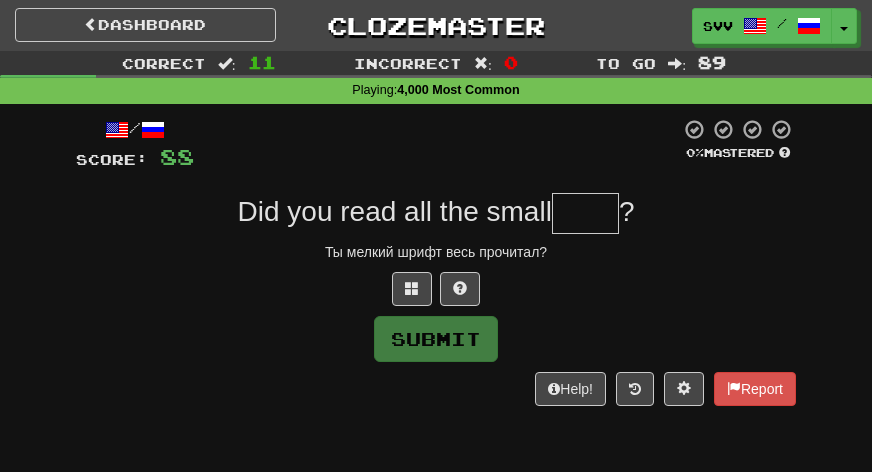 type on "*" 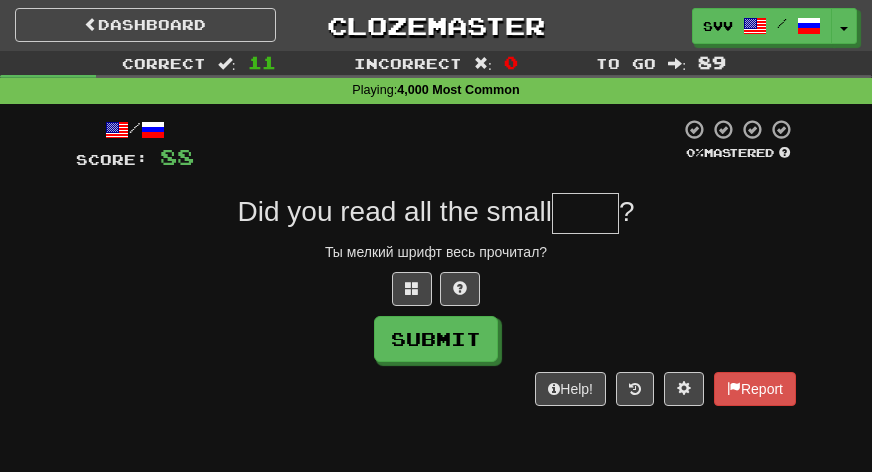 type on "*" 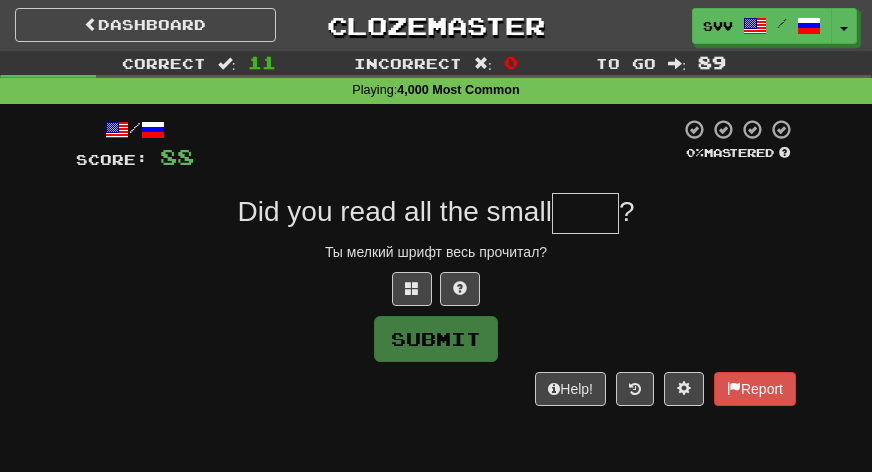 type on "*" 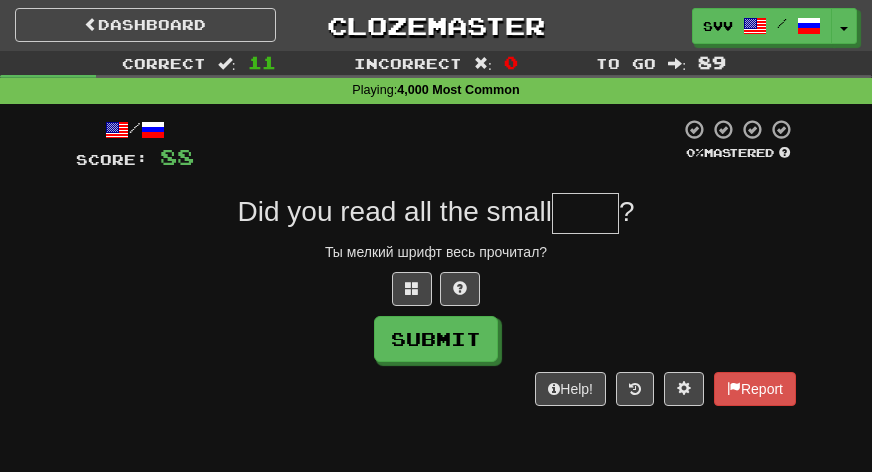 type on "*" 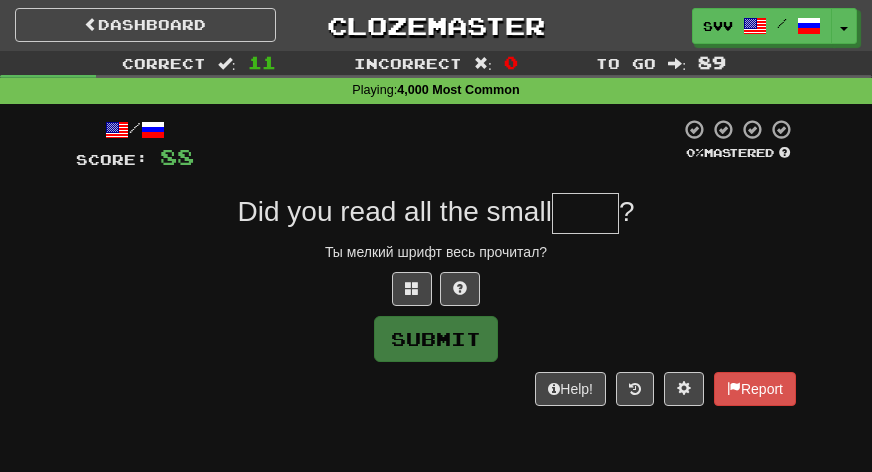 type on "*" 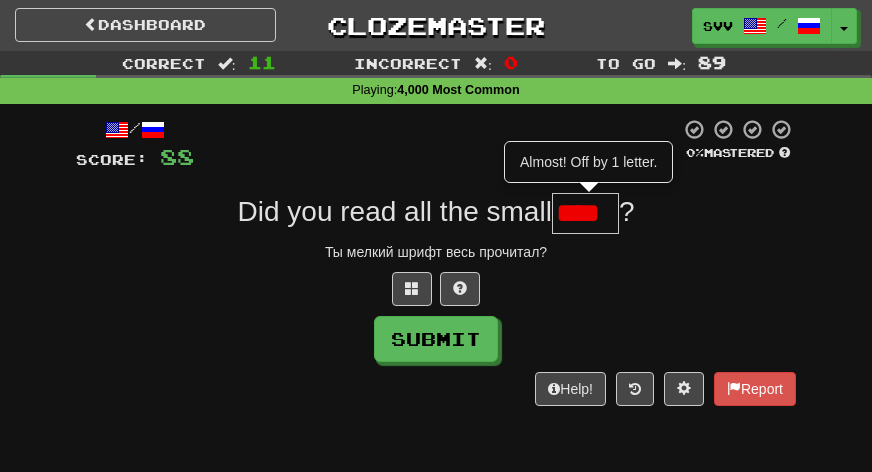 scroll, scrollTop: 0, scrollLeft: 0, axis: both 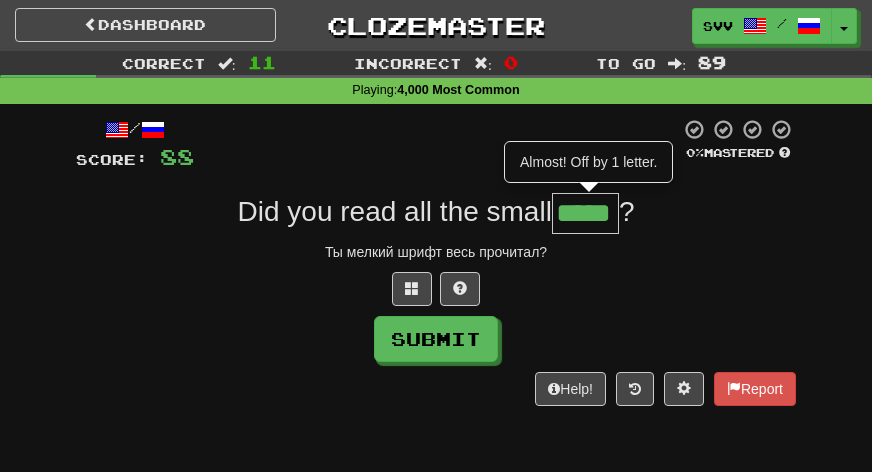 type on "*****" 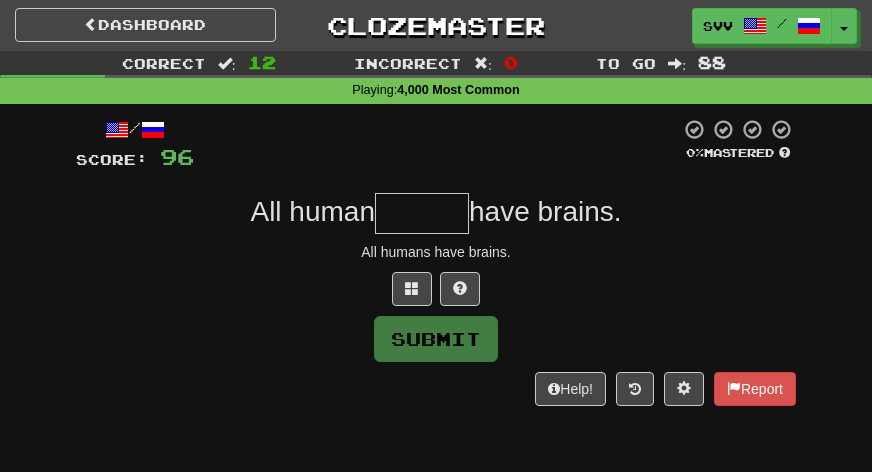 click at bounding box center [422, 213] 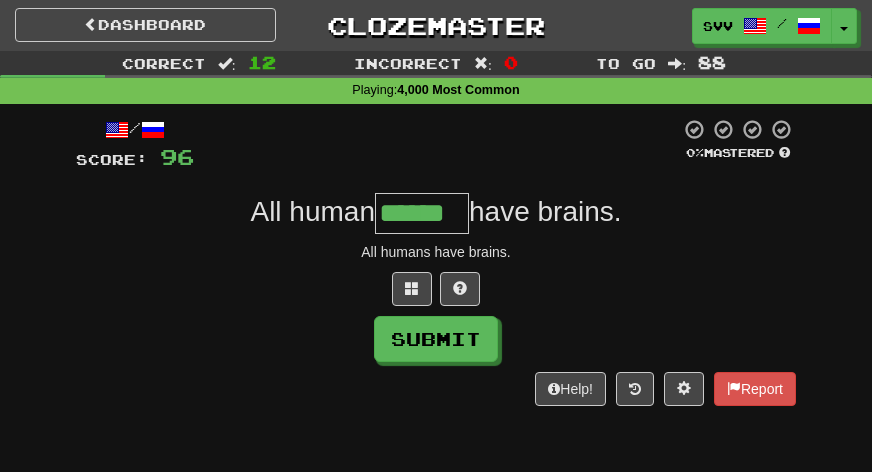 type on "******" 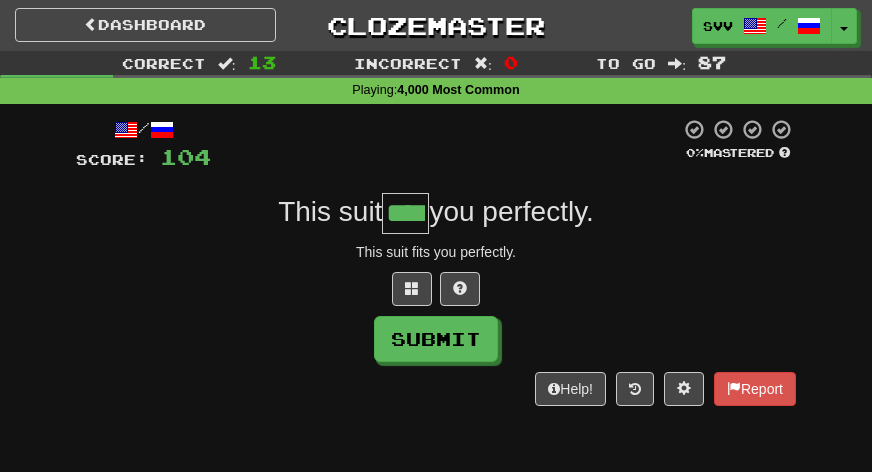 type on "****" 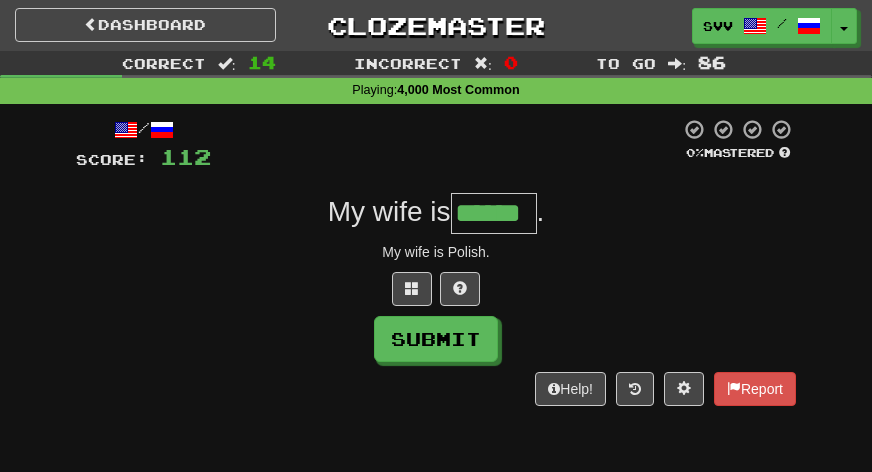 type on "******" 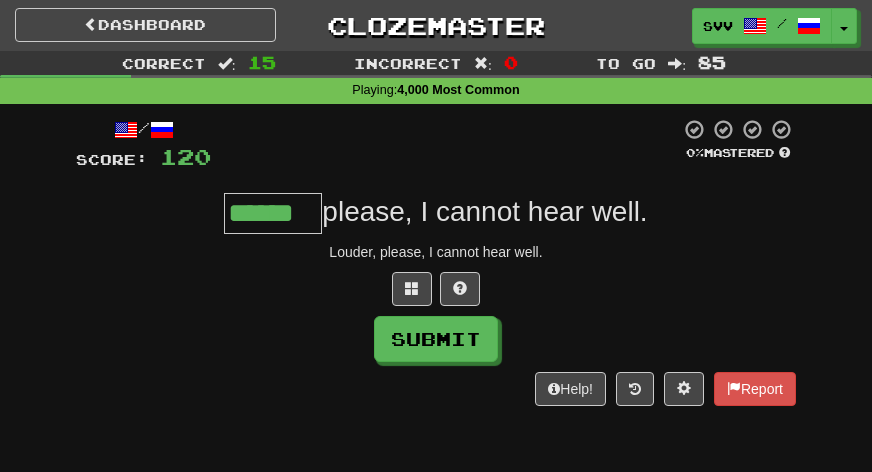 type on "******" 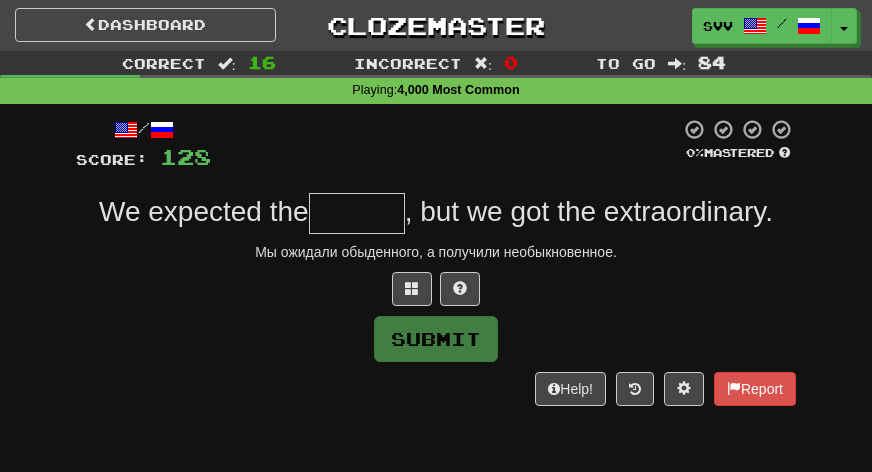type on "*" 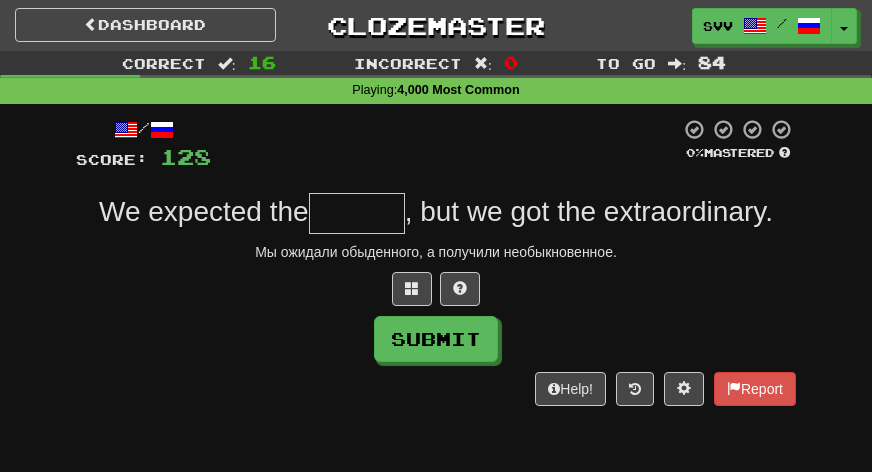 type on "*" 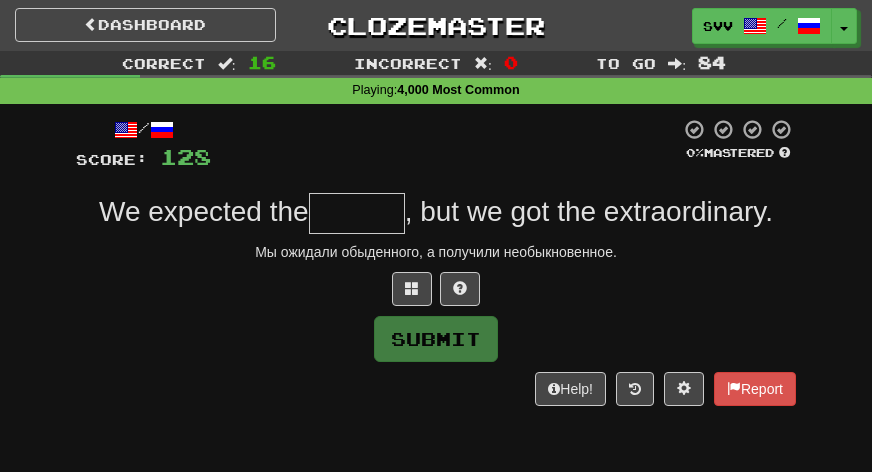 type on "*" 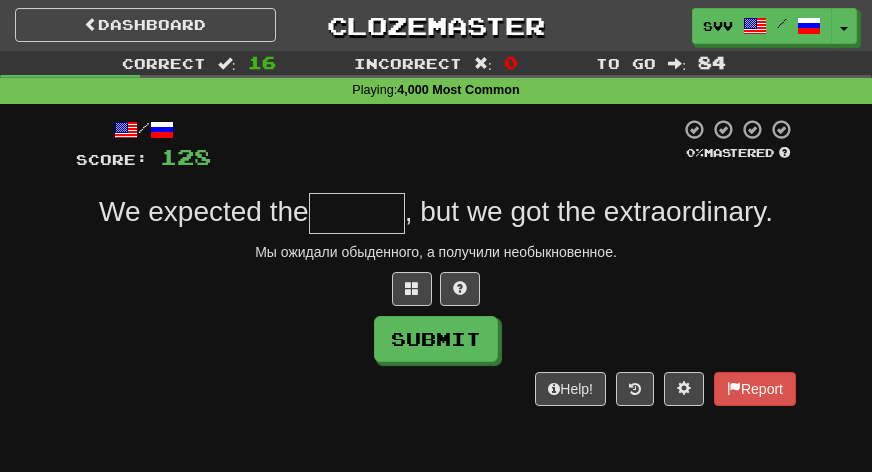 type on "*" 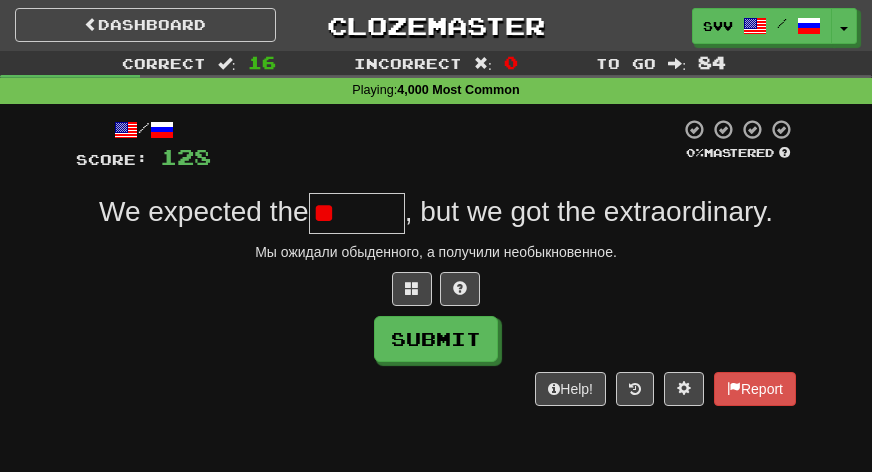 type on "*" 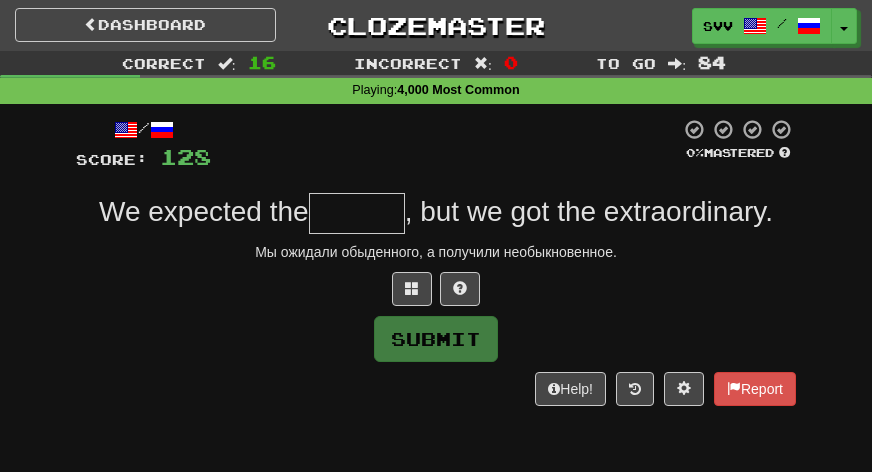 type on "*" 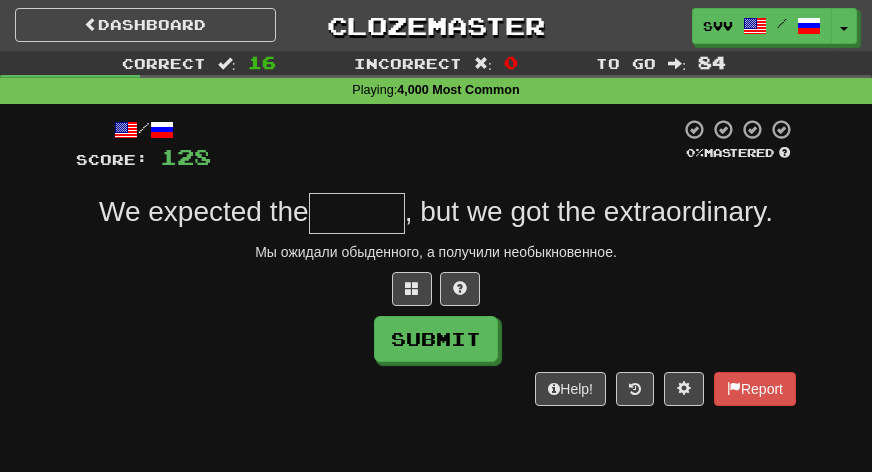 type on "*" 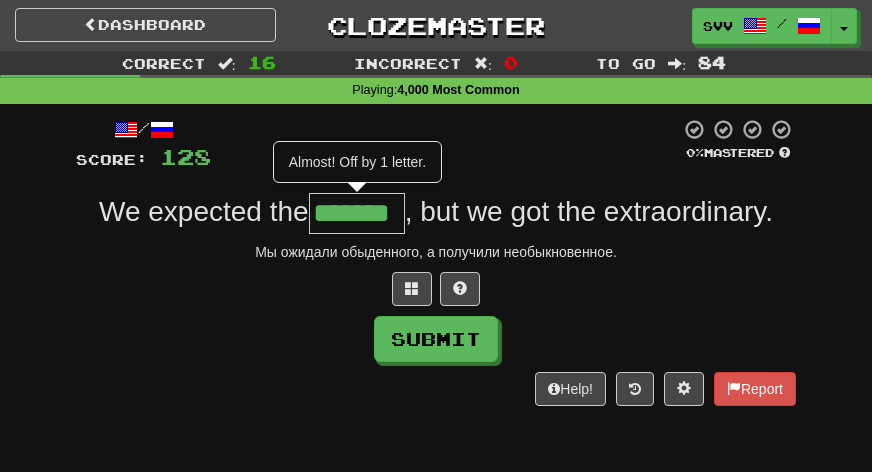 type on "*******" 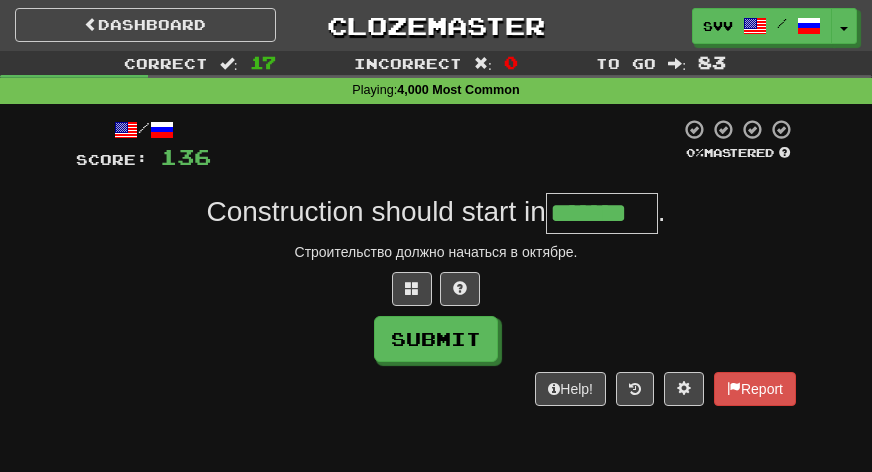 type on "*******" 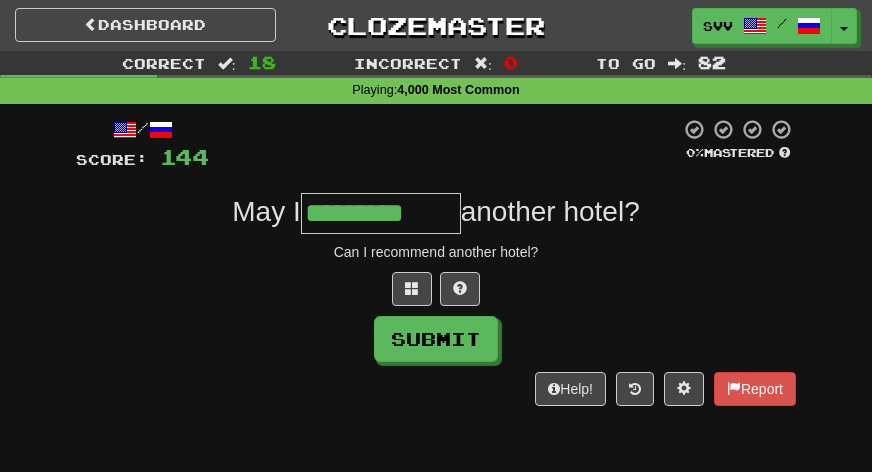 type on "*********" 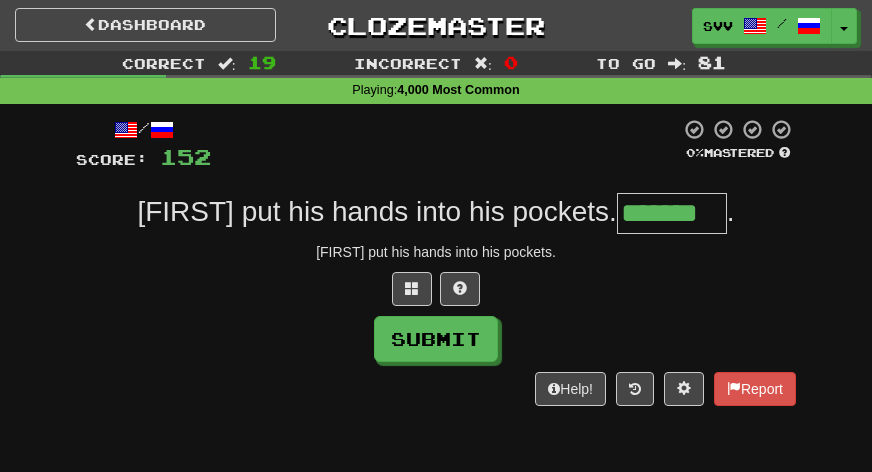 type on "*******" 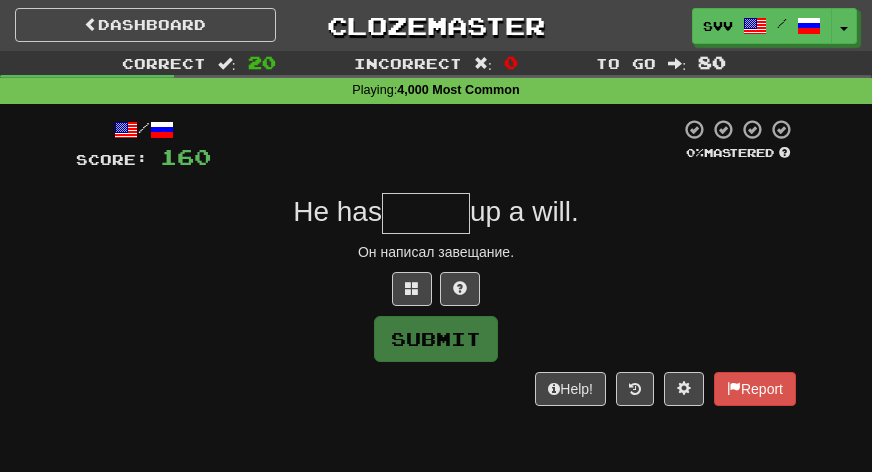 type on "*" 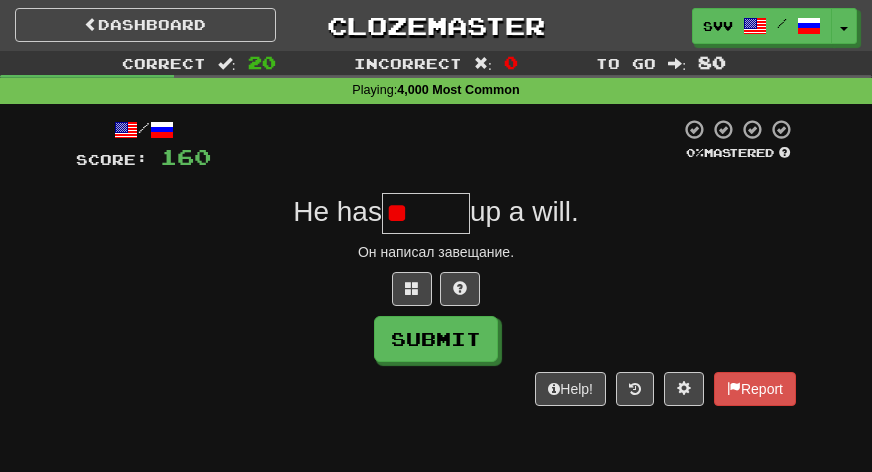 type on "*" 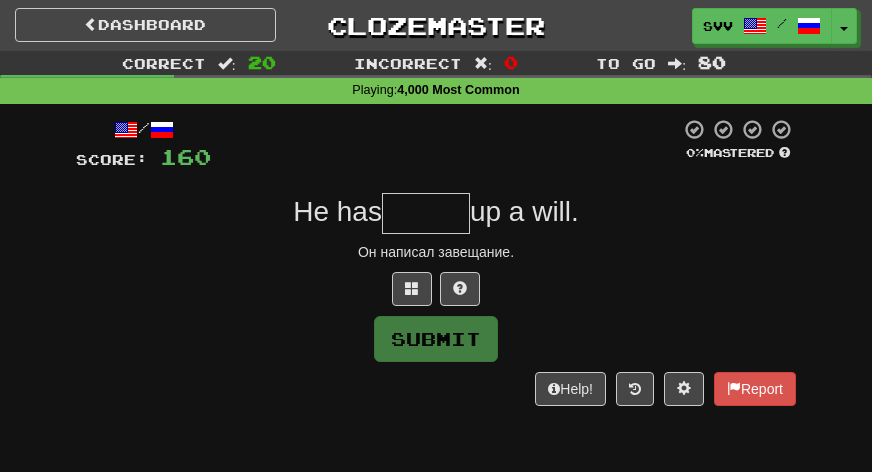 type on "*" 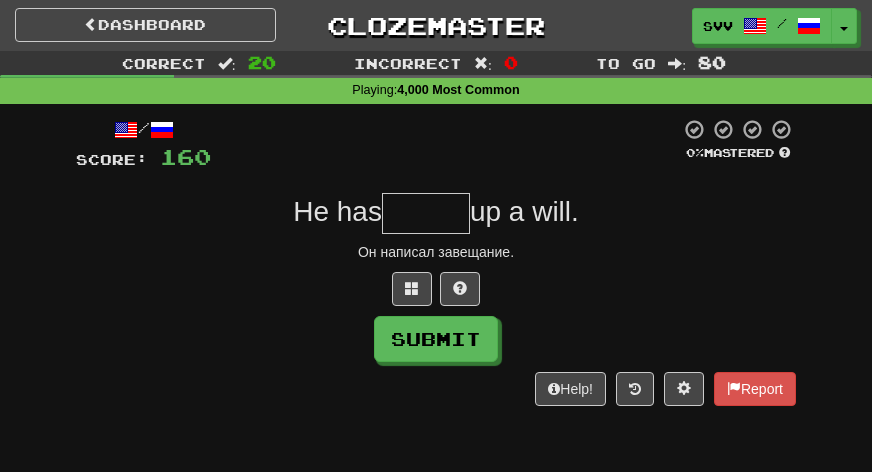 type on "*" 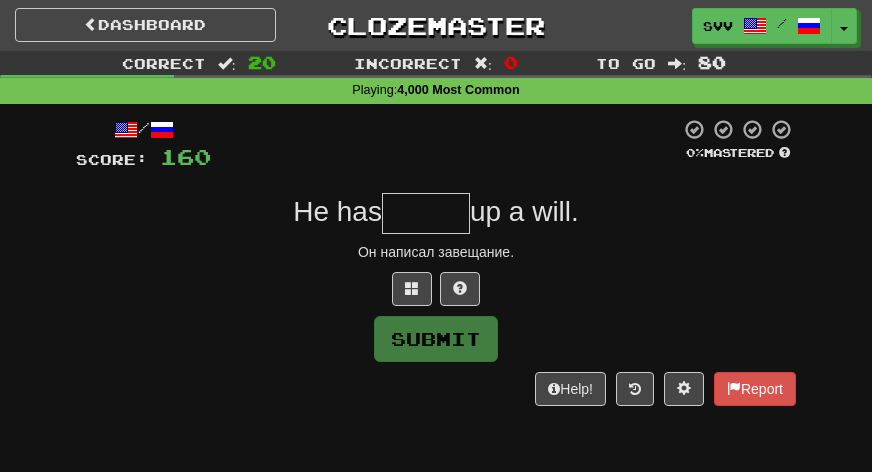 type on "*" 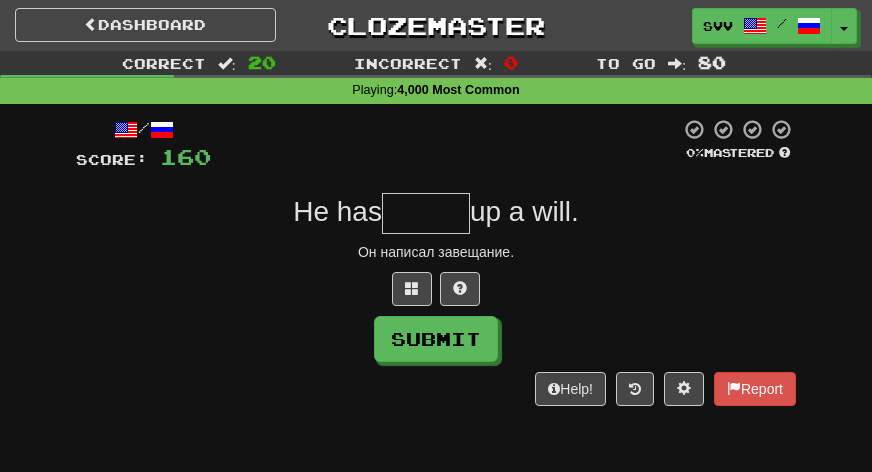 type on "*" 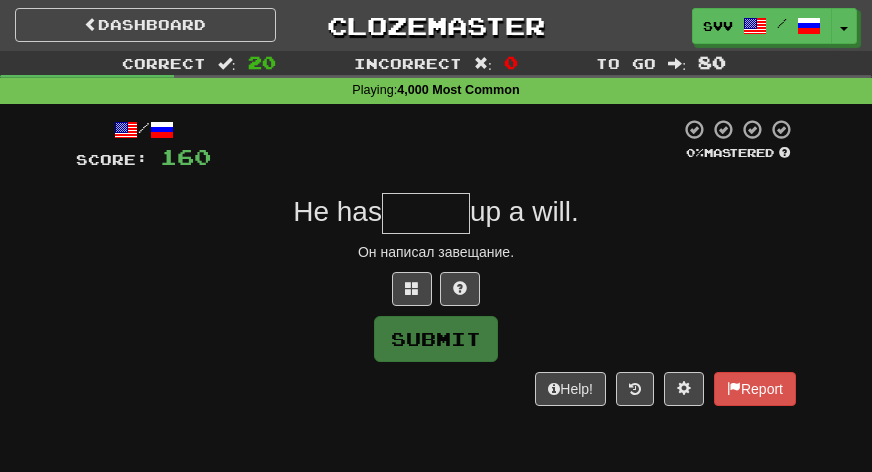 type on "*" 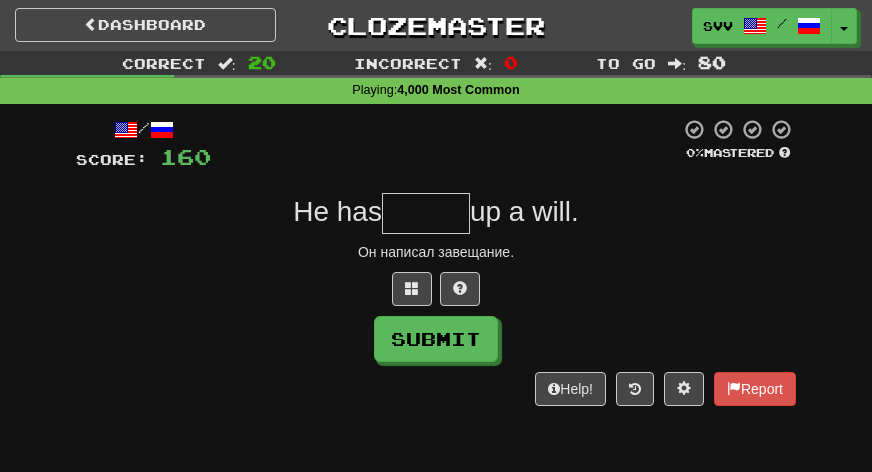 type on "*" 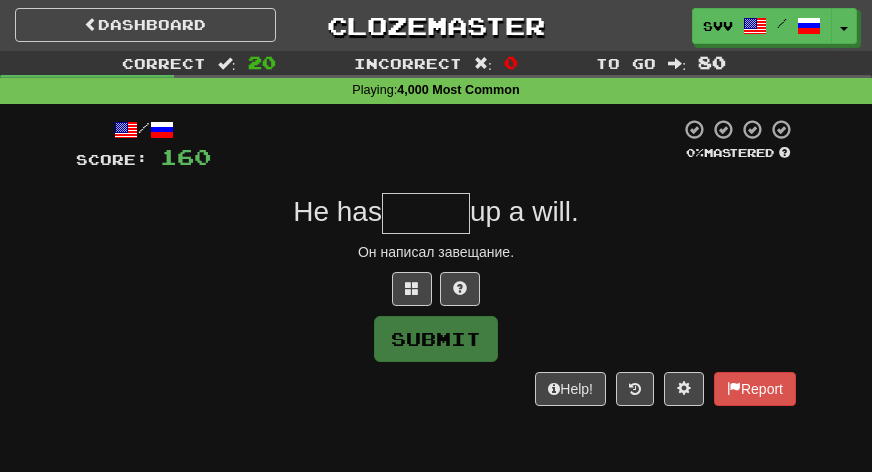 type on "*" 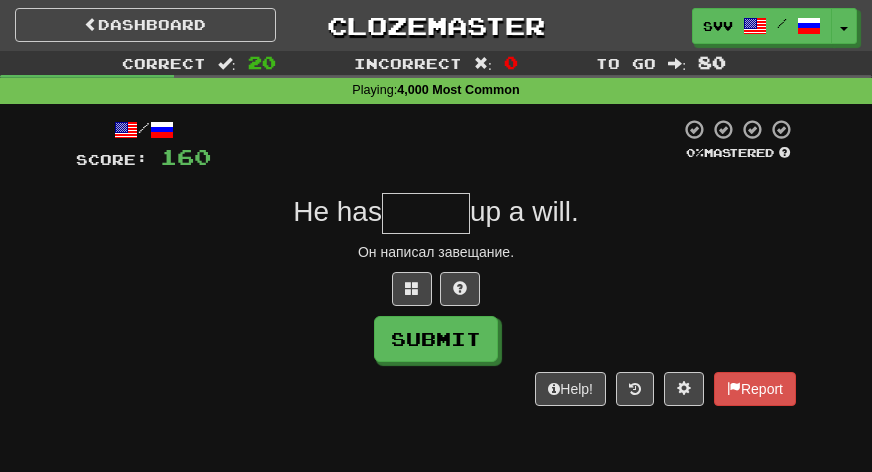 type on "*" 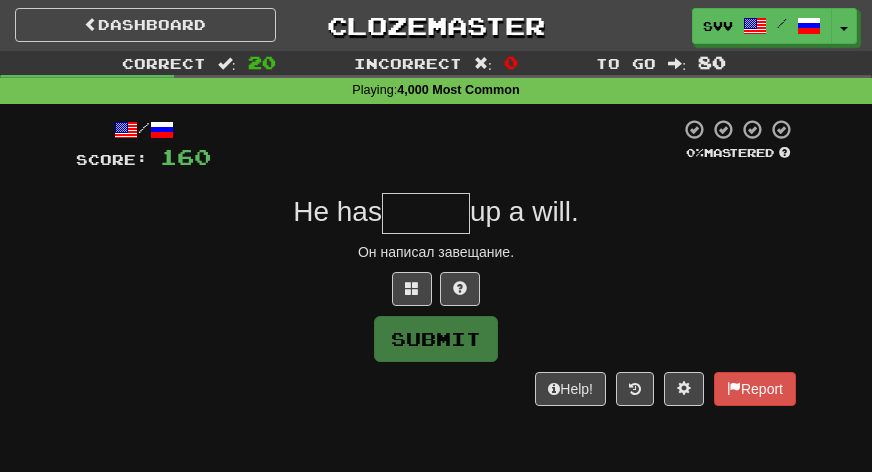 type on "*" 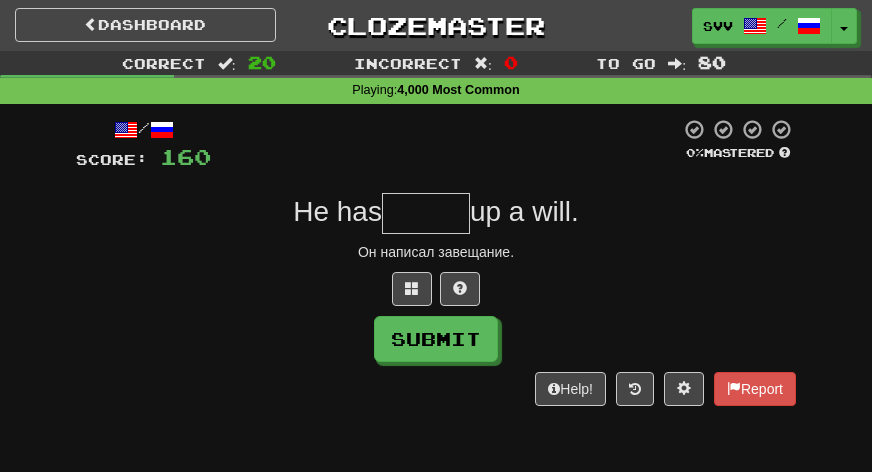 type on "*" 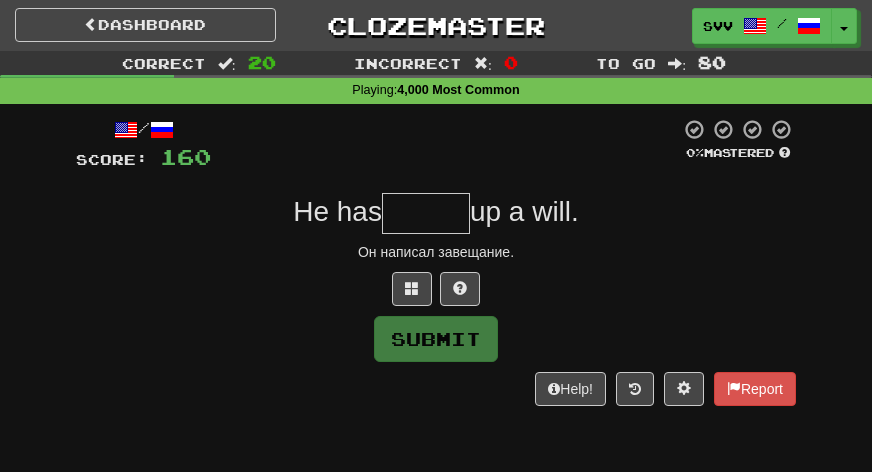 type on "*" 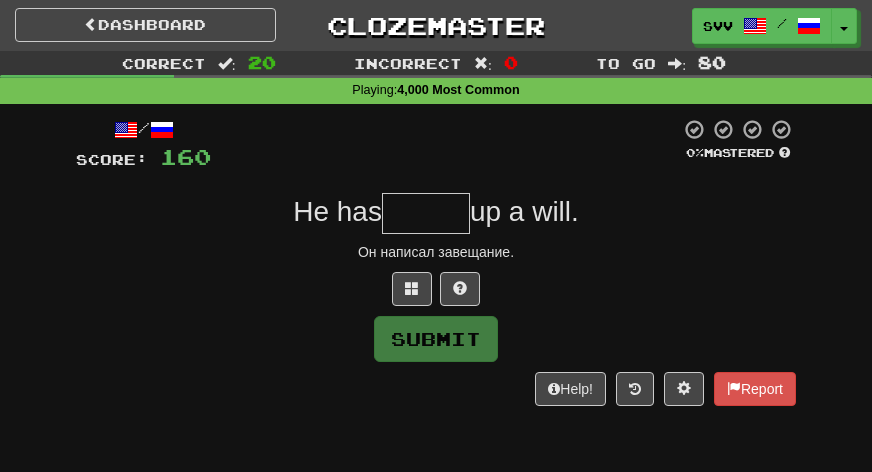 type on "*" 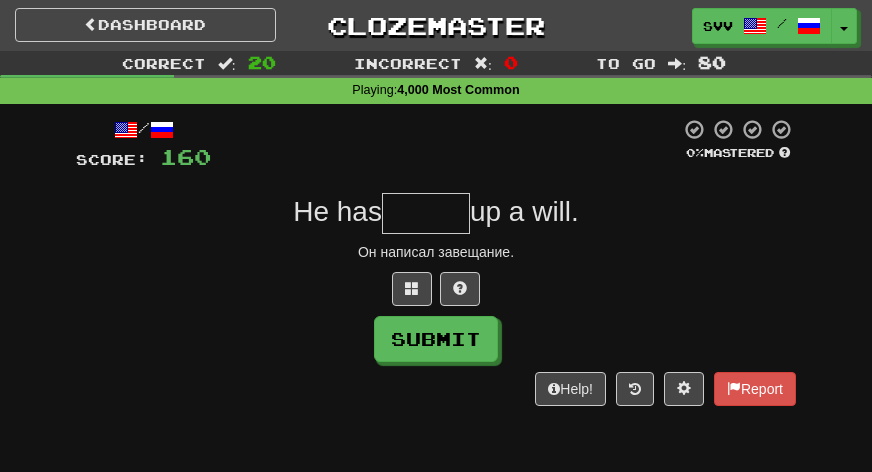 type on "*" 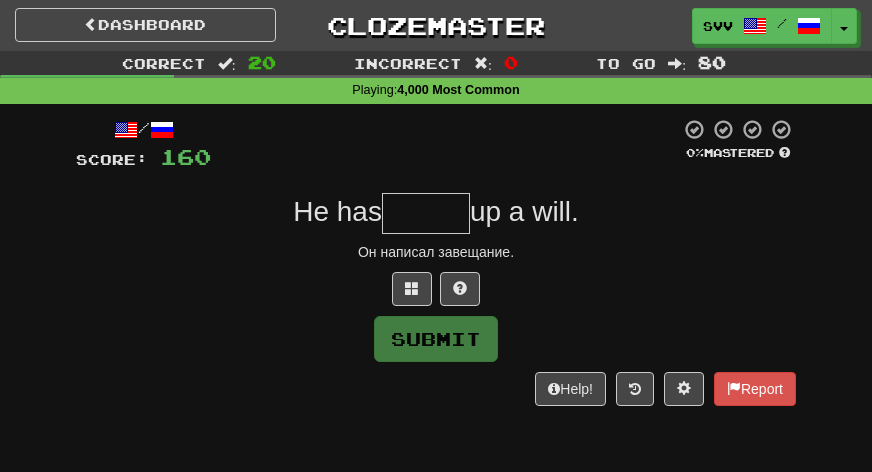 type on "*" 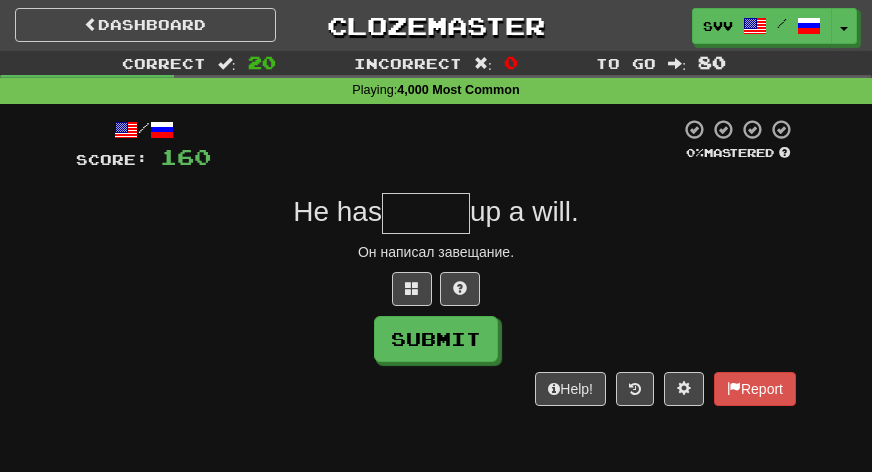 type on "*" 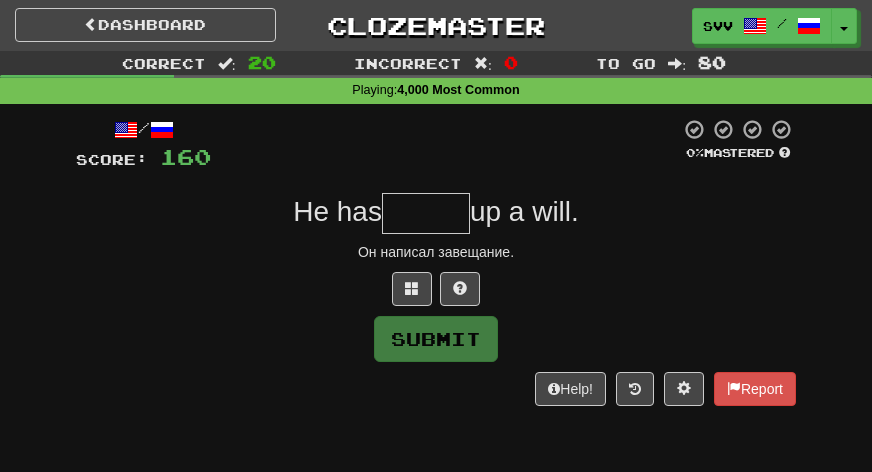 type on "*" 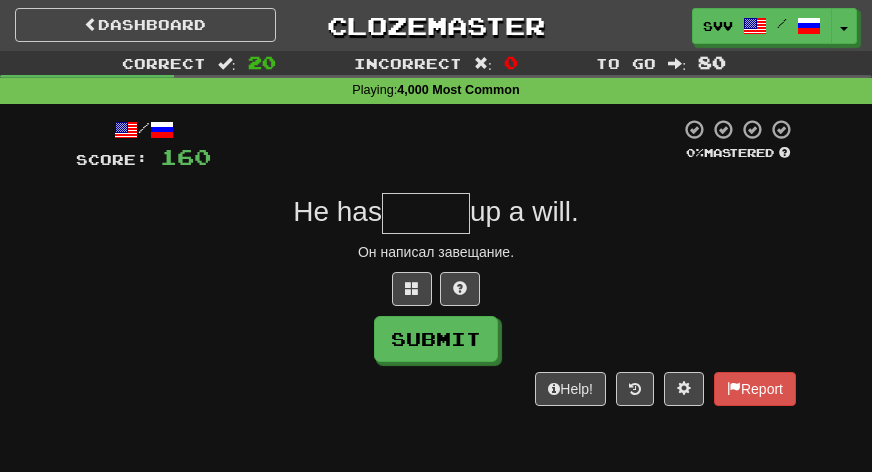 type on "*" 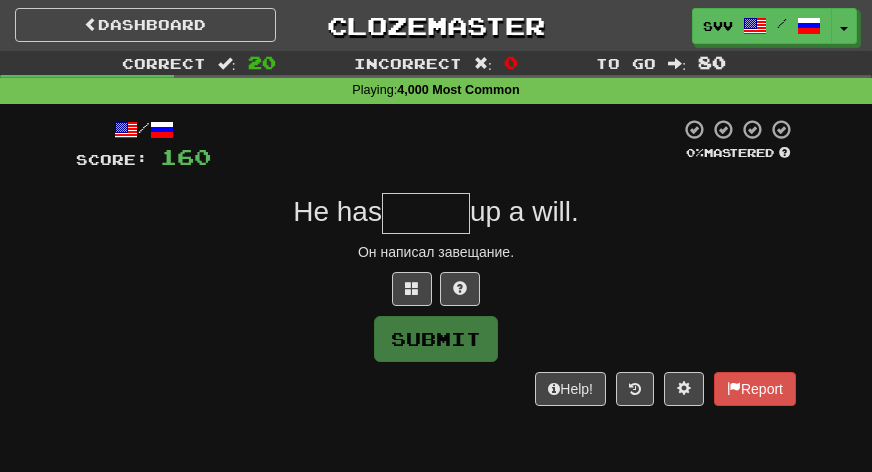 type on "*" 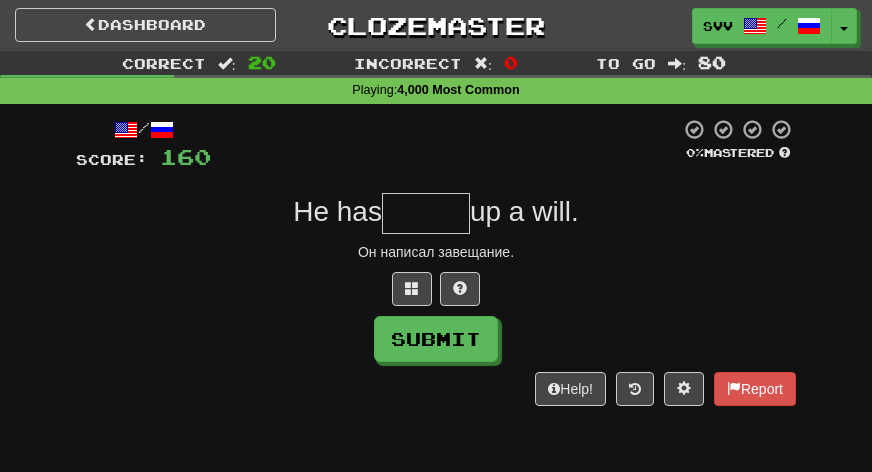 type on "*" 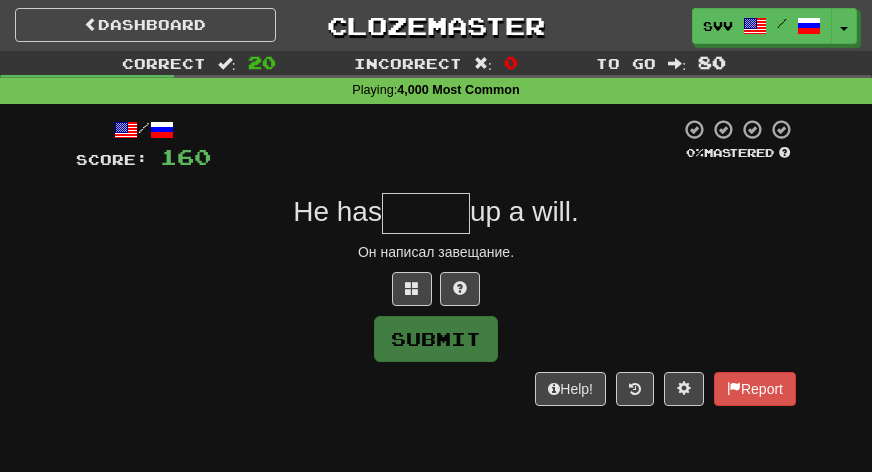 type on "*" 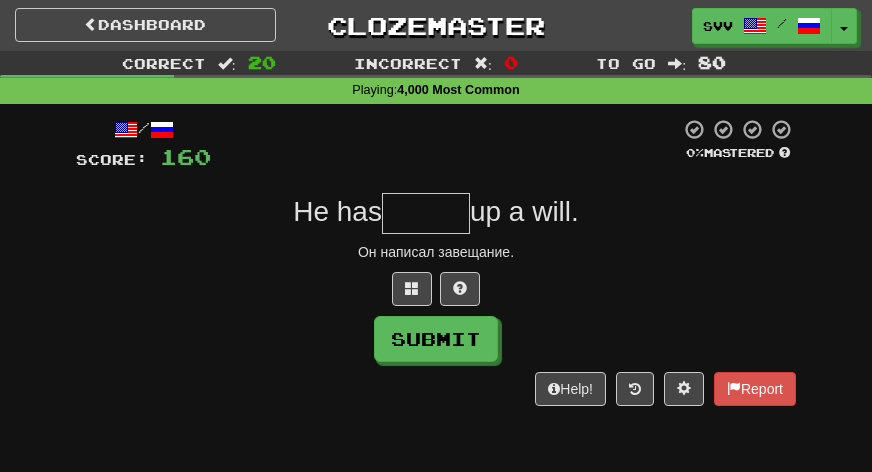 type on "*" 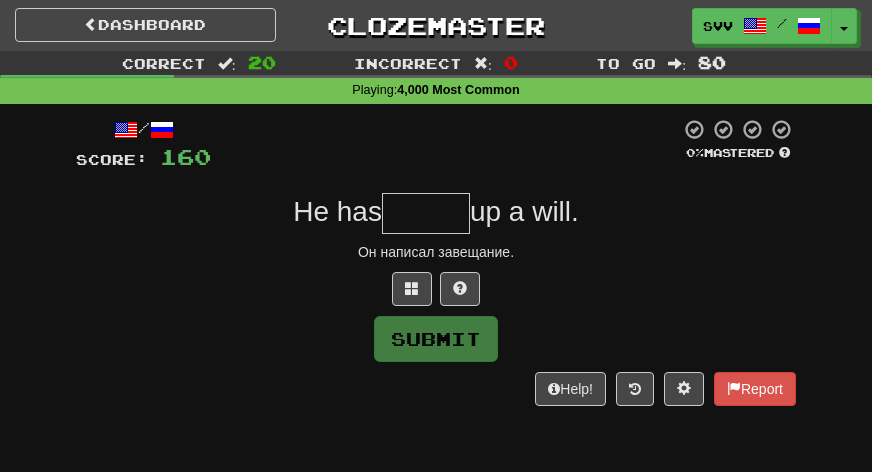 type on "*" 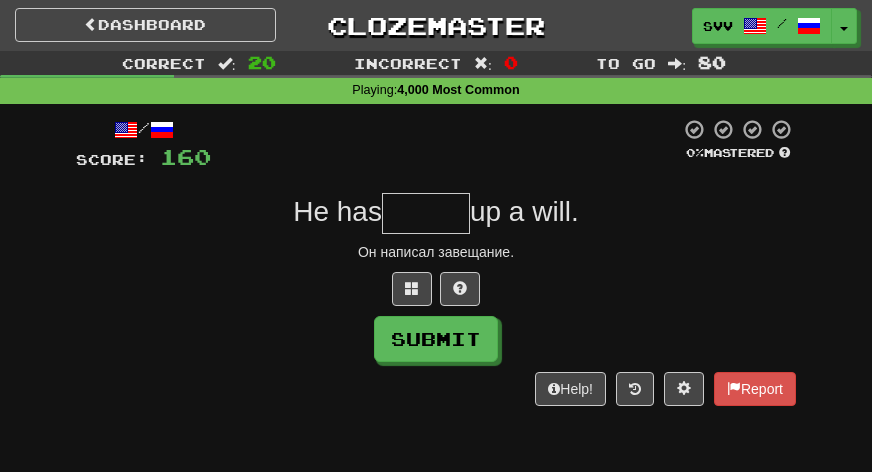type on "*" 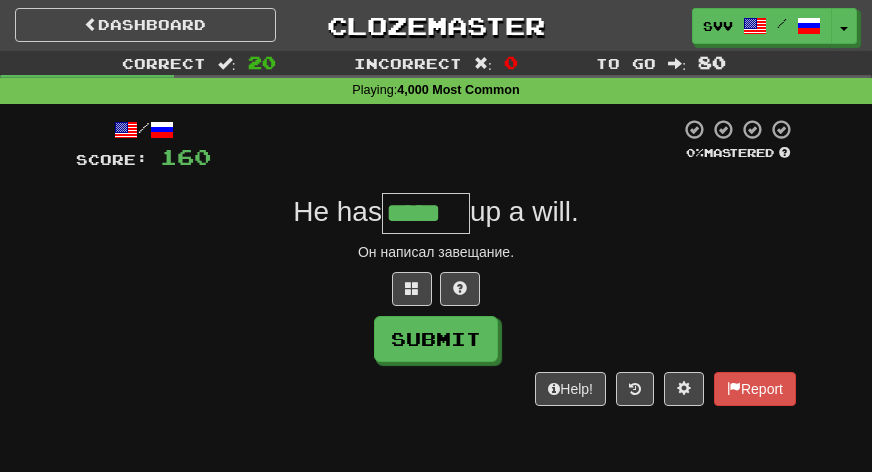 type on "*****" 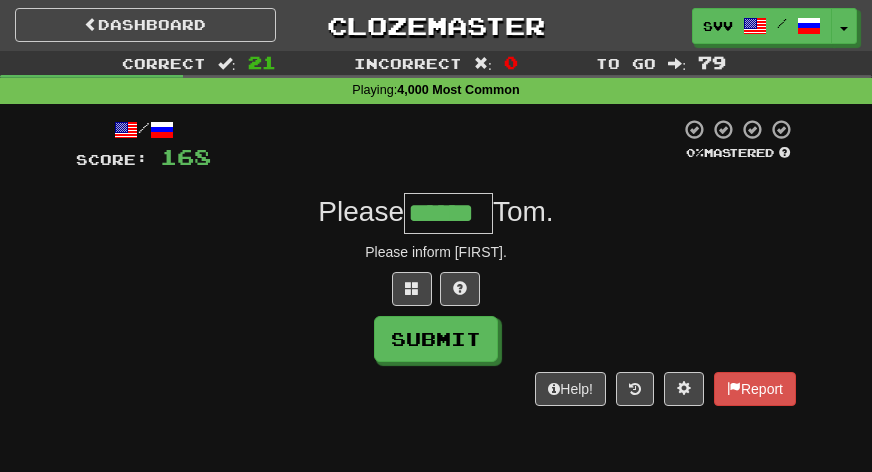 type on "******" 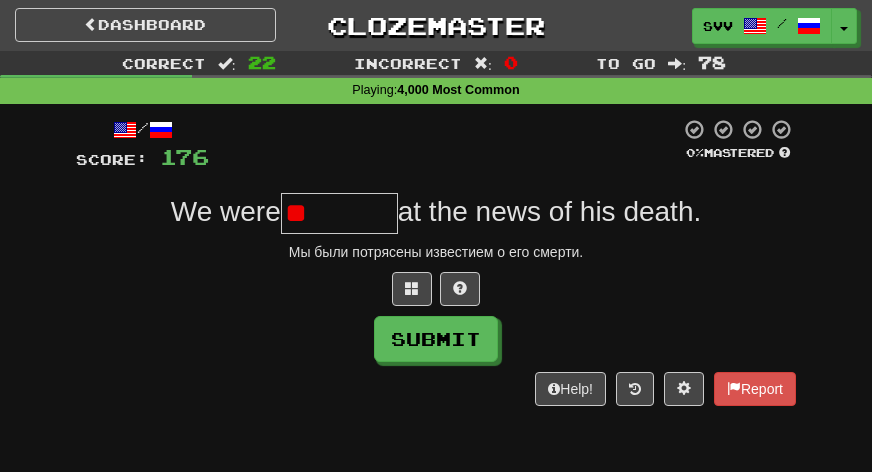 type on "*" 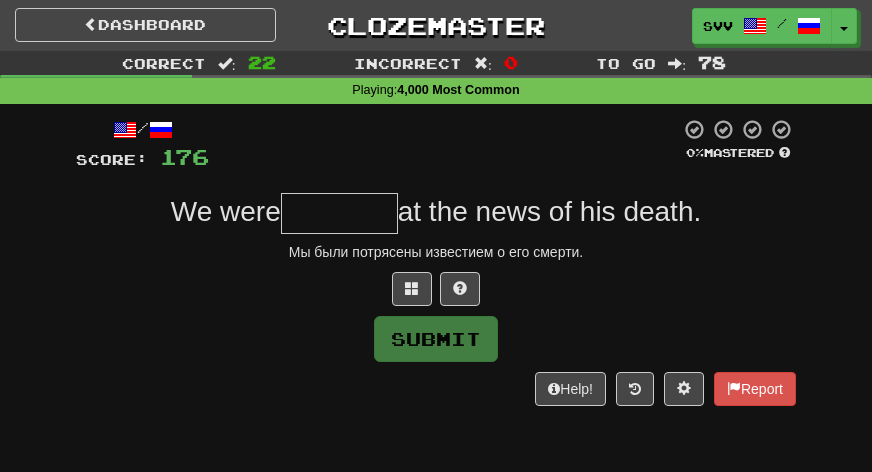 type on "*" 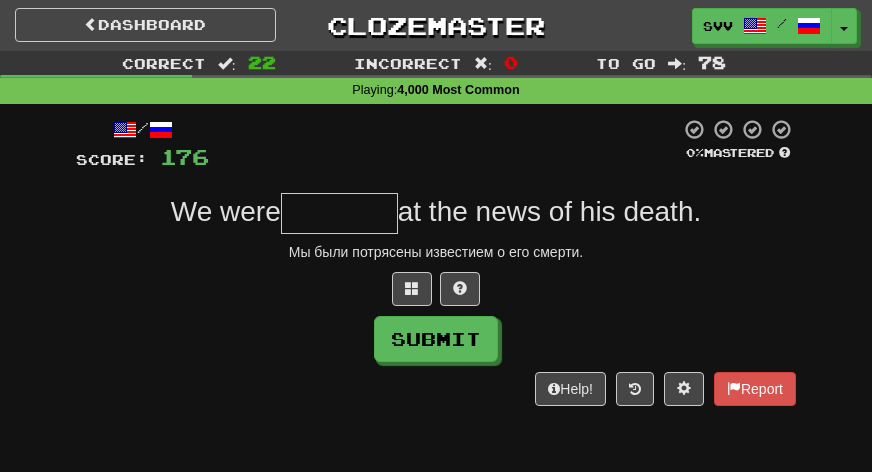 type on "*" 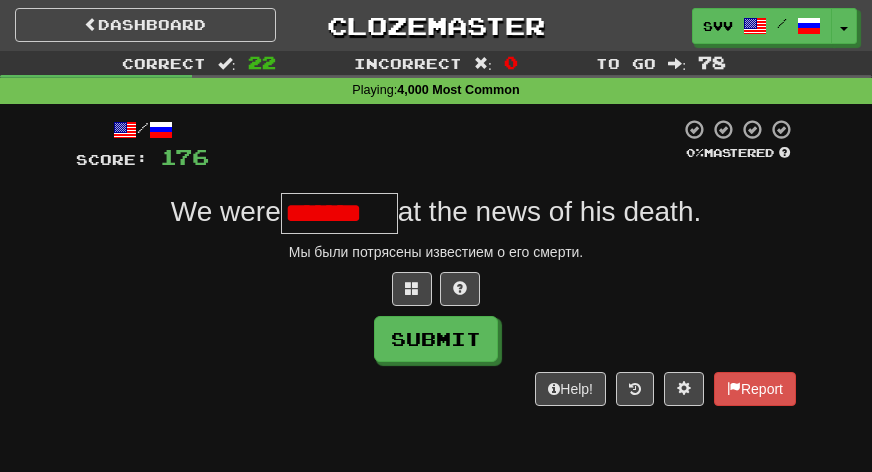 scroll, scrollTop: 0, scrollLeft: 0, axis: both 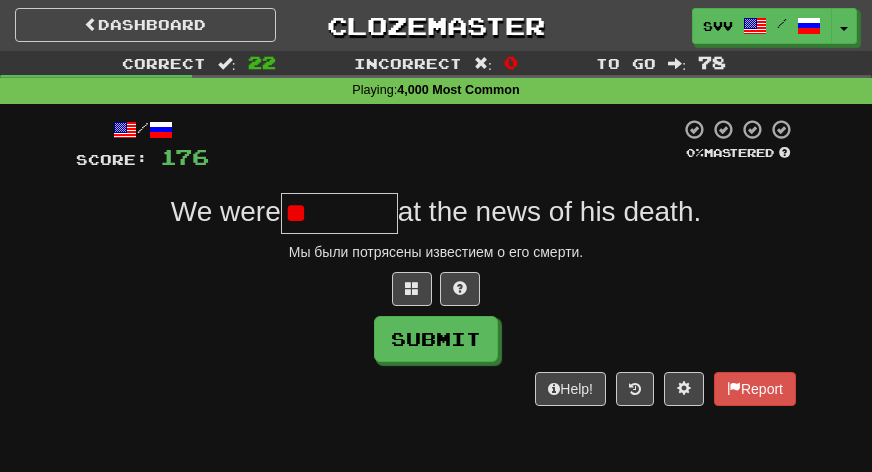 type on "*" 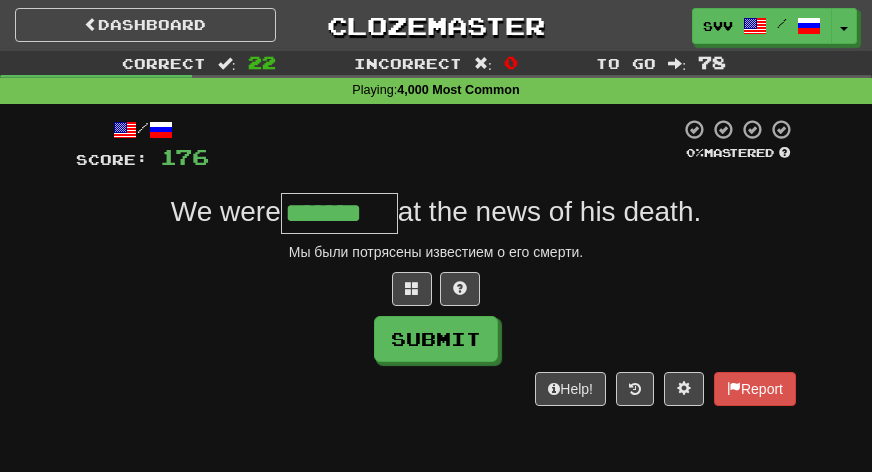 type on "*******" 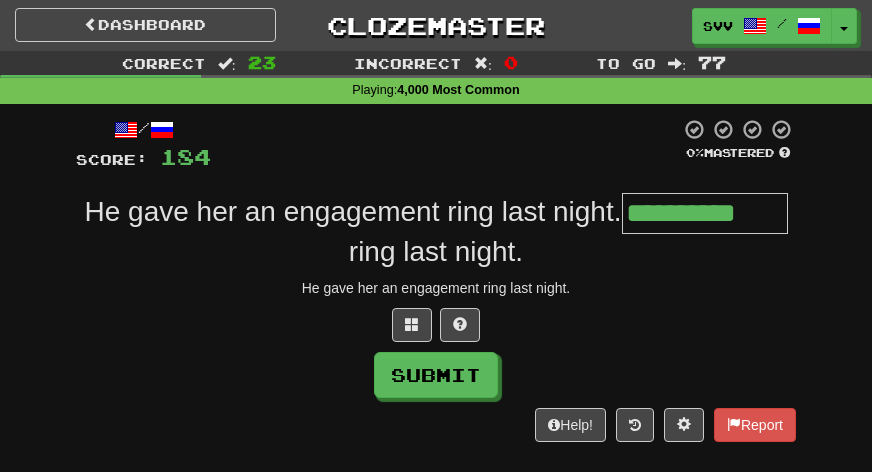 type on "**********" 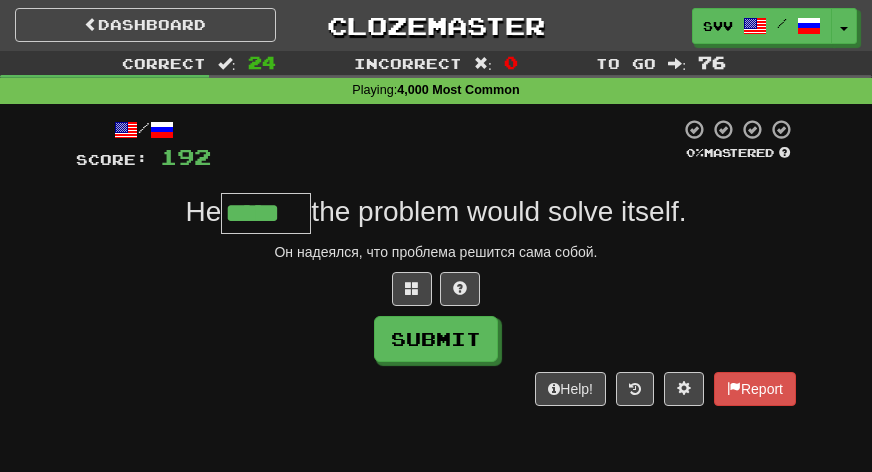 type on "*****" 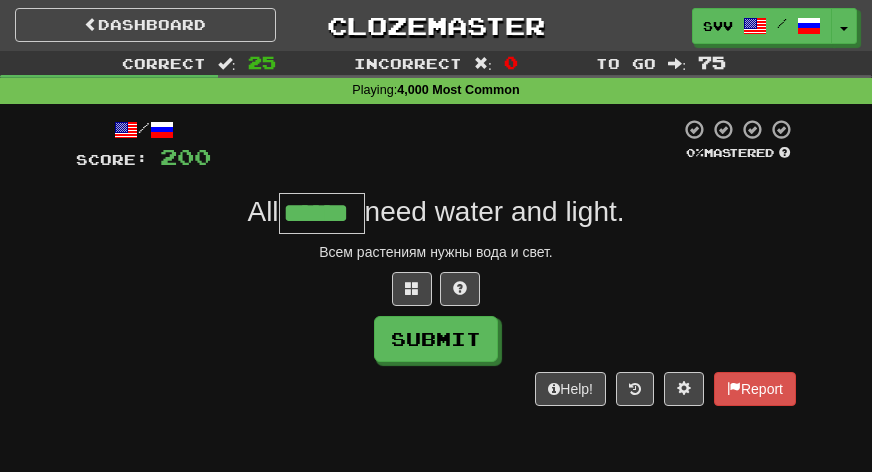type on "******" 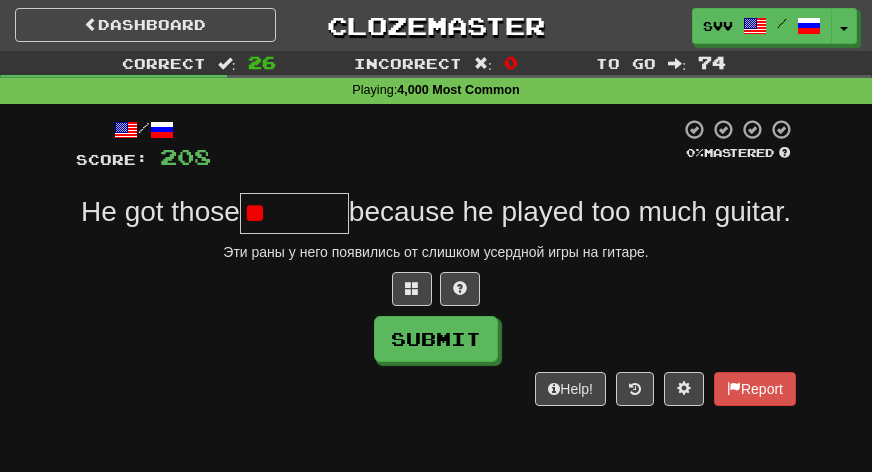type on "*" 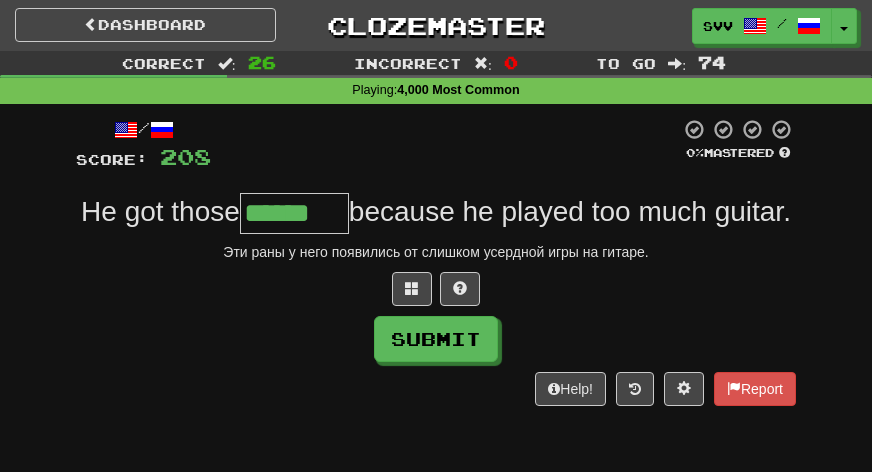 type on "******" 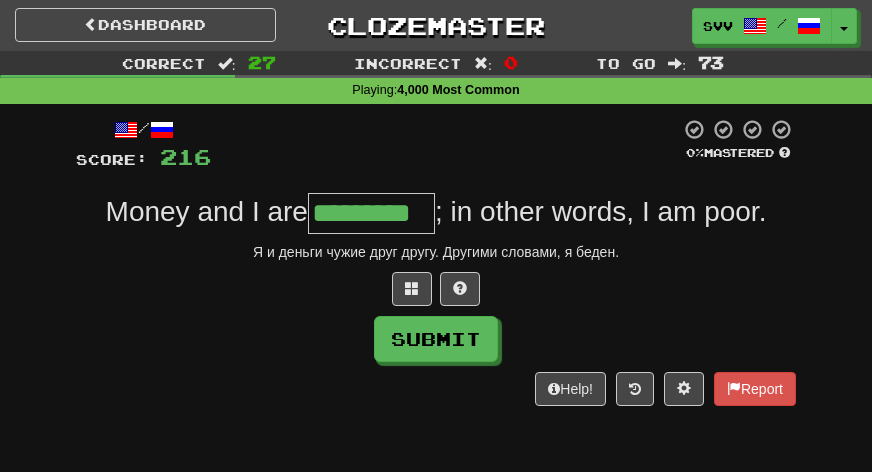 type on "*********" 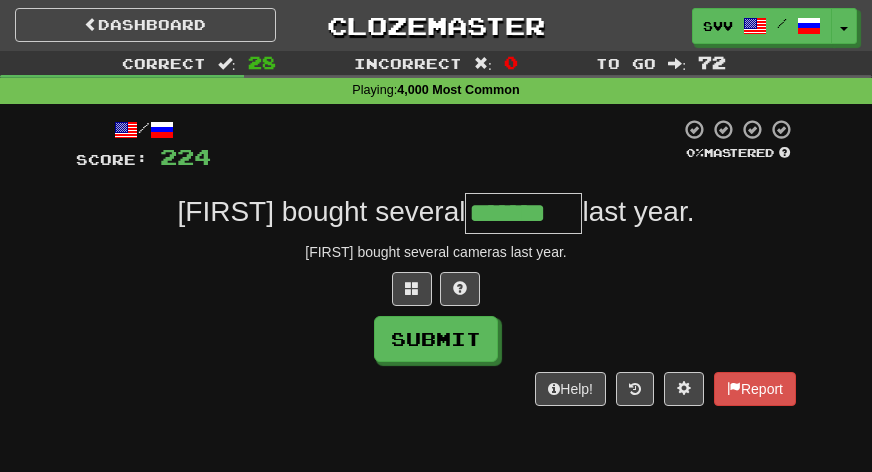 type on "*******" 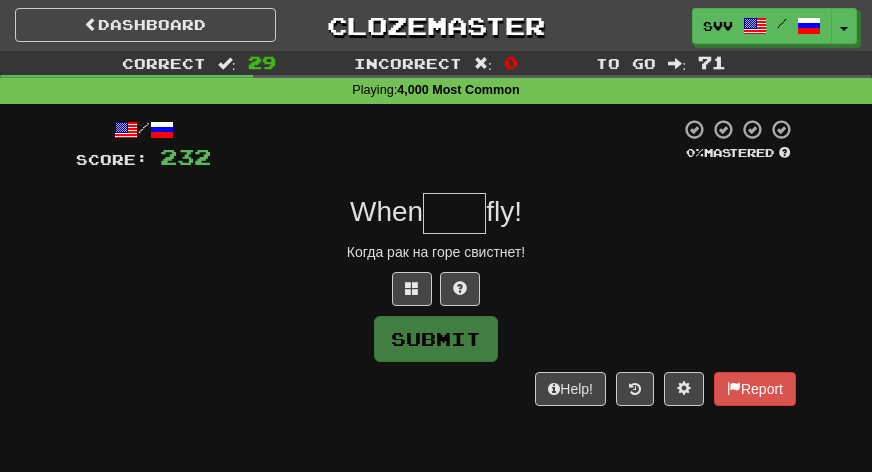 type on "*" 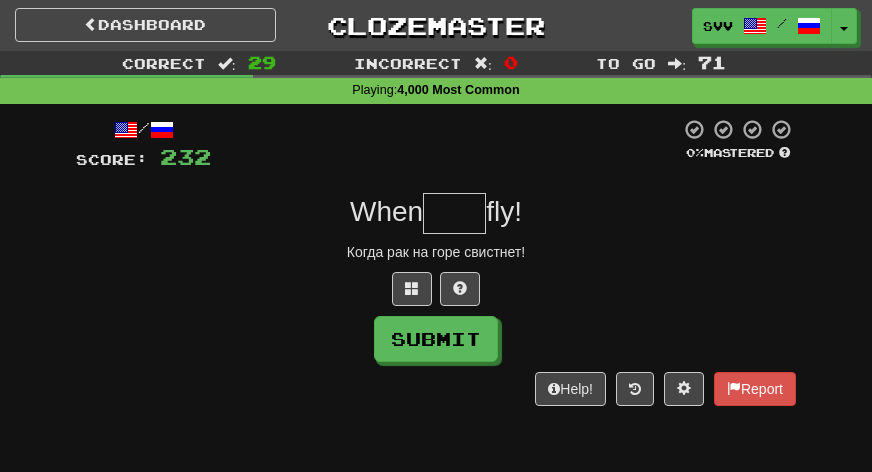 type on "*" 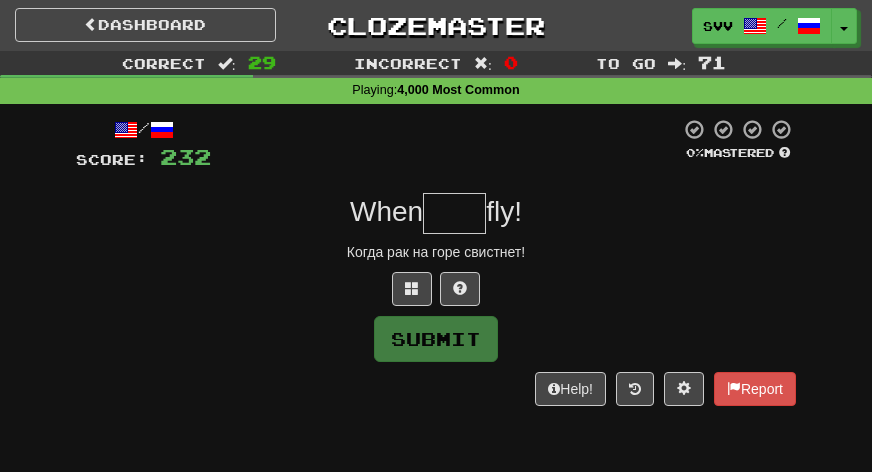 type on "*" 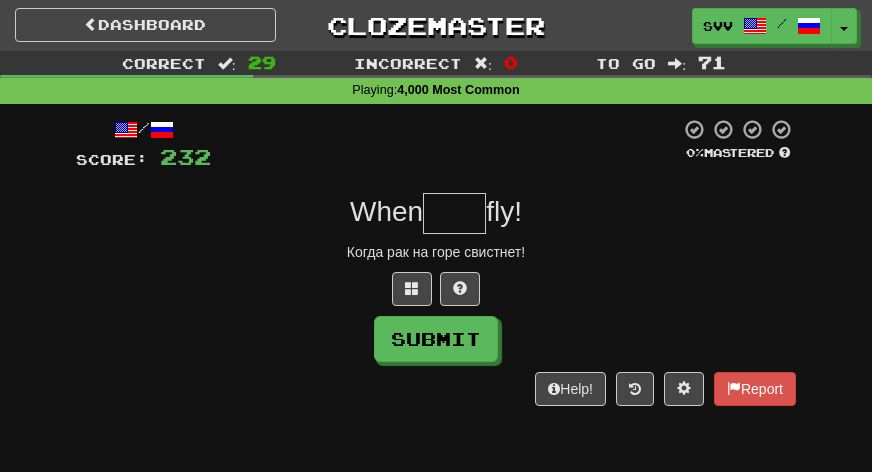 type on "*" 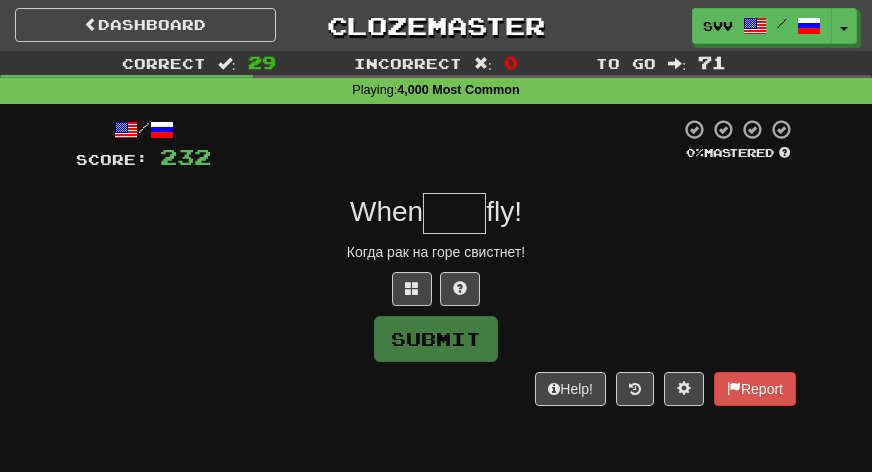 type on "*" 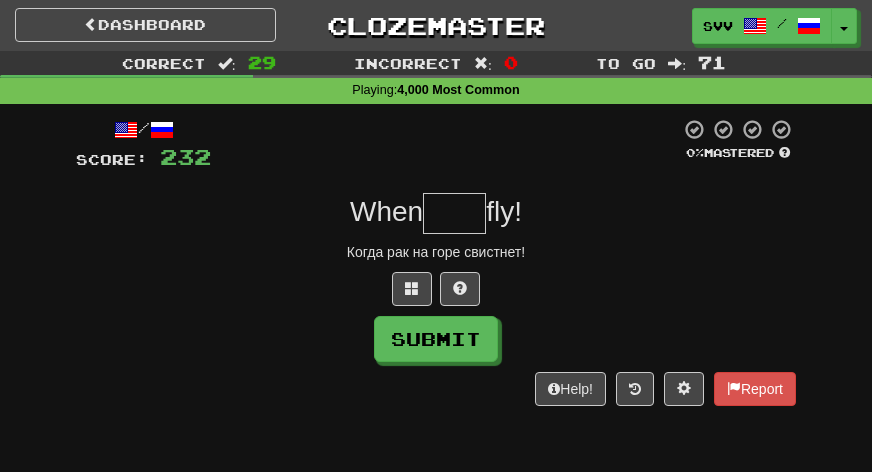 type on "*" 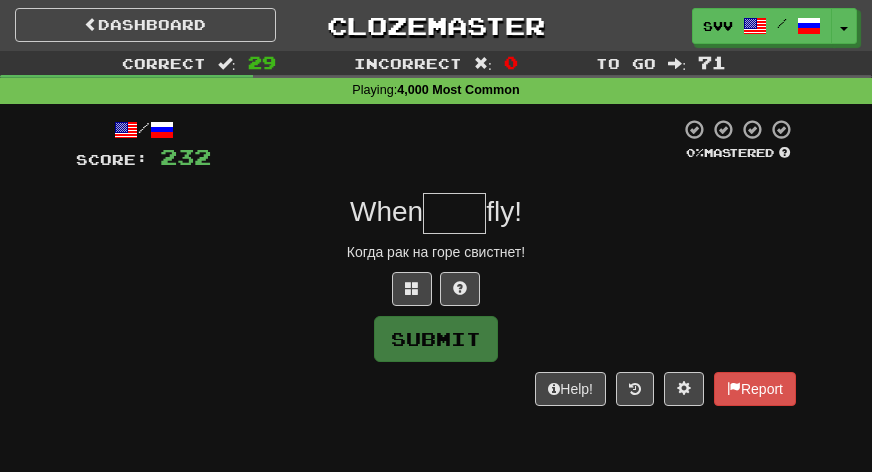 type on "*" 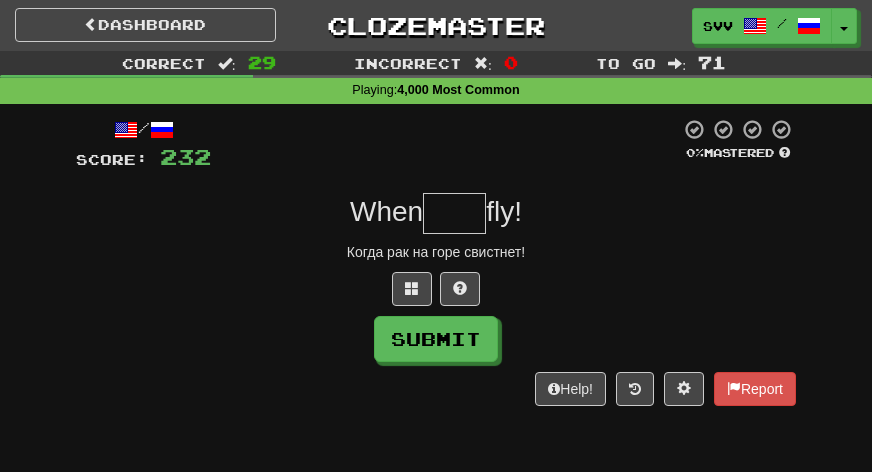 type on "*" 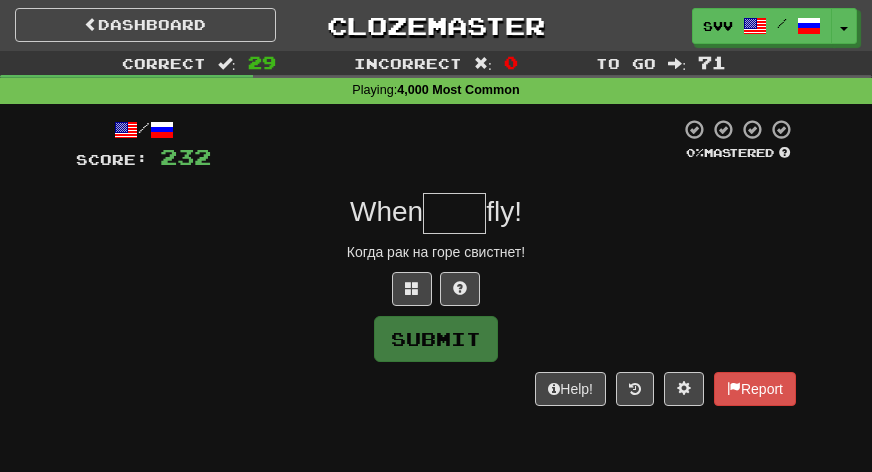 type on "*" 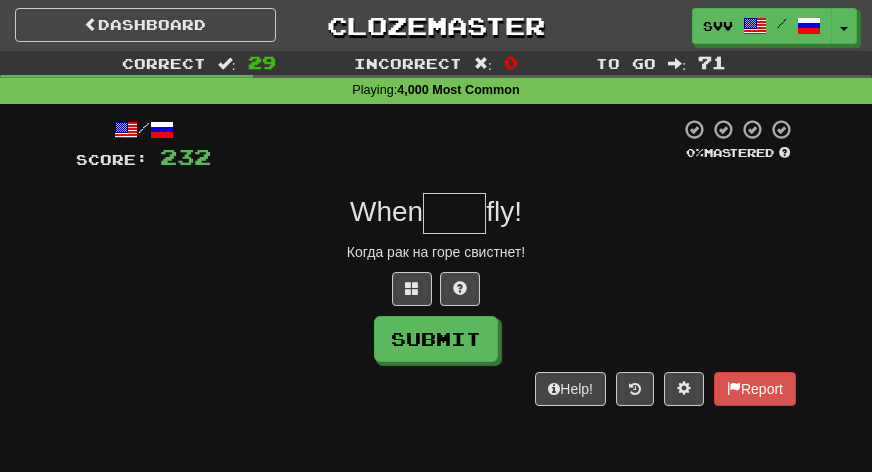 type on "*" 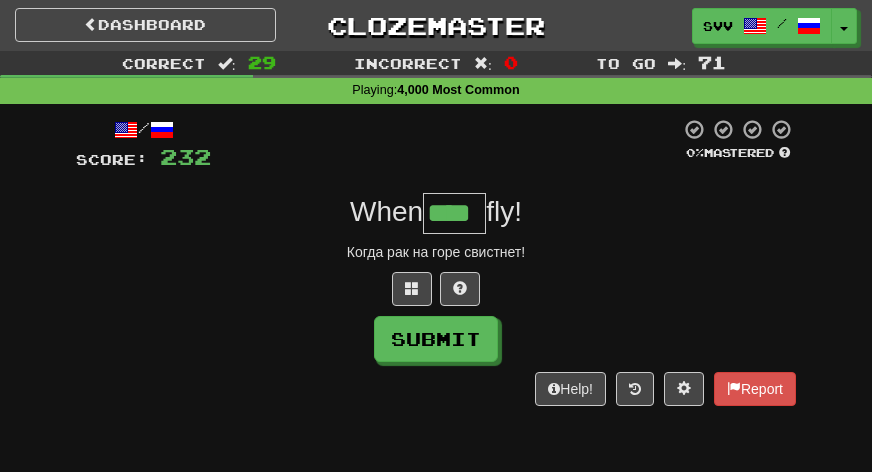 type on "****" 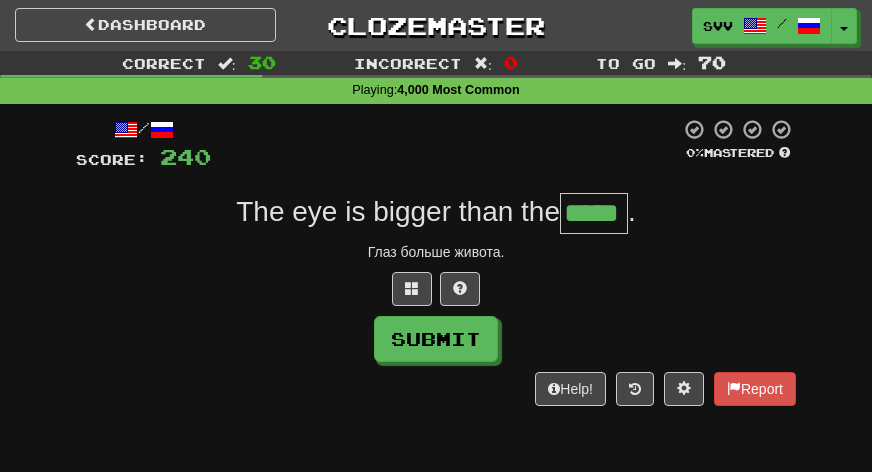 type on "*****" 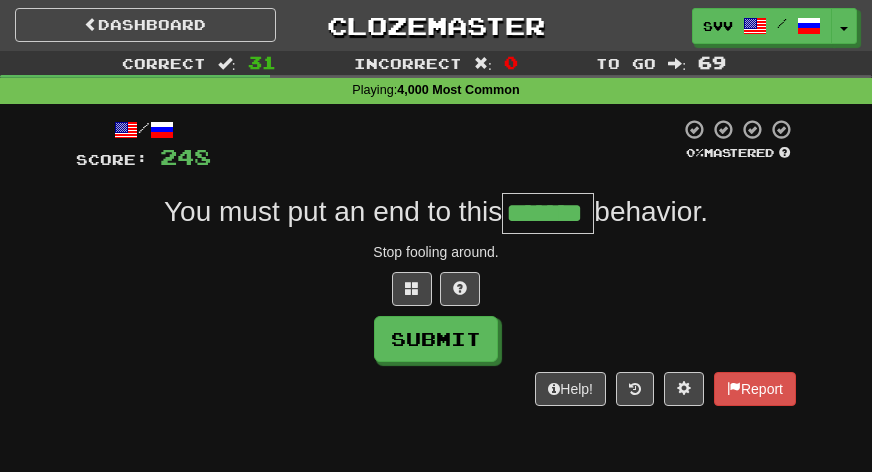type on "*******" 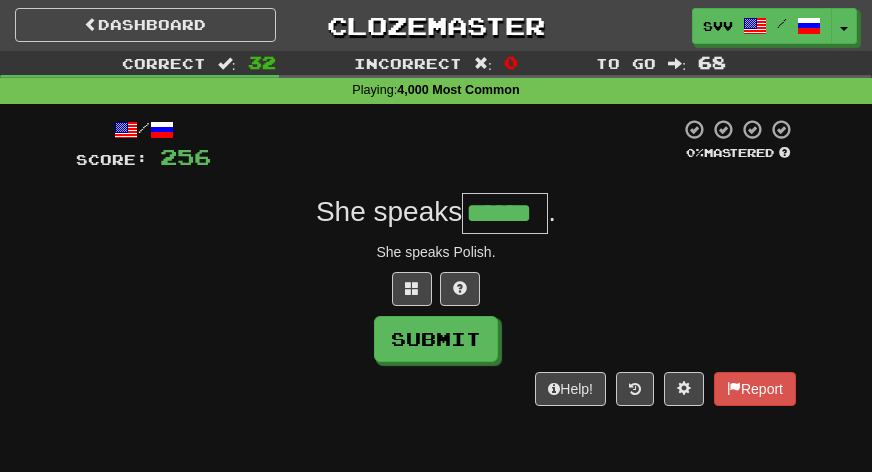 type on "******" 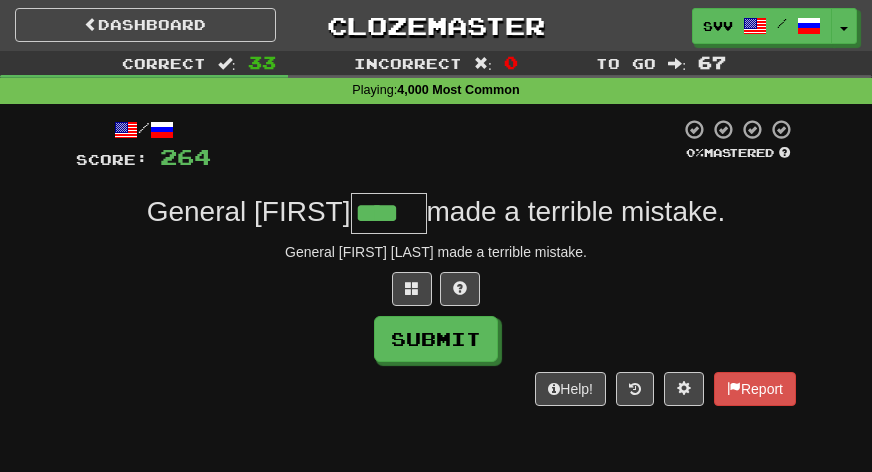 type on "****" 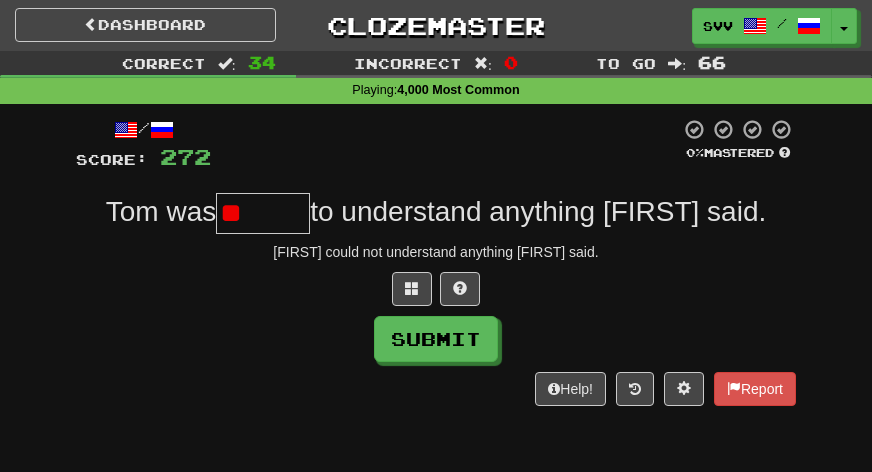 type on "*" 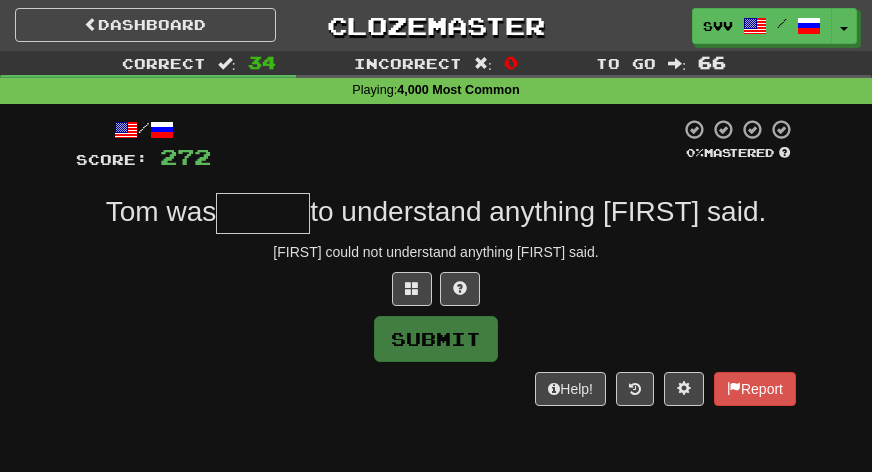 type on "*" 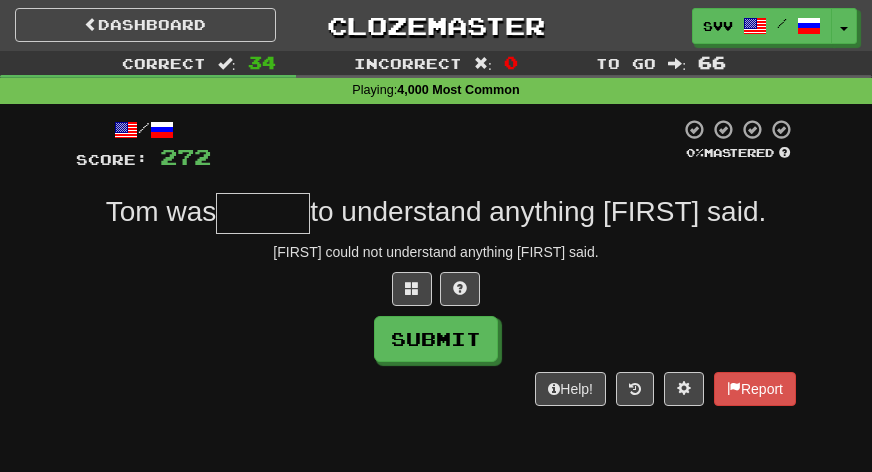 type on "*" 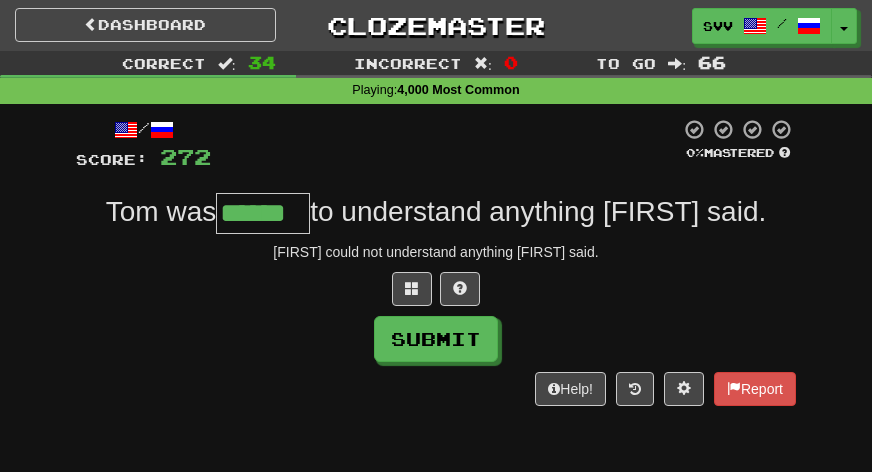 type on "******" 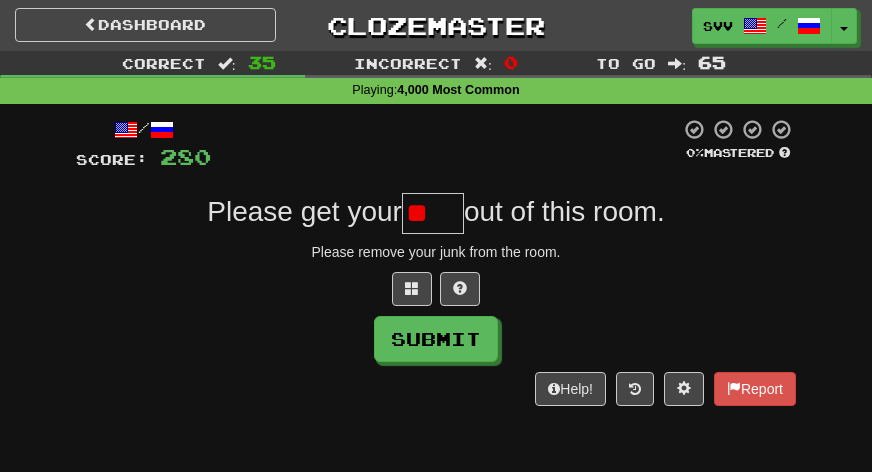 type on "*" 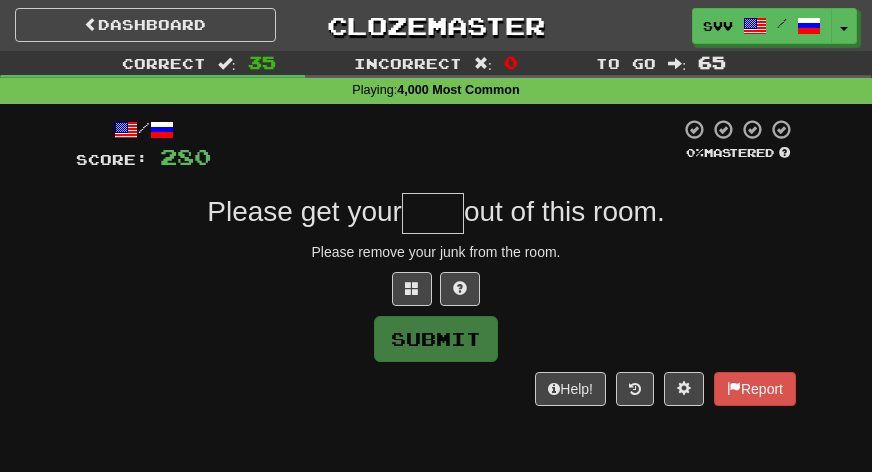 type on "*" 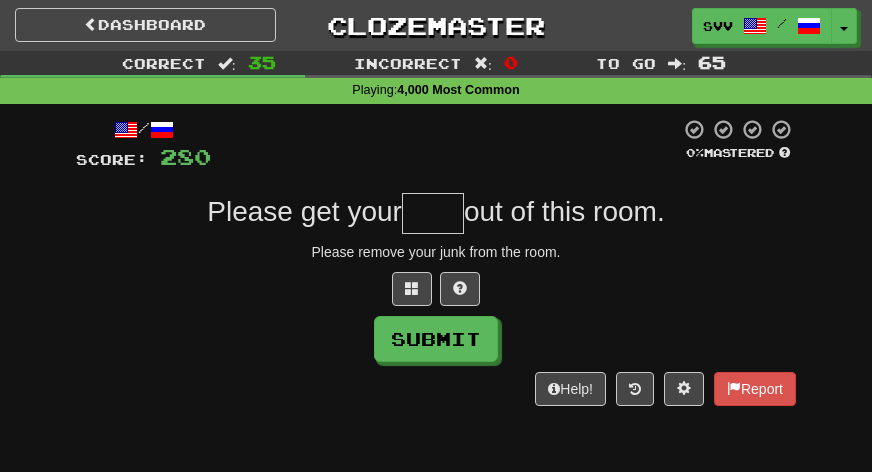 type on "*" 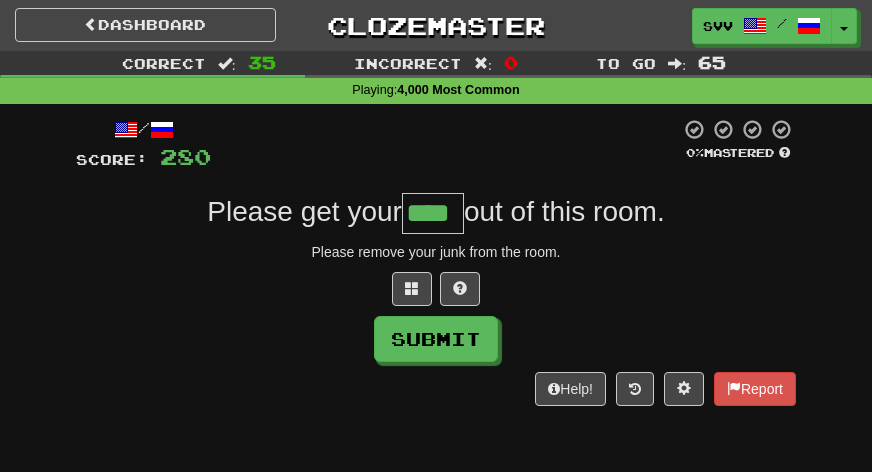 type on "****" 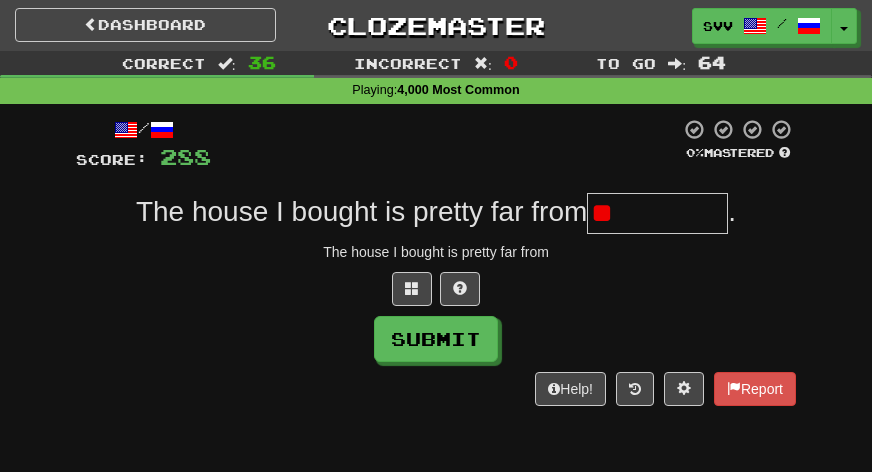 type on "*" 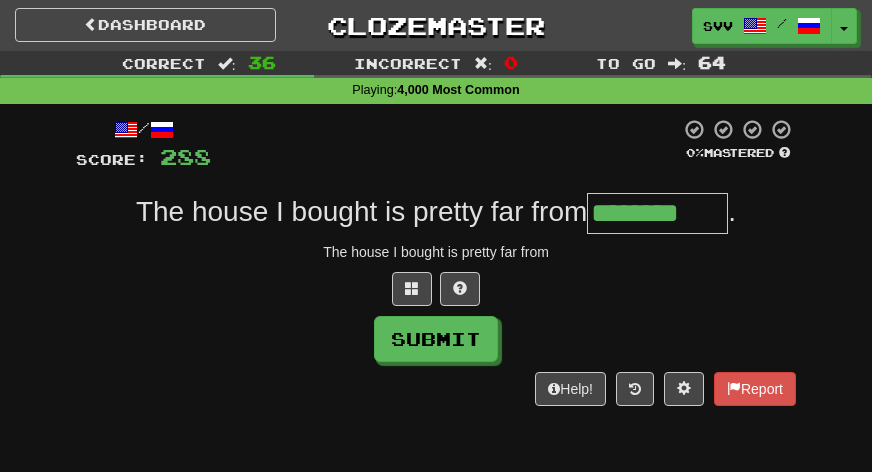 type on "********" 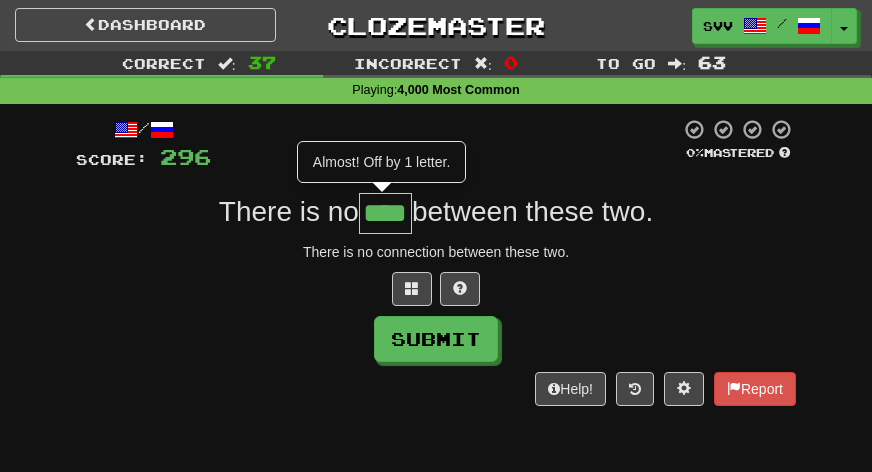 type on "****" 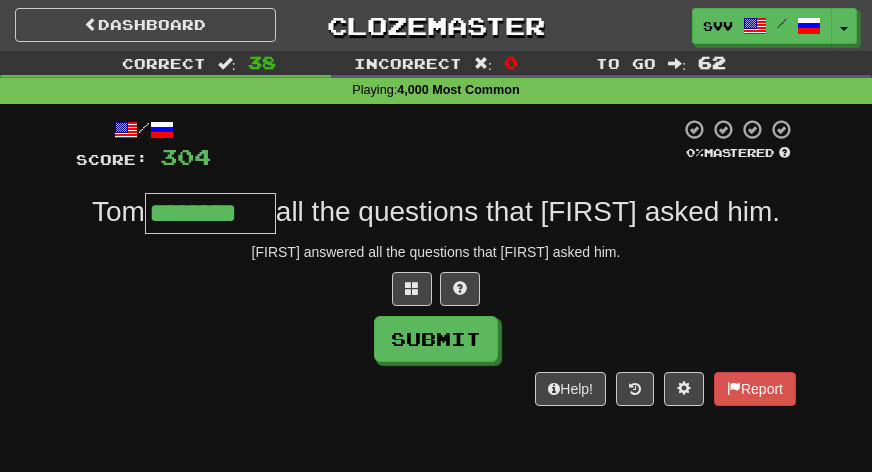 type on "********" 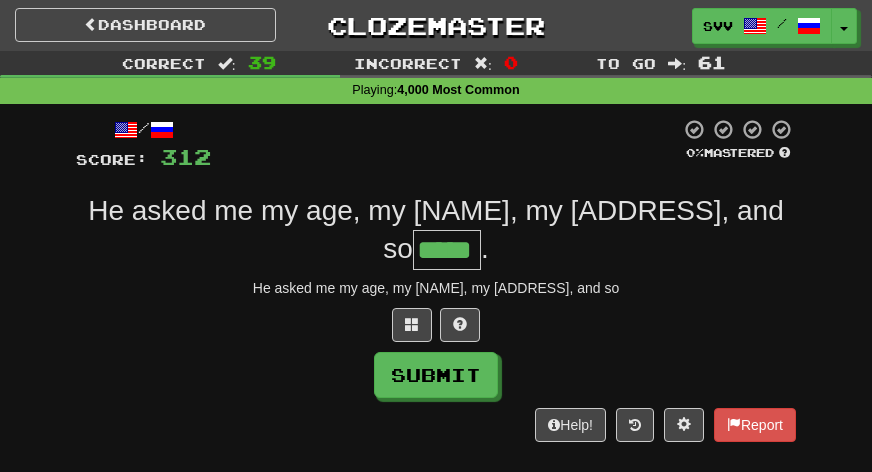type on "*****" 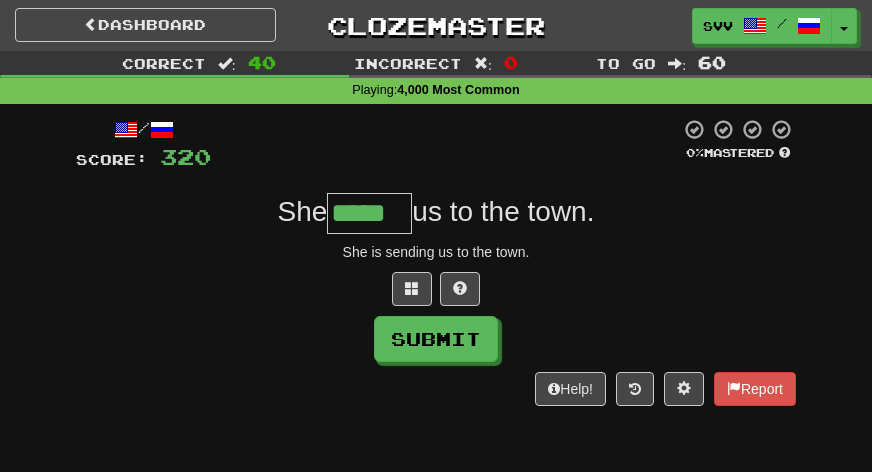 type on "*****" 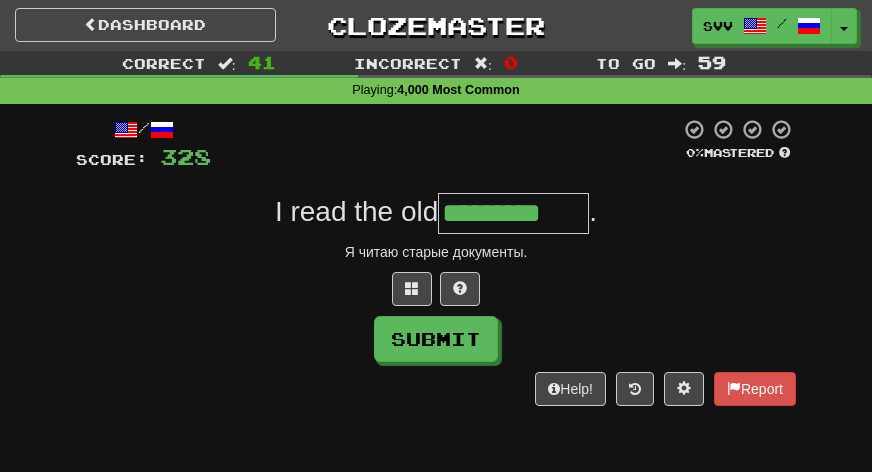 type on "*********" 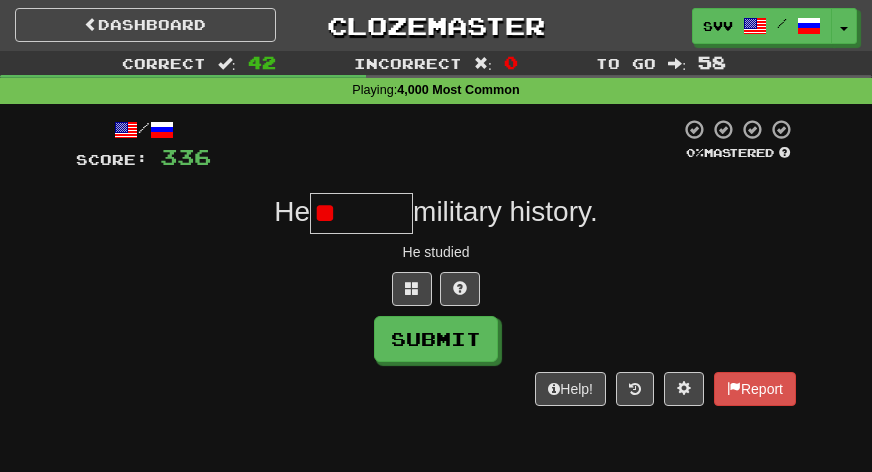 type on "*" 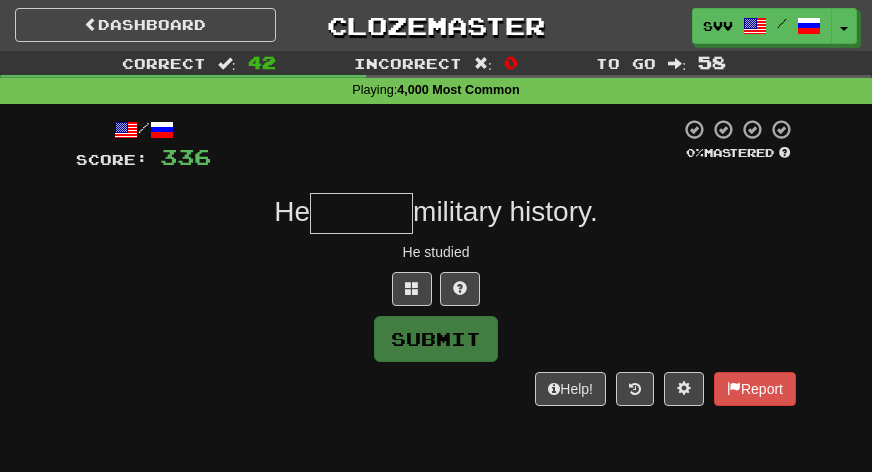 type on "*" 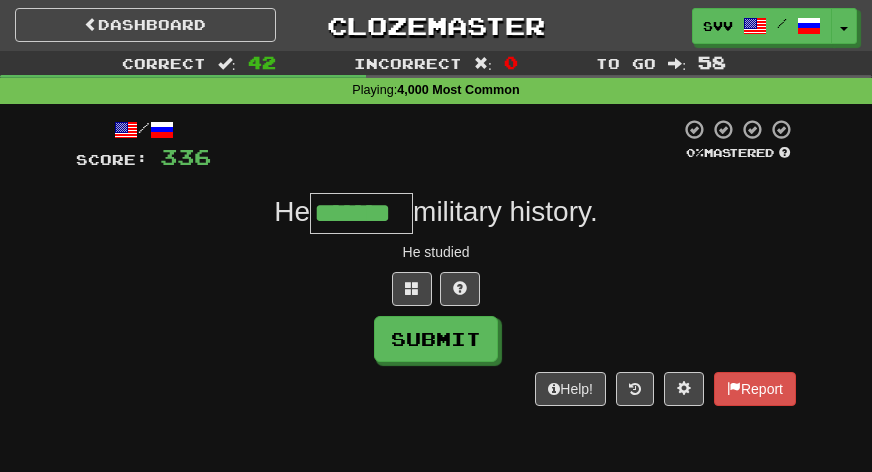 type on "*******" 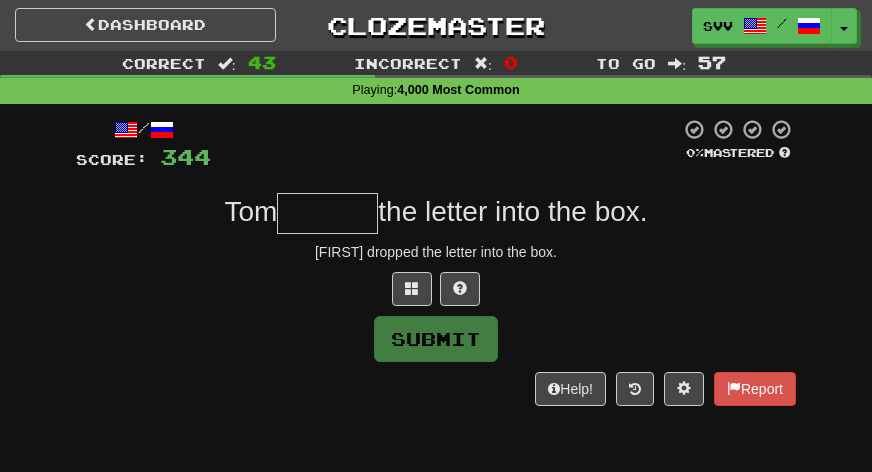 type 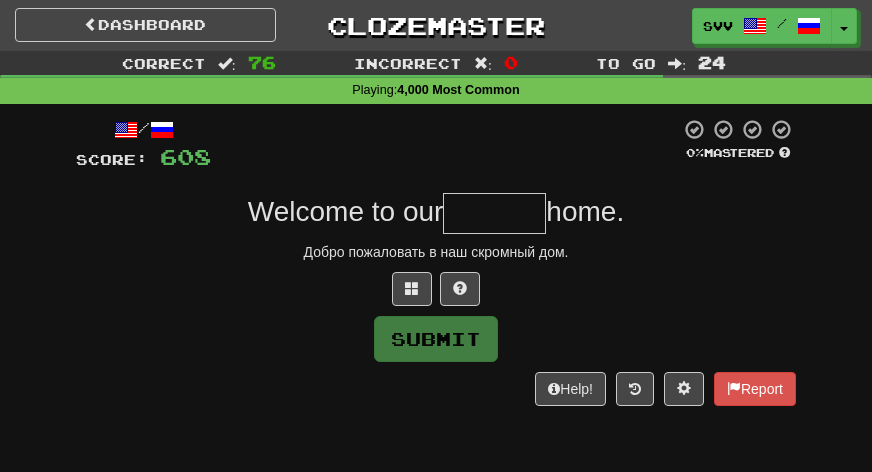 click at bounding box center [494, 213] 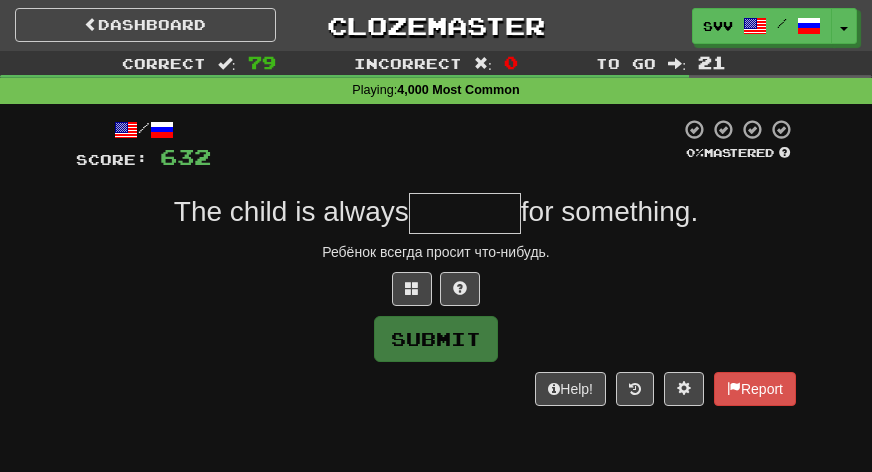 click at bounding box center [465, 213] 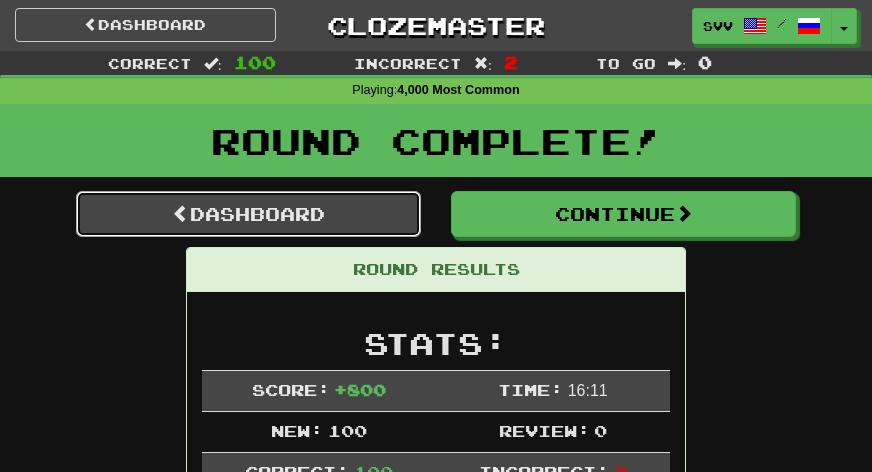 click on "Dashboard" at bounding box center [248, 214] 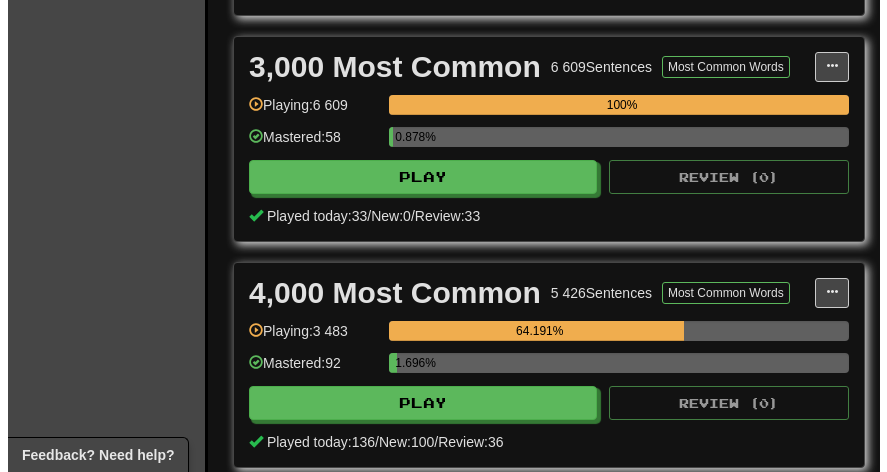 scroll, scrollTop: 990, scrollLeft: 0, axis: vertical 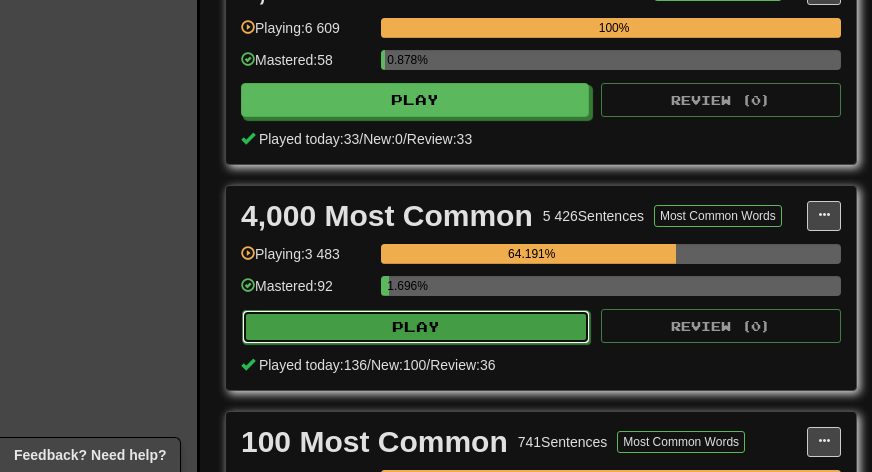 click on "Play" at bounding box center [416, 327] 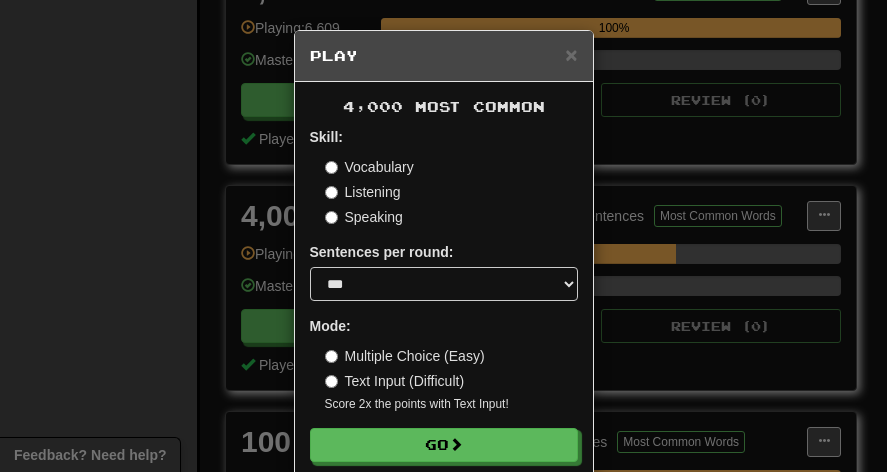 click on "× Play 4,000 Most Common Skill: Vocabulary Listening Speaking Sentences per round: * ** ** ** ** ** *** ******** Mode: Multiple Choice (Easy) Text Input (Difficult) Score 2x the points with Text Input ! Go" at bounding box center (443, 236) 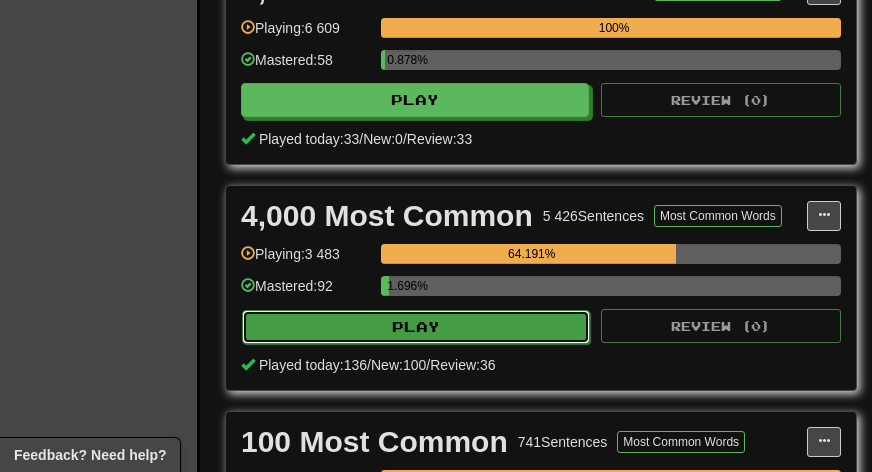 click on "Play" at bounding box center (416, 327) 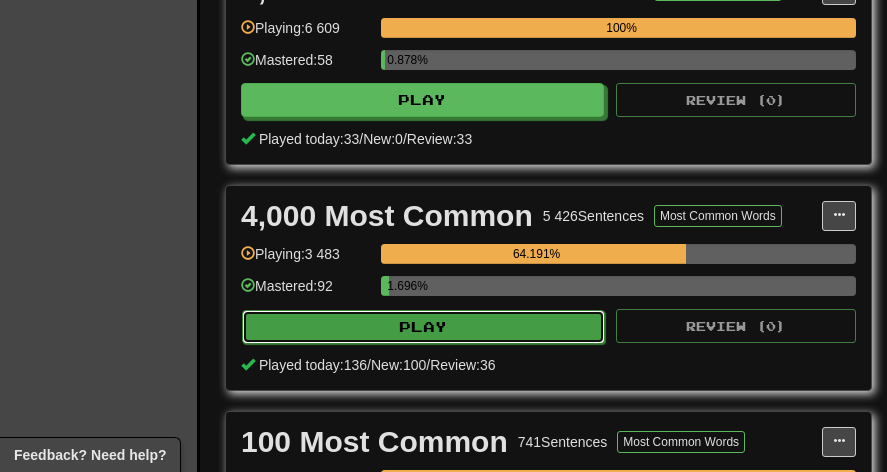 select on "***" 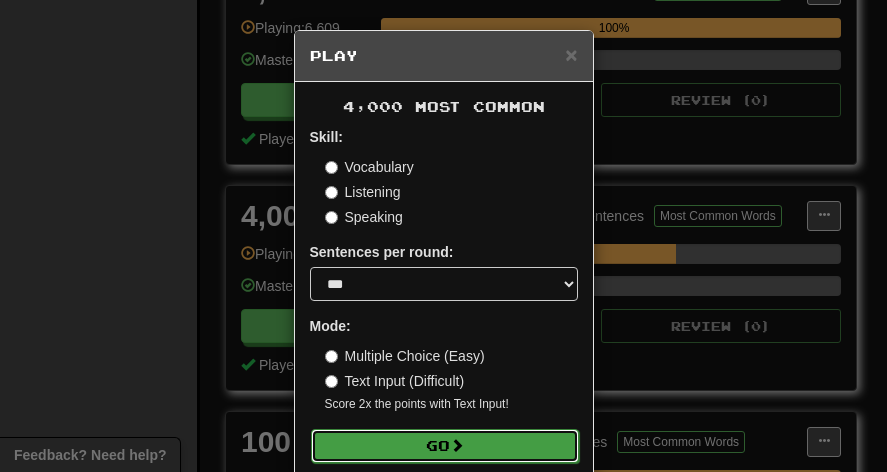 click on "Go" at bounding box center (445, 446) 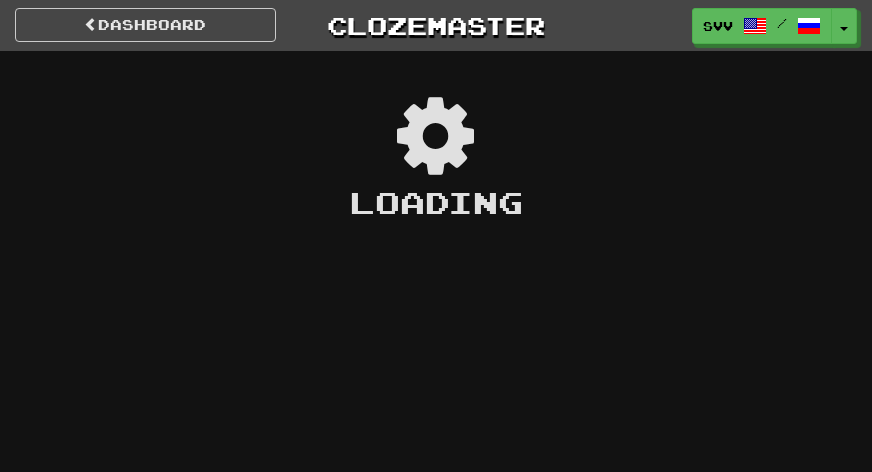 scroll, scrollTop: 0, scrollLeft: 0, axis: both 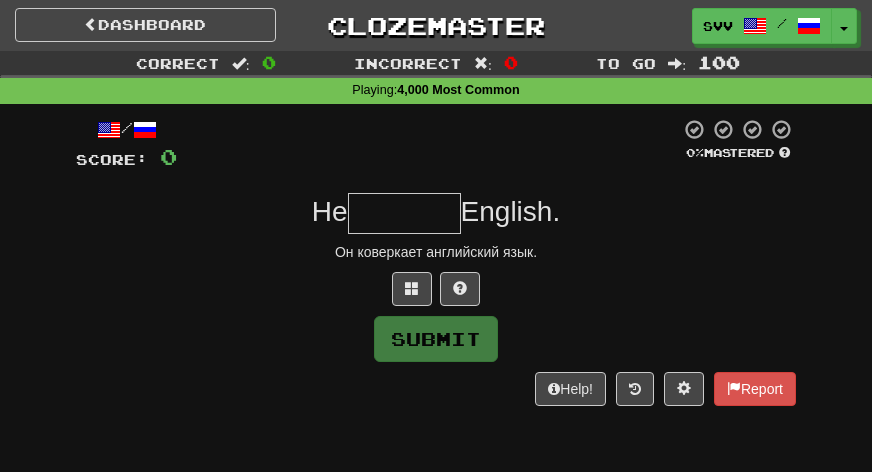 type on "*" 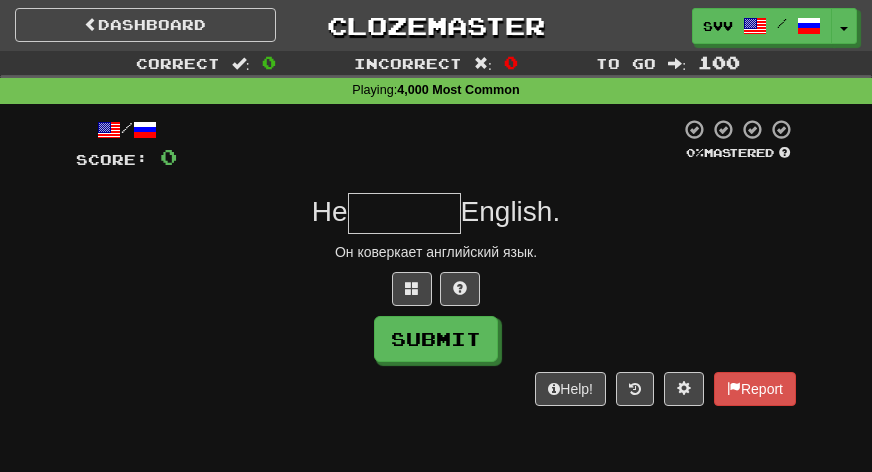 type on "*" 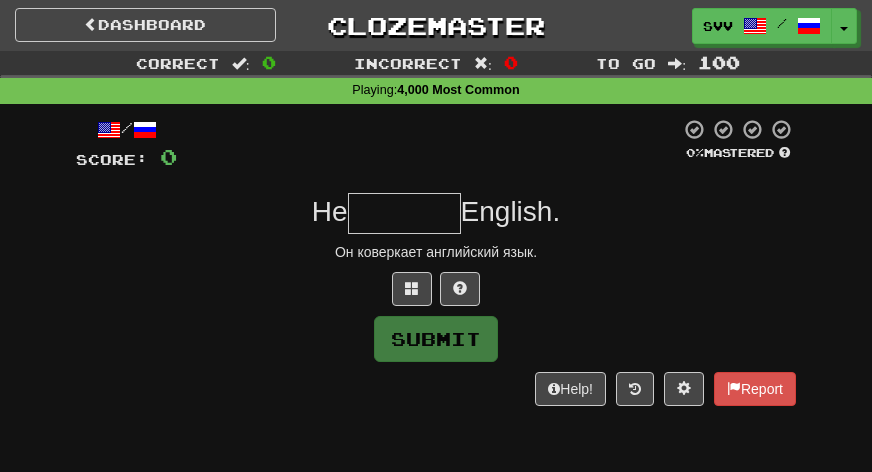 type on "*" 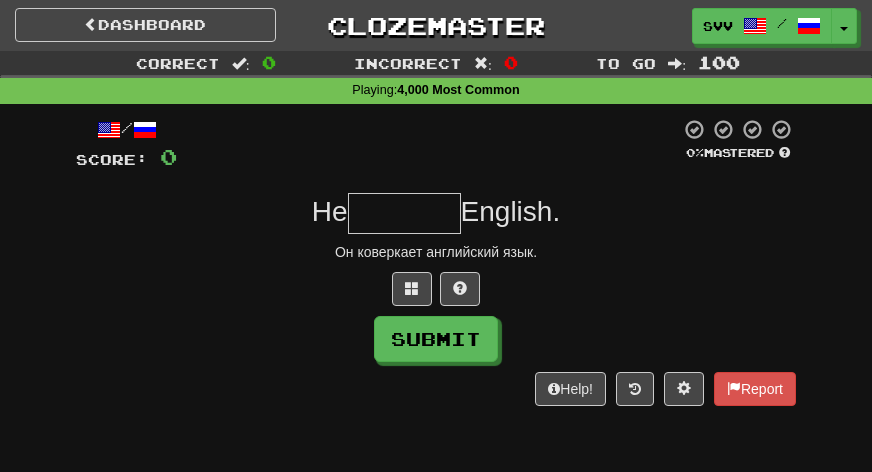 type on "*" 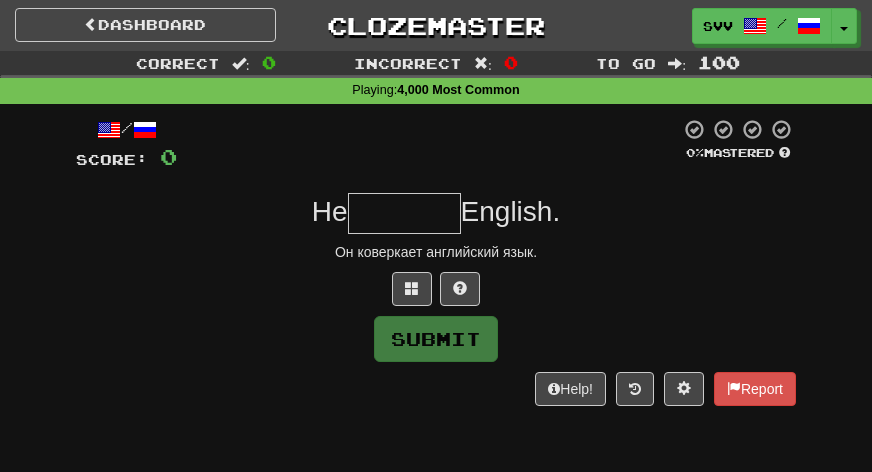 type on "*" 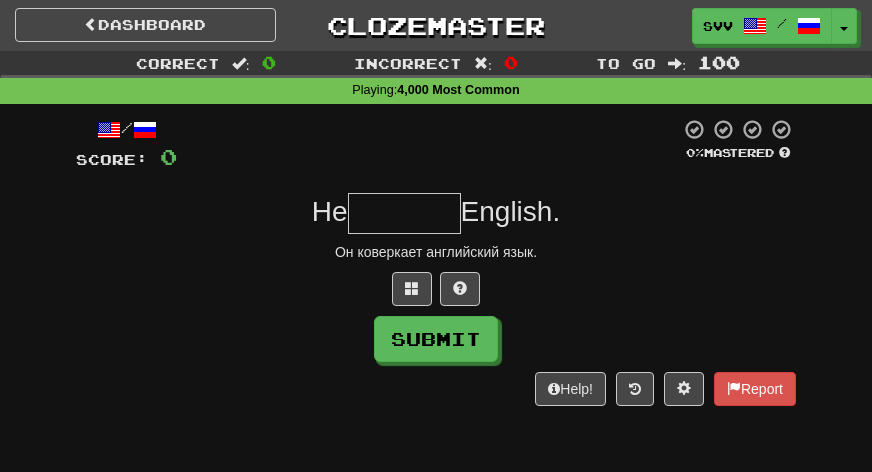 type on "*" 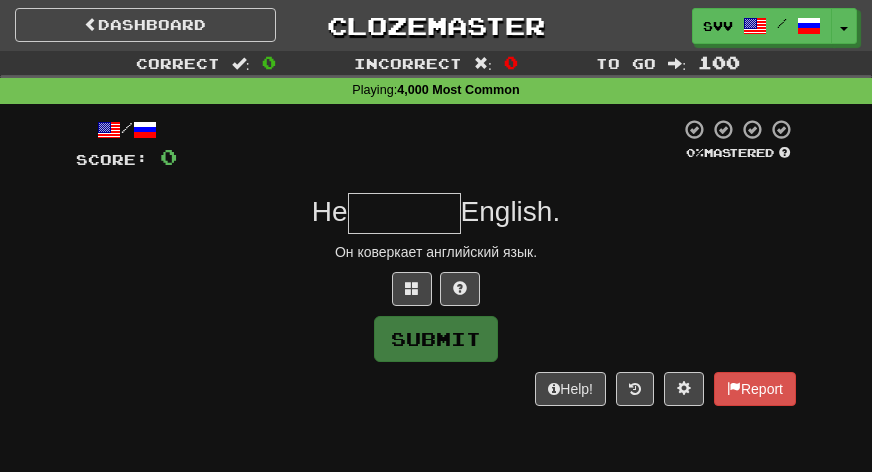 type on "*" 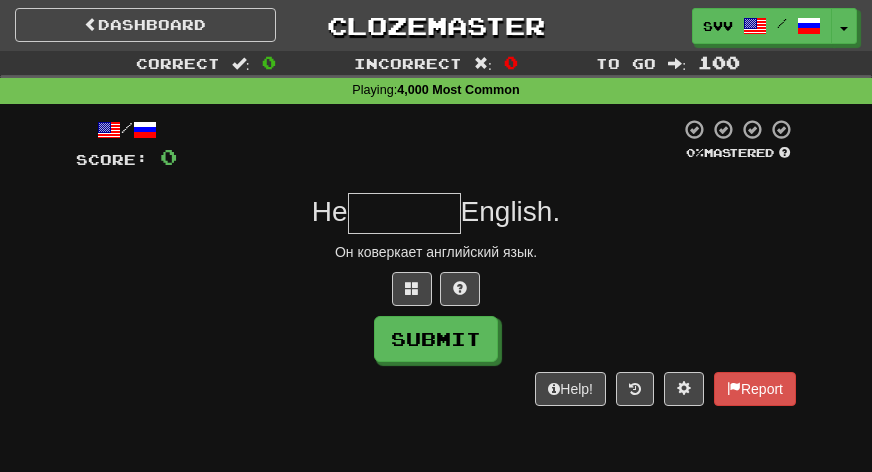 type on "*" 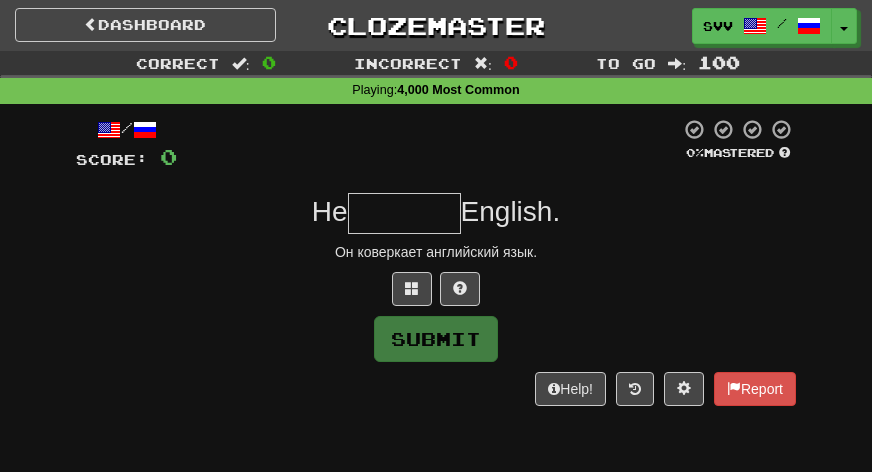 type on "*" 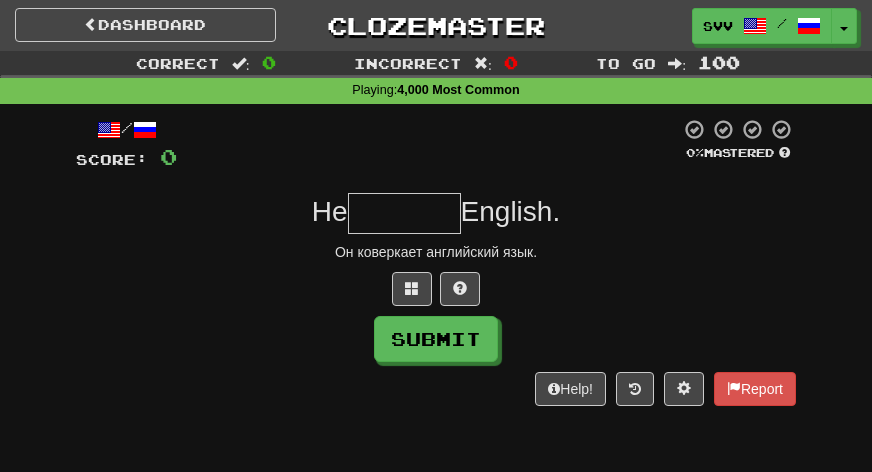 type on "*" 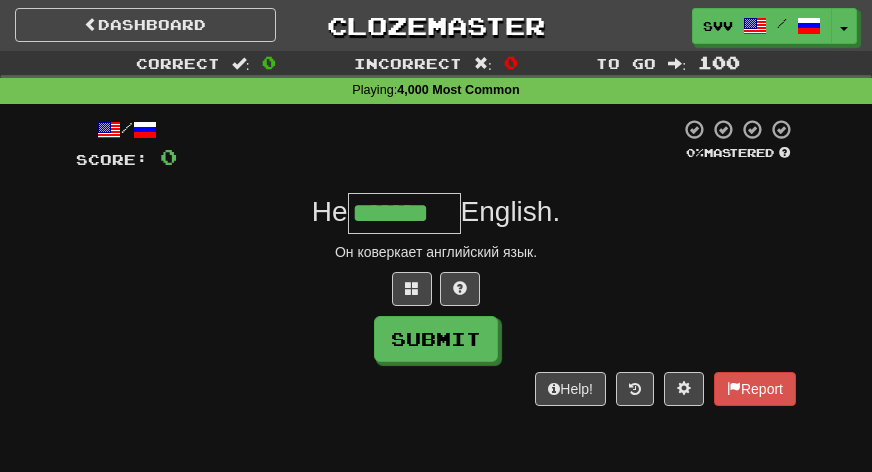 type on "*******" 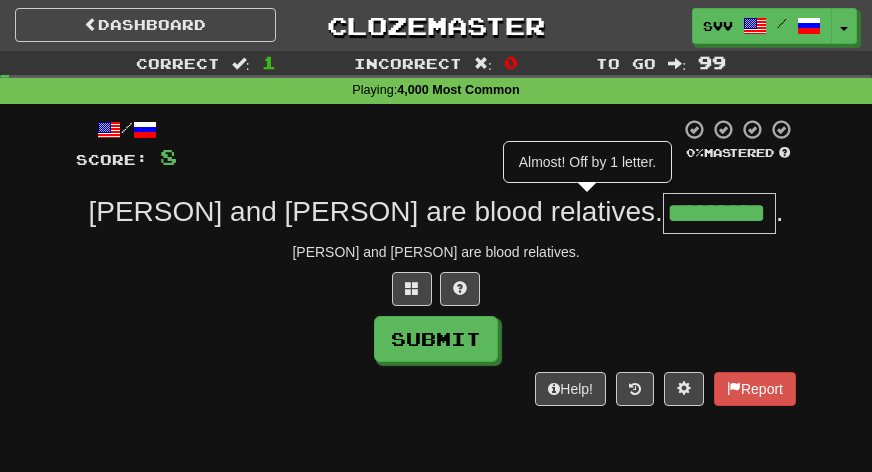 type on "*********" 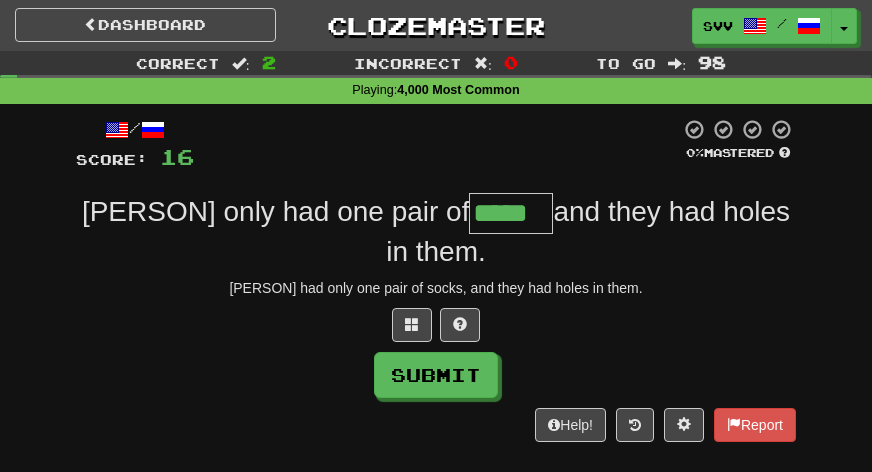 type on "*****" 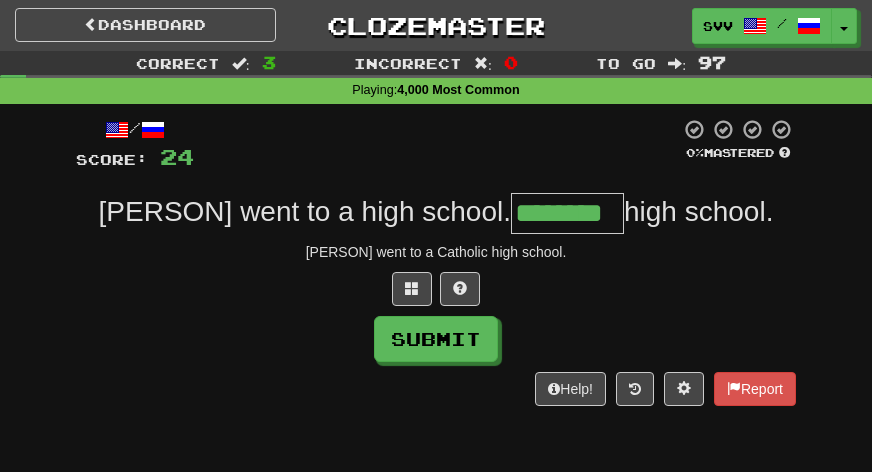 type on "********" 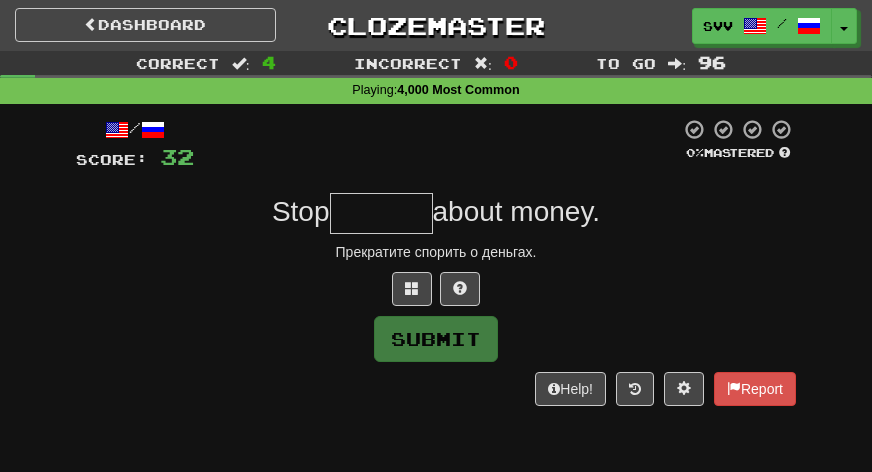 type on "*" 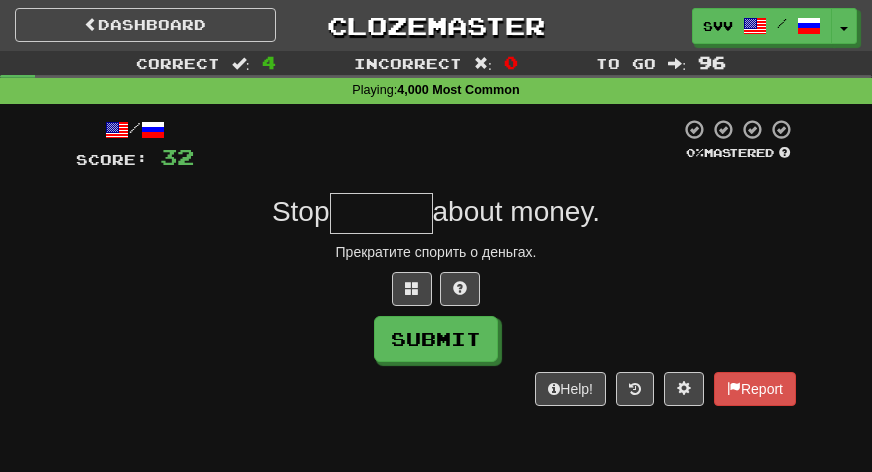 type on "*" 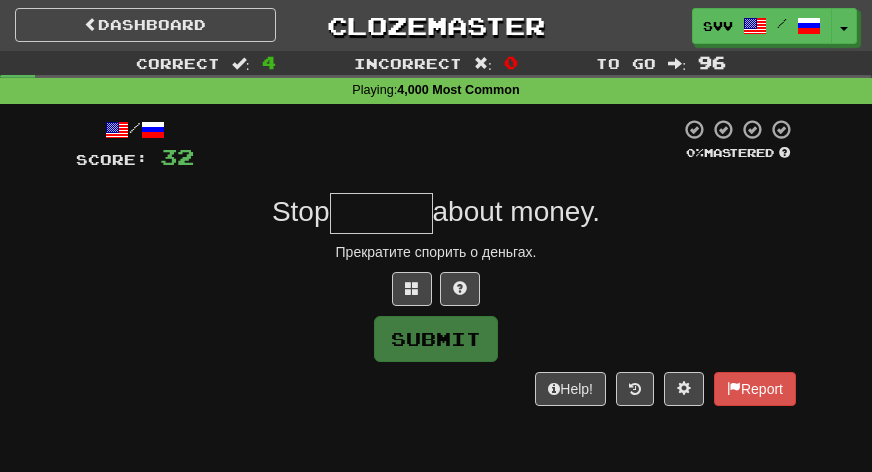 type on "*" 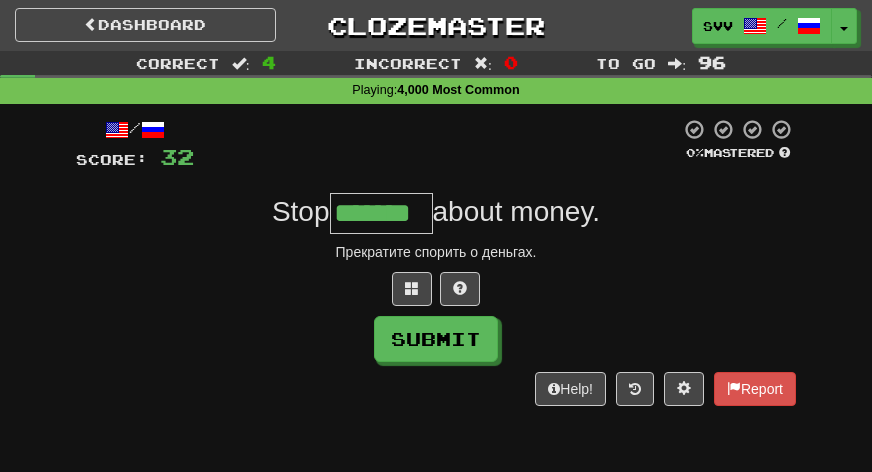 type on "*******" 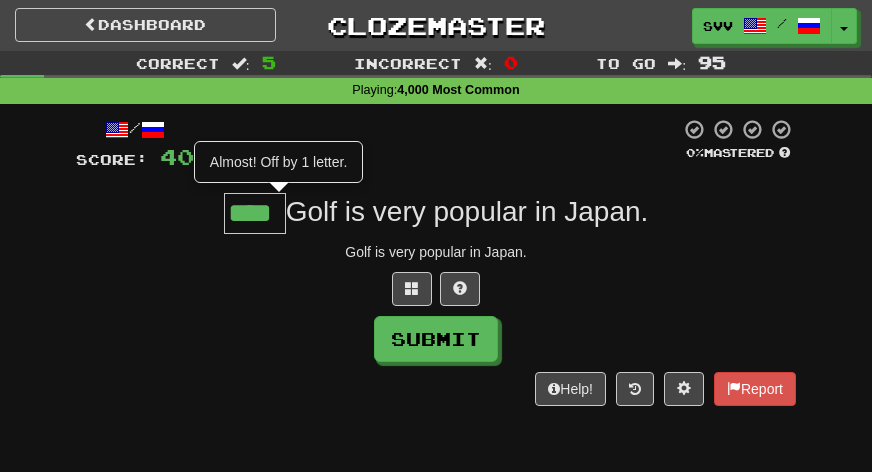 scroll, scrollTop: 0, scrollLeft: 0, axis: both 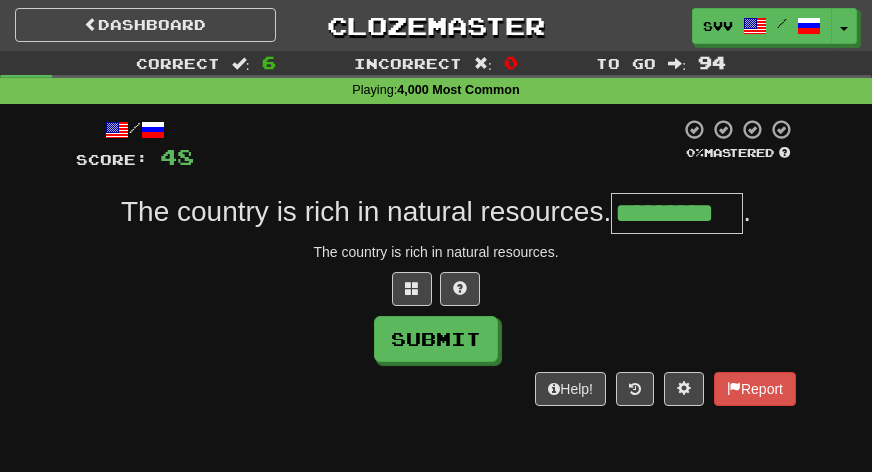 type on "*********" 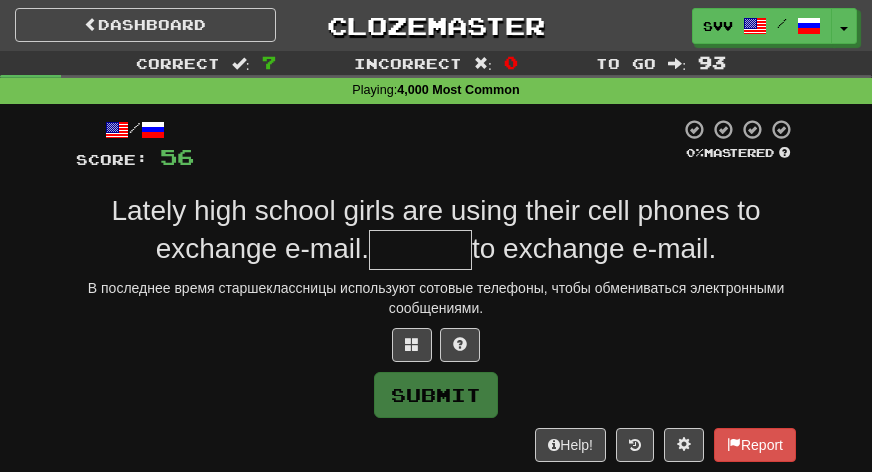 type on "*" 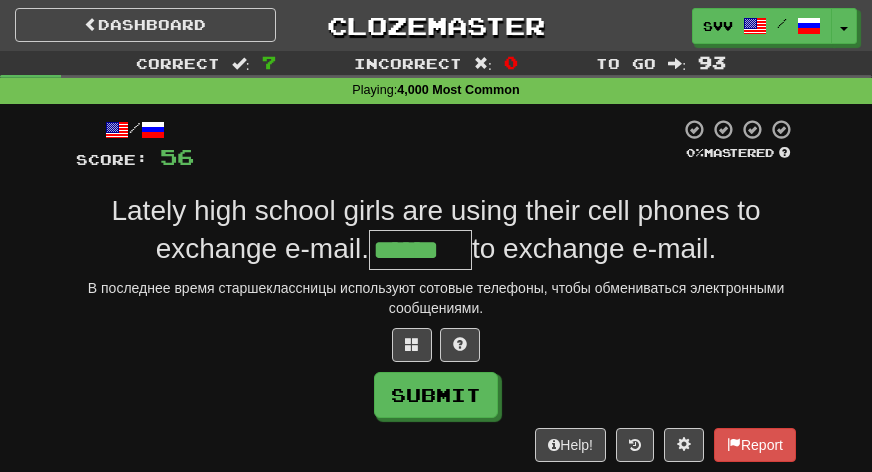 type on "******" 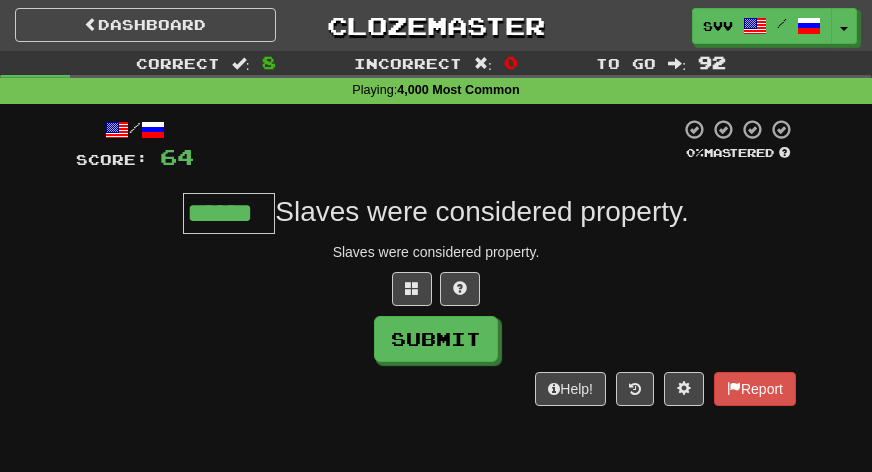 type on "******" 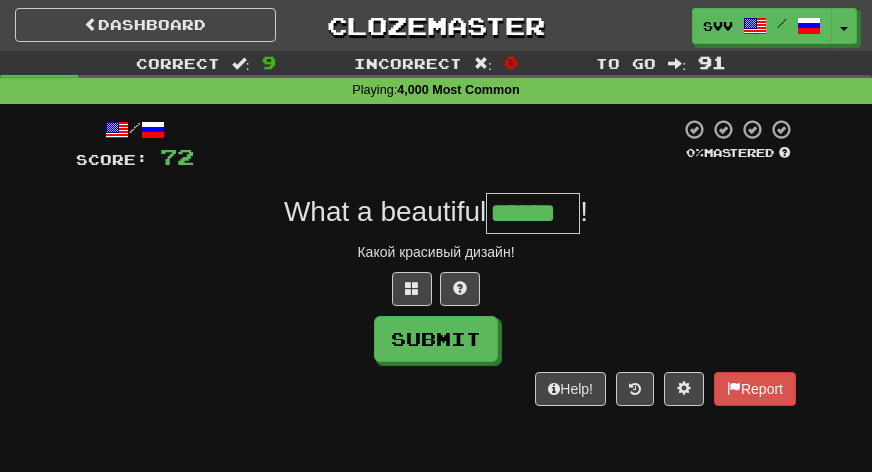 type on "******" 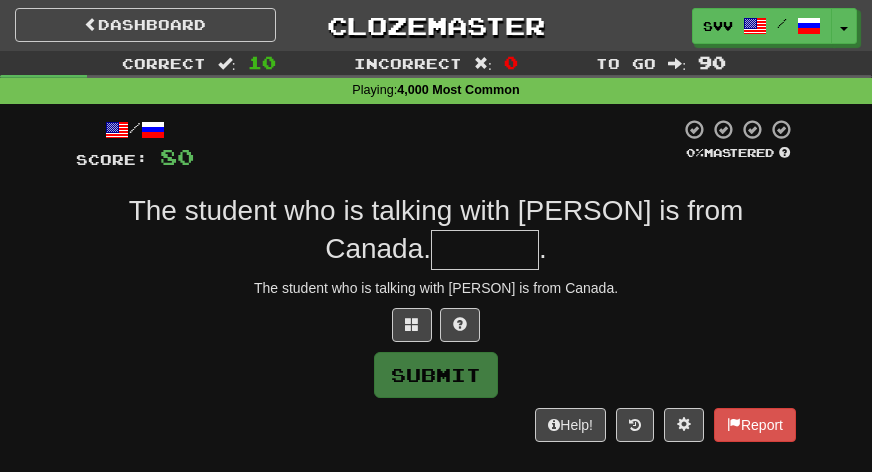 type on "*" 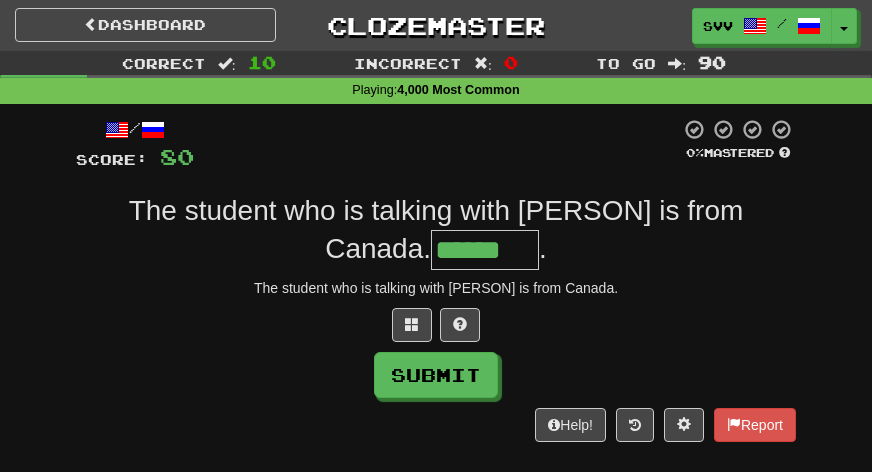 type on "******" 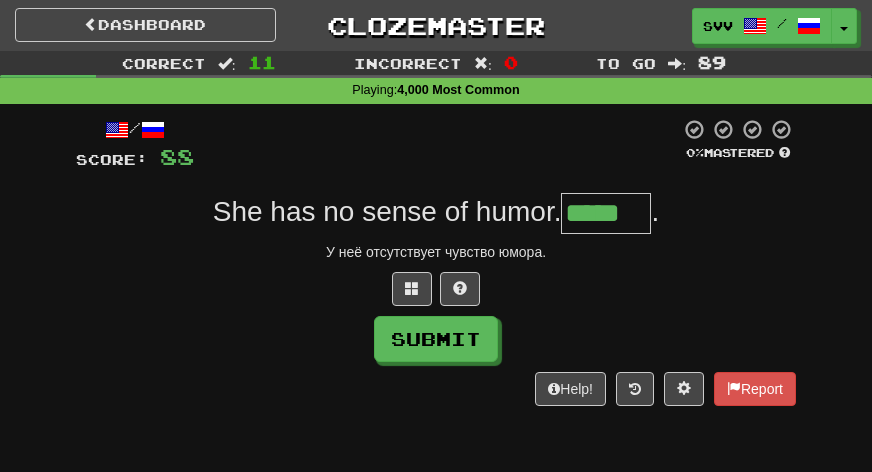 type on "*****" 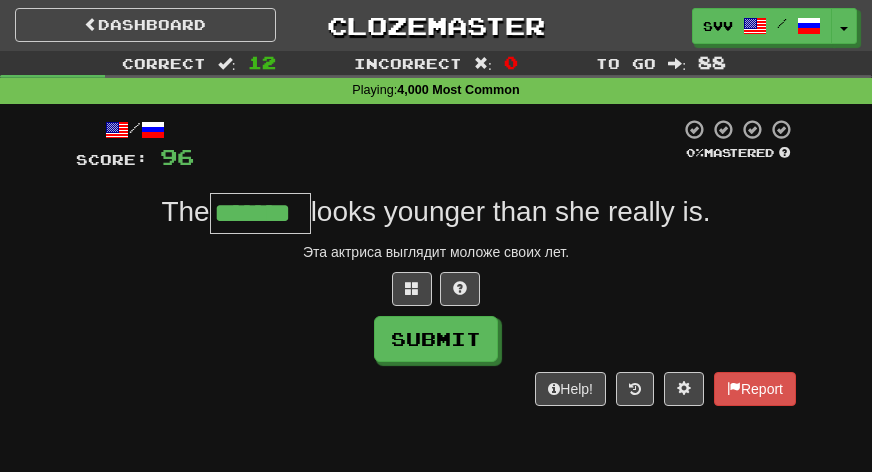 type on "*******" 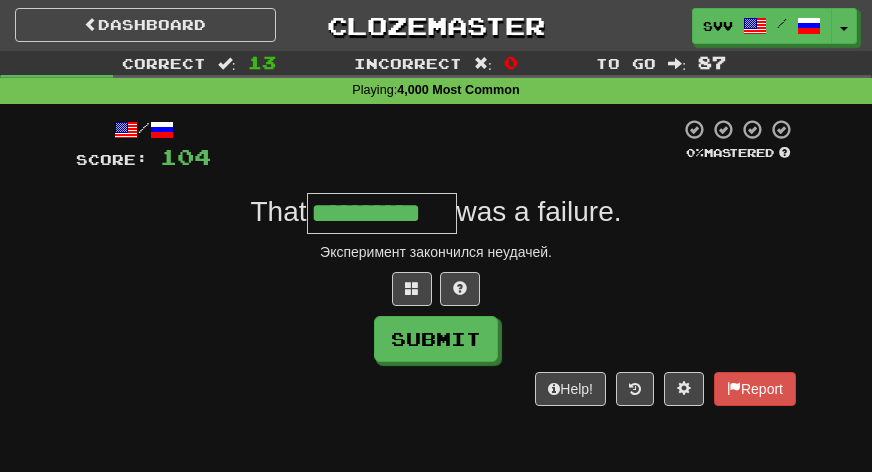 type on "**********" 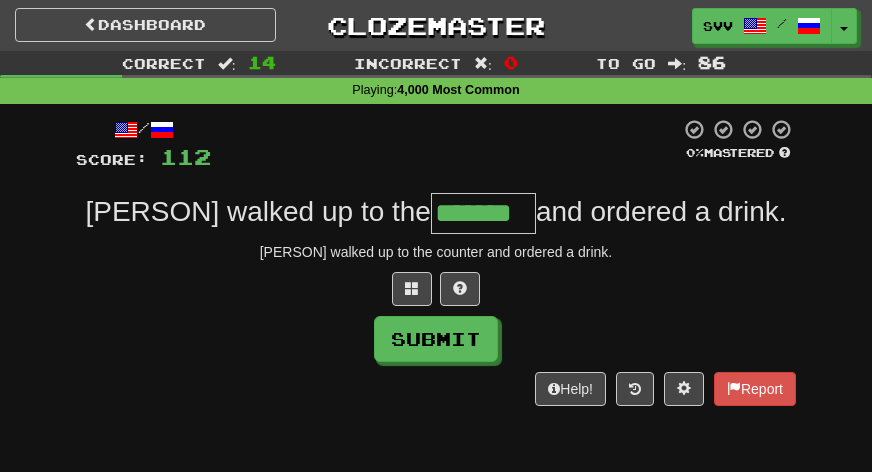 type on "*******" 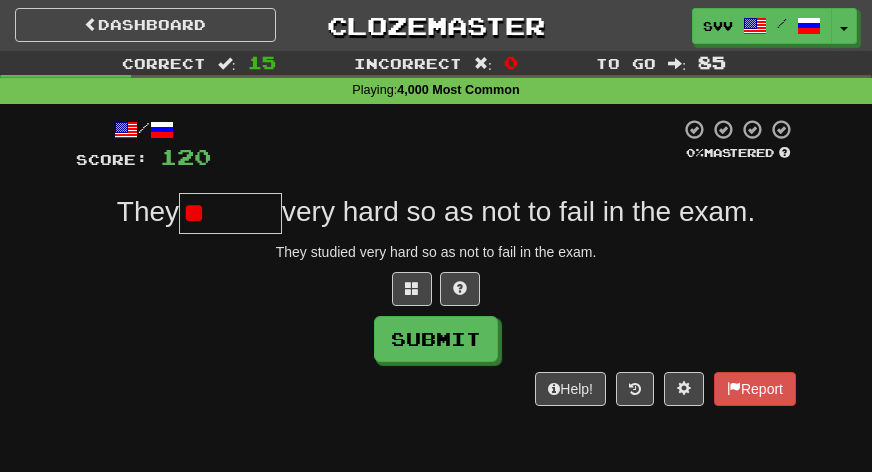type on "*" 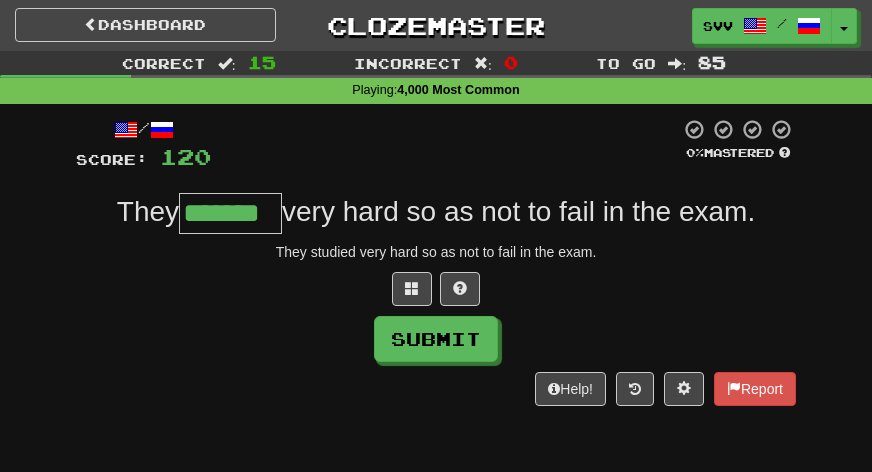 type on "*******" 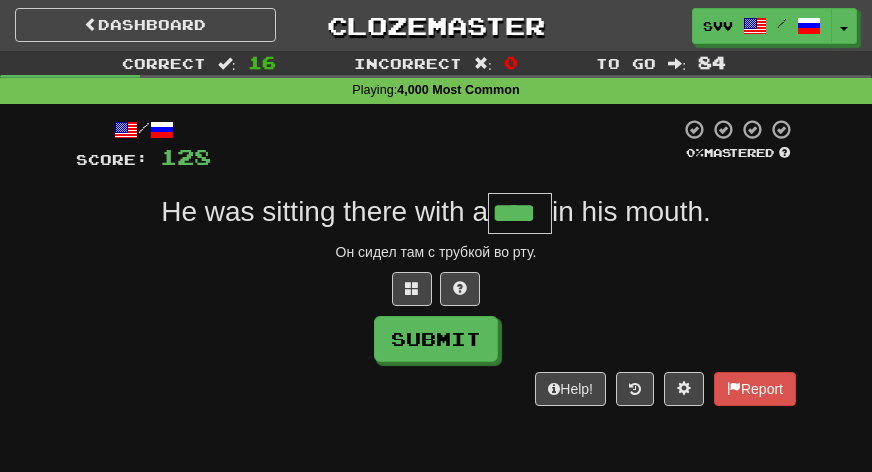 type on "****" 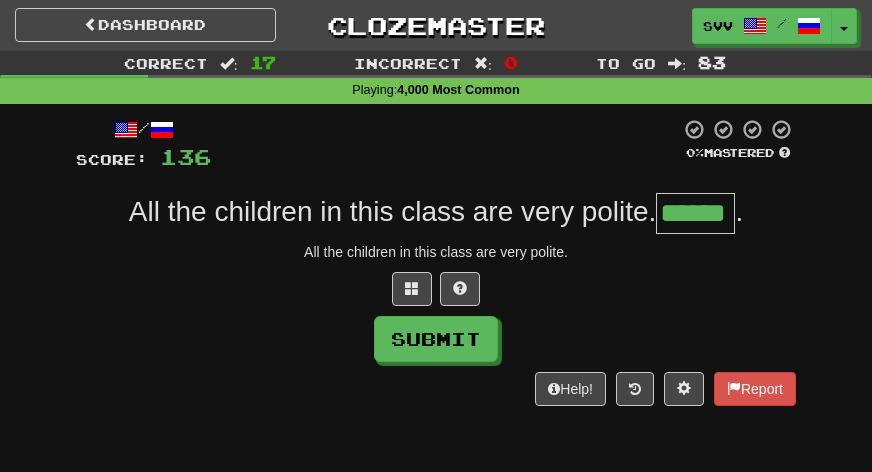 type on "******" 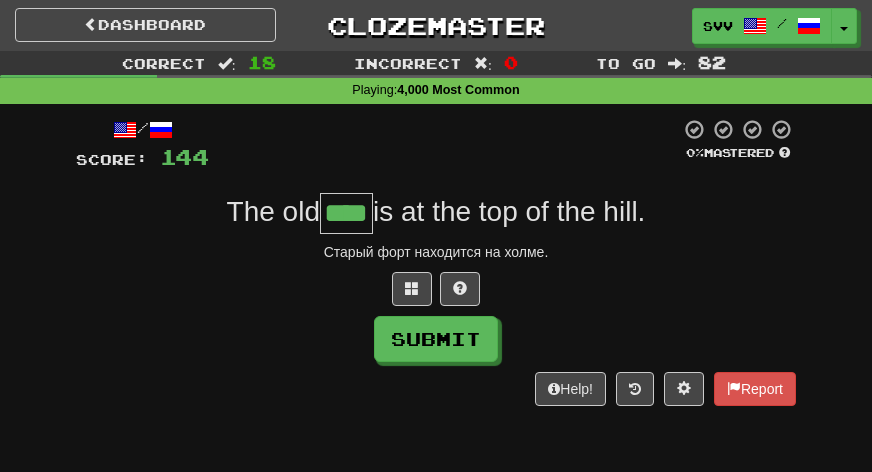 type on "****" 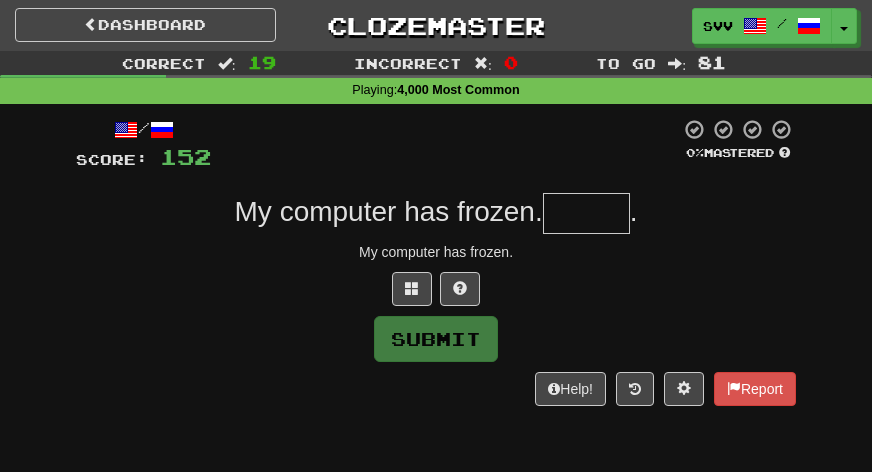 type on "*" 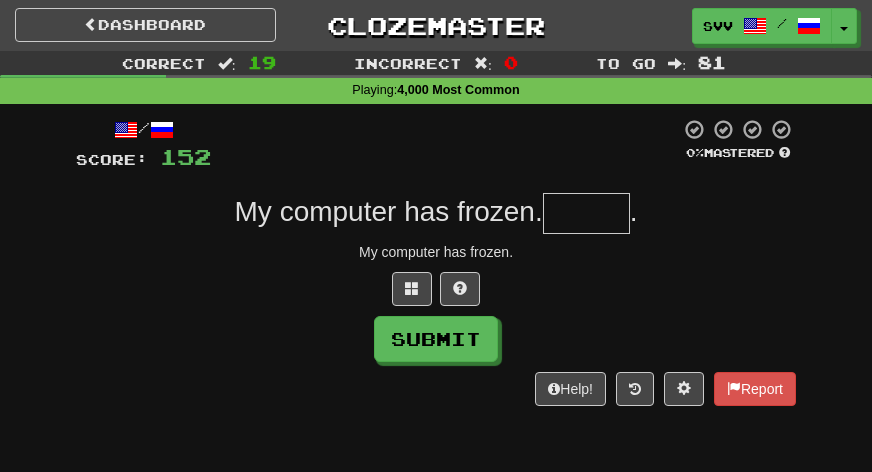 type on "*" 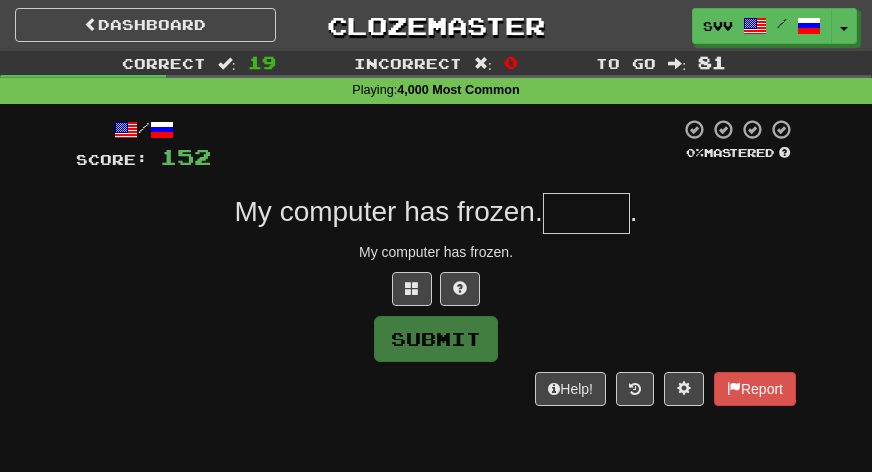 type on "*" 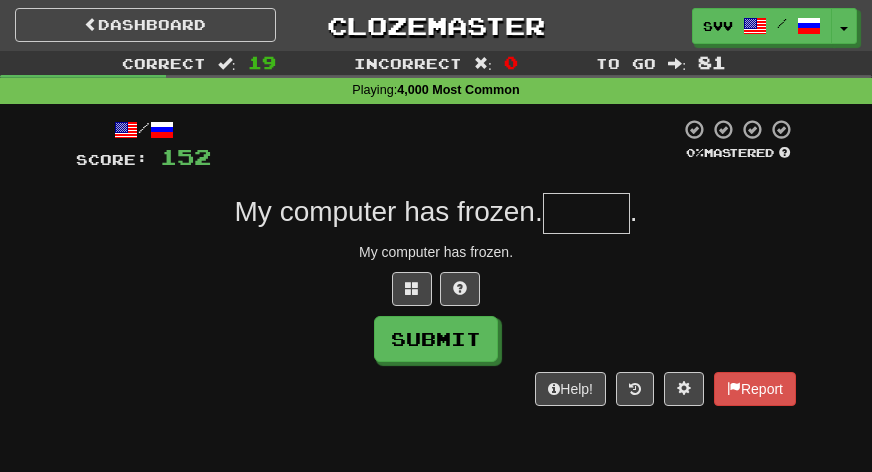 type on "*" 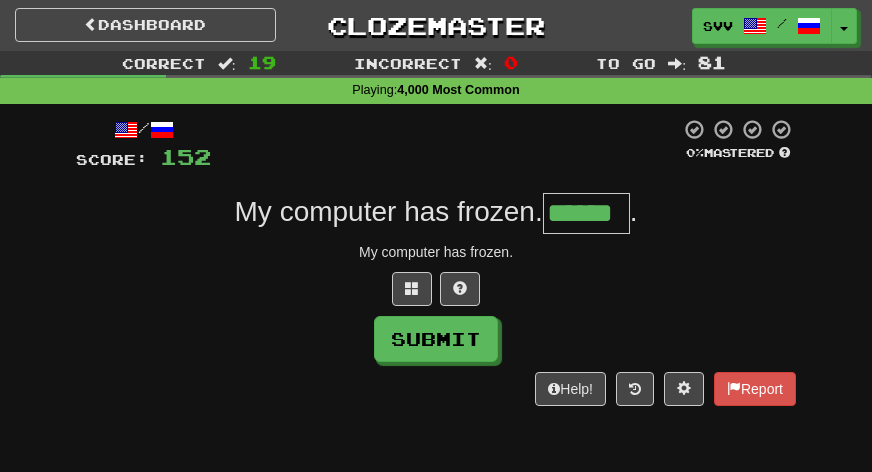 type on "******" 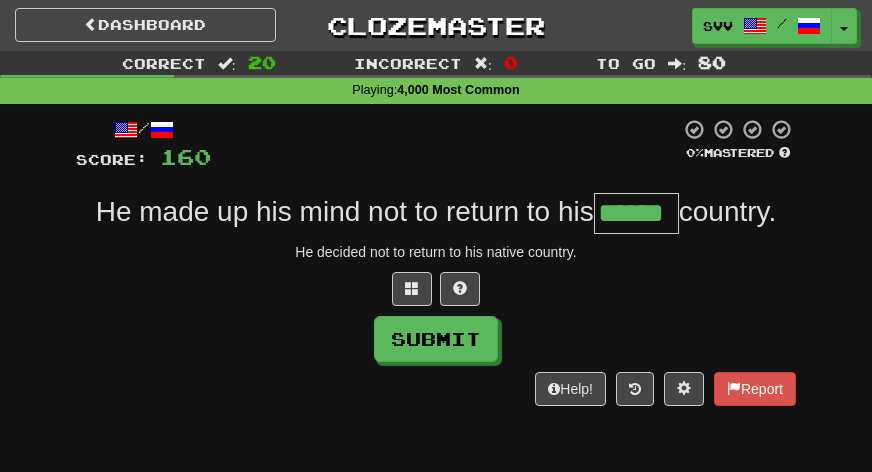 type on "******" 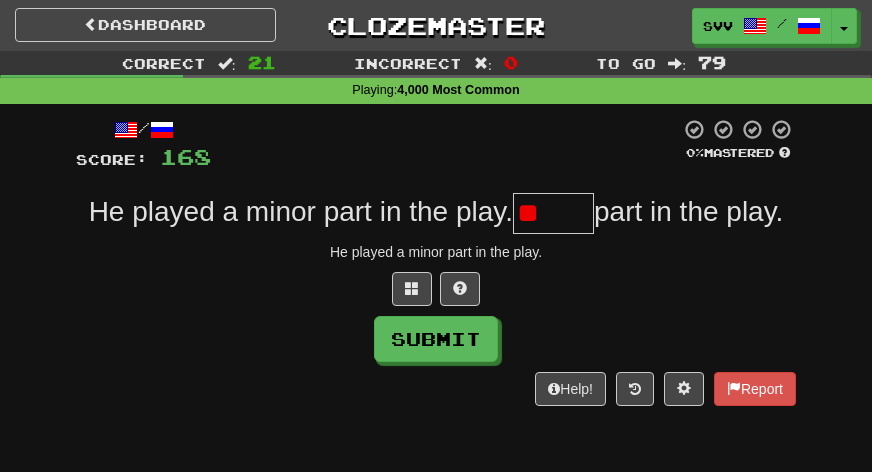 type on "*" 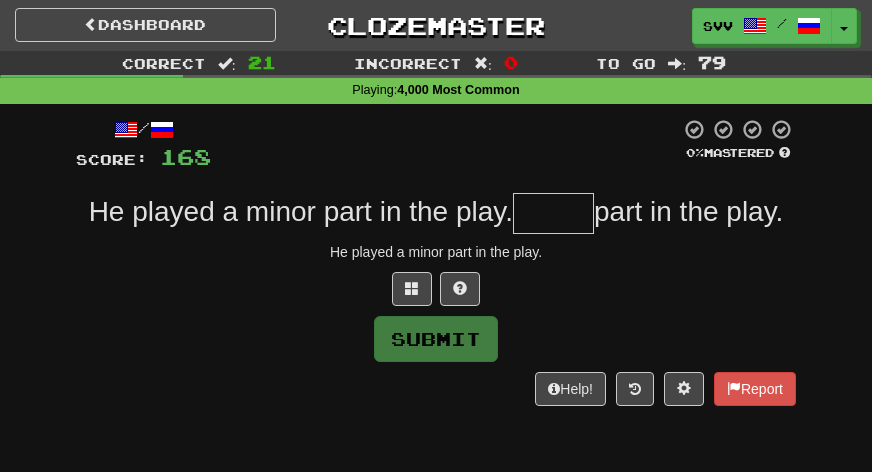 type on "*" 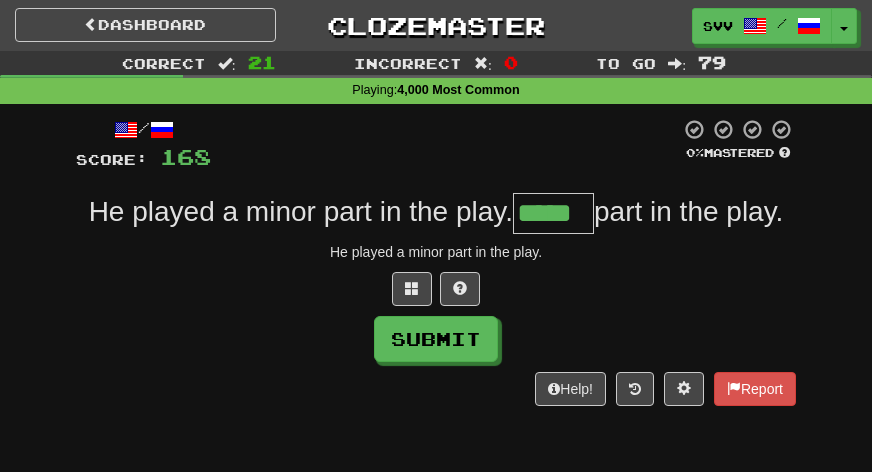 type on "*****" 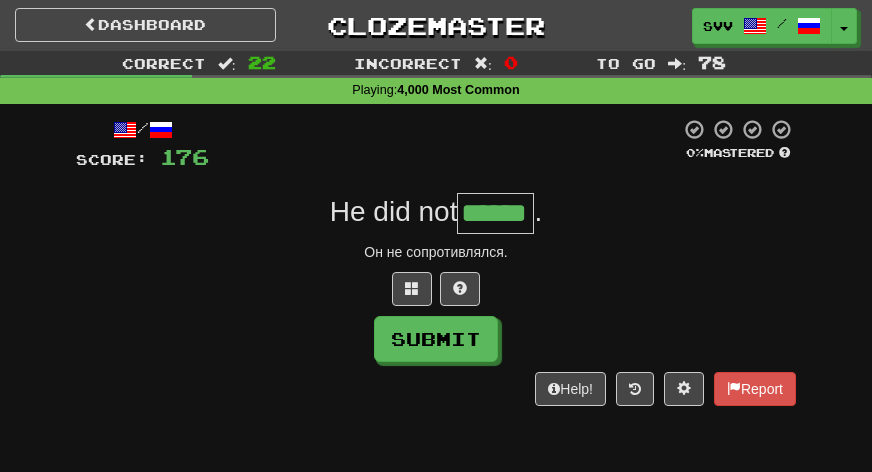 type on "******" 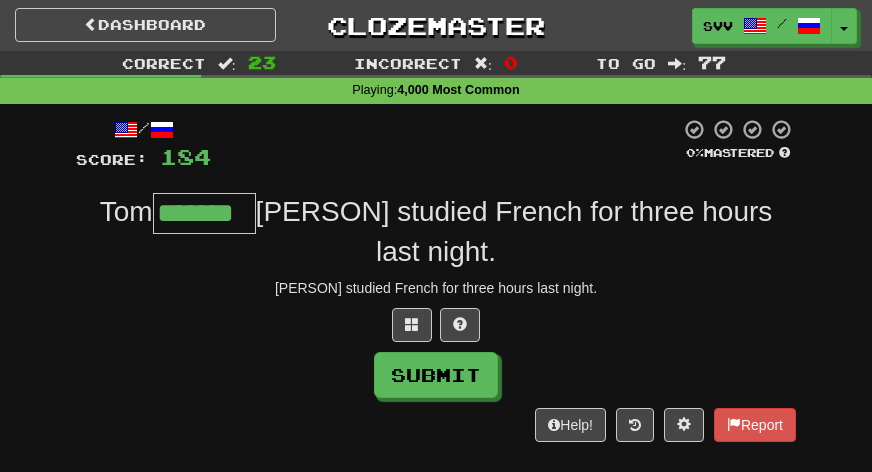 type on "*******" 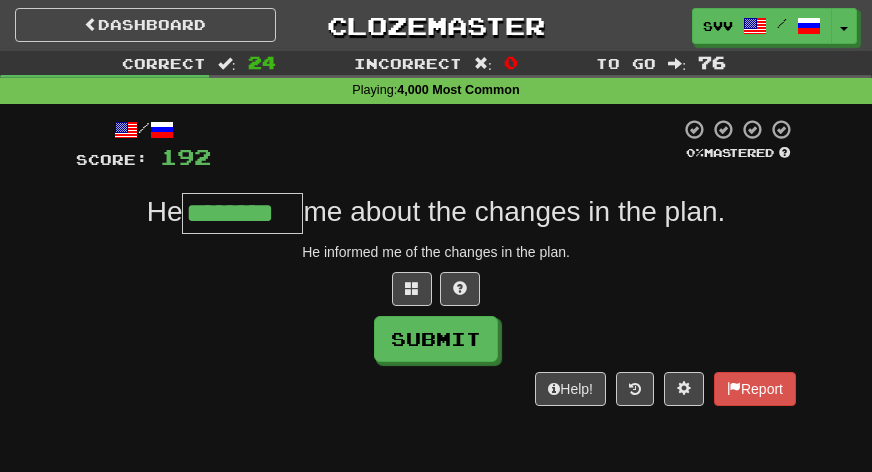 type on "********" 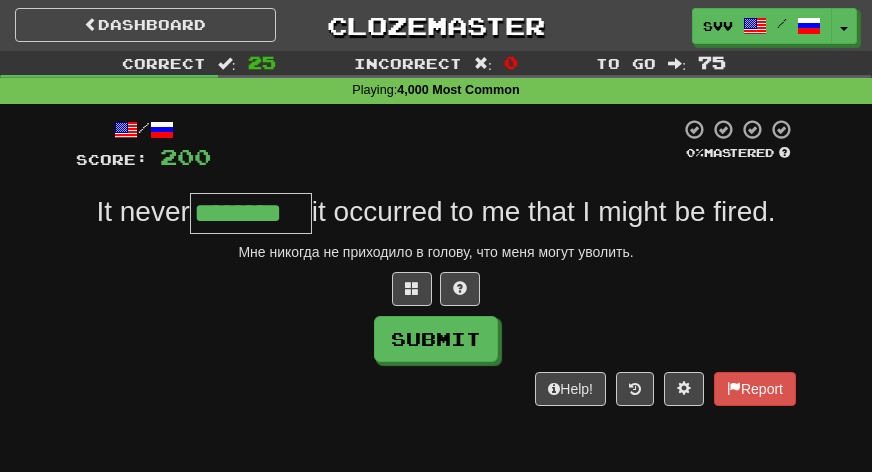 type on "********" 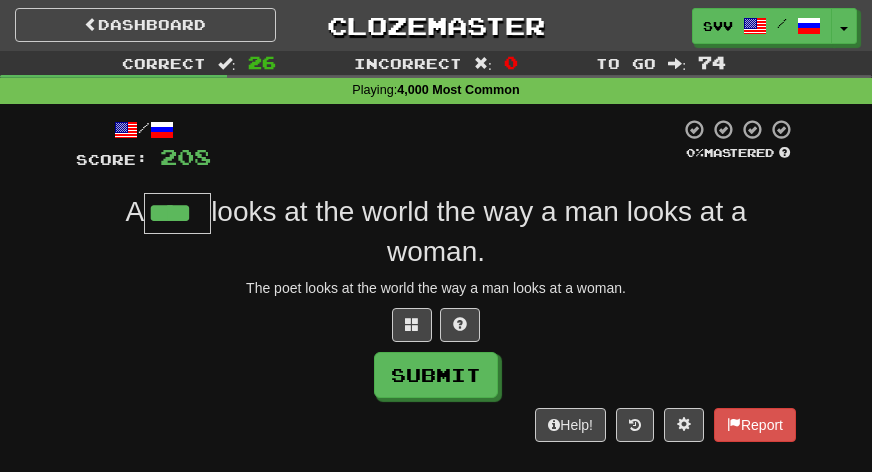 type on "****" 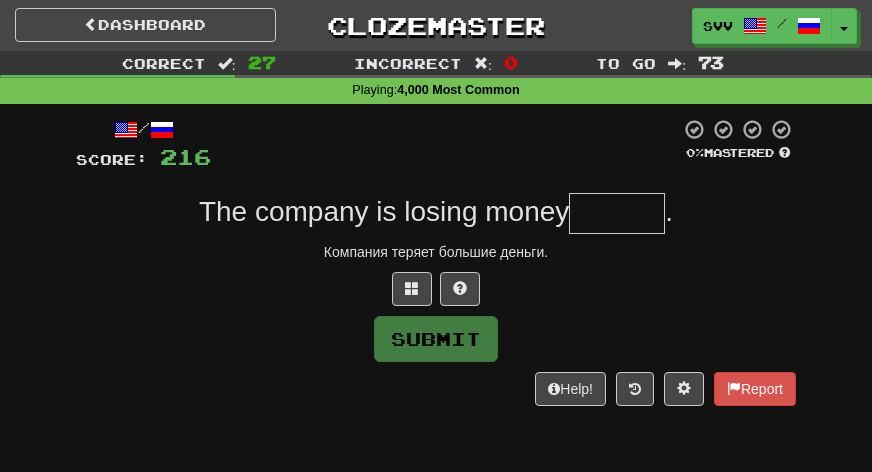 type on "*" 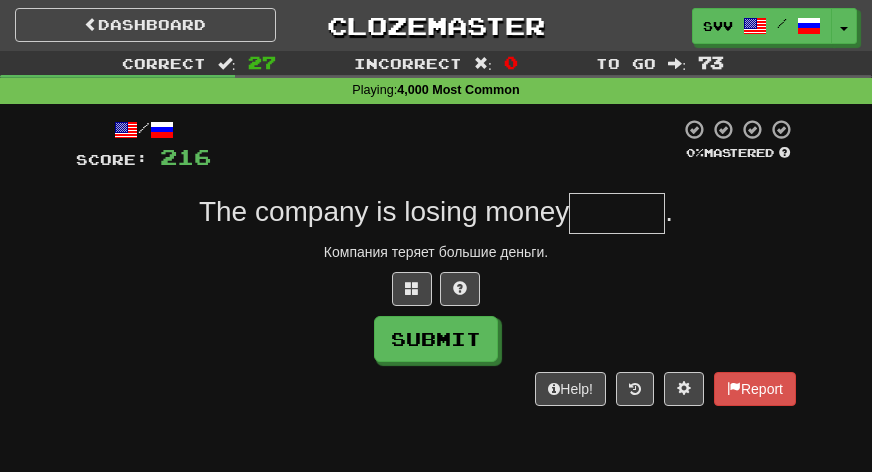 type on "*" 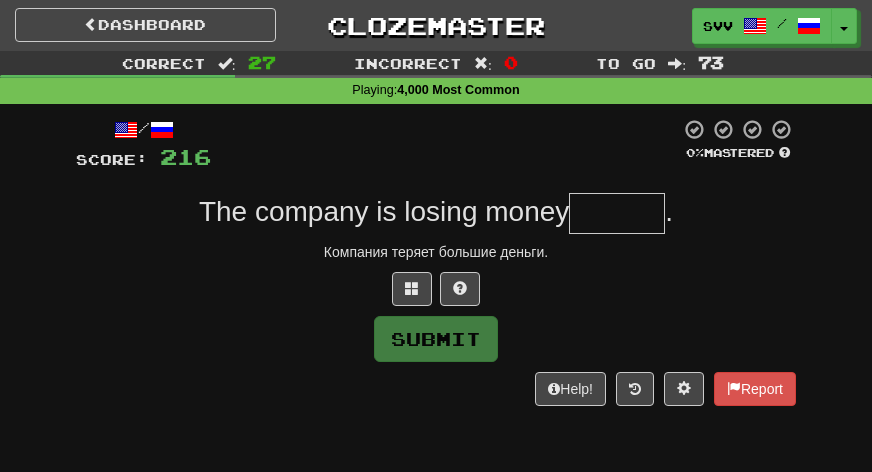 type on "*" 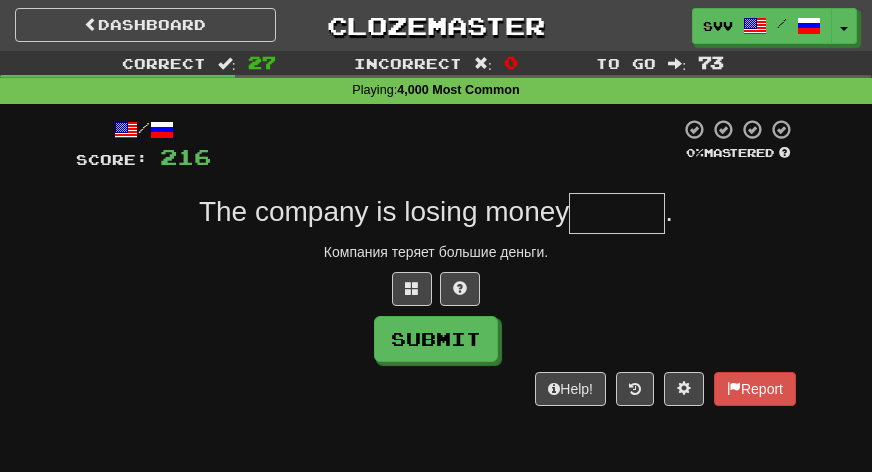 type on "*" 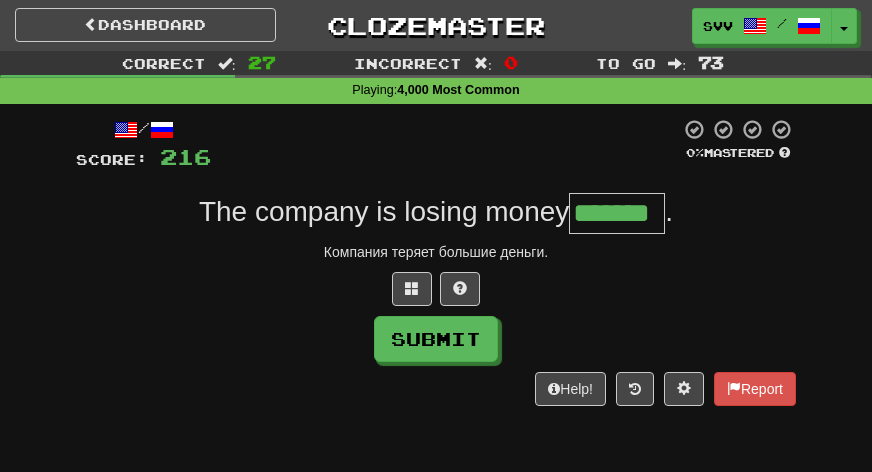 type on "*******" 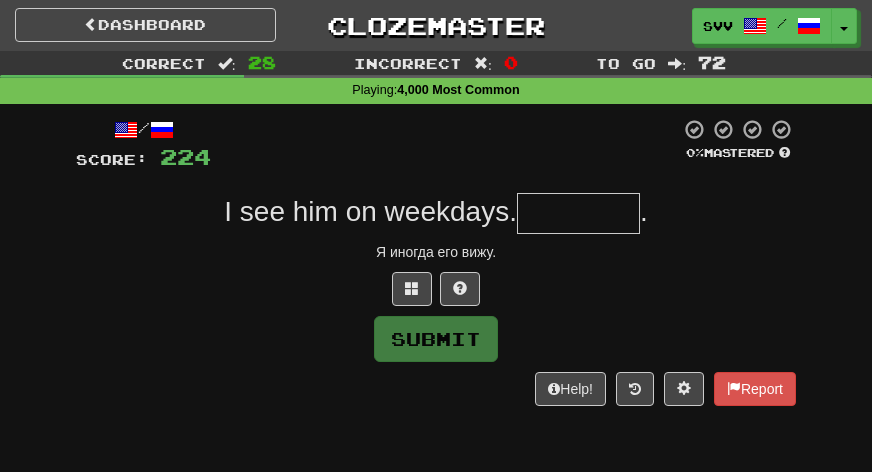 type on "*" 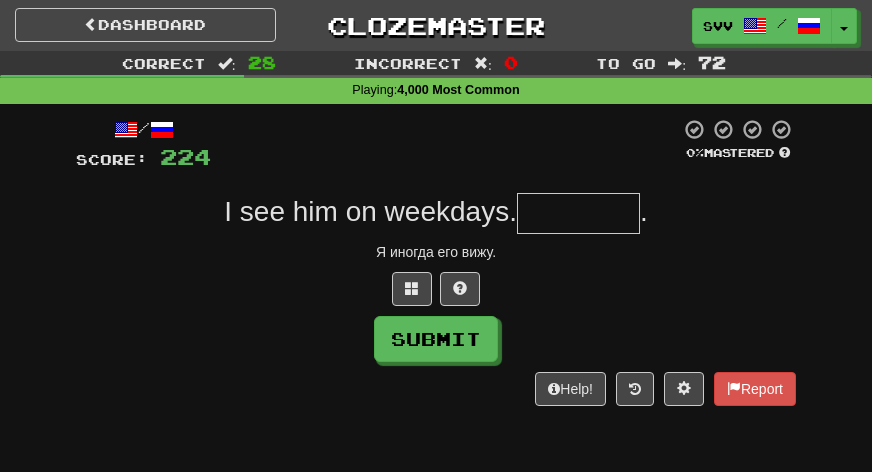 type on "*" 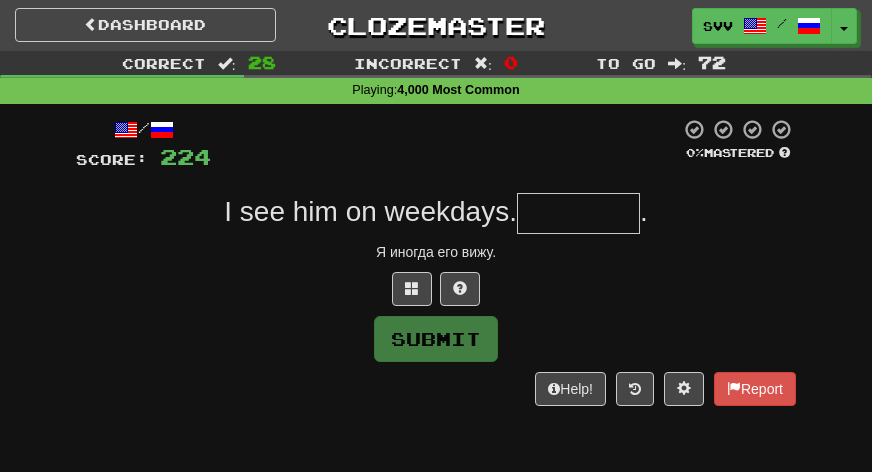 type on "*" 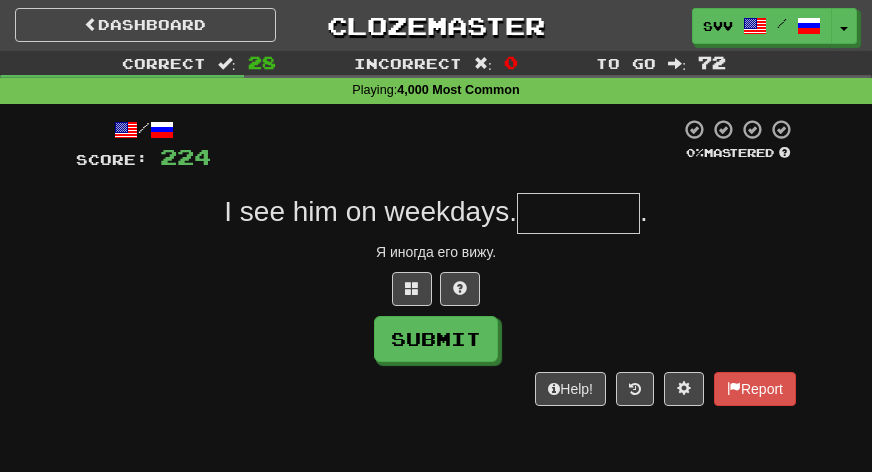 type on "*" 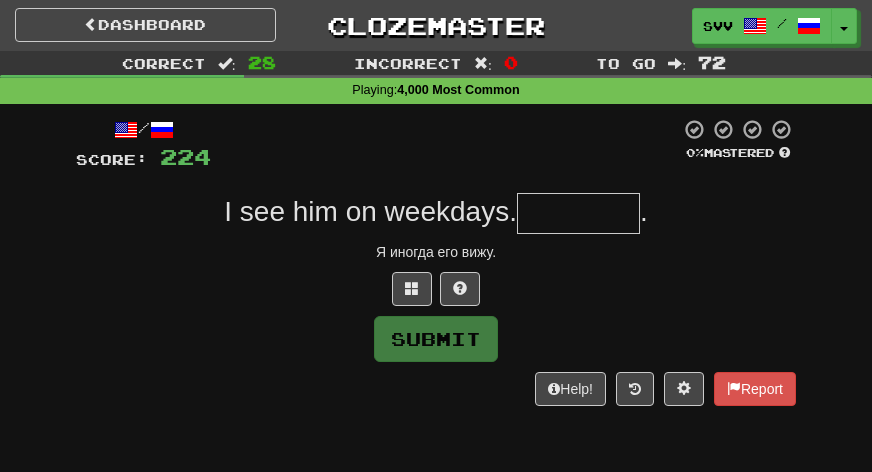 type on "*" 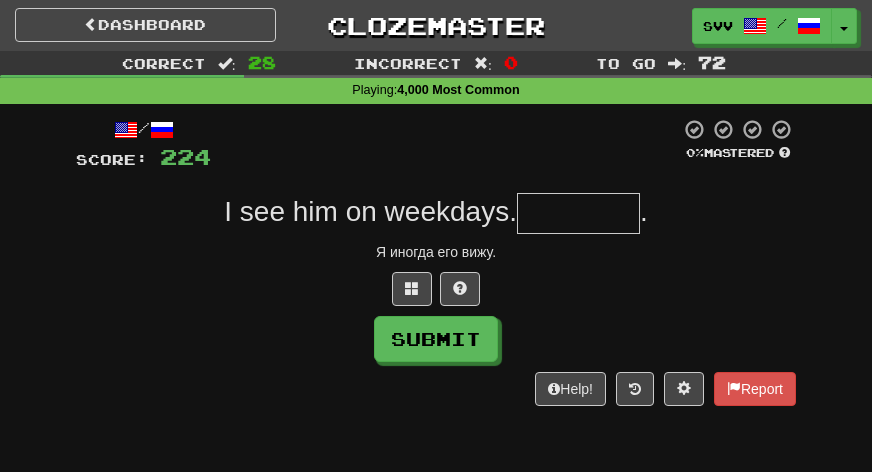 type on "*" 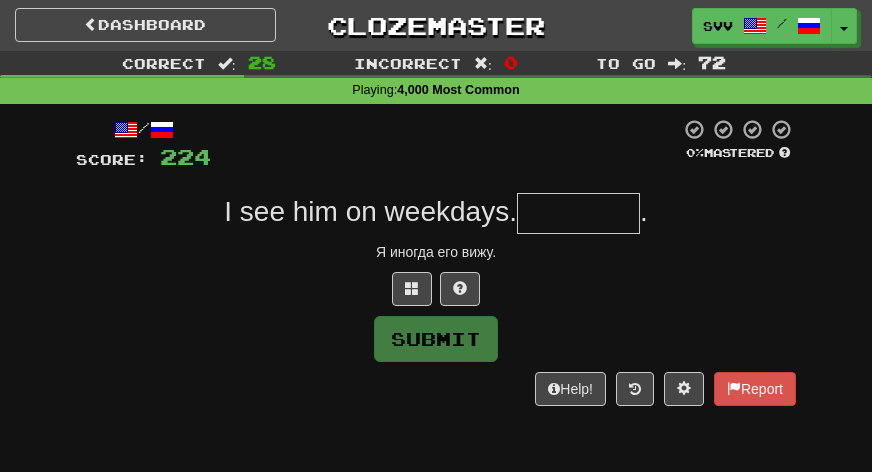 type on "*" 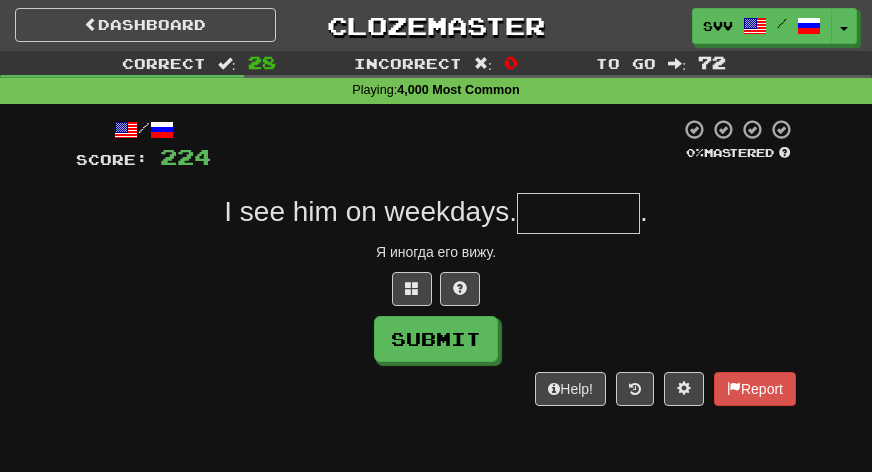 type on "*" 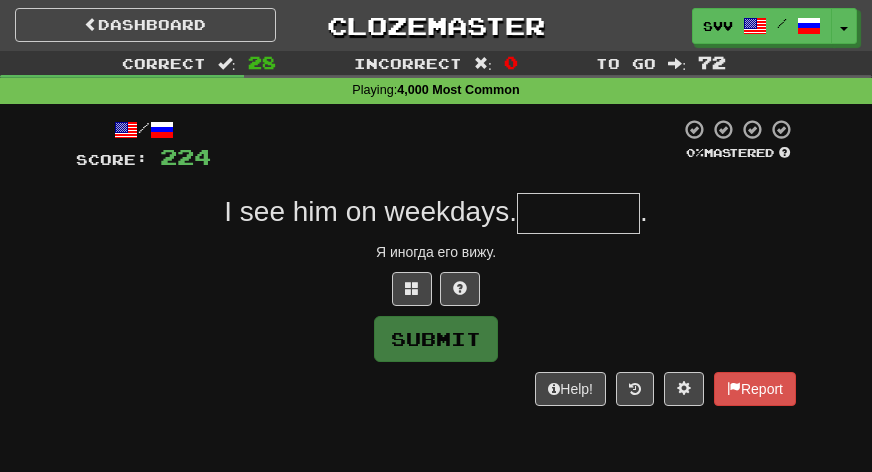 type on "*" 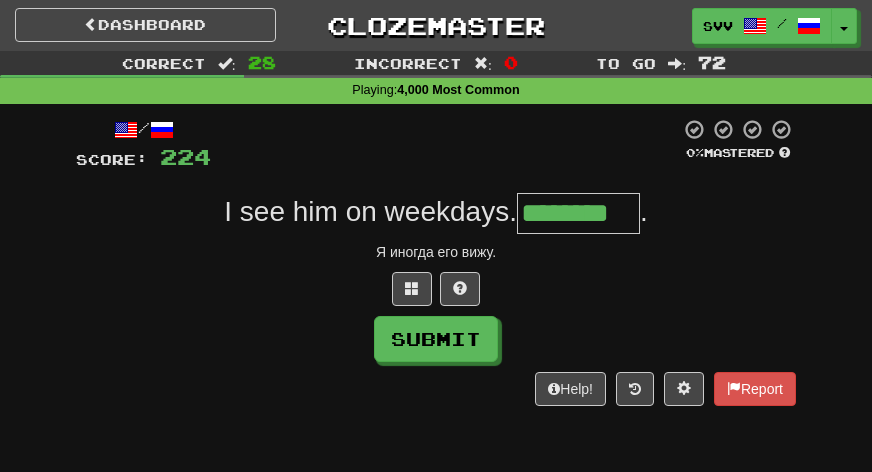 type on "********" 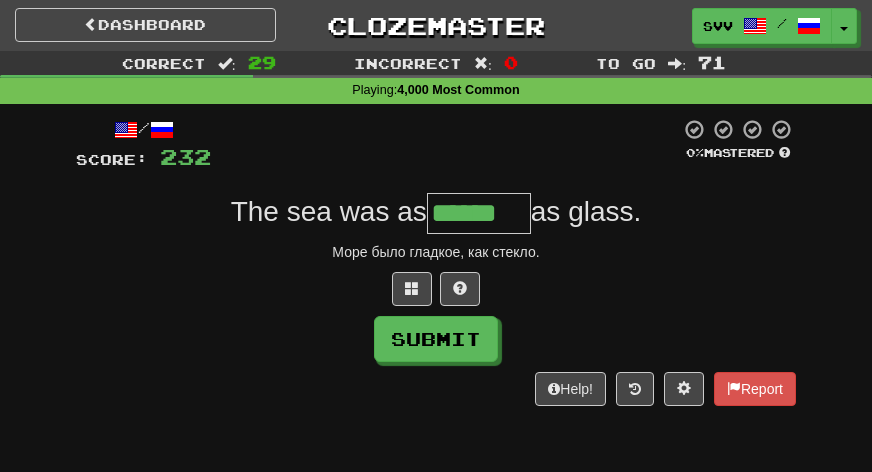 type on "******" 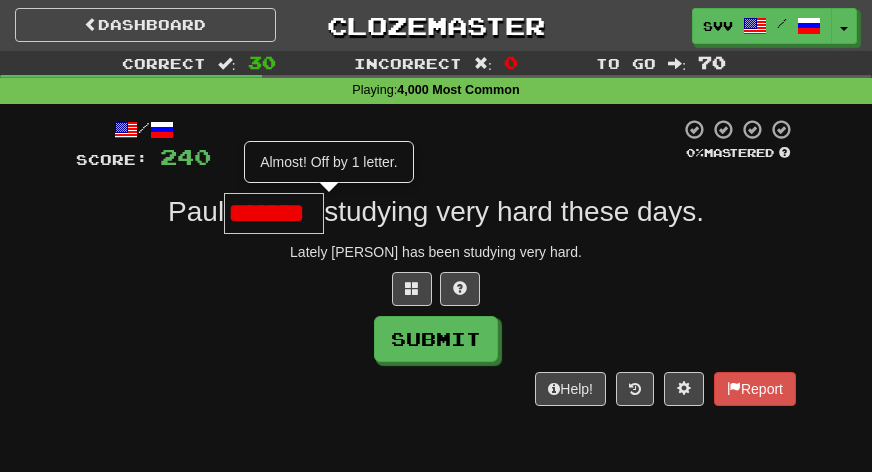 type on "*******" 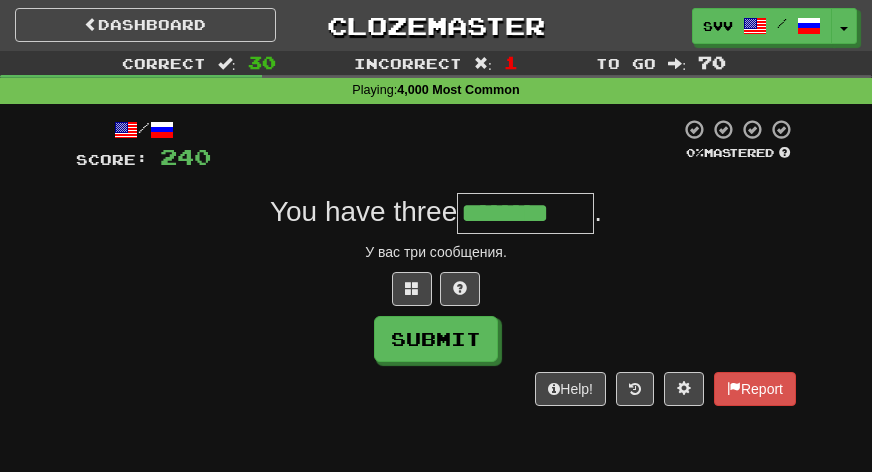 type on "********" 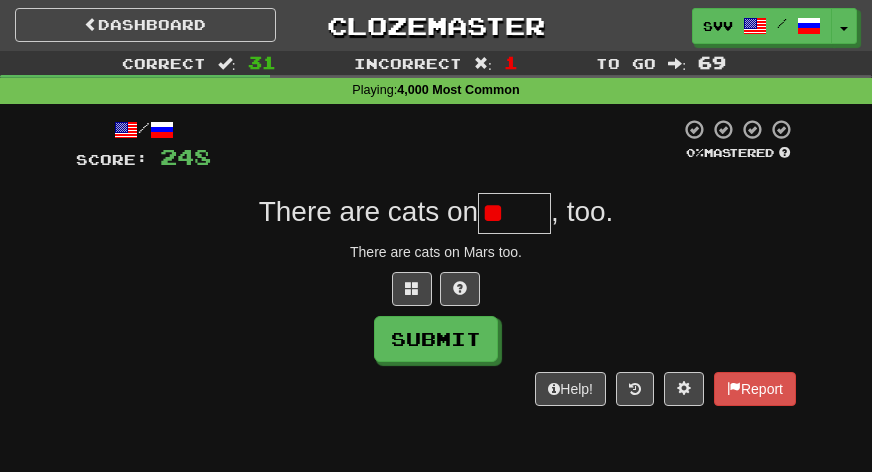 type on "*" 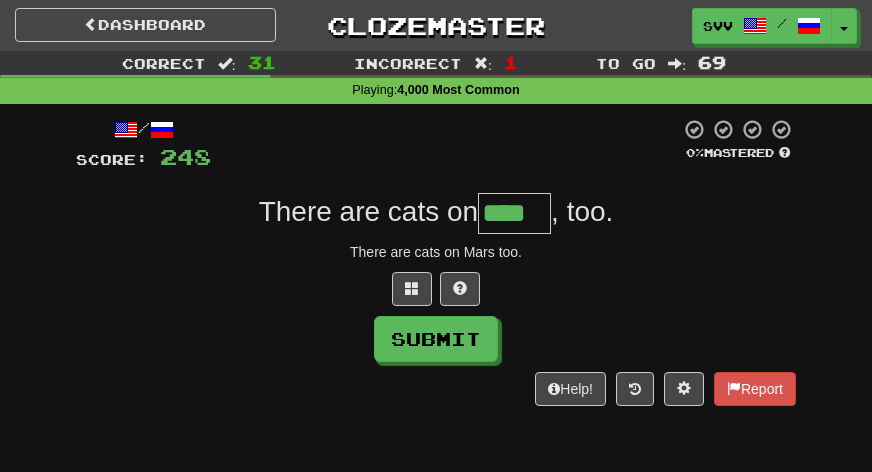 type on "****" 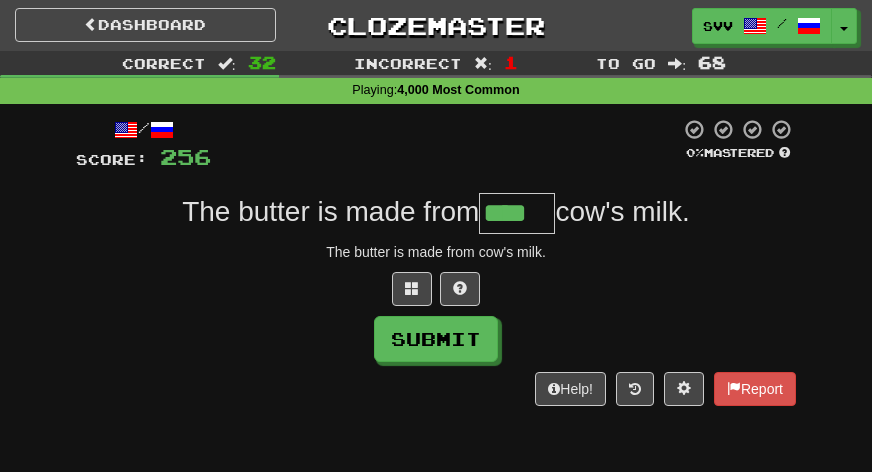 type on "****" 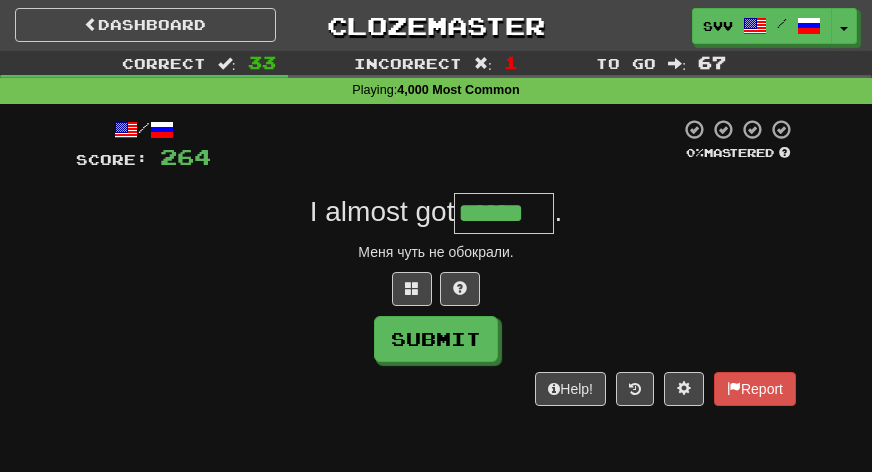 type on "******" 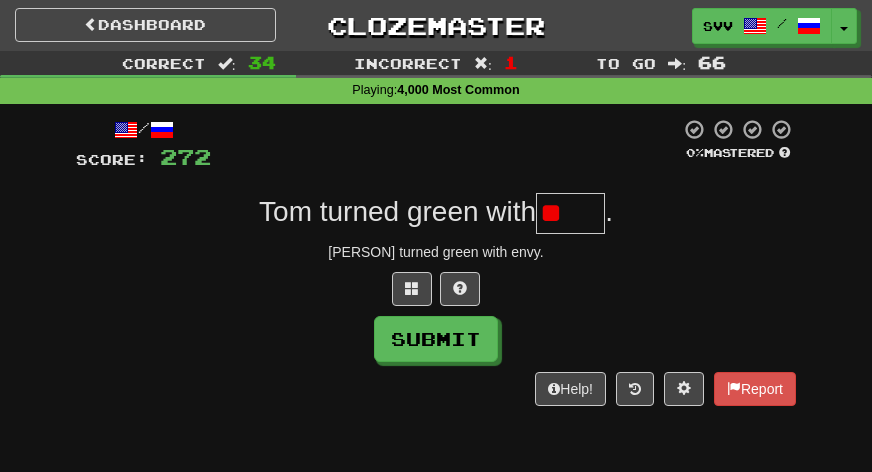 type on "*" 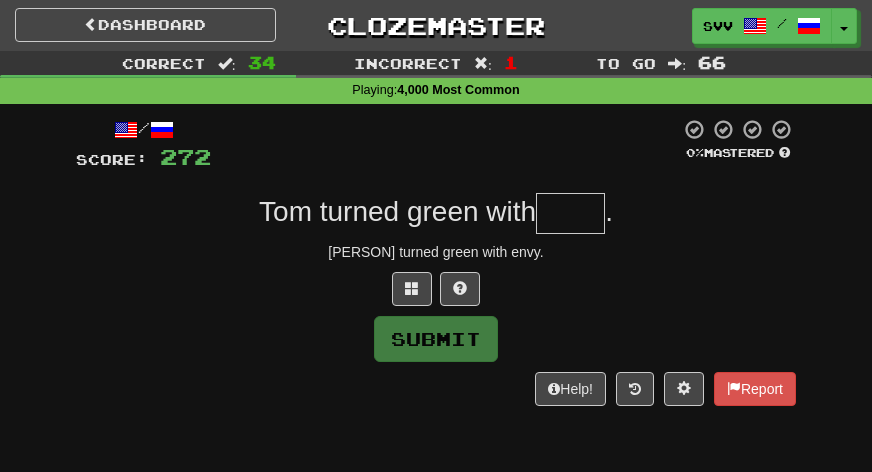 type on "*" 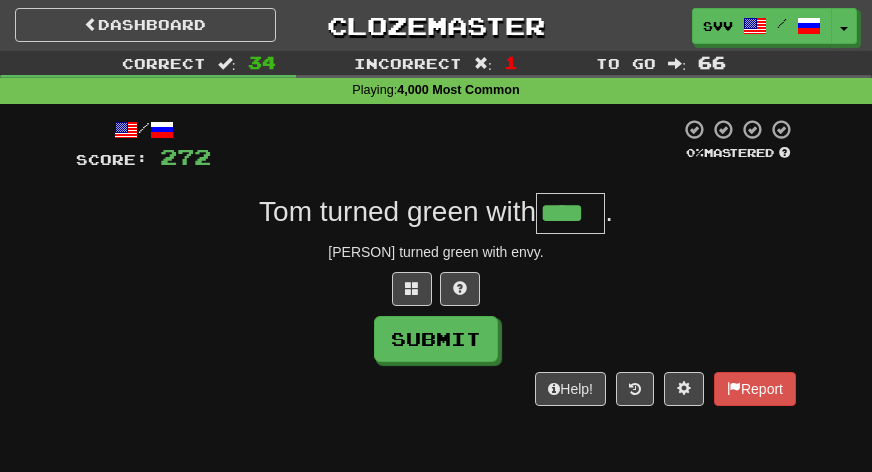 type on "****" 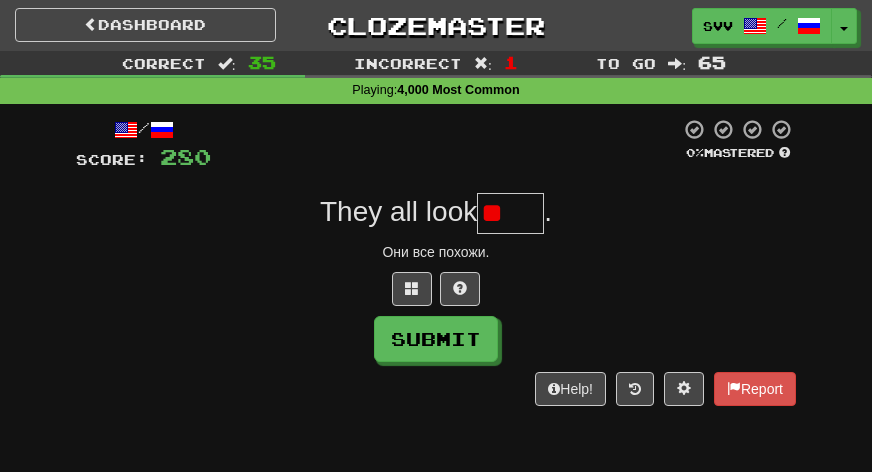 type on "*" 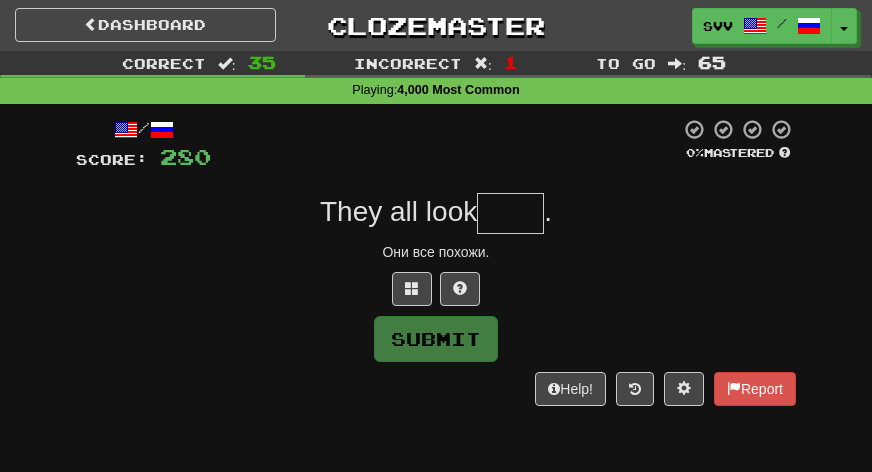 type on "*" 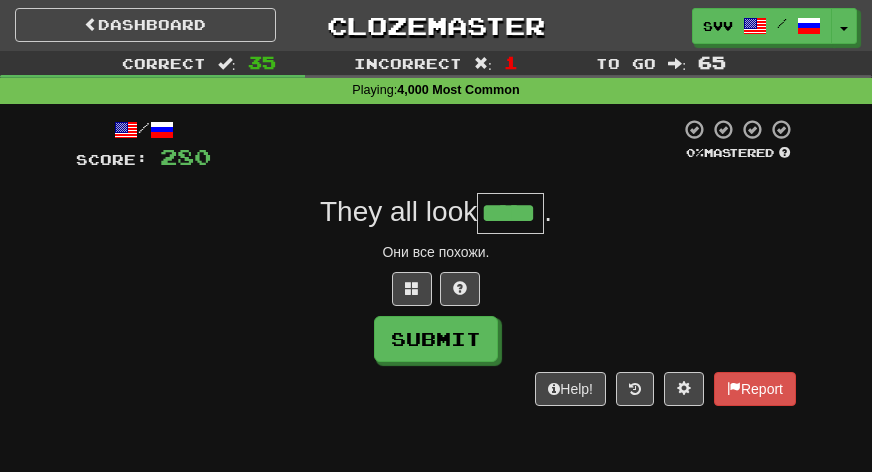 type on "*****" 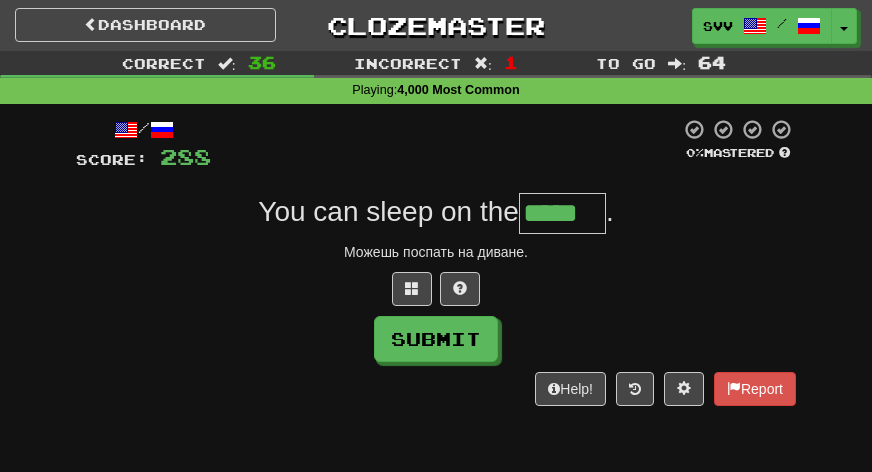 type on "*****" 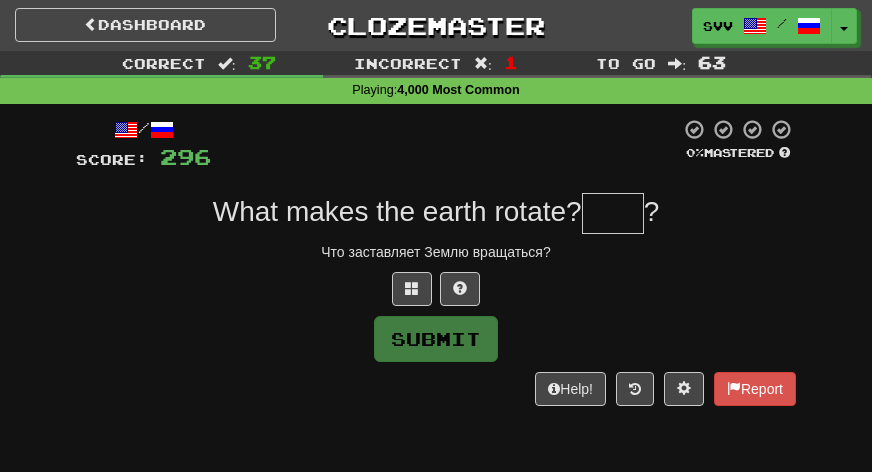 type on "*" 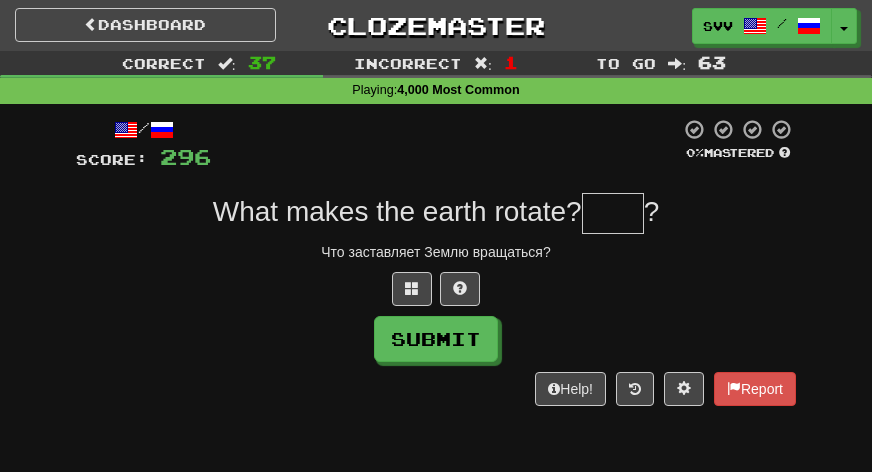 type on "*" 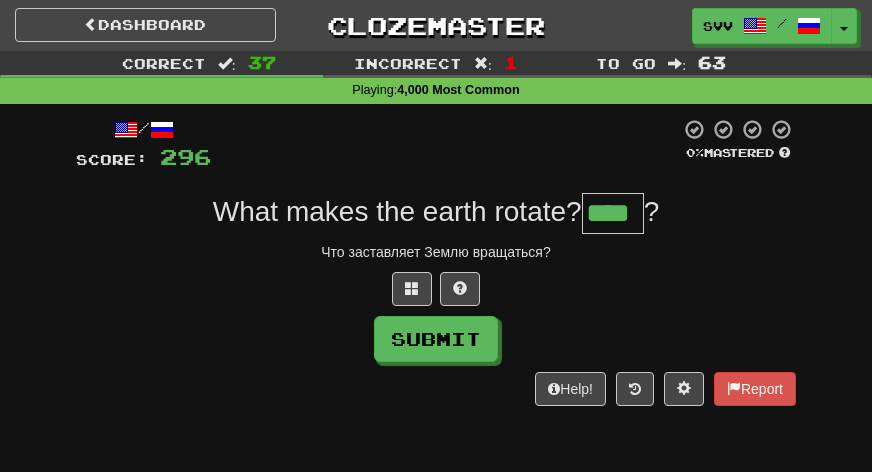 type on "****" 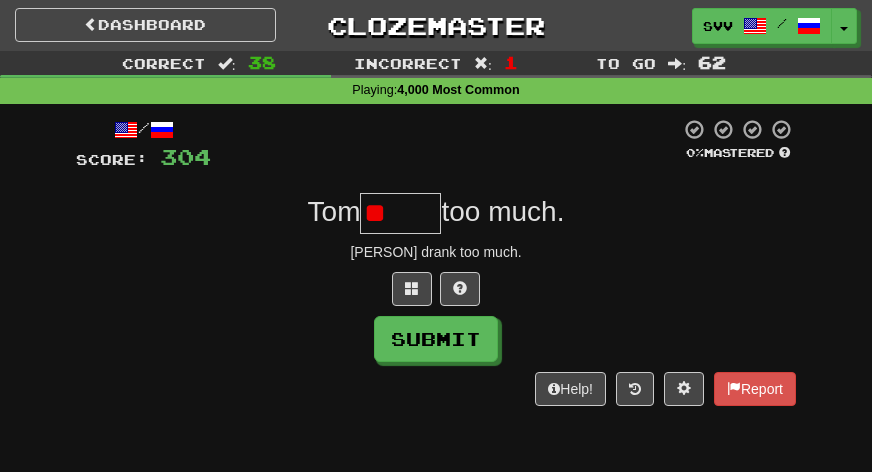 type on "*" 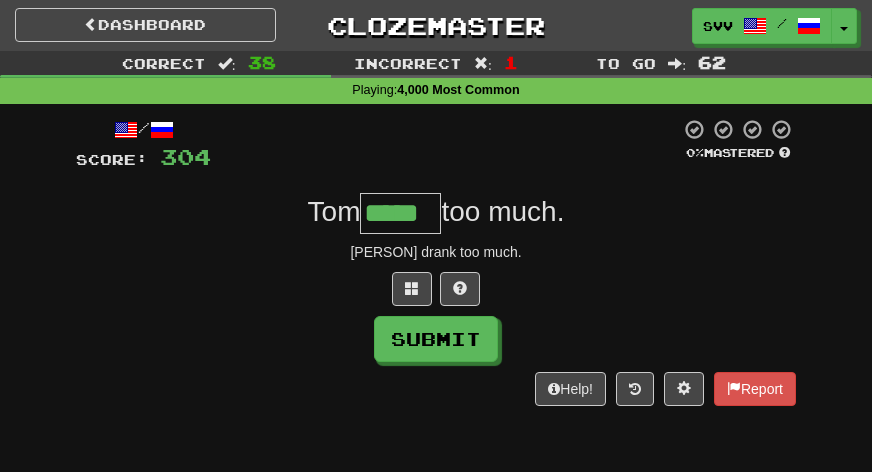 type on "*****" 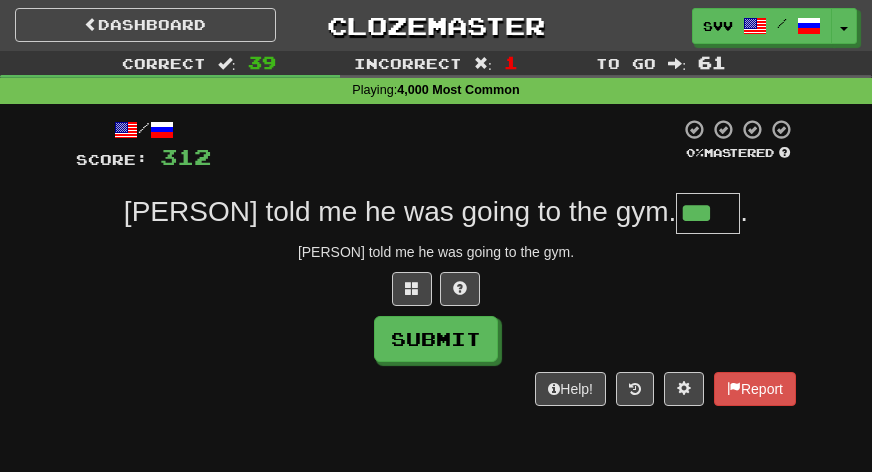 type on "***" 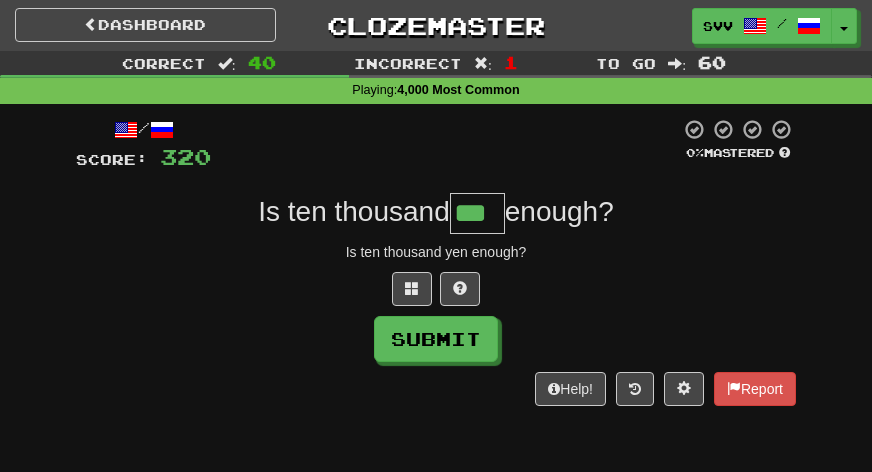 type on "***" 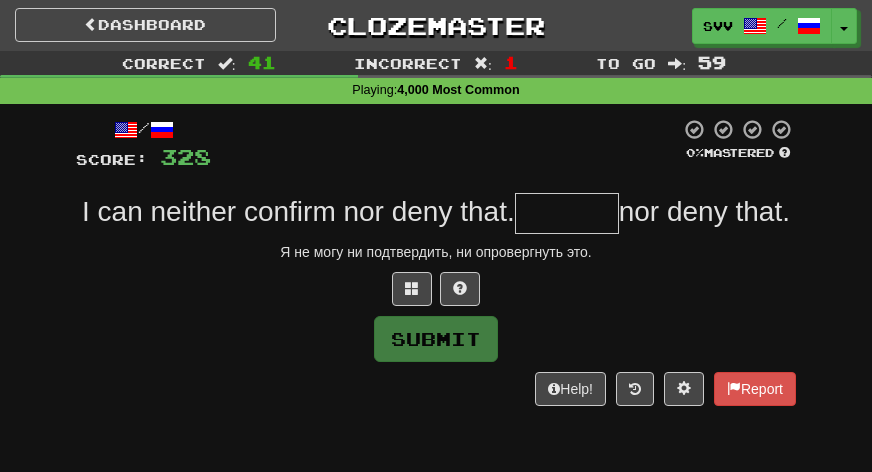 click at bounding box center (567, 213) 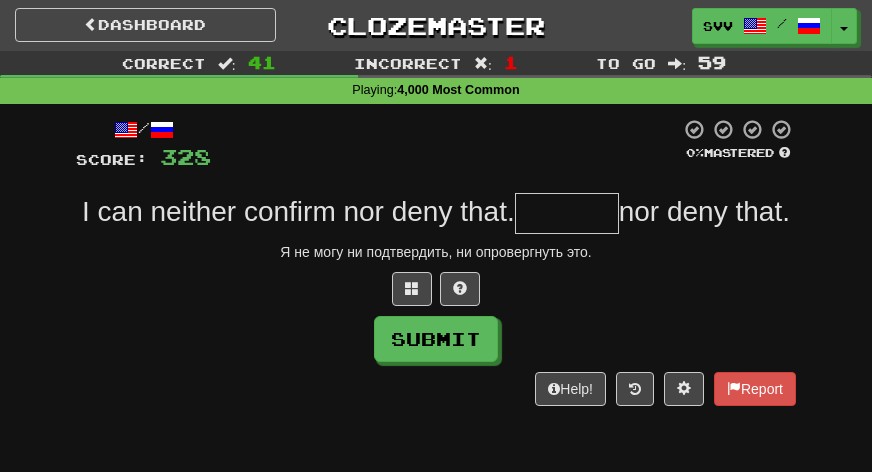 type on "*" 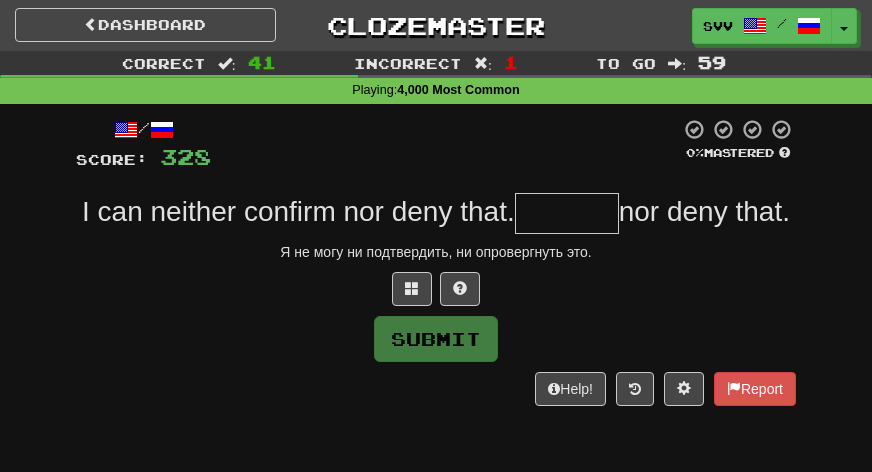 type on "*" 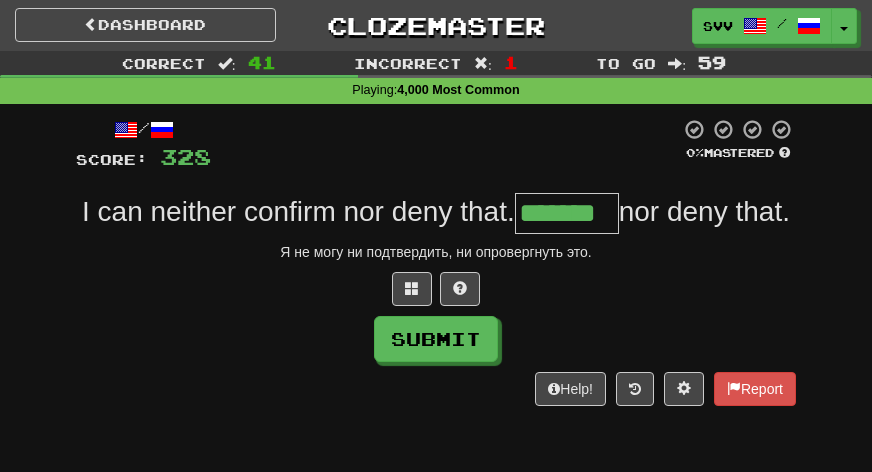 type on "*******" 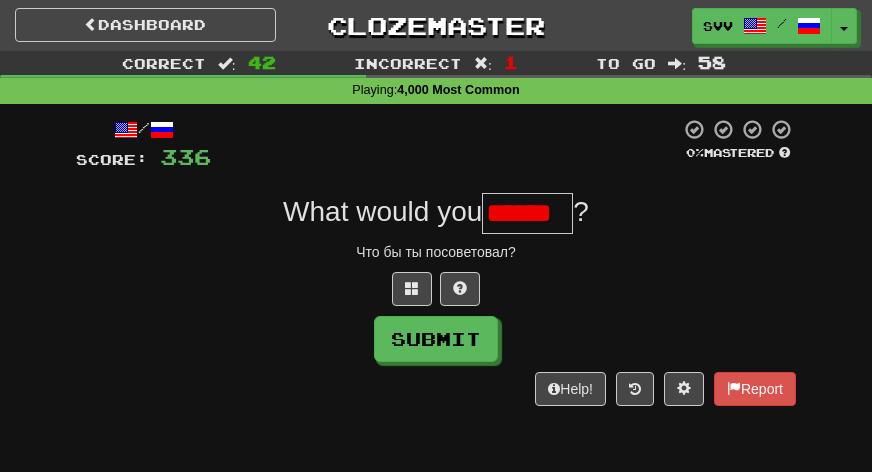 type on "******" 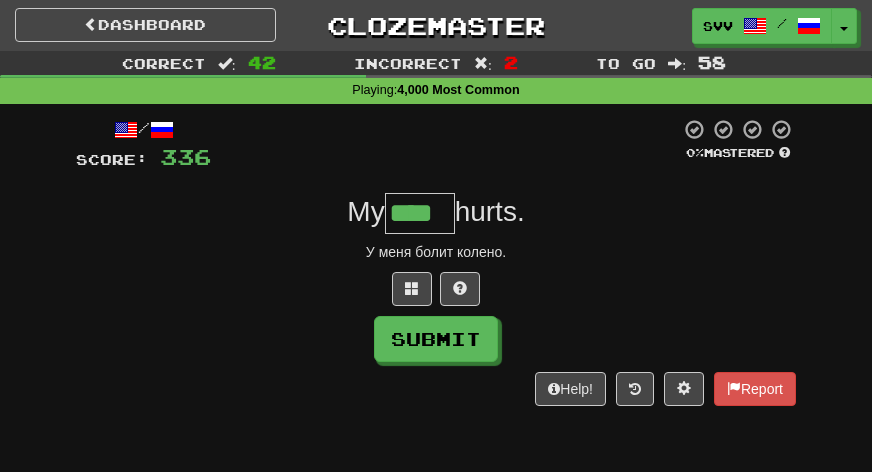 type on "****" 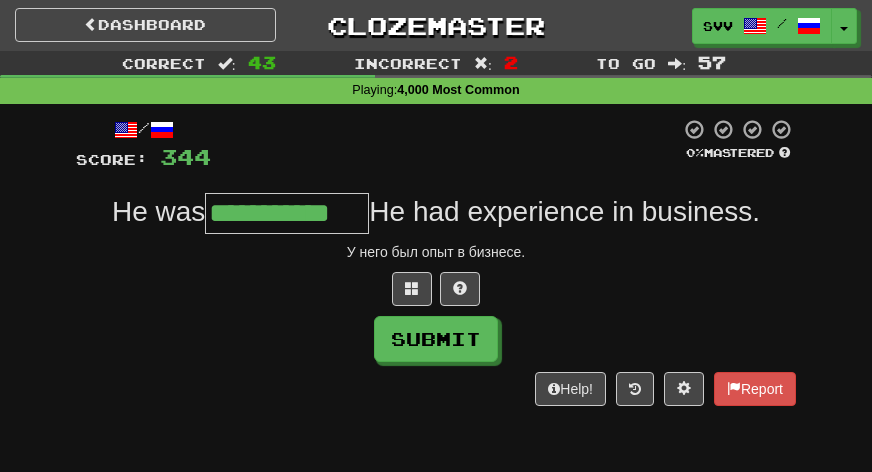 type on "**********" 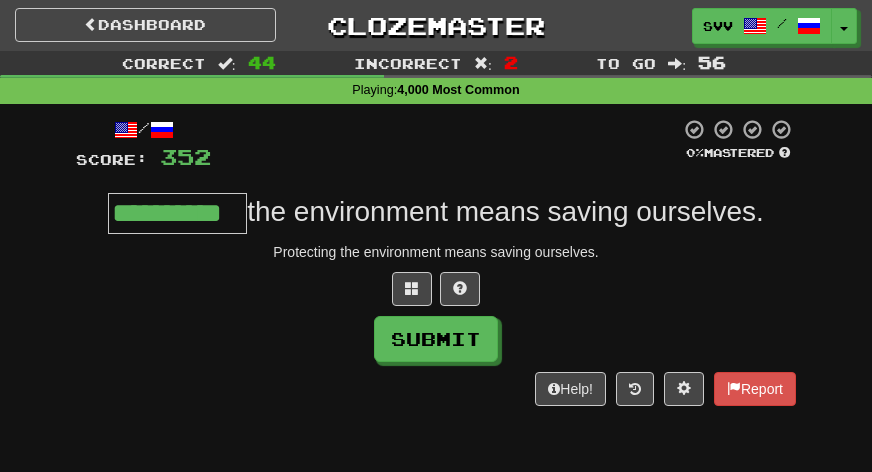 type on "**********" 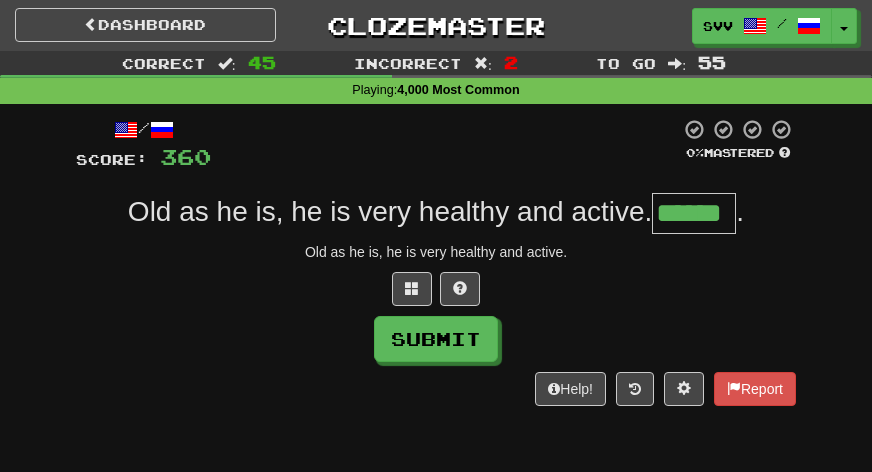 type on "******" 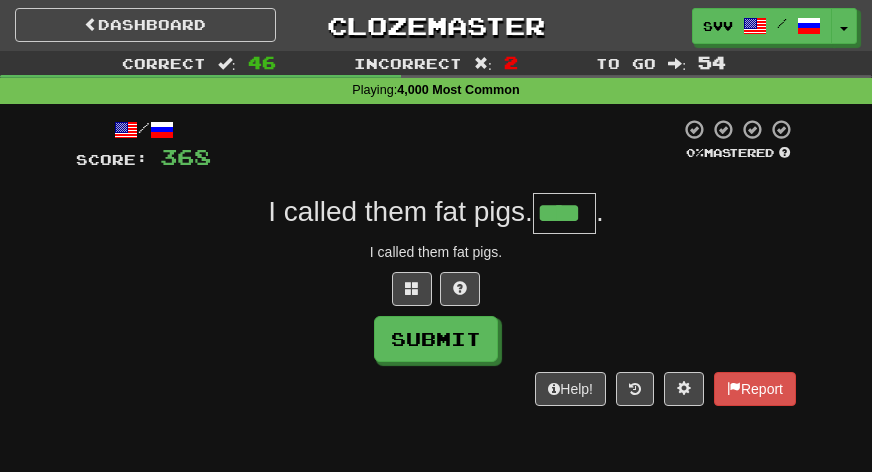 type on "****" 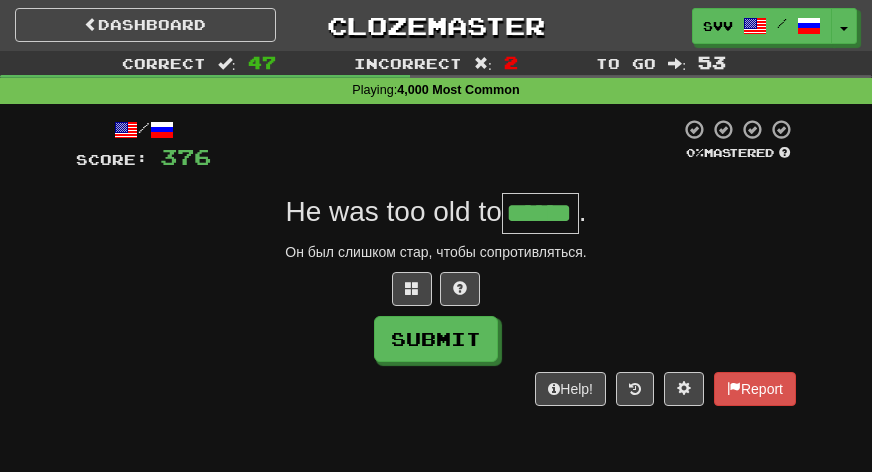 type on "******" 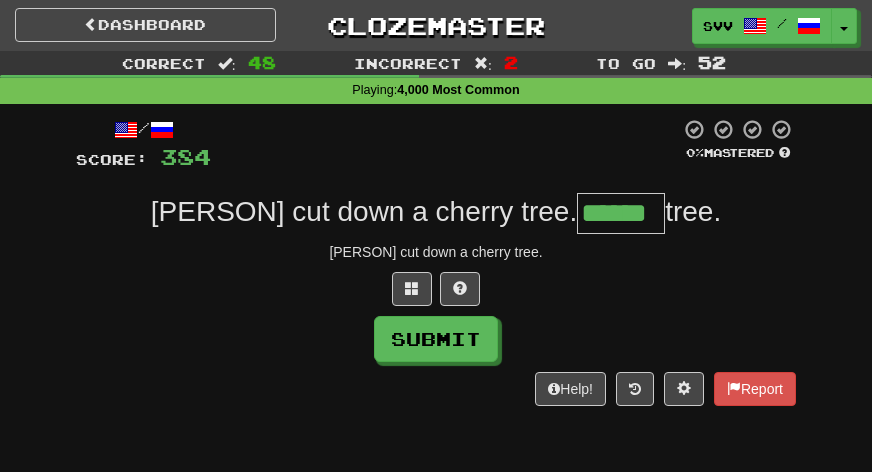 type on "******" 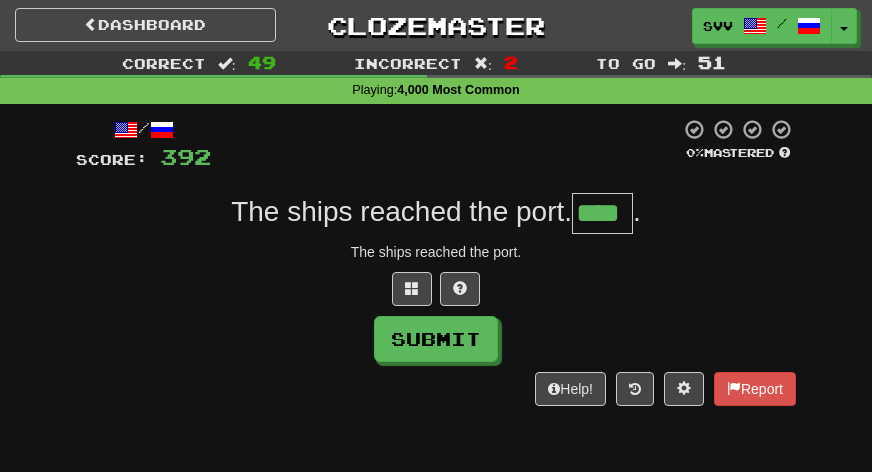 type on "****" 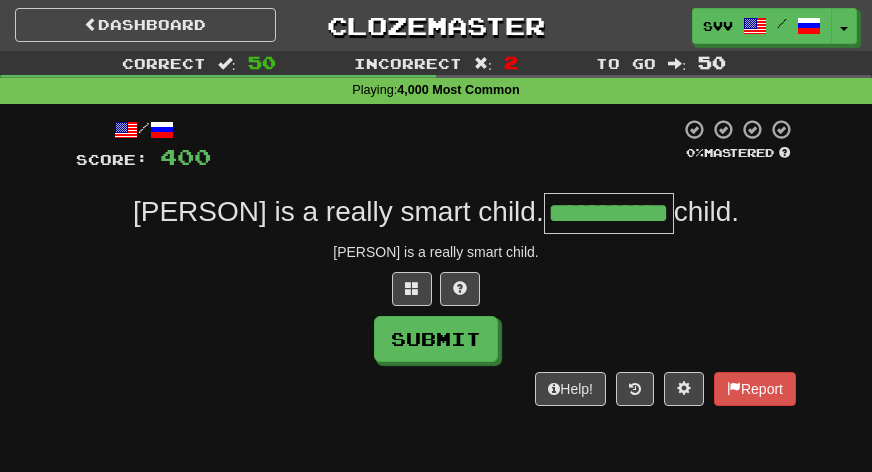 type on "**********" 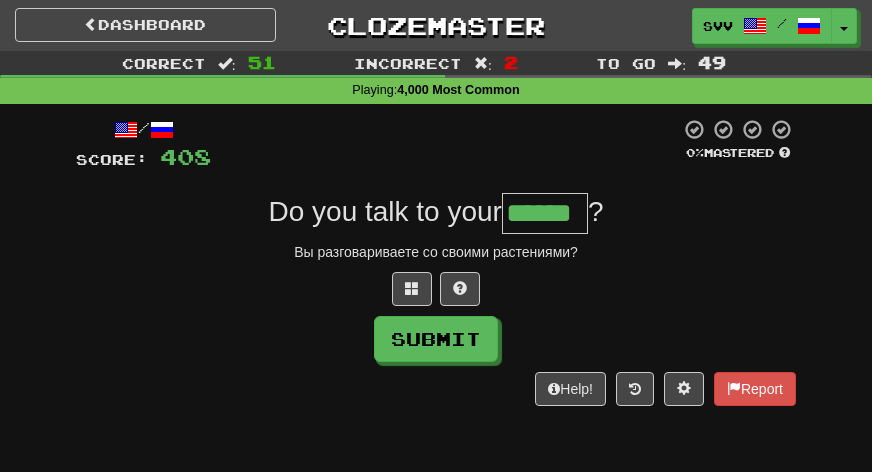 type on "******" 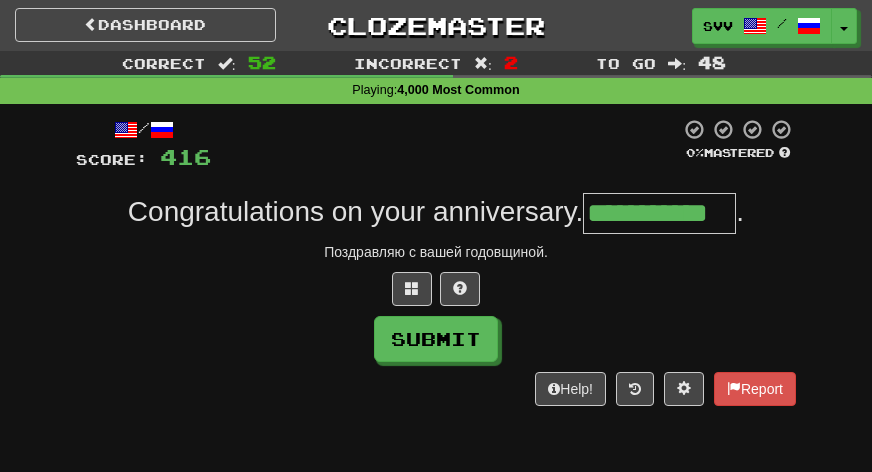 type on "**********" 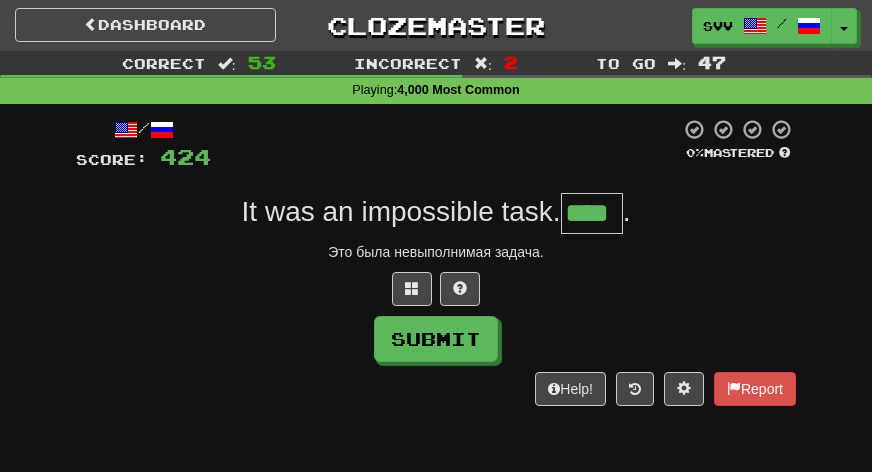 type on "****" 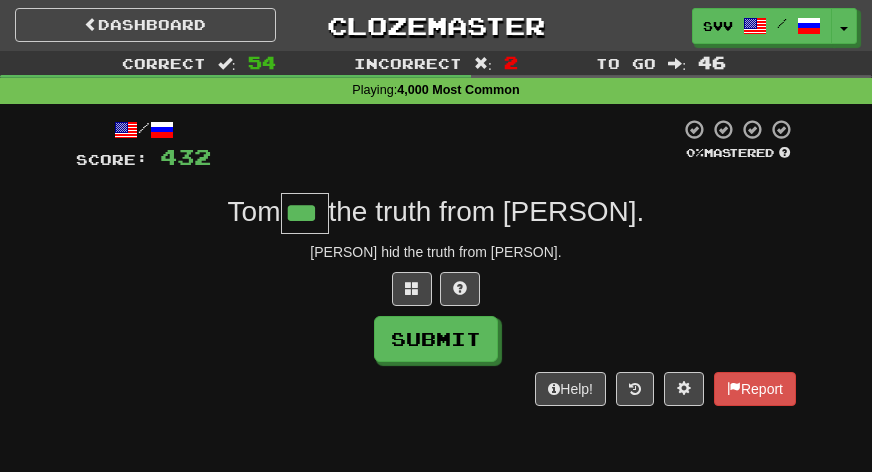 type on "***" 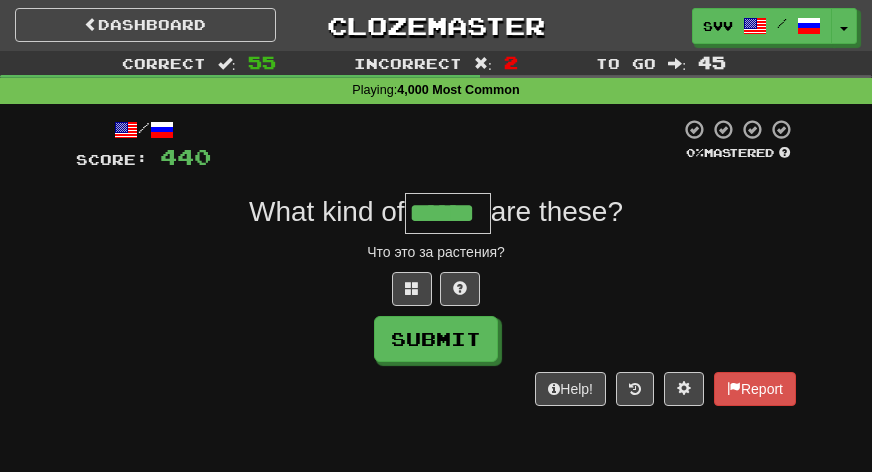 type on "******" 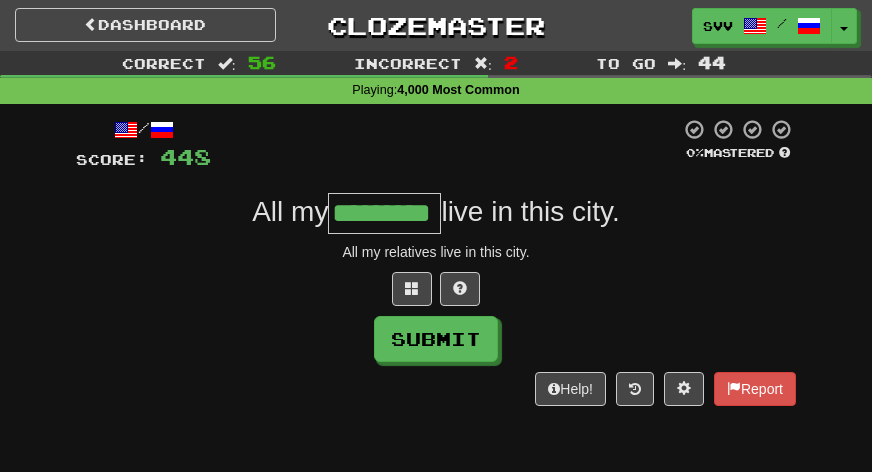 type on "*********" 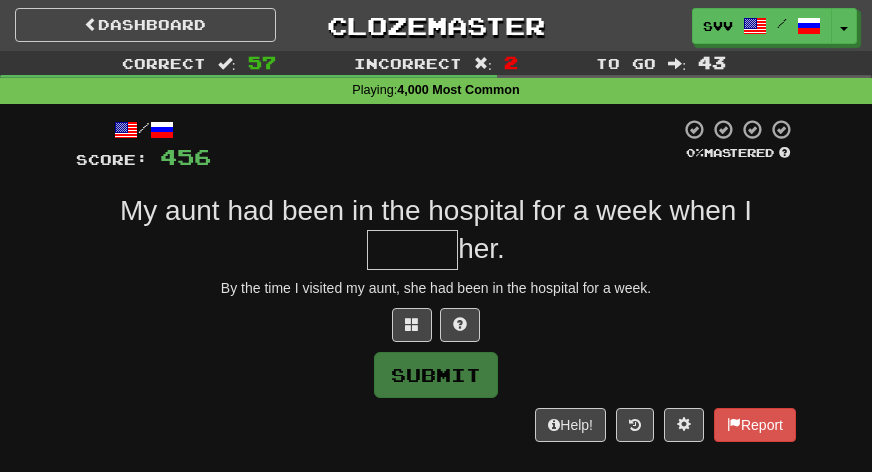 type on "*" 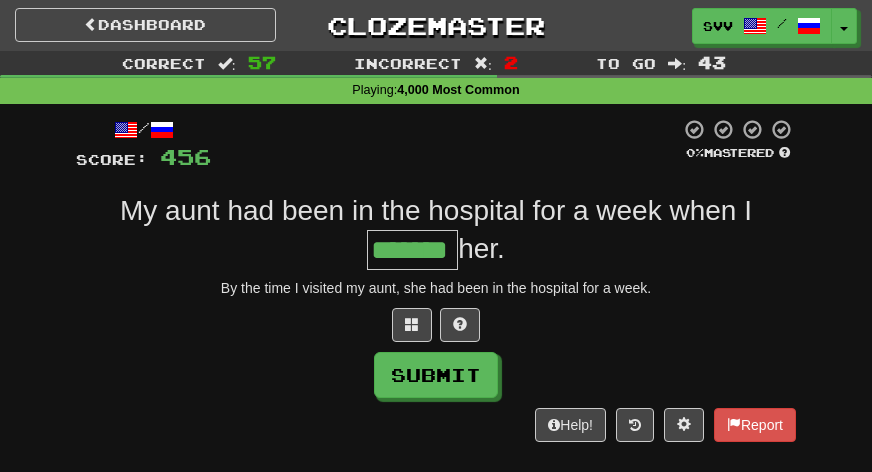 type on "*******" 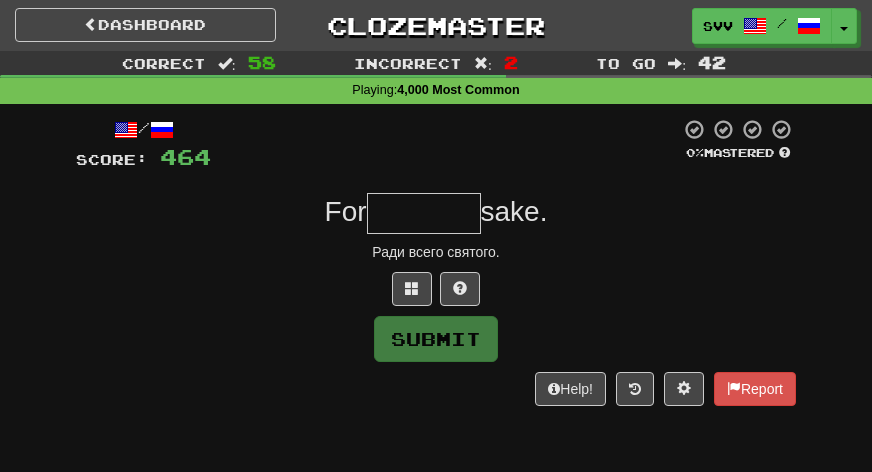 type on "*" 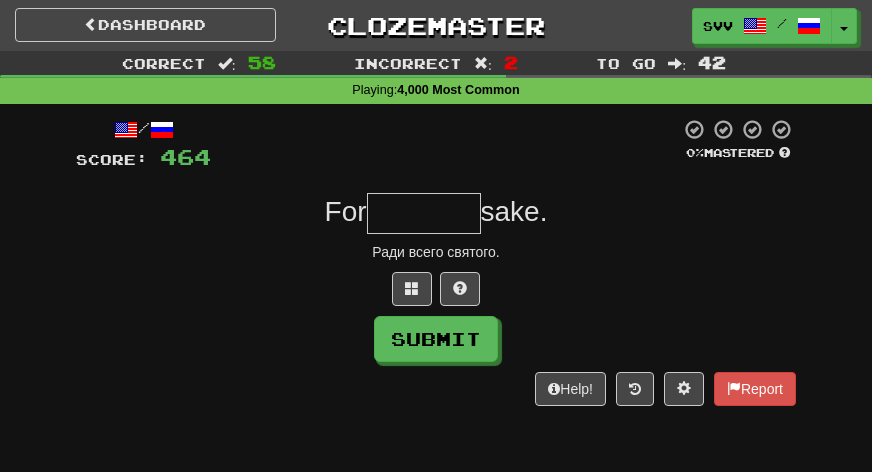 type on "*" 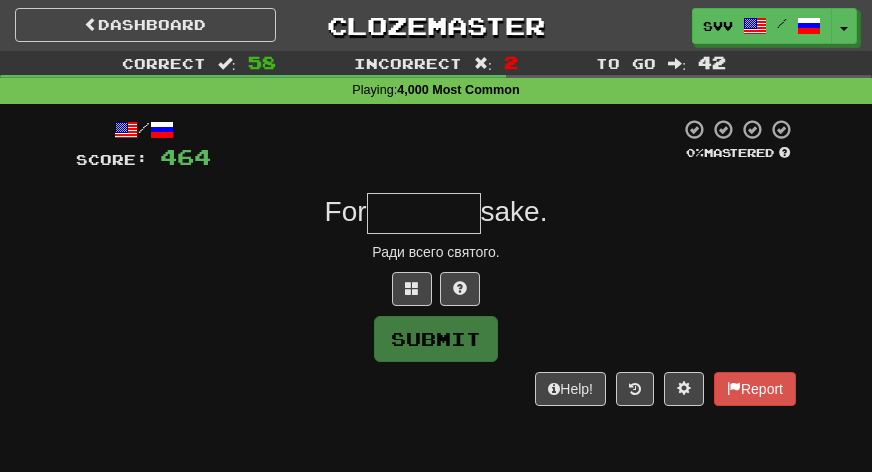 type on "*" 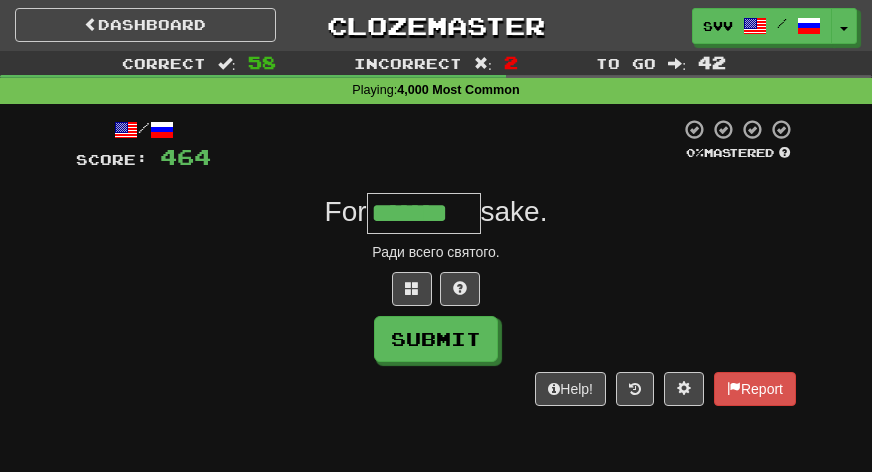 type on "*******" 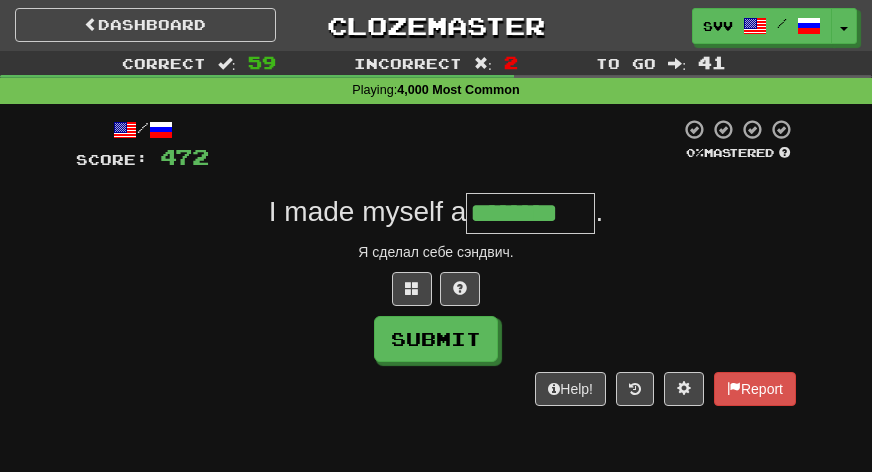 type on "********" 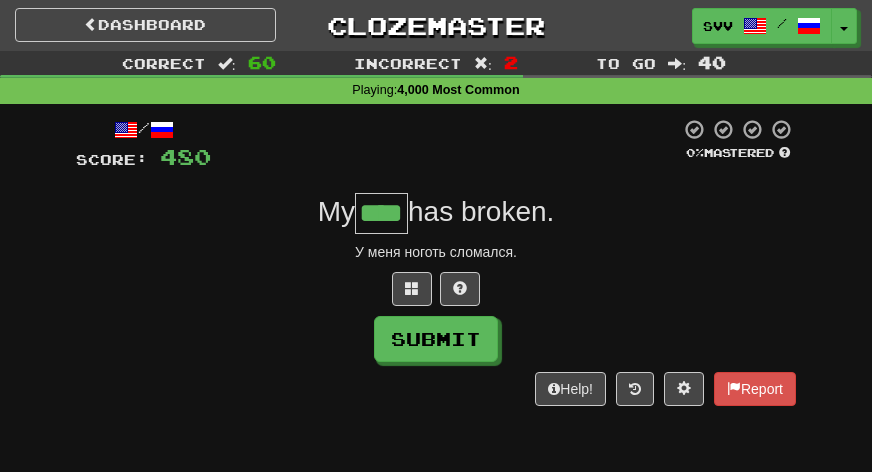 type on "****" 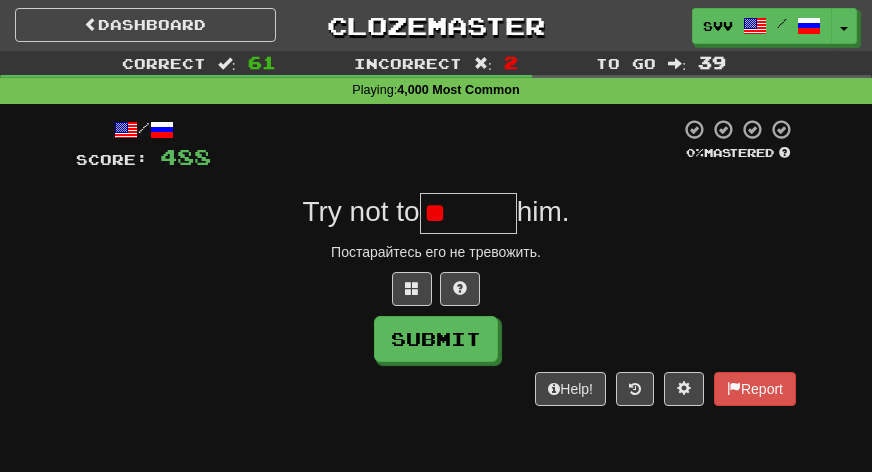 type on "*" 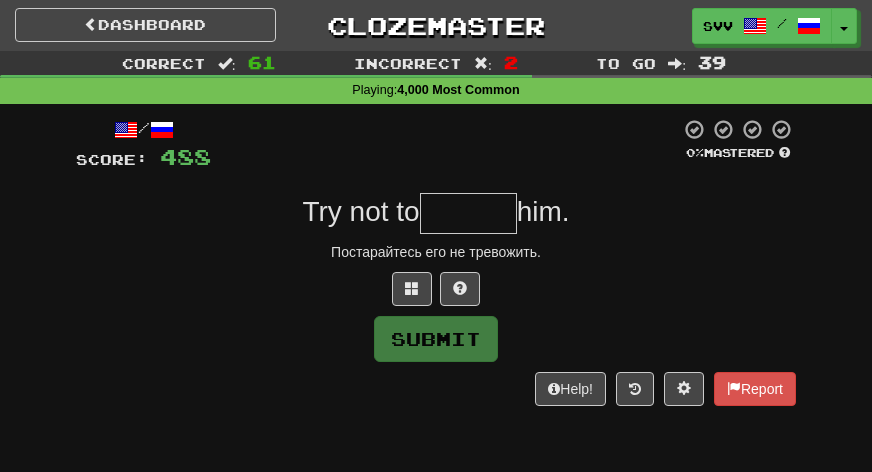 type on "*" 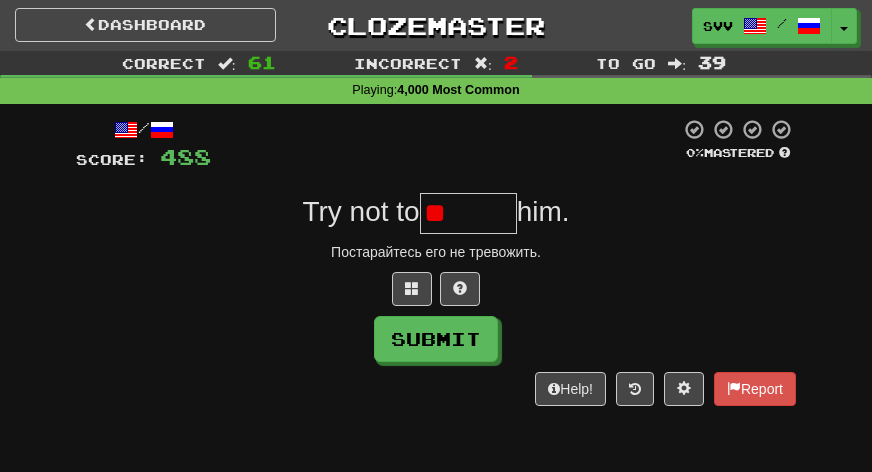 type on "*" 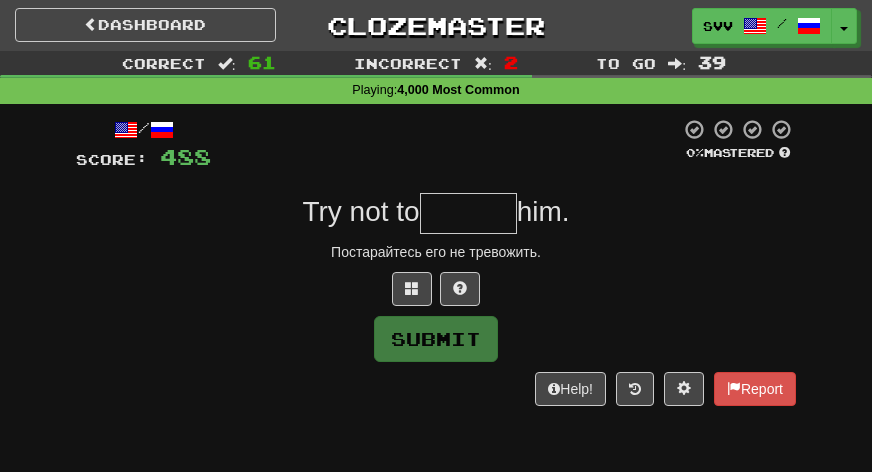 type on "*" 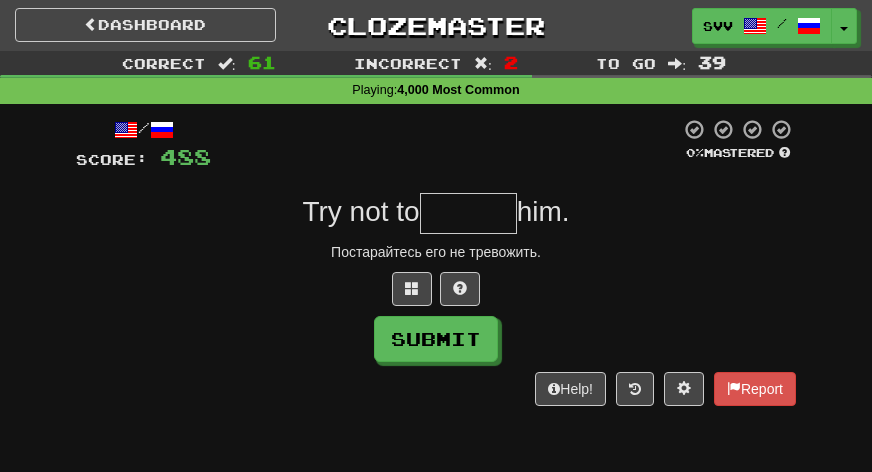 type on "*" 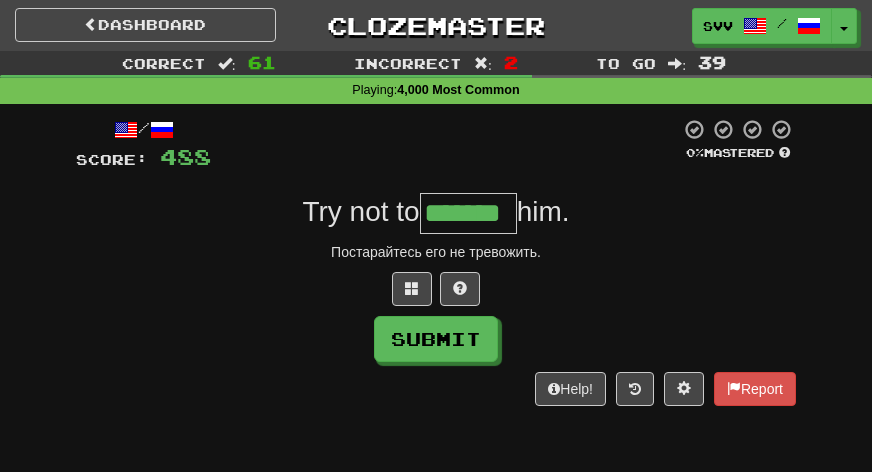 type on "*******" 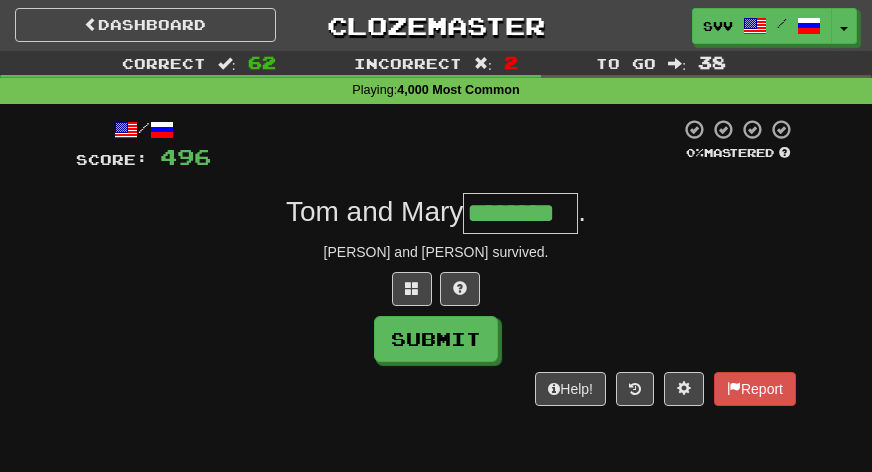 type on "********" 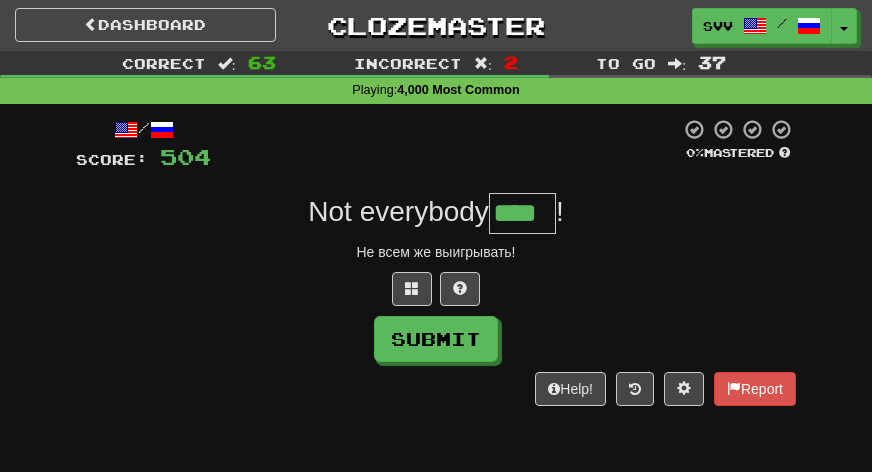 type on "****" 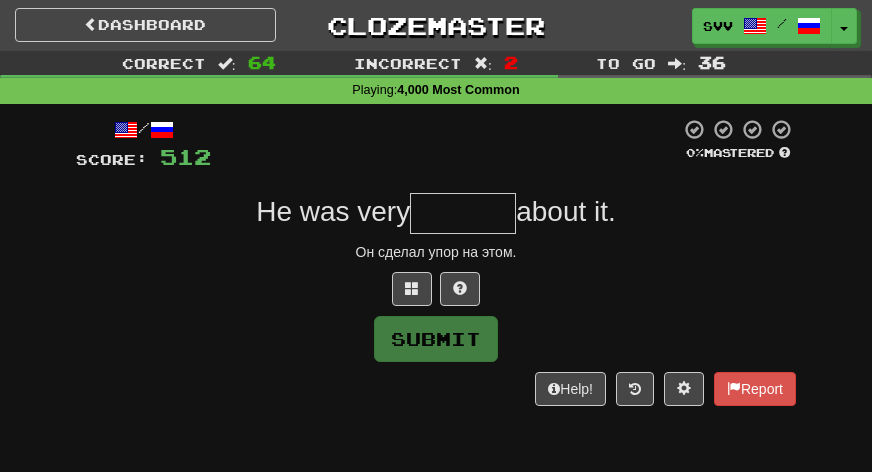 type on "*" 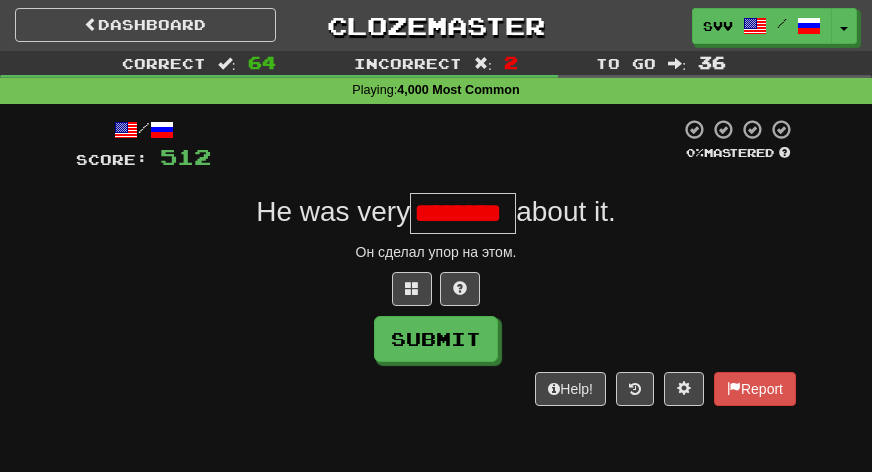 scroll, scrollTop: 0, scrollLeft: 0, axis: both 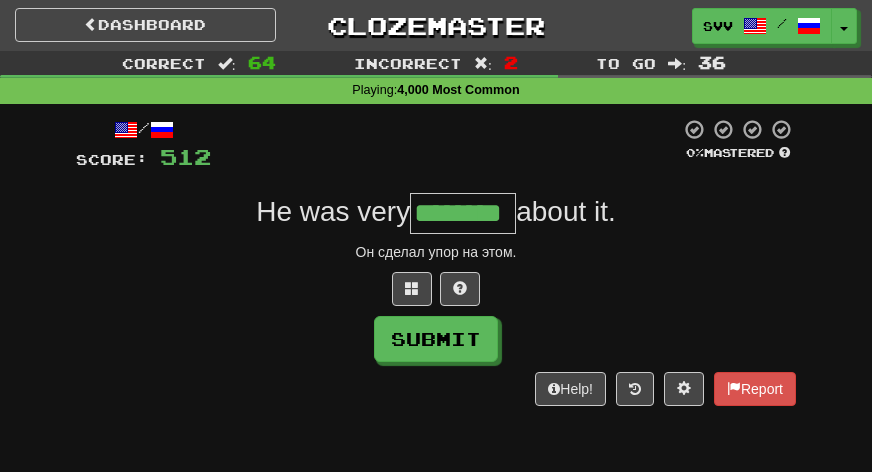 type on "********" 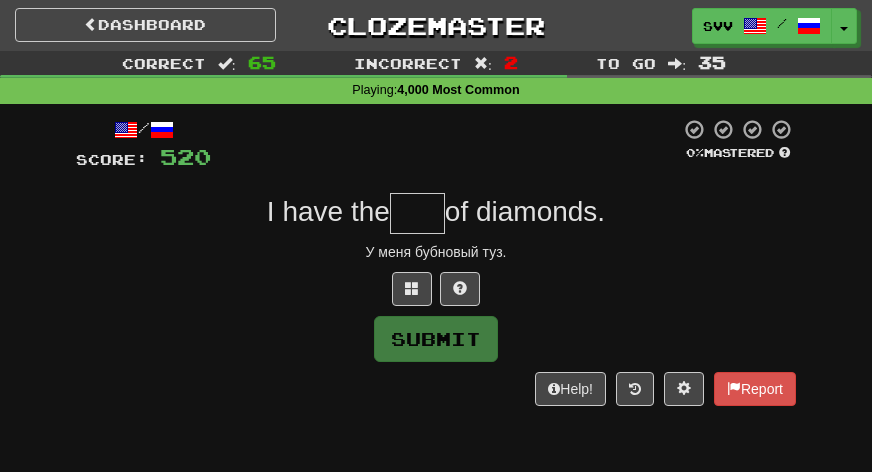 type on "*" 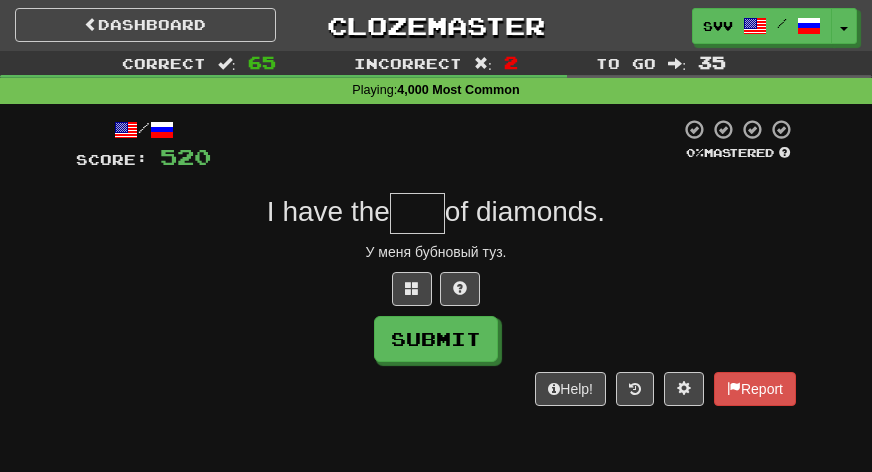 type on "*" 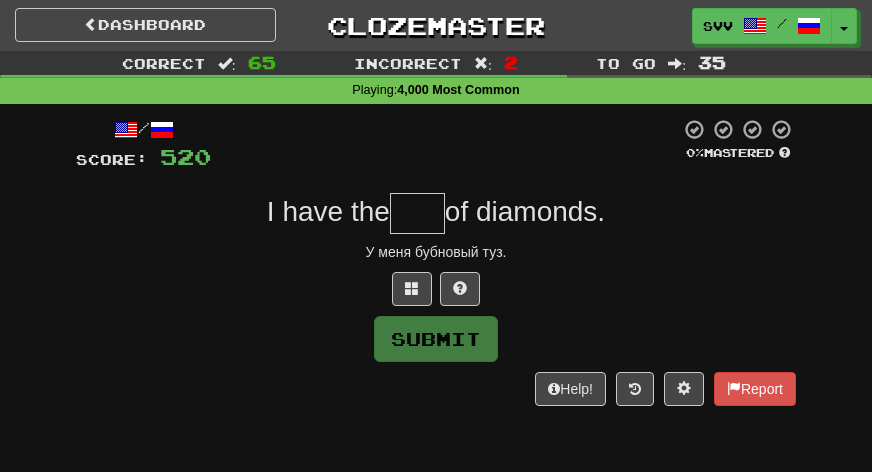 type on "*" 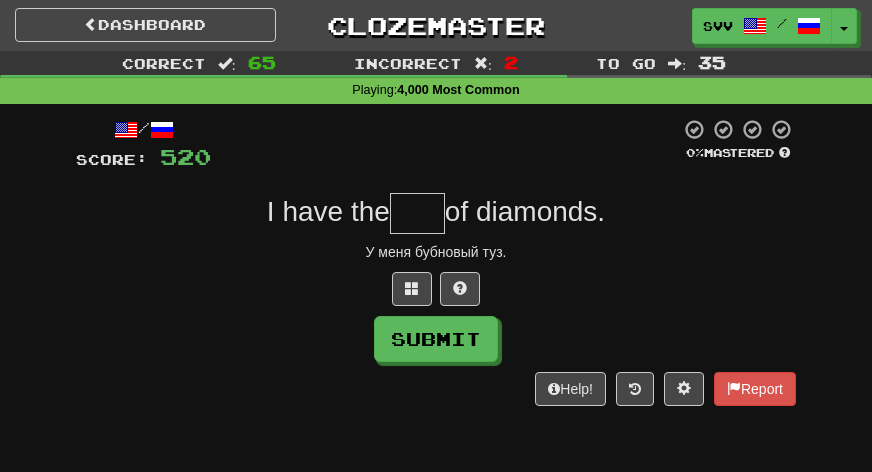 type on "*" 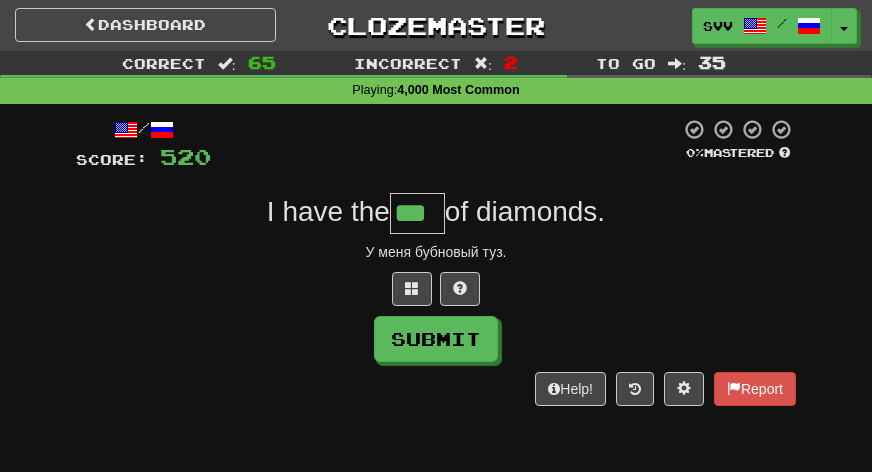 type on "***" 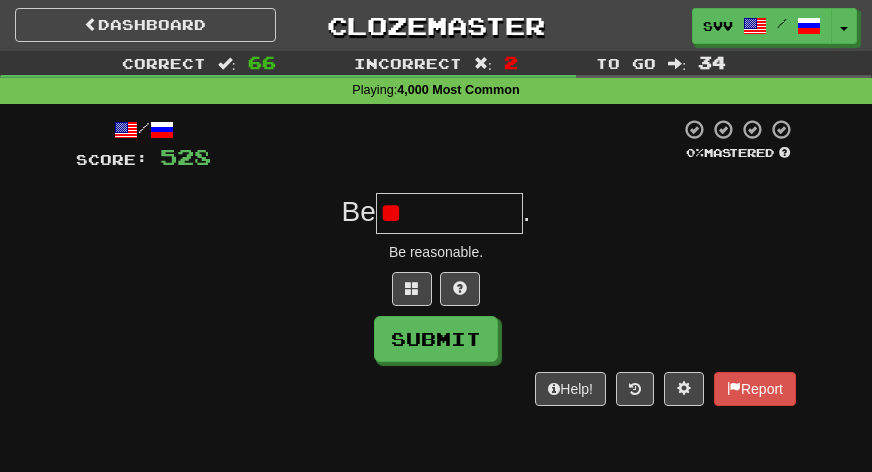 type on "*" 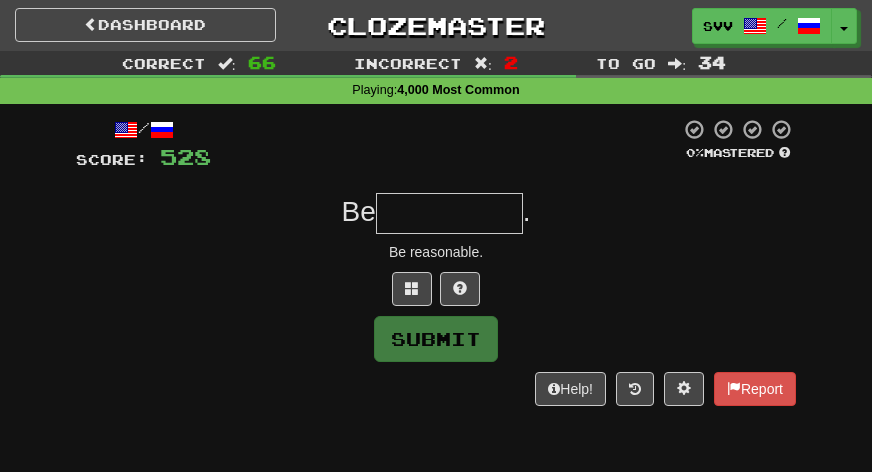 type on "*" 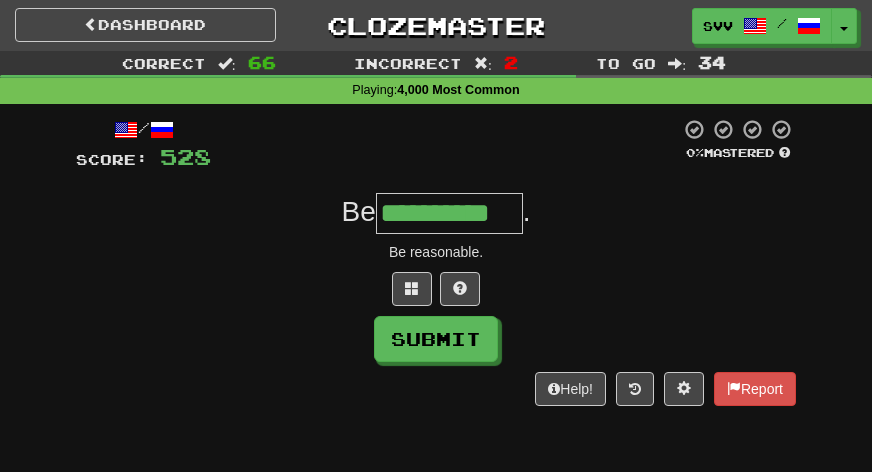 type on "**********" 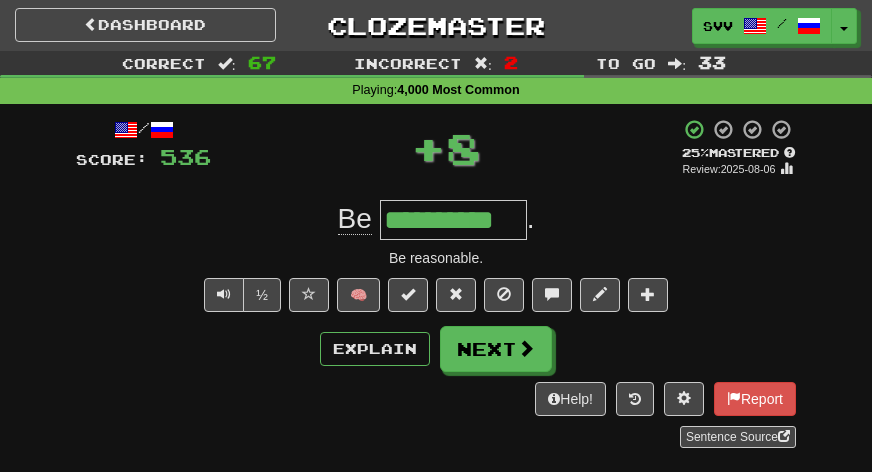 type 